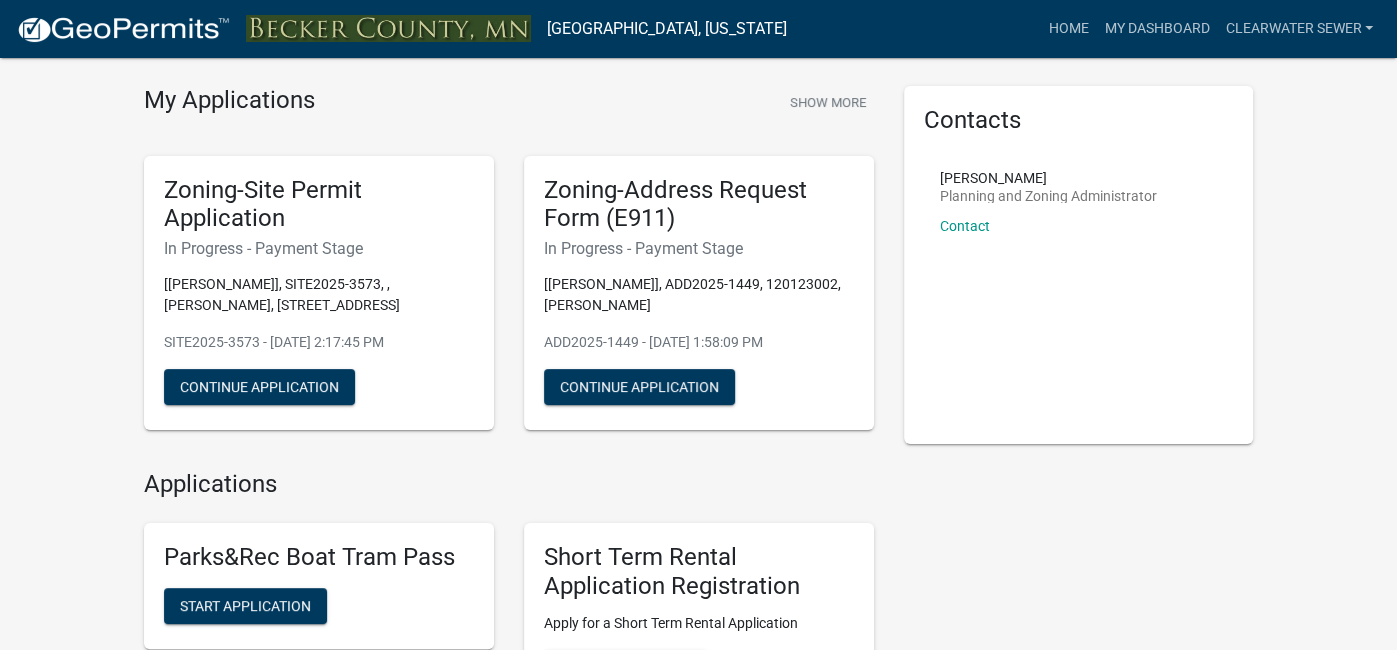 scroll, scrollTop: 77, scrollLeft: 0, axis: vertical 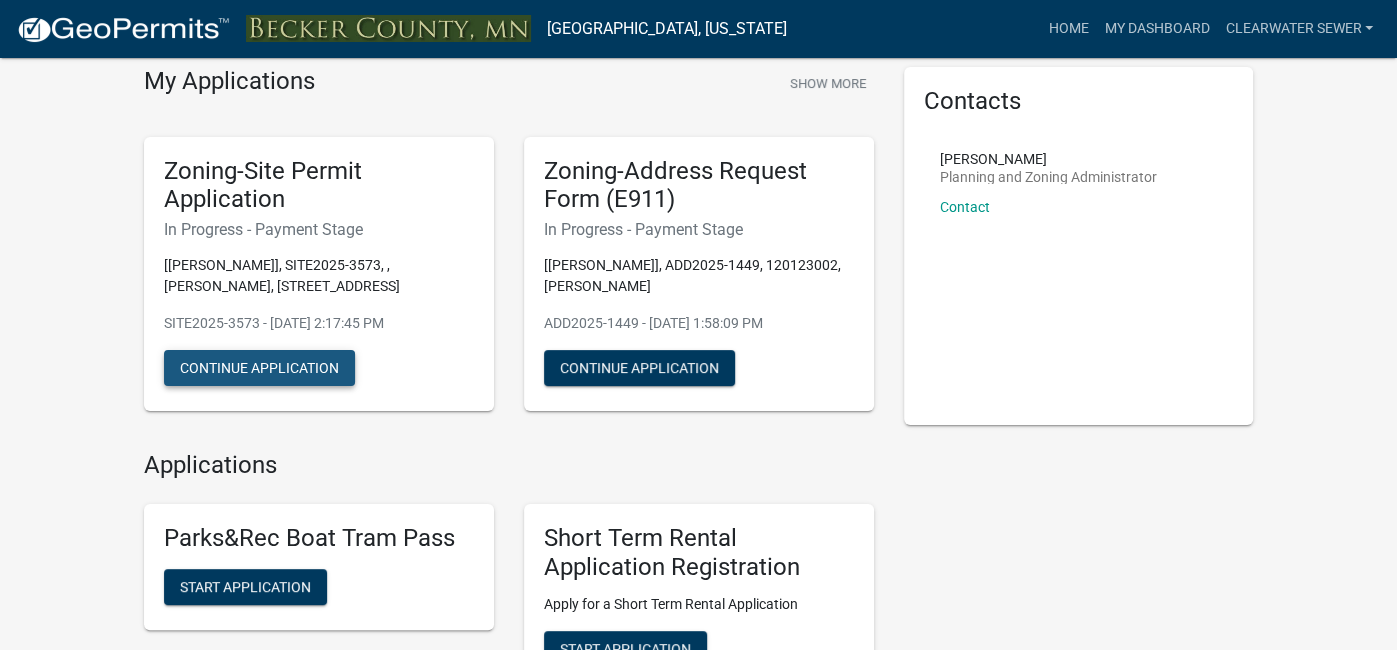 click on "Continue Application" 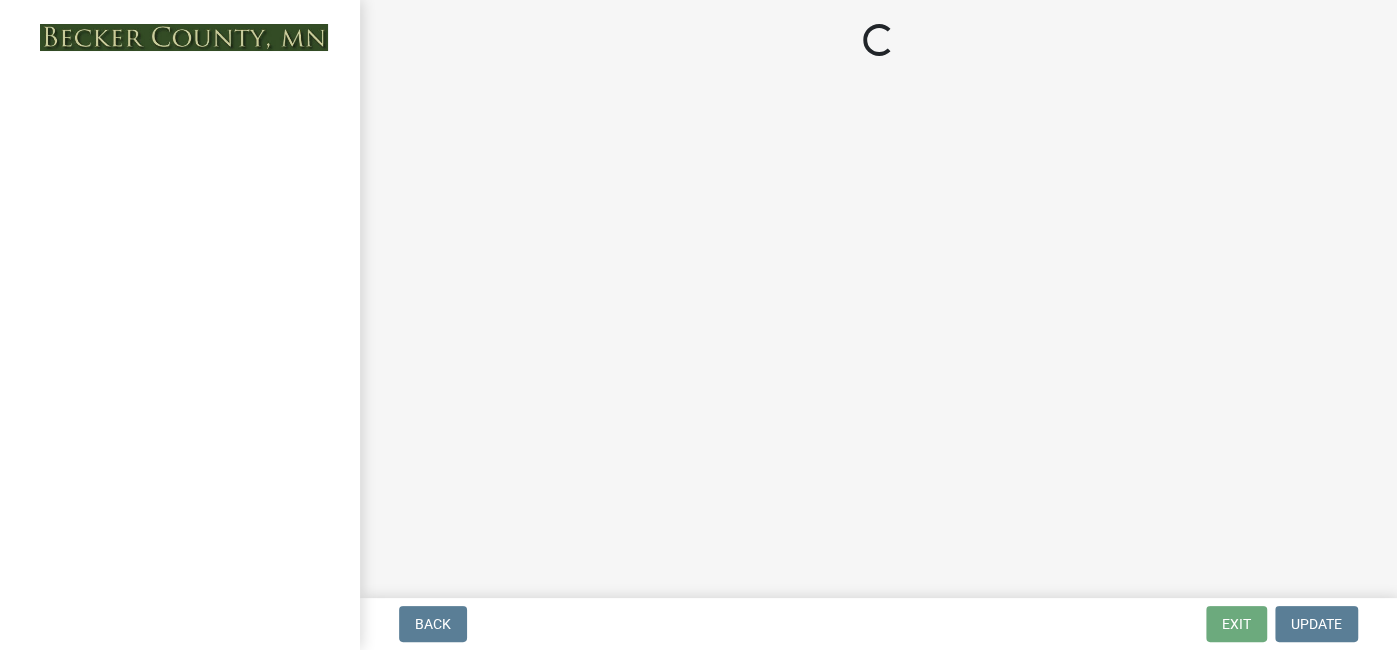 scroll, scrollTop: 0, scrollLeft: 0, axis: both 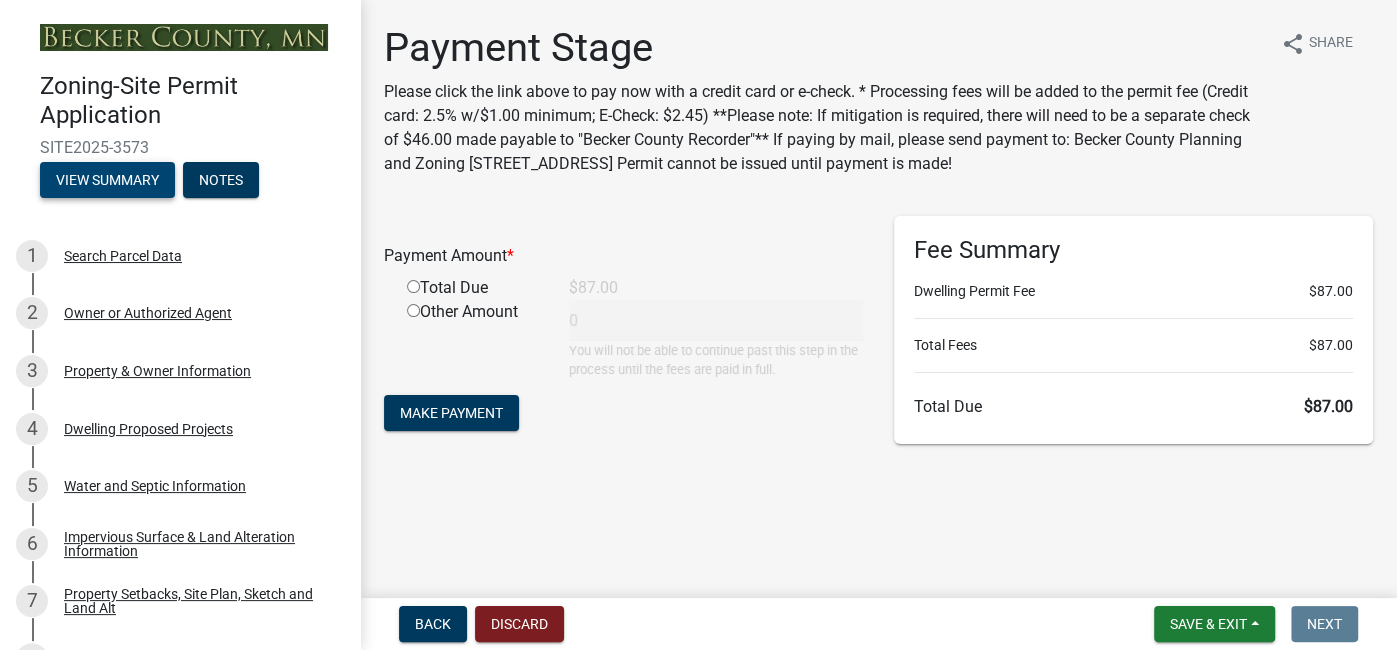 click on "View Summary" at bounding box center (107, 180) 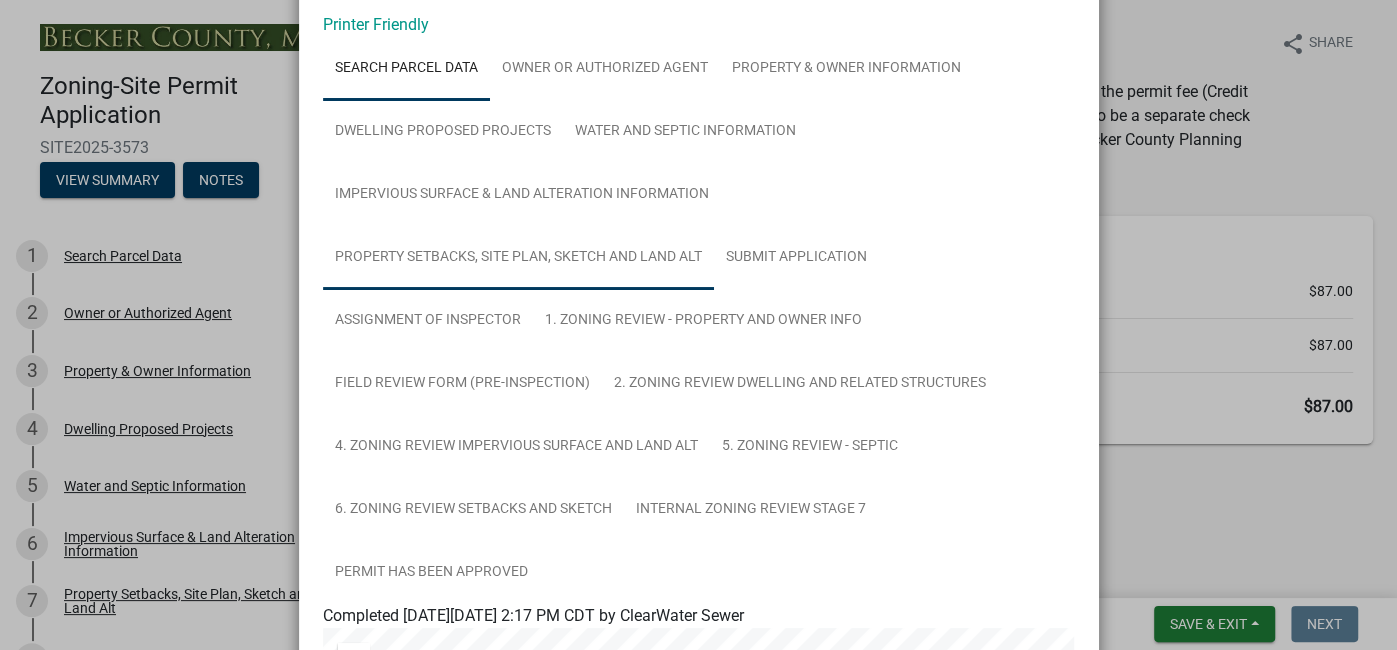 scroll, scrollTop: 3, scrollLeft: 0, axis: vertical 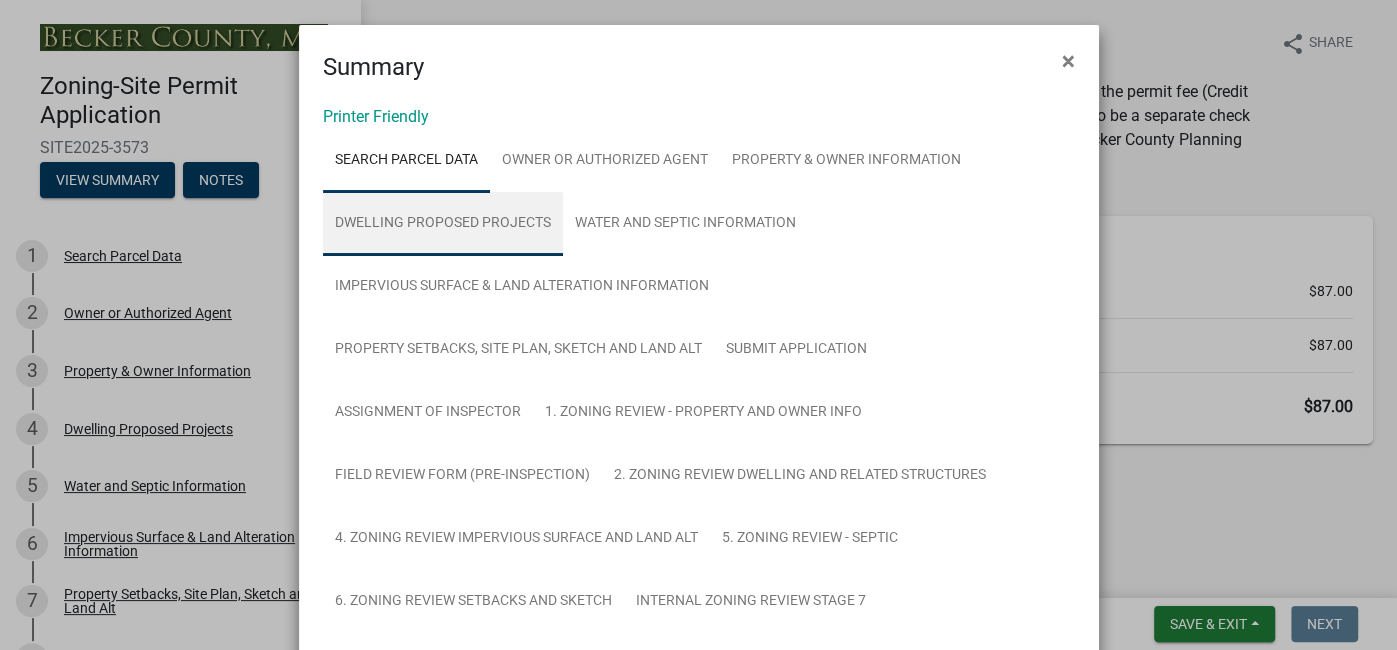 click on "Dwelling Proposed Projects" at bounding box center (443, 224) 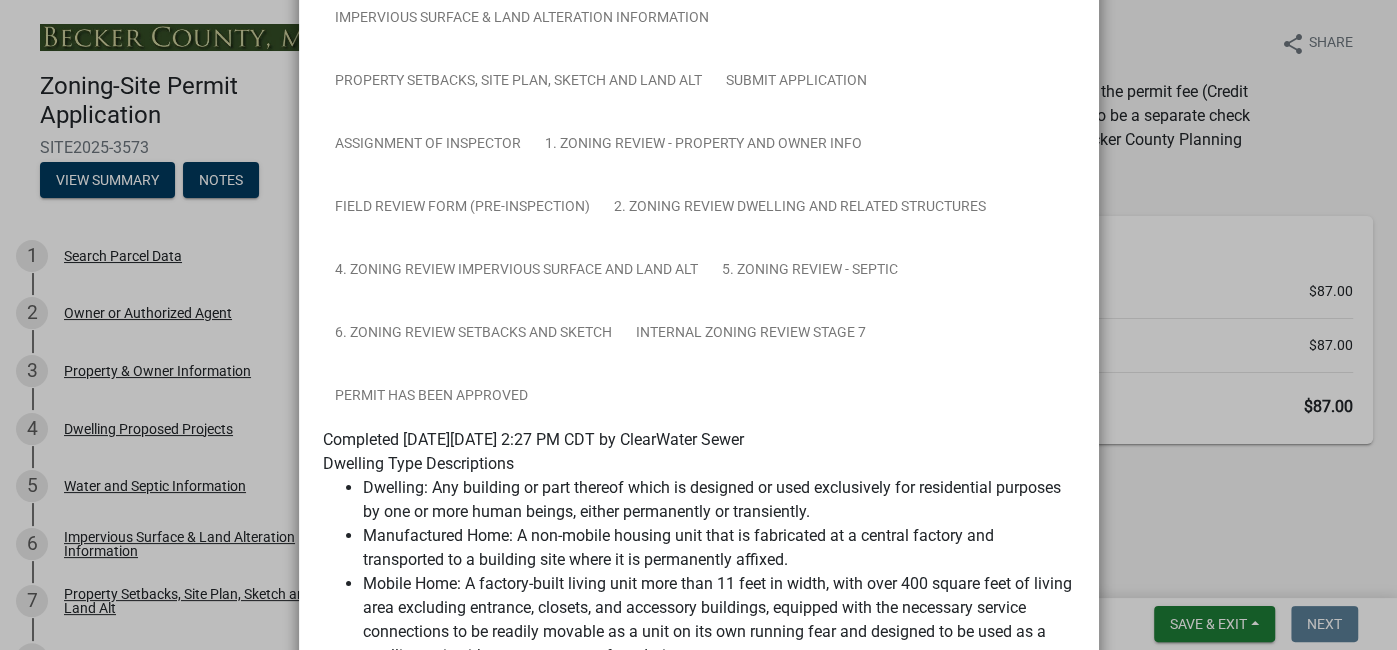 scroll, scrollTop: 0, scrollLeft: 0, axis: both 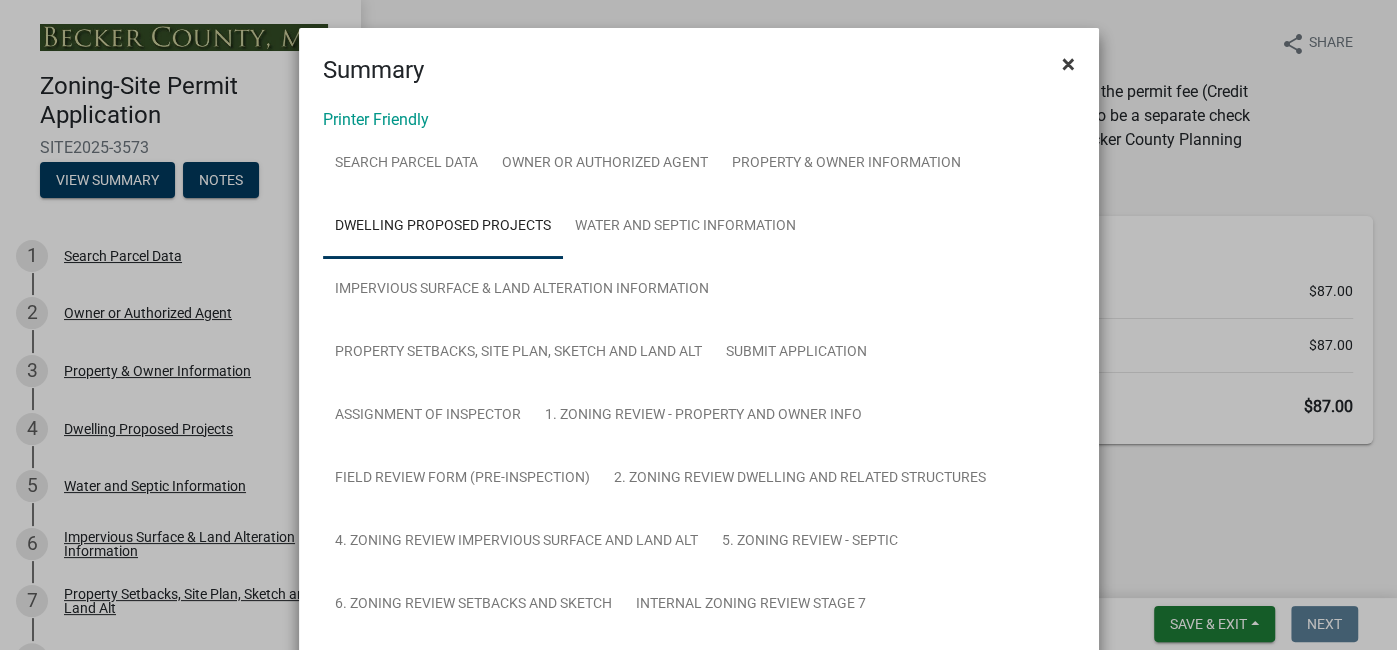 click on "×" 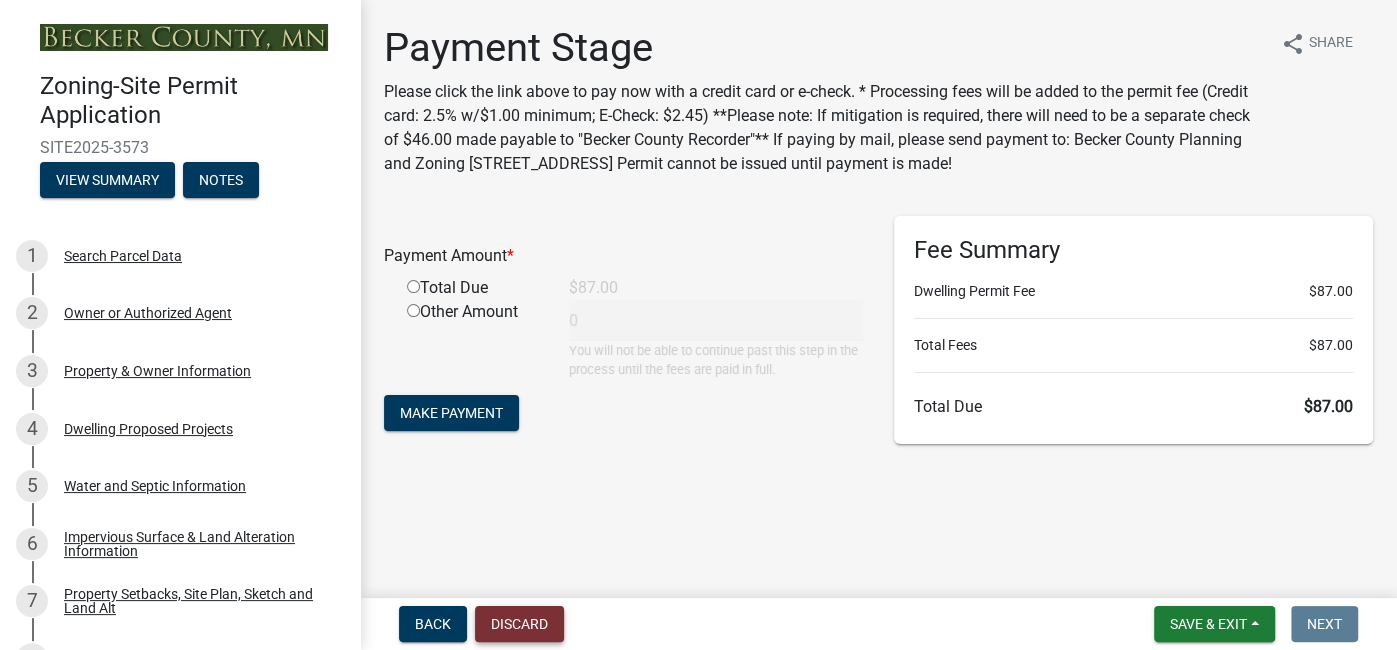 click on "Discard" at bounding box center (519, 624) 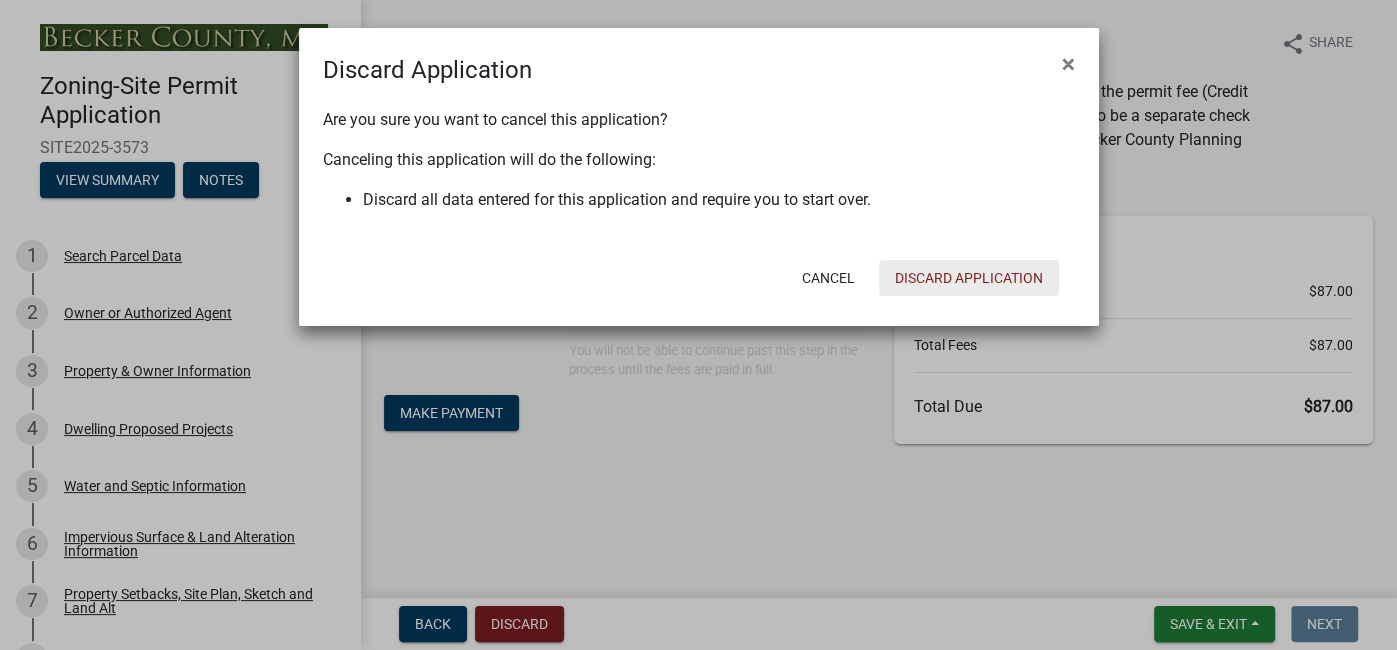 click on "Discard Application" 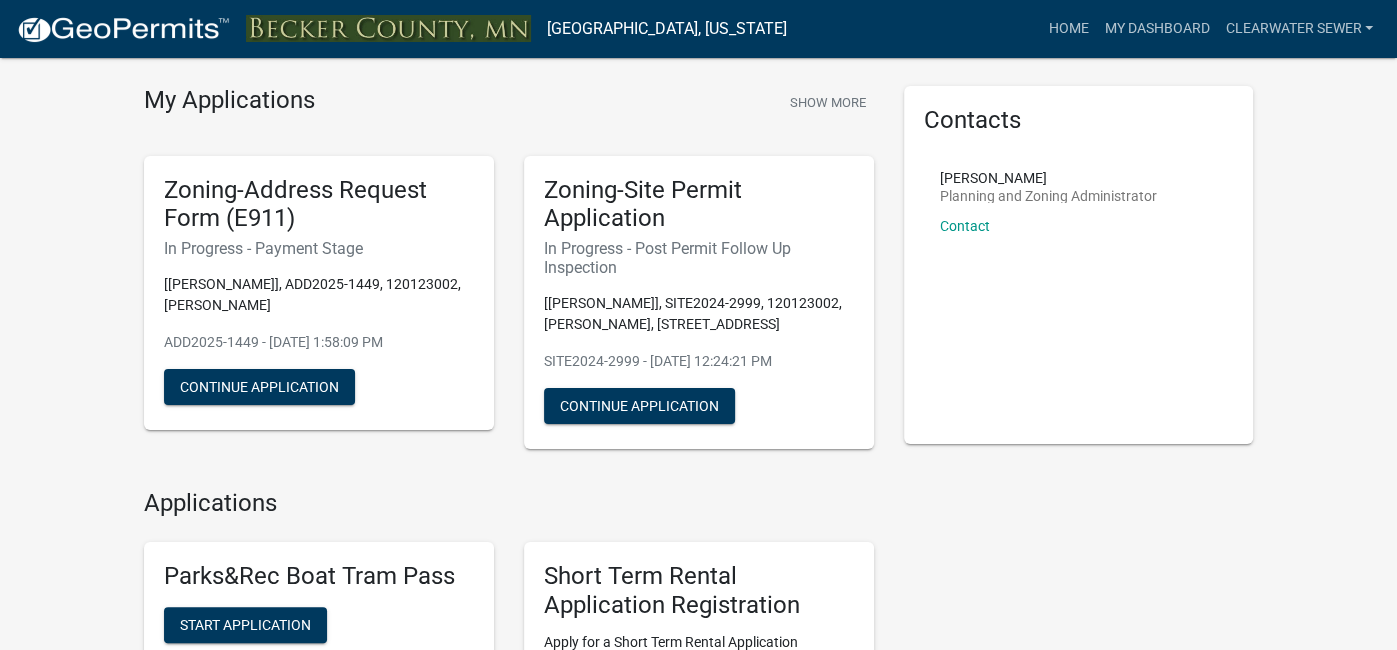 scroll, scrollTop: 56, scrollLeft: 0, axis: vertical 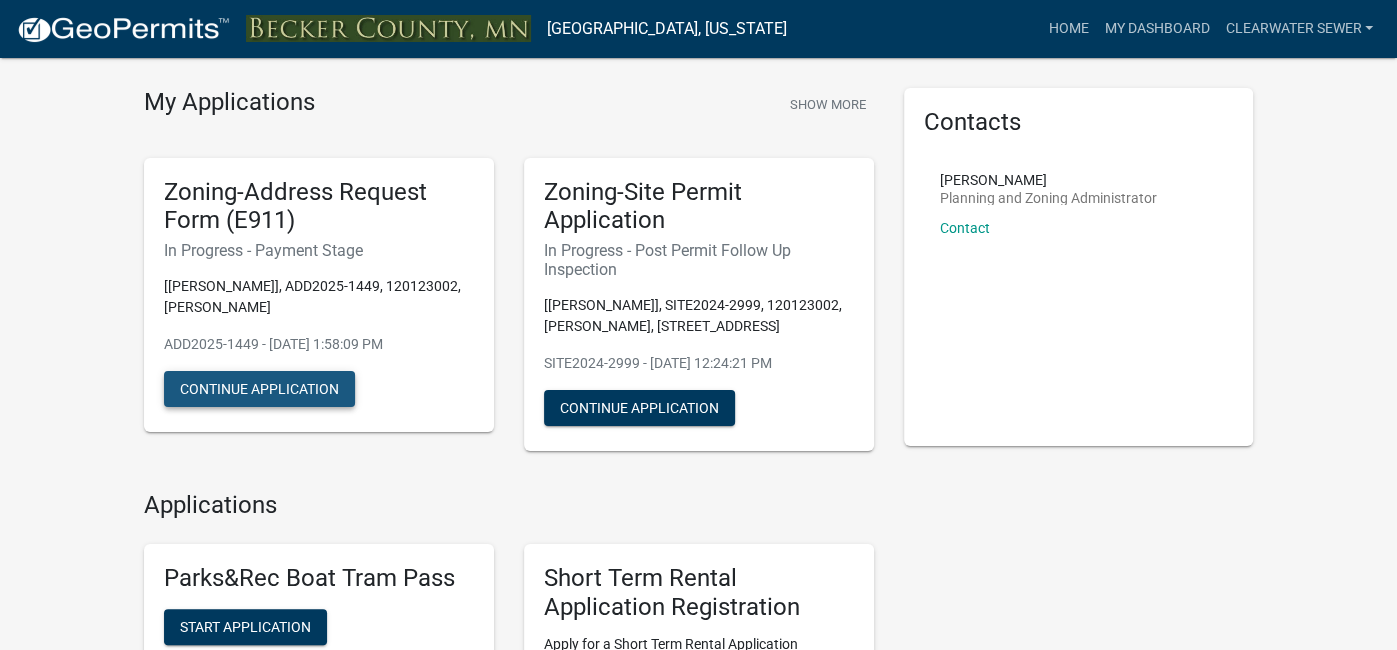click on "Continue Application" 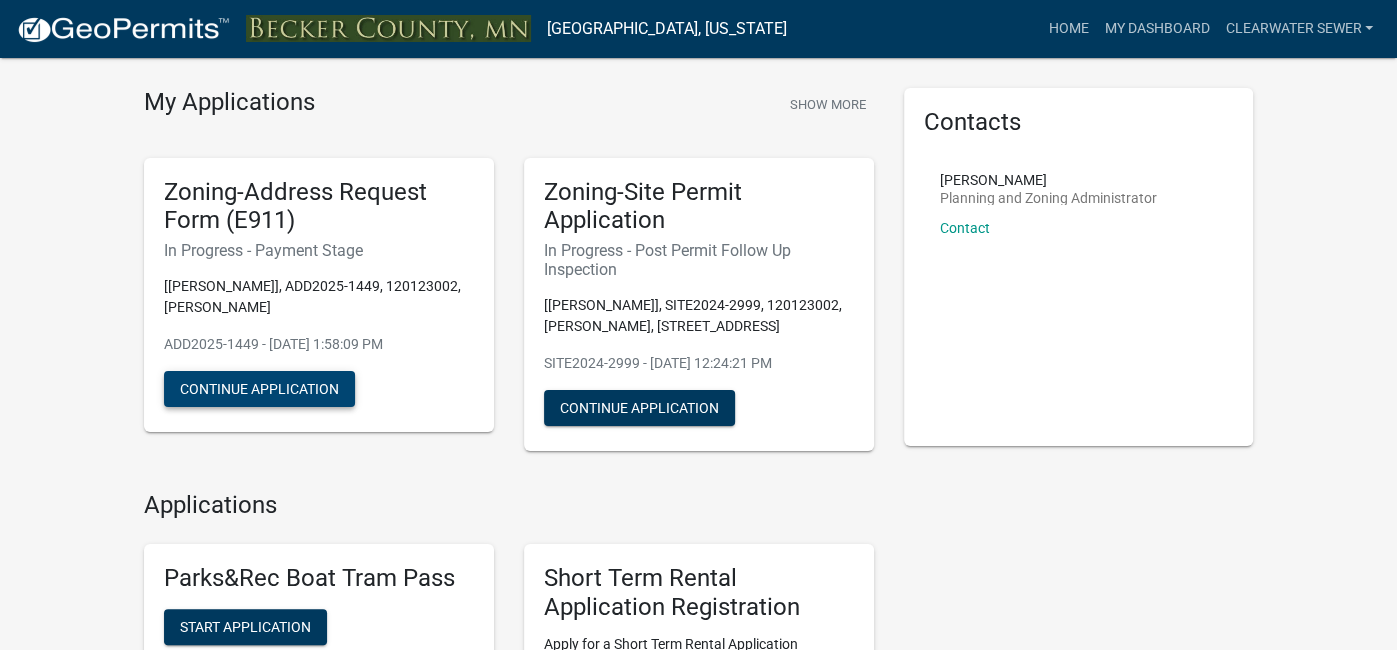 scroll, scrollTop: 0, scrollLeft: 0, axis: both 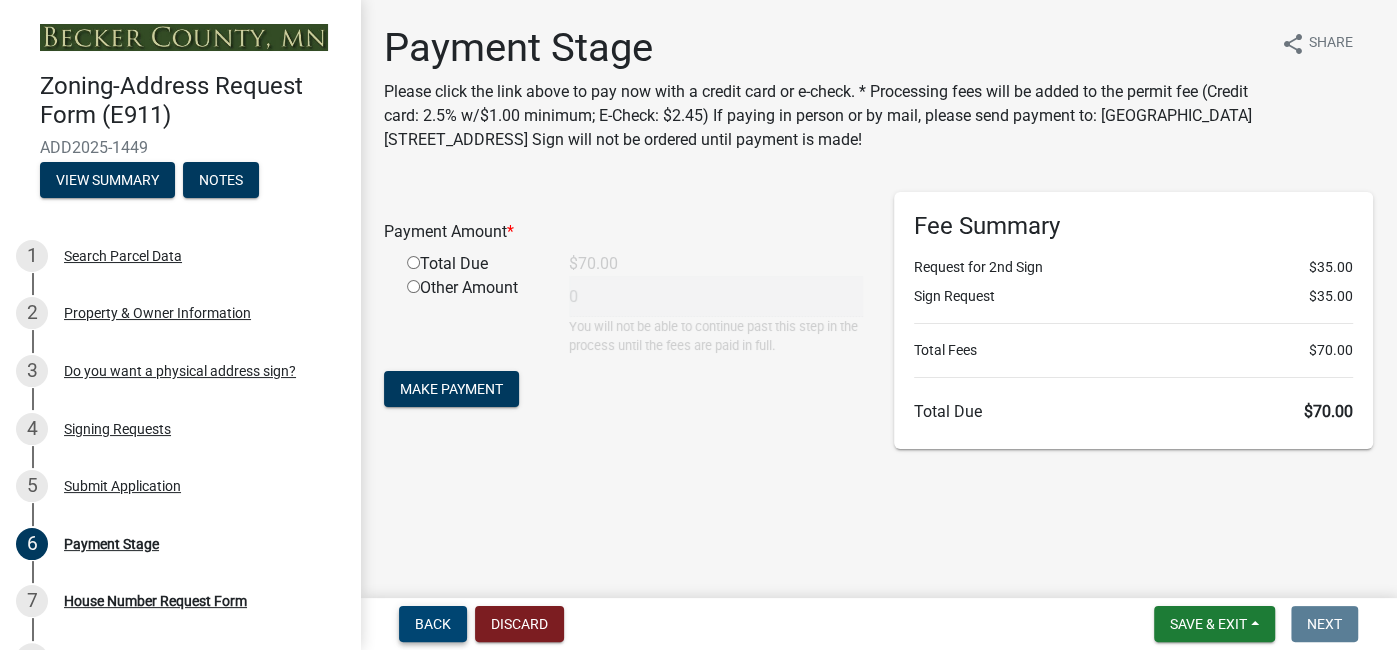 click on "Back" at bounding box center (433, 624) 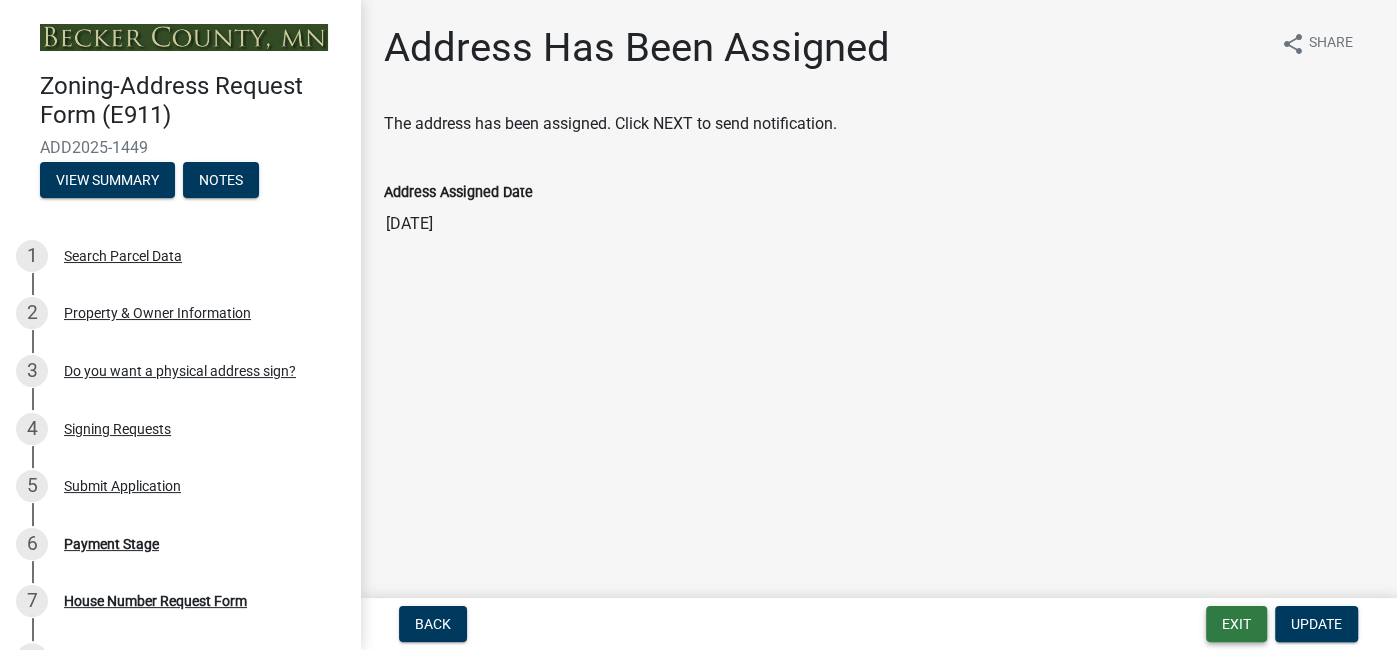 click on "Exit" at bounding box center (1236, 624) 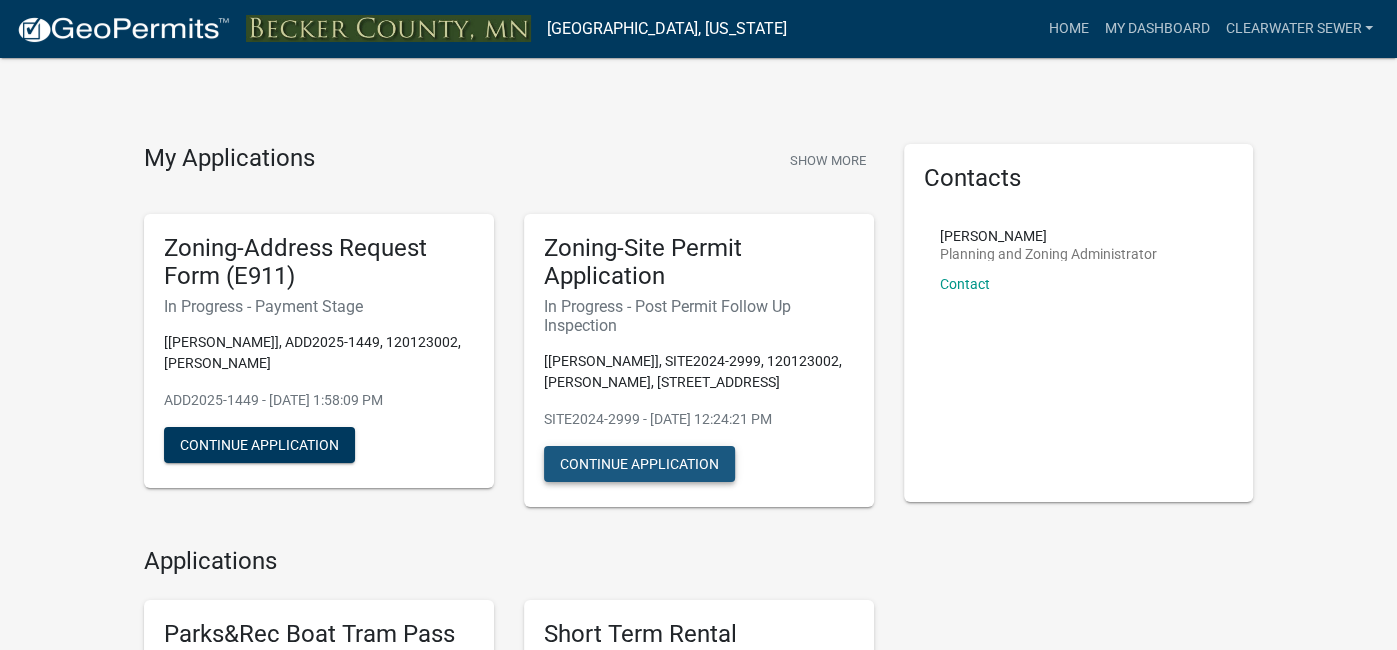 click on "Continue Application" 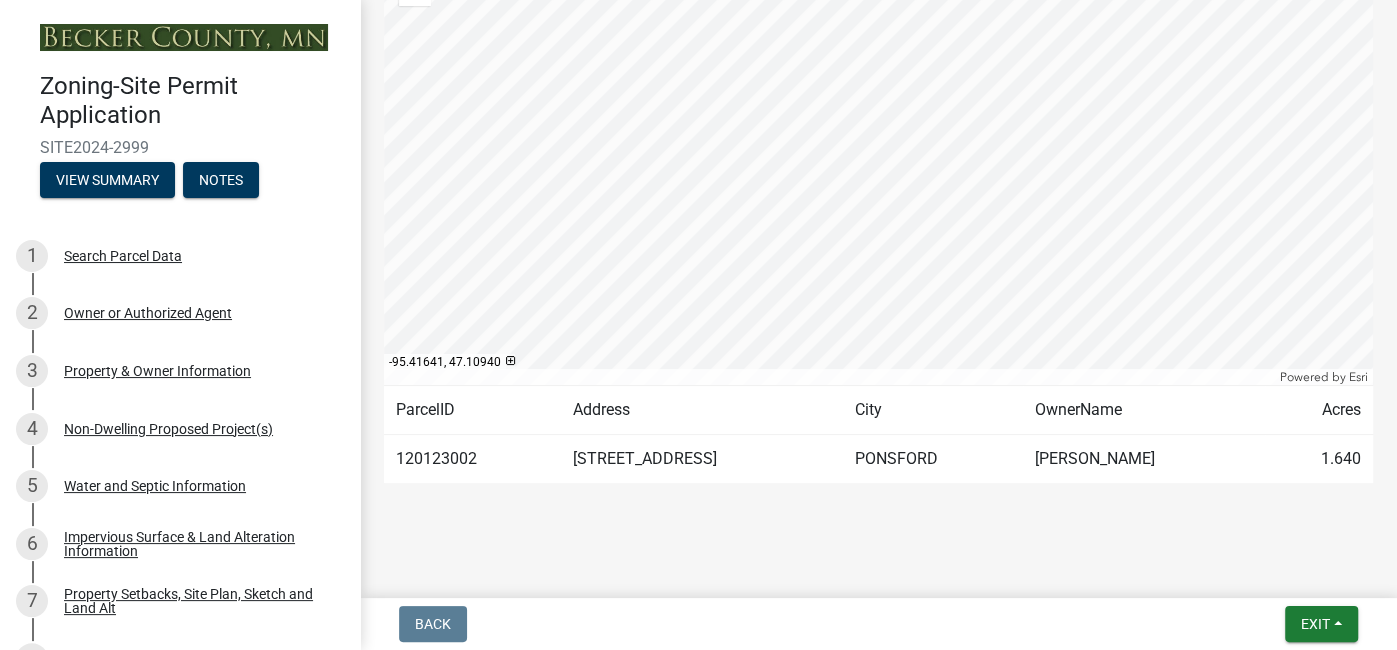 scroll, scrollTop: 553, scrollLeft: 0, axis: vertical 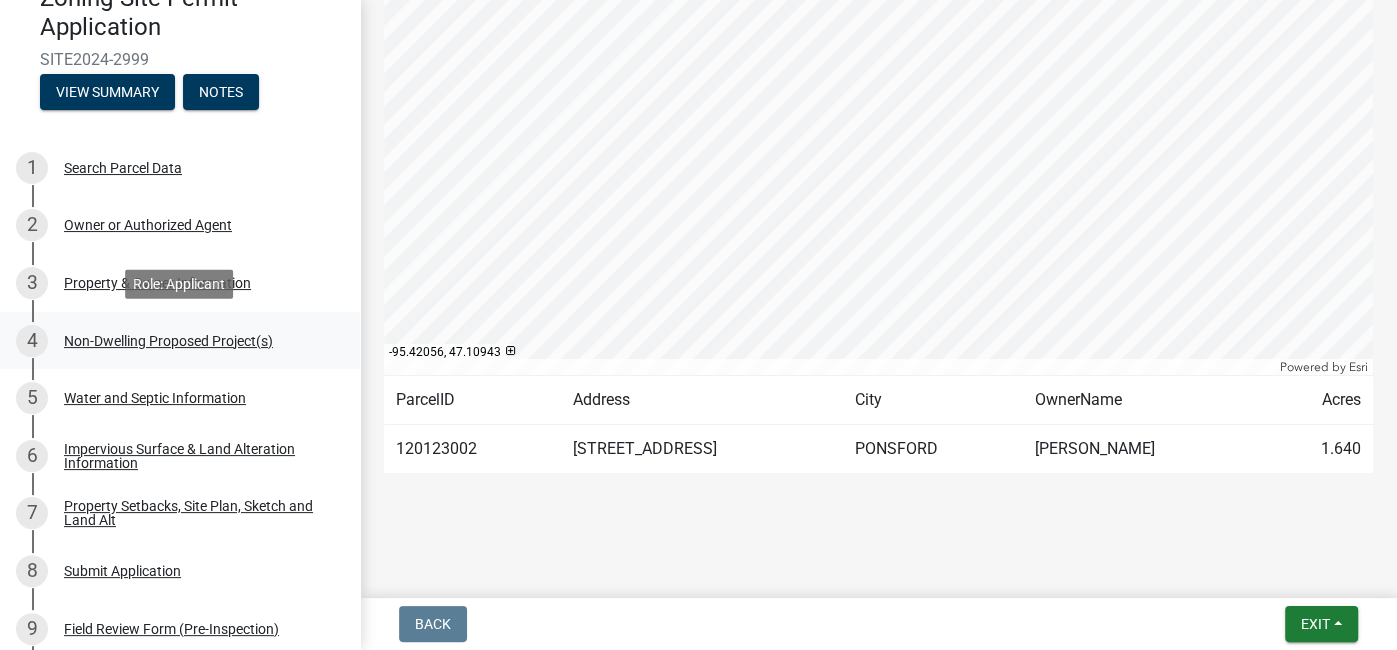 click on "Non-Dwelling Proposed Project(s)" at bounding box center (168, 341) 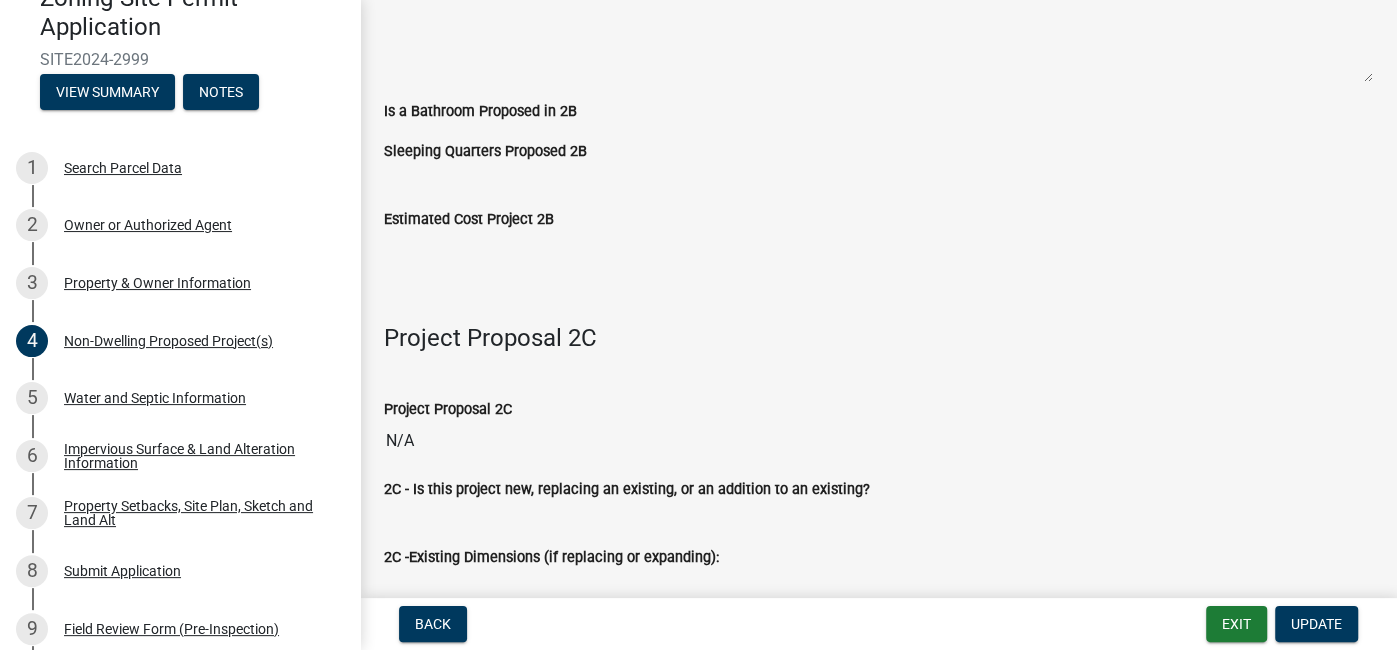 scroll, scrollTop: 2158, scrollLeft: 0, axis: vertical 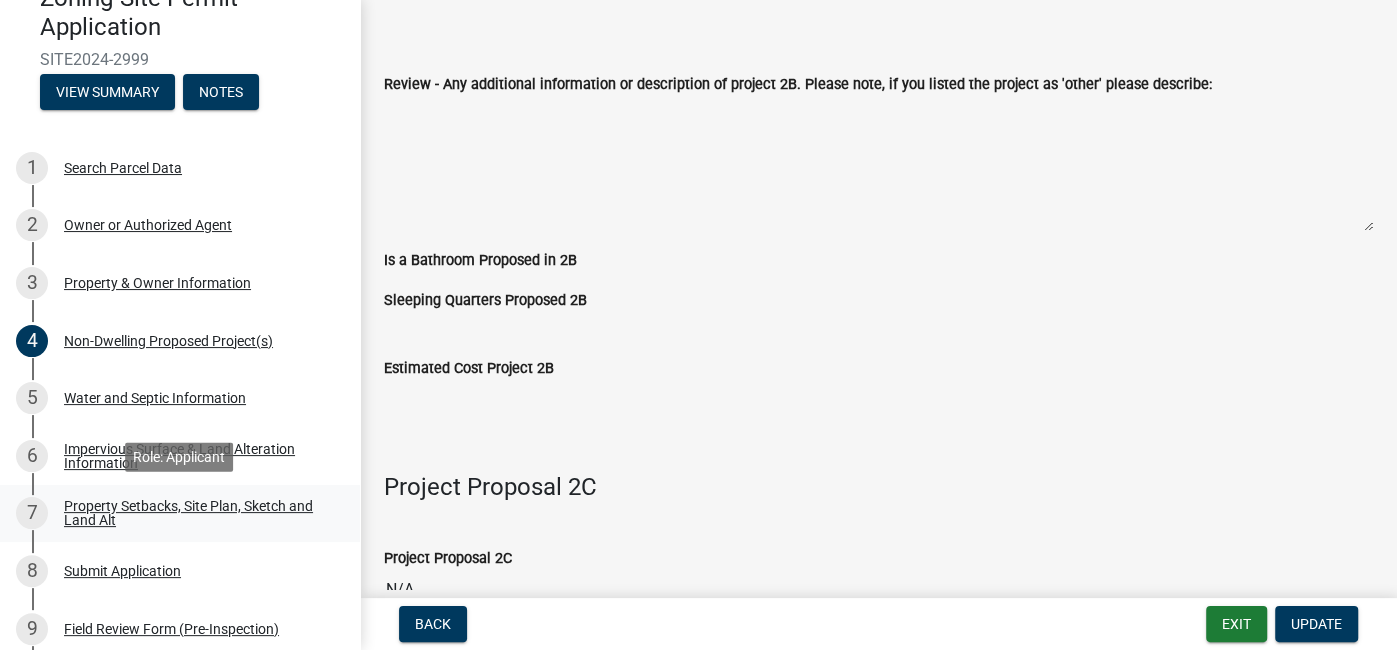 click on "Property Setbacks, Site Plan, Sketch and Land Alt" at bounding box center (196, 513) 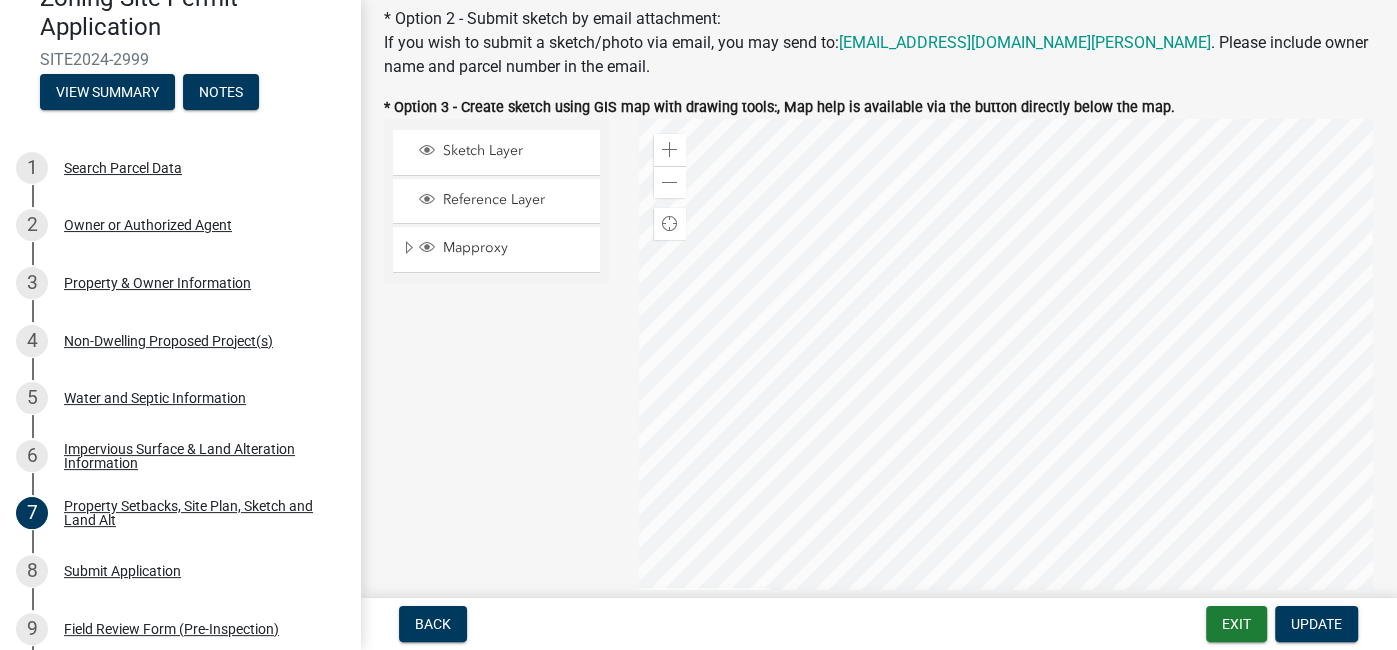 scroll, scrollTop: 530, scrollLeft: 0, axis: vertical 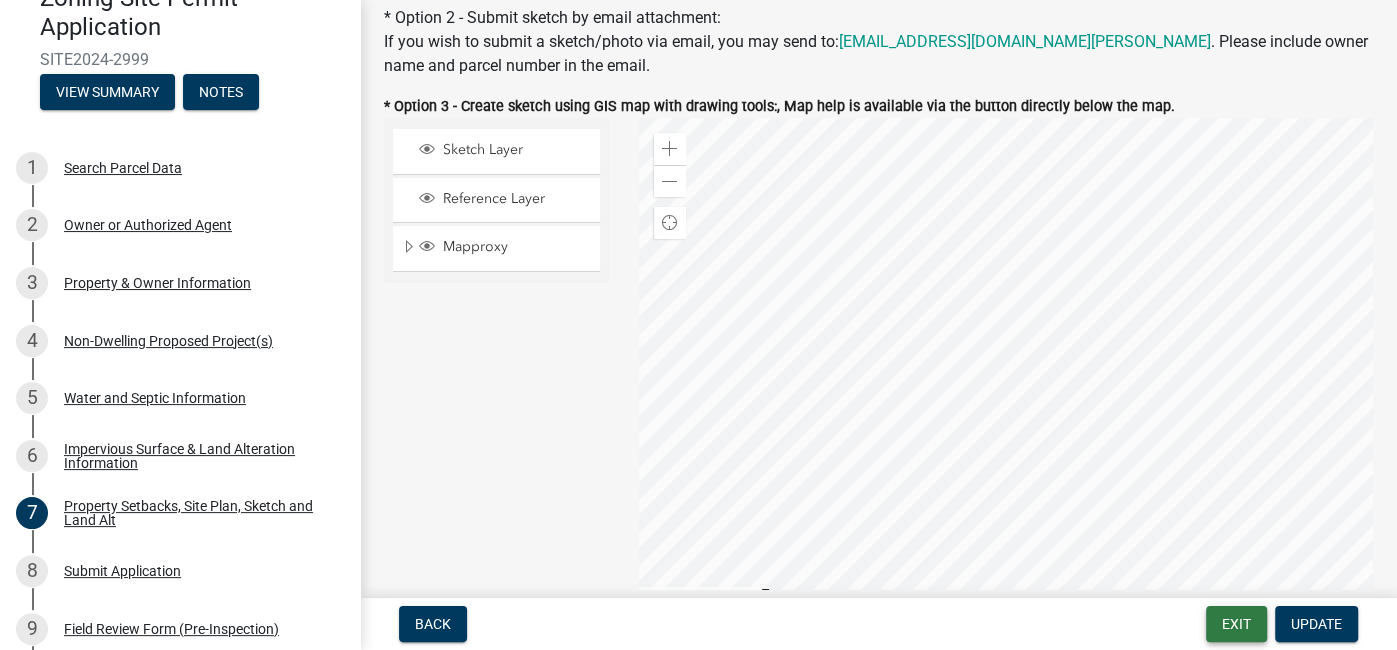 click on "Exit" at bounding box center (1236, 624) 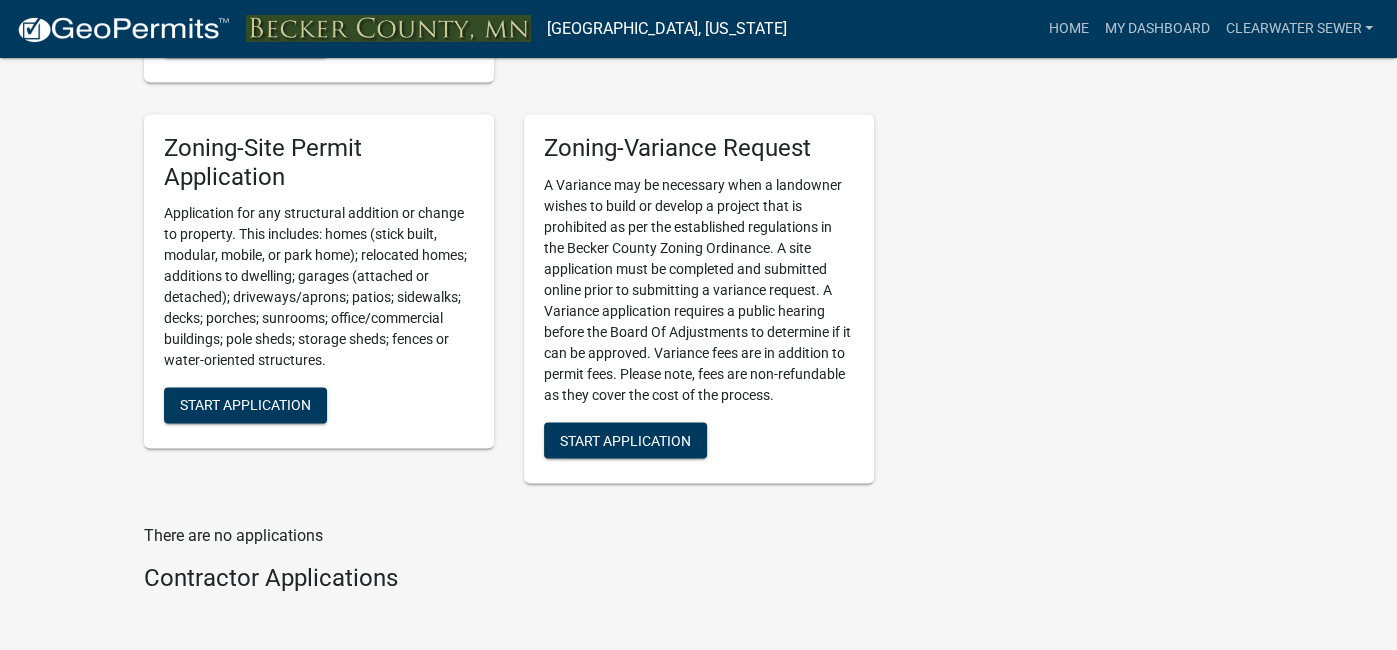 scroll, scrollTop: 2147, scrollLeft: 0, axis: vertical 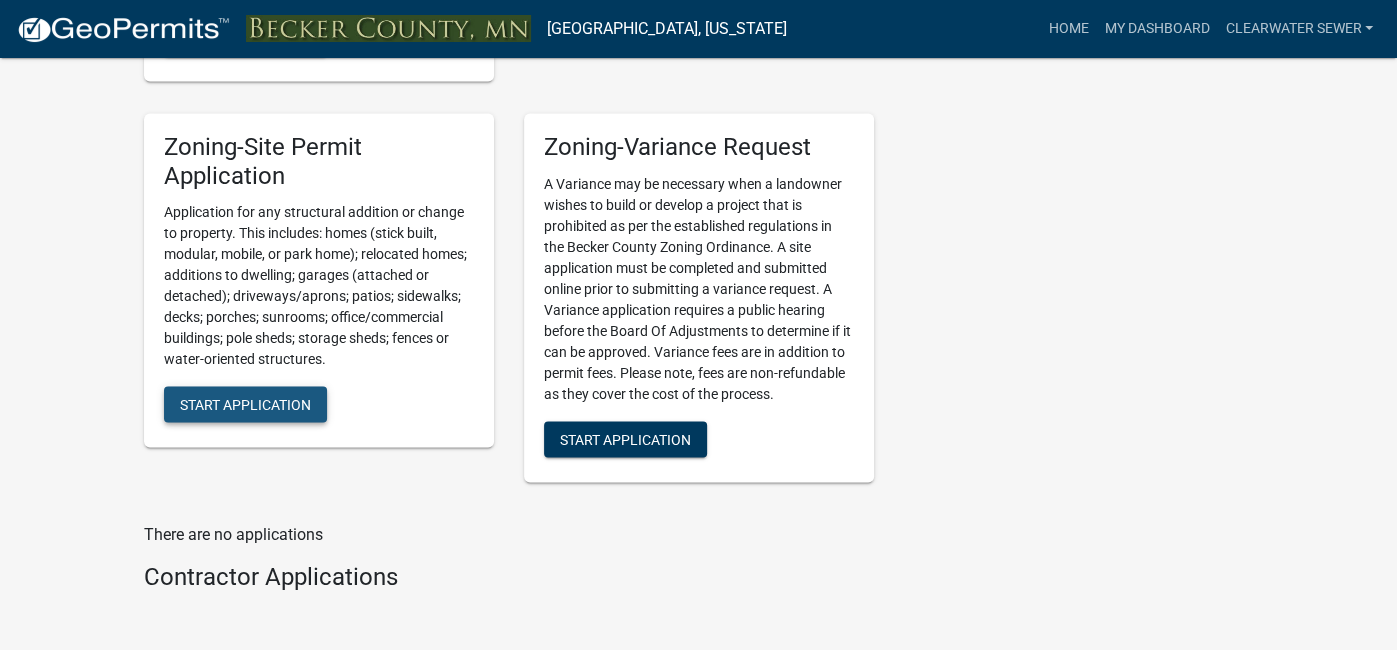 click on "Start Application" 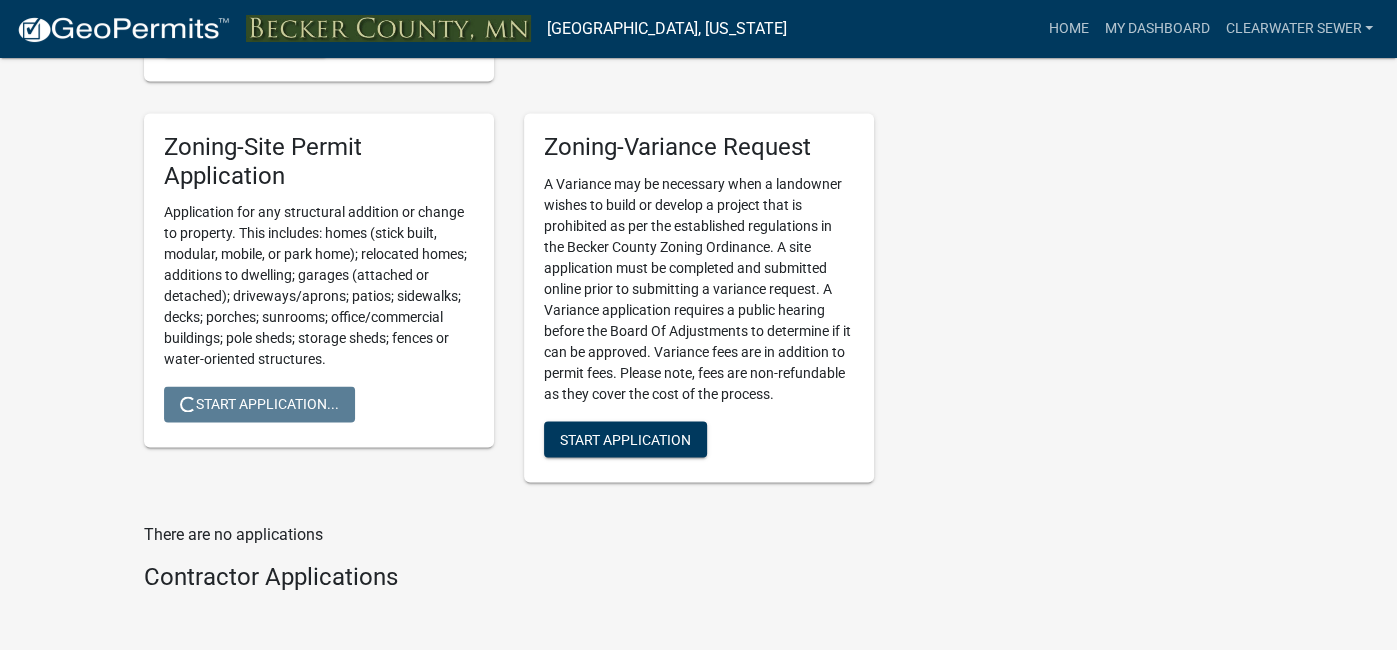 scroll, scrollTop: 0, scrollLeft: 0, axis: both 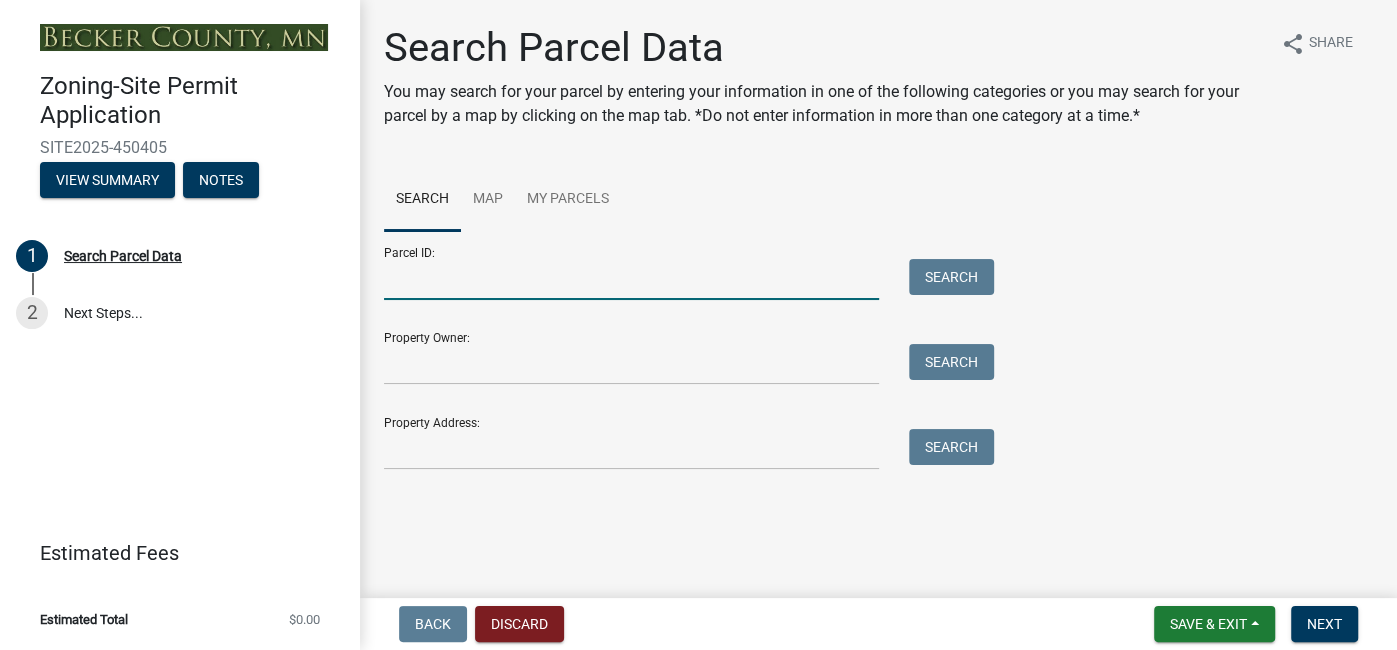 click on "Parcel ID:" at bounding box center (631, 279) 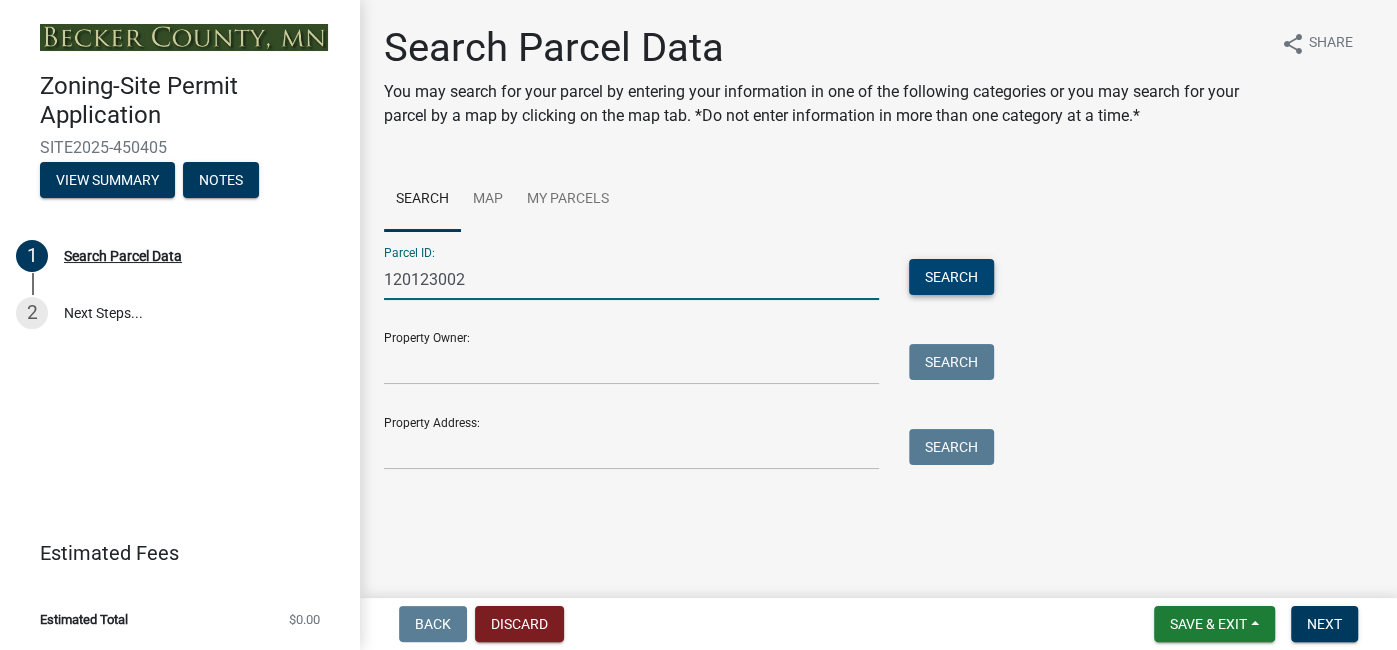 type on "120123002" 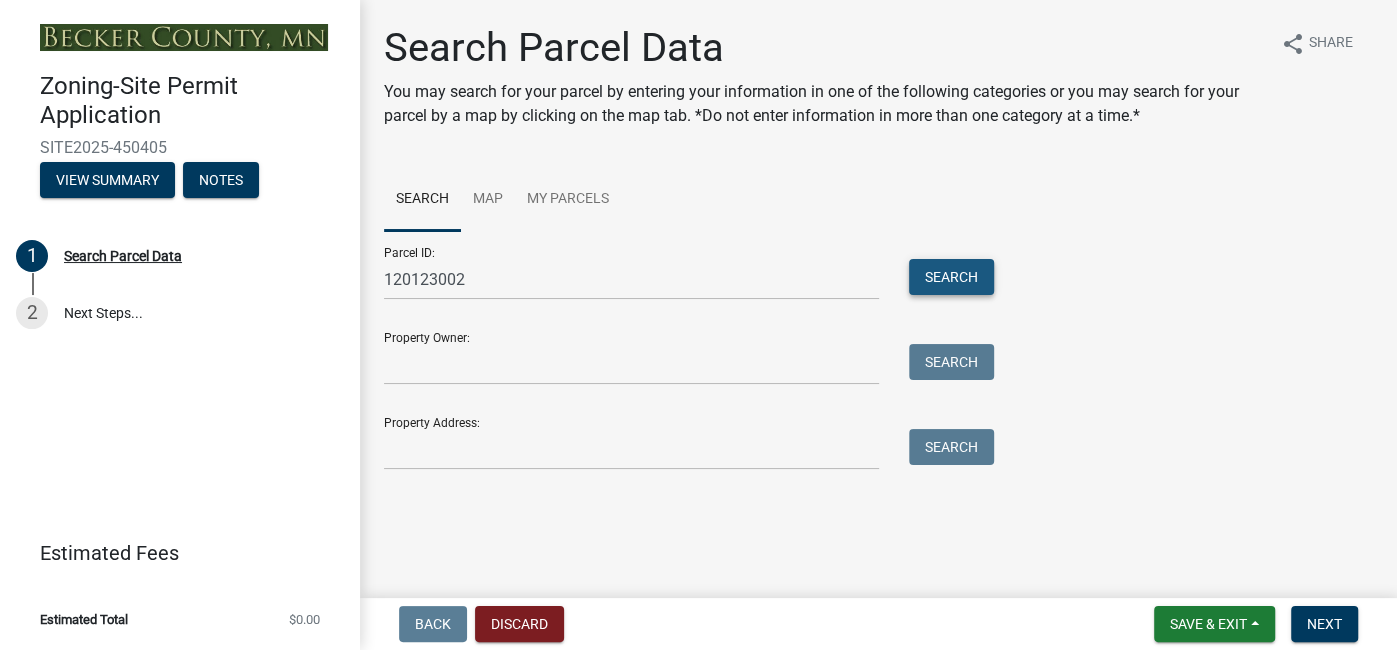 click on "Search" at bounding box center [951, 277] 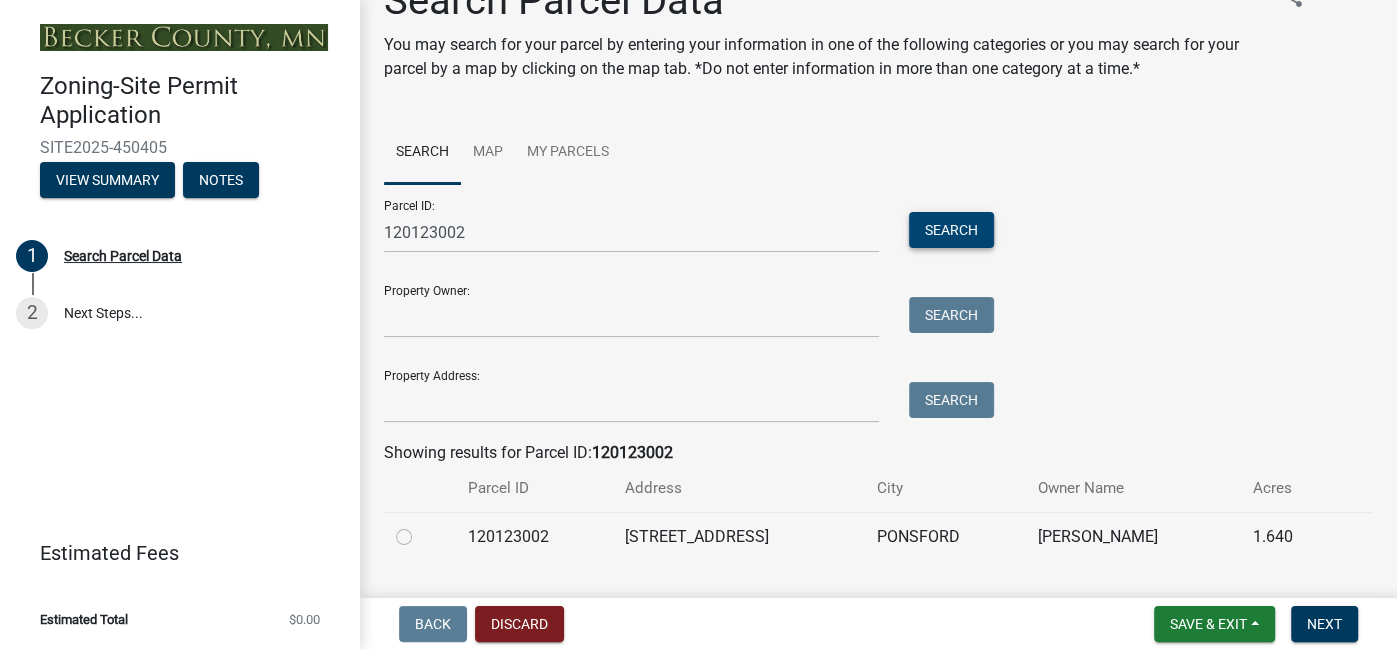 scroll, scrollTop: 95, scrollLeft: 0, axis: vertical 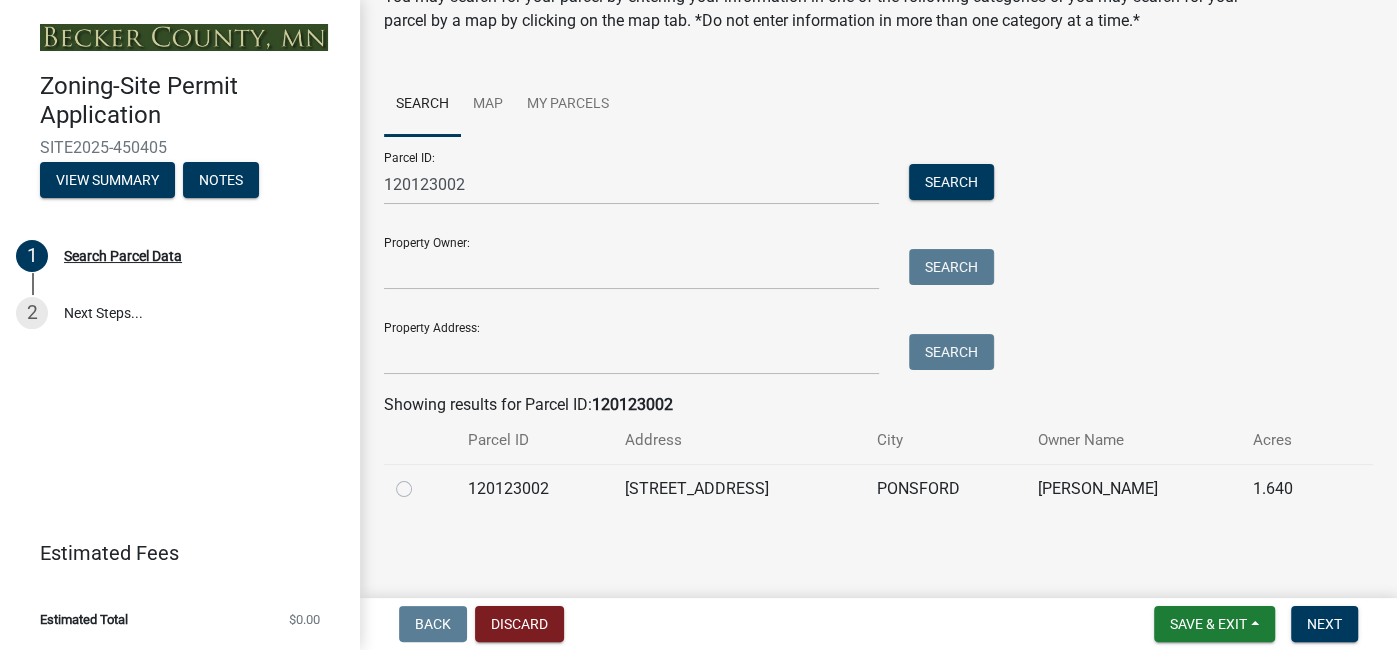 click 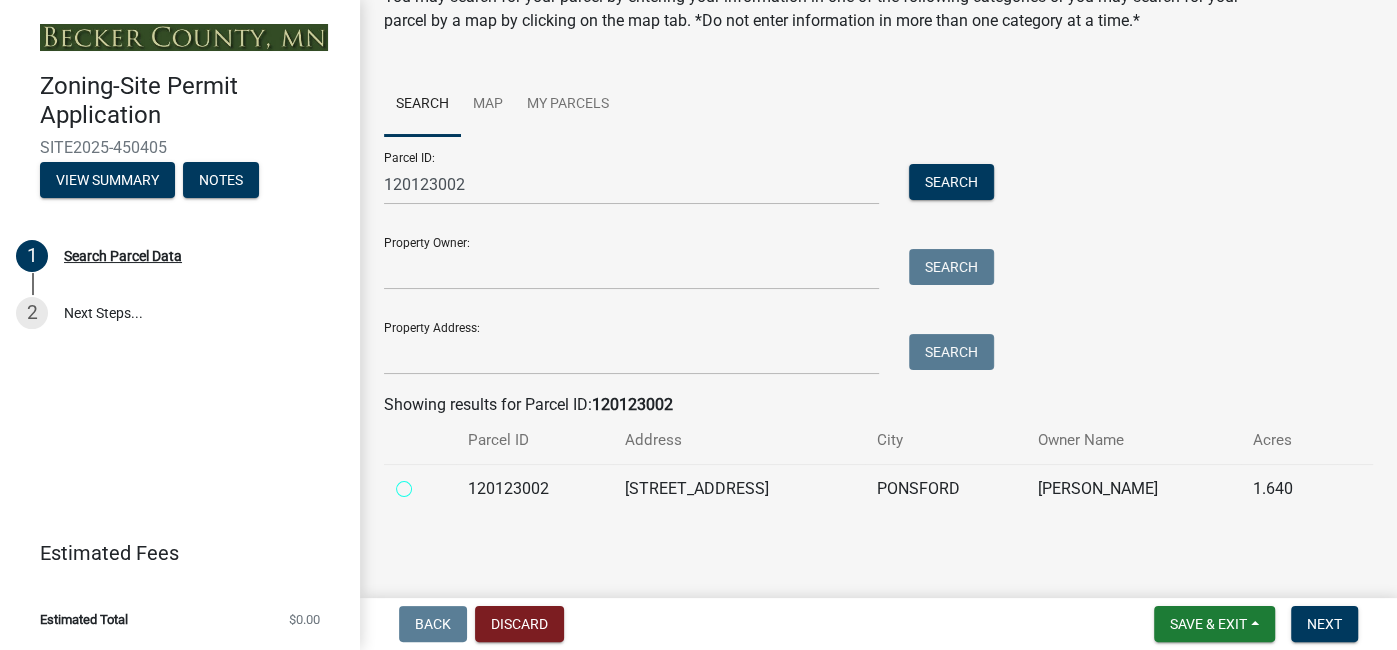 click at bounding box center (426, 483) 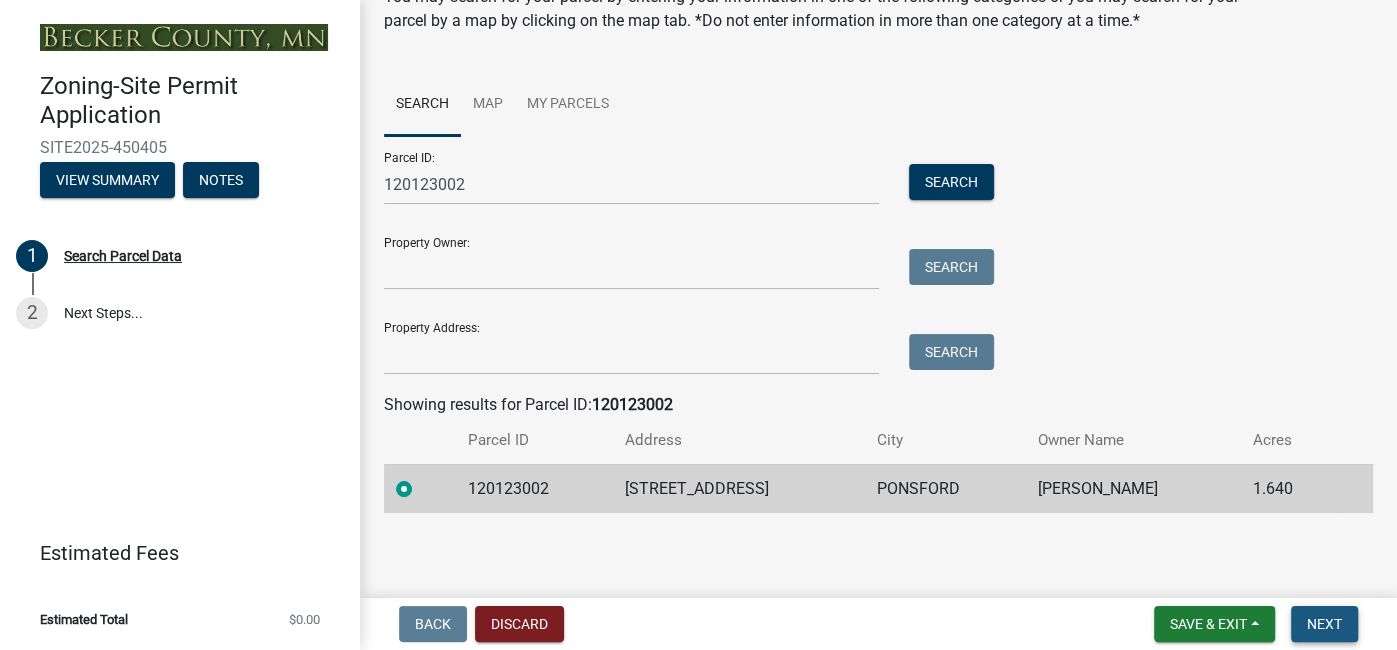 click on "Next" at bounding box center [1324, 624] 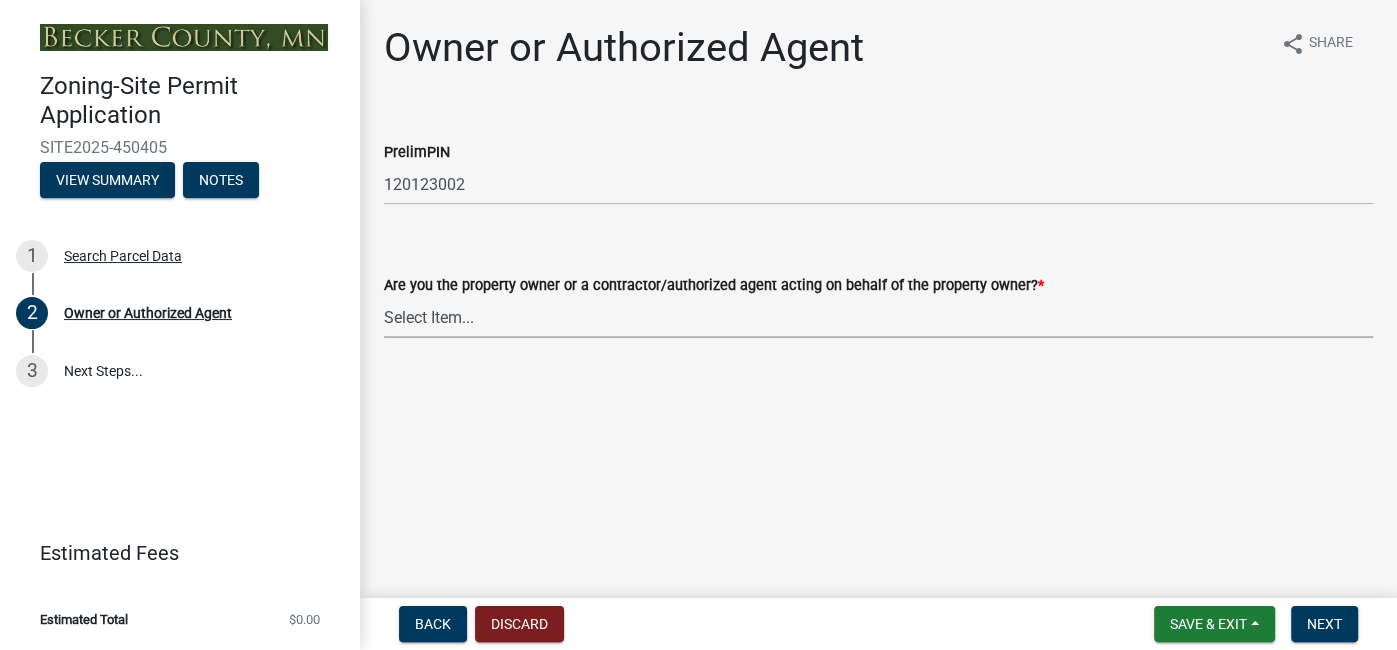 click on "Select Item...   Property Owner   Authorized Agent" at bounding box center [878, 317] 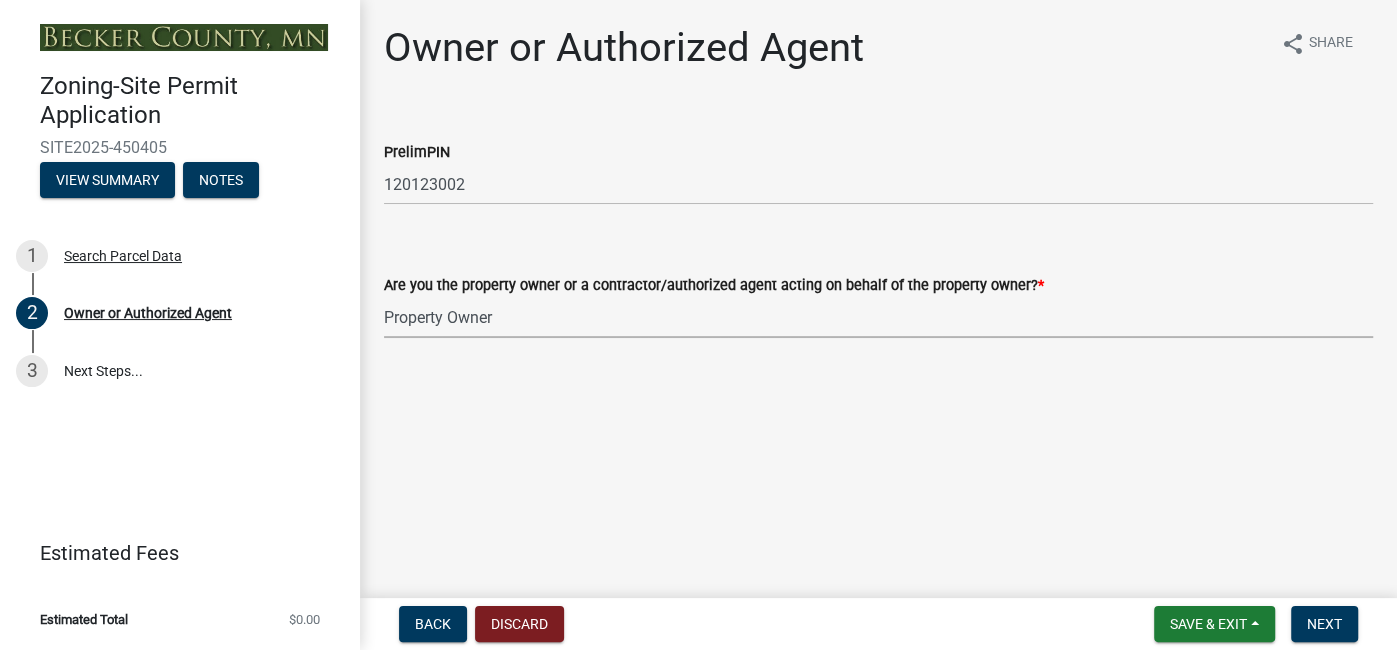 click on "Select Item...   Property Owner   Authorized Agent" at bounding box center [878, 317] 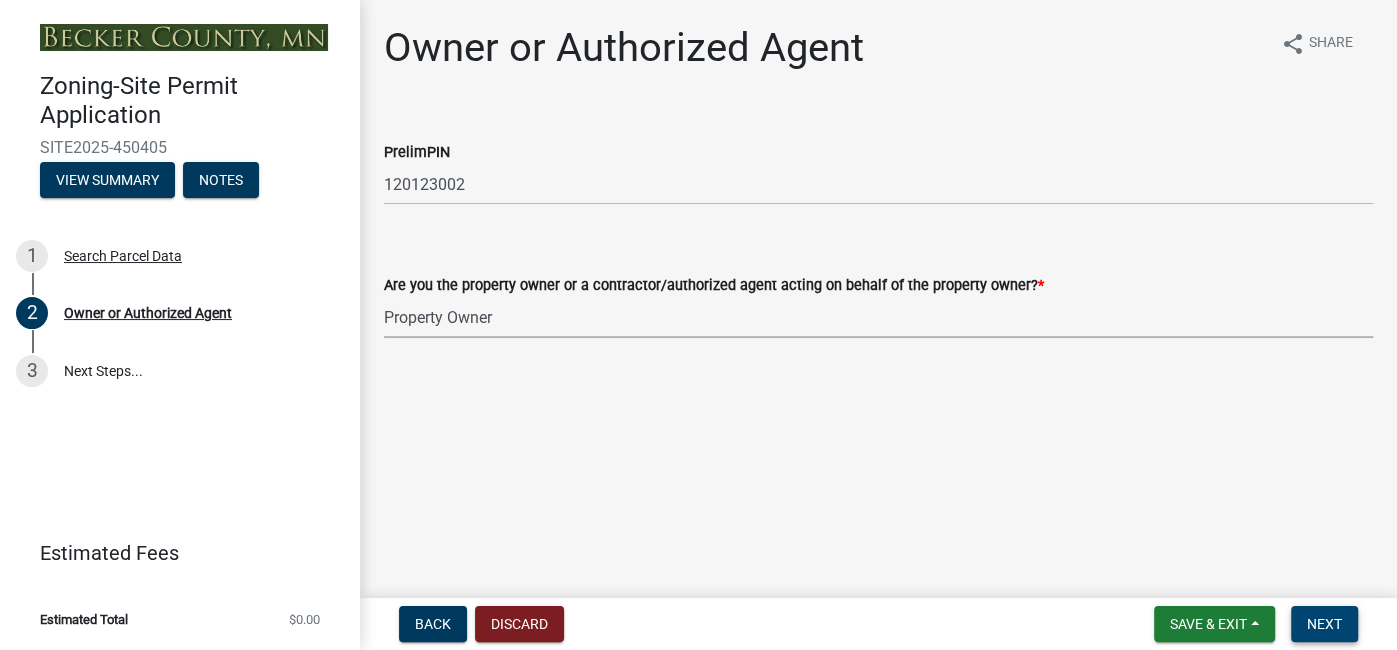 click on "Next" at bounding box center (1324, 624) 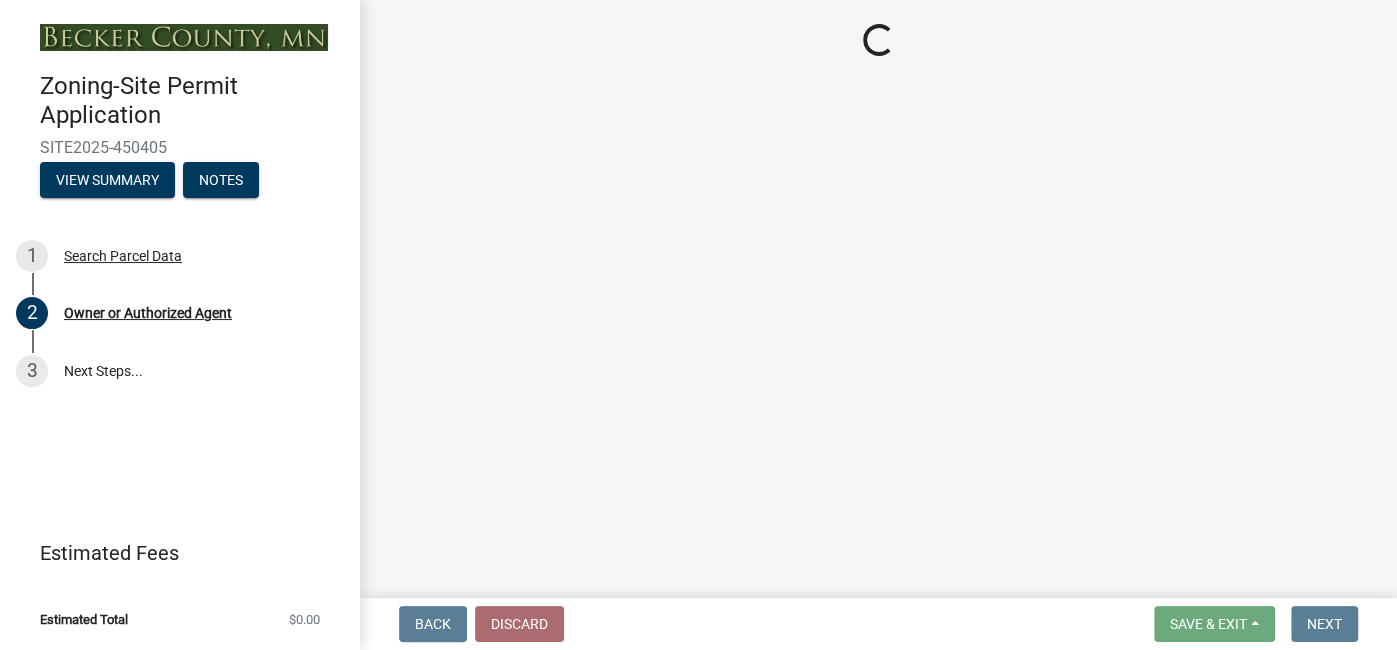 select on "952c78ef-3603-428b-9a7a-234fefdcef74" 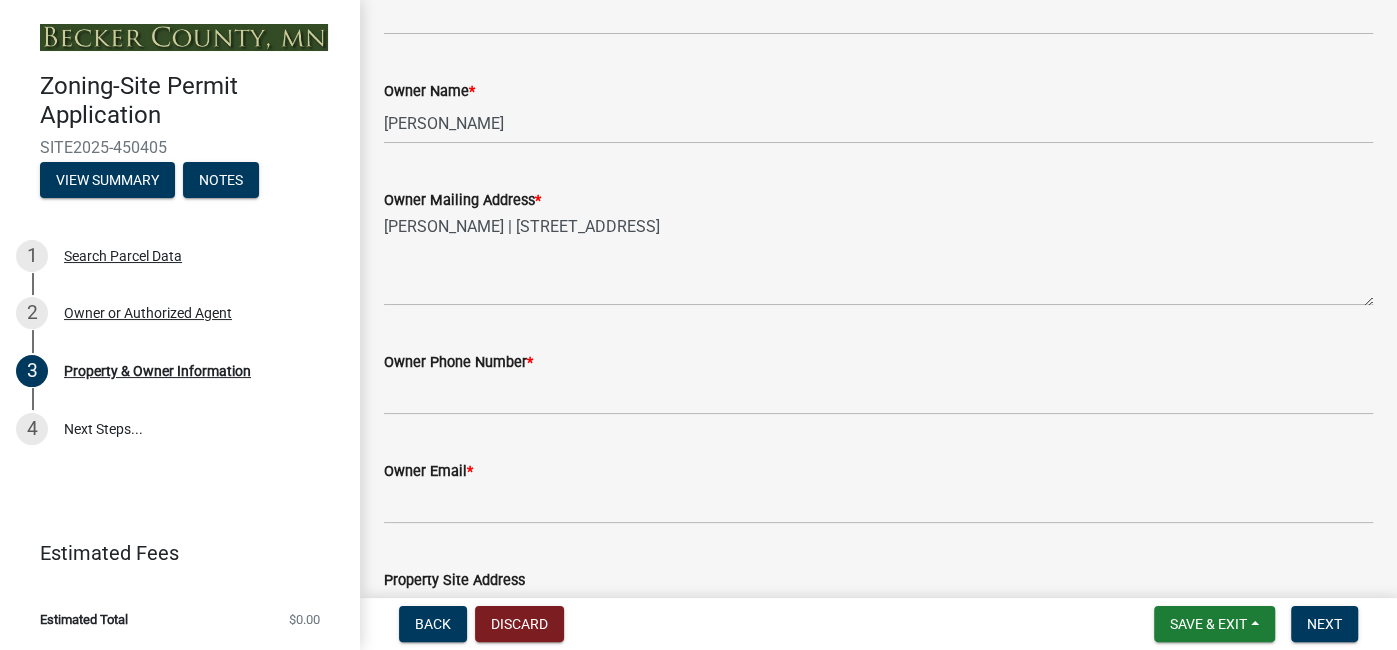 scroll, scrollTop: 444, scrollLeft: 0, axis: vertical 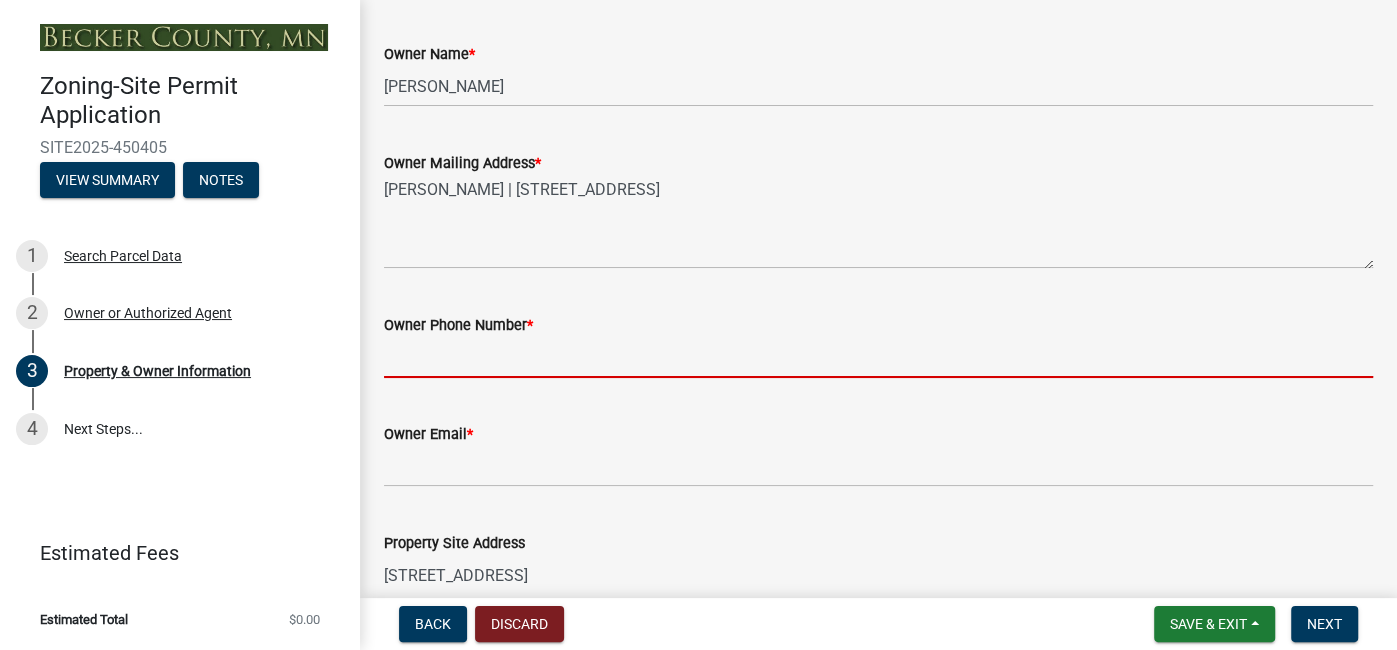click on "Owner Phone Number  *" at bounding box center (878, 357) 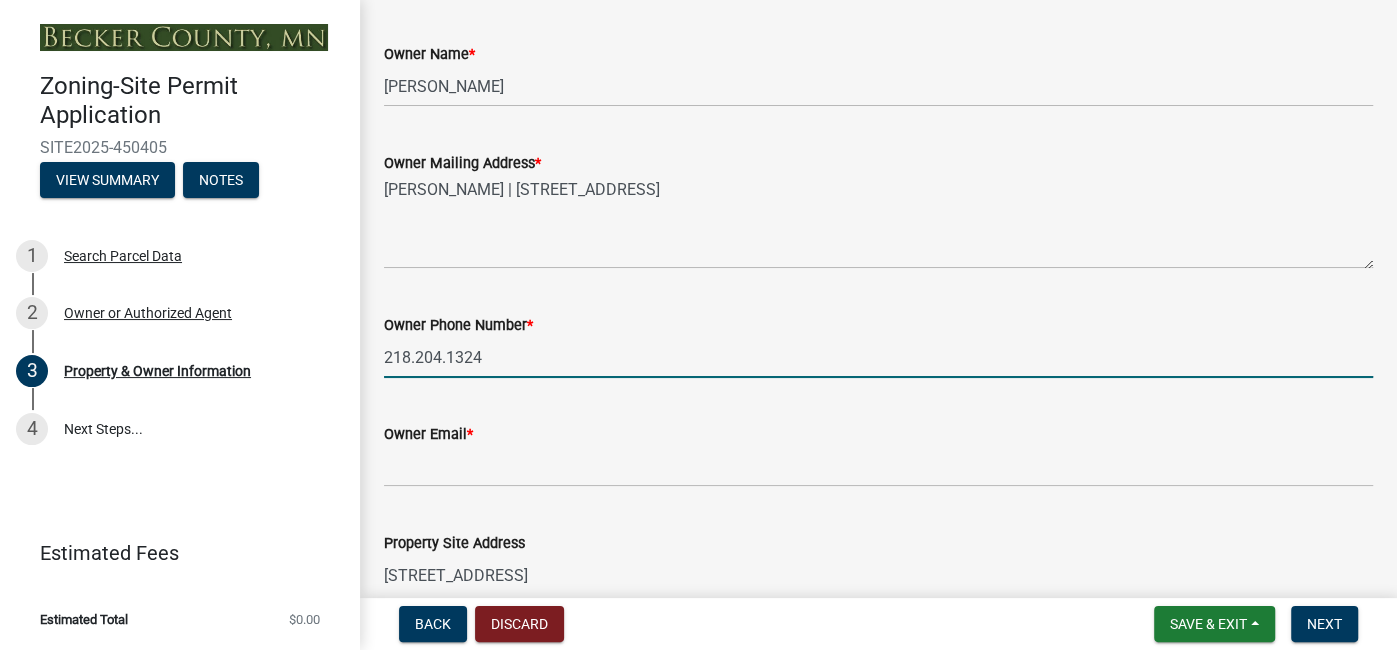 type on "218.204.1324" 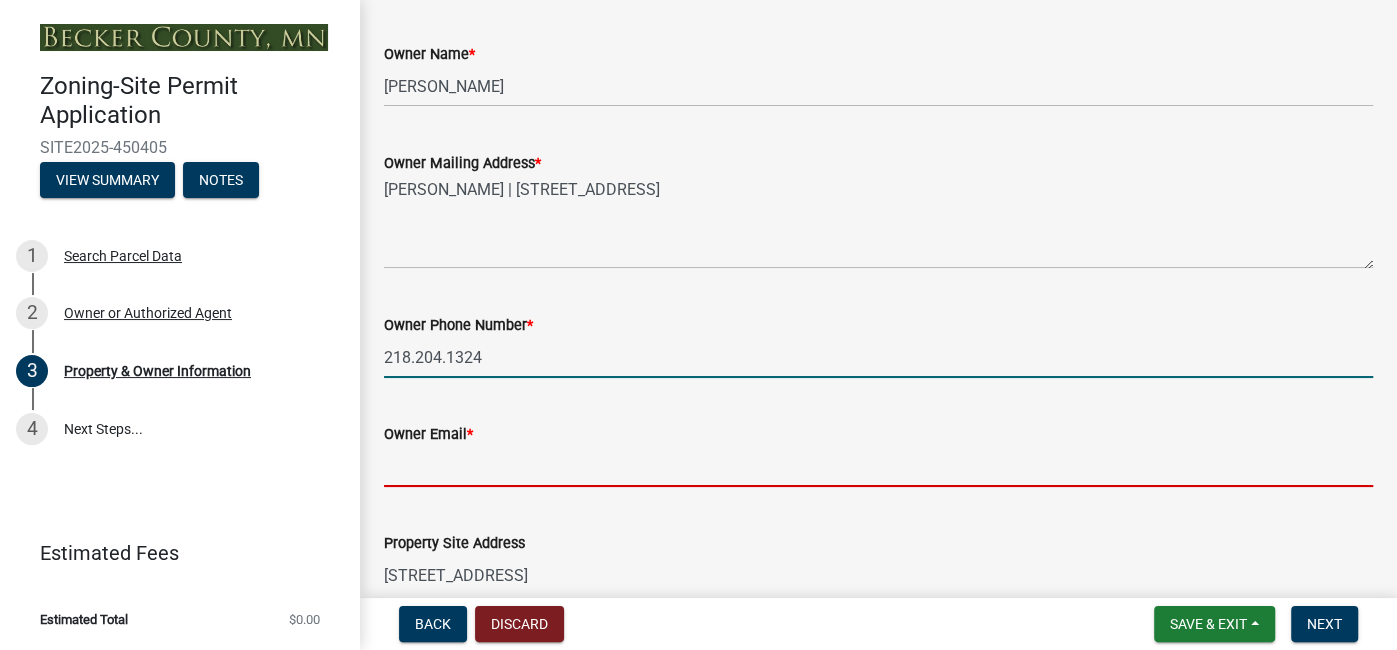 click on "Owner Email  *" at bounding box center [878, 466] 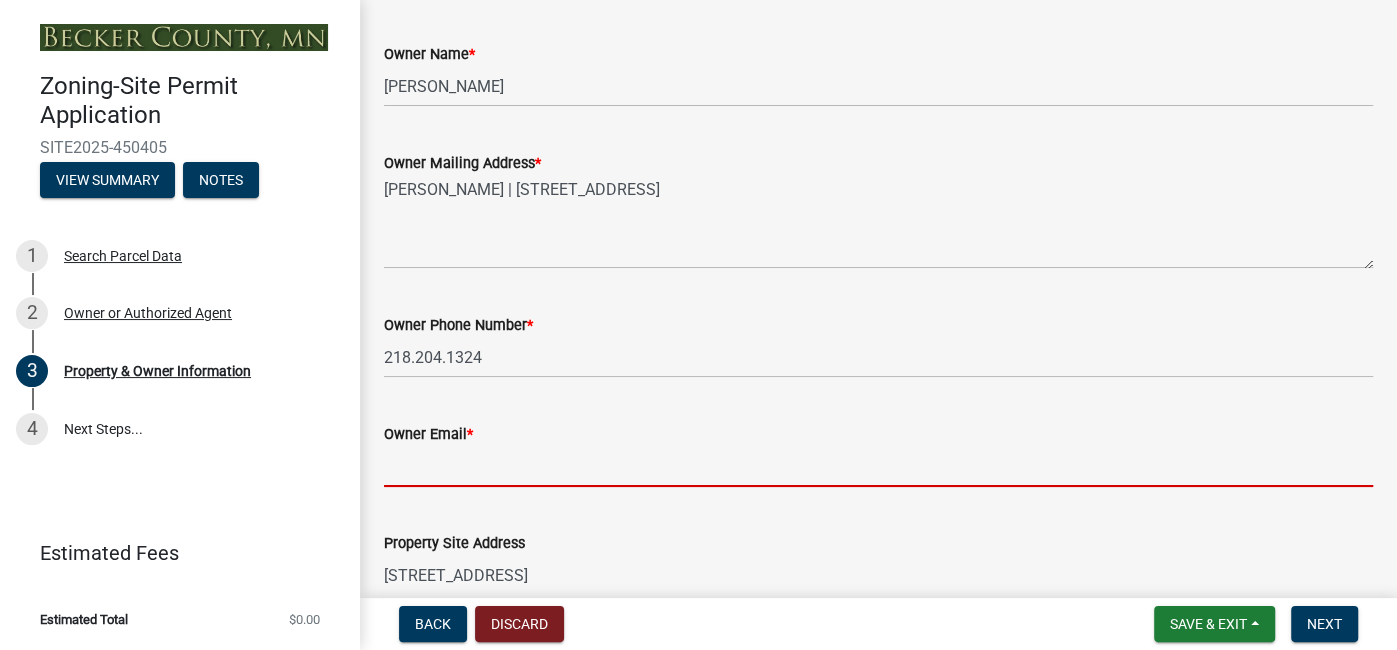 type on "[EMAIL_ADDRESS][DOMAIN_NAME]" 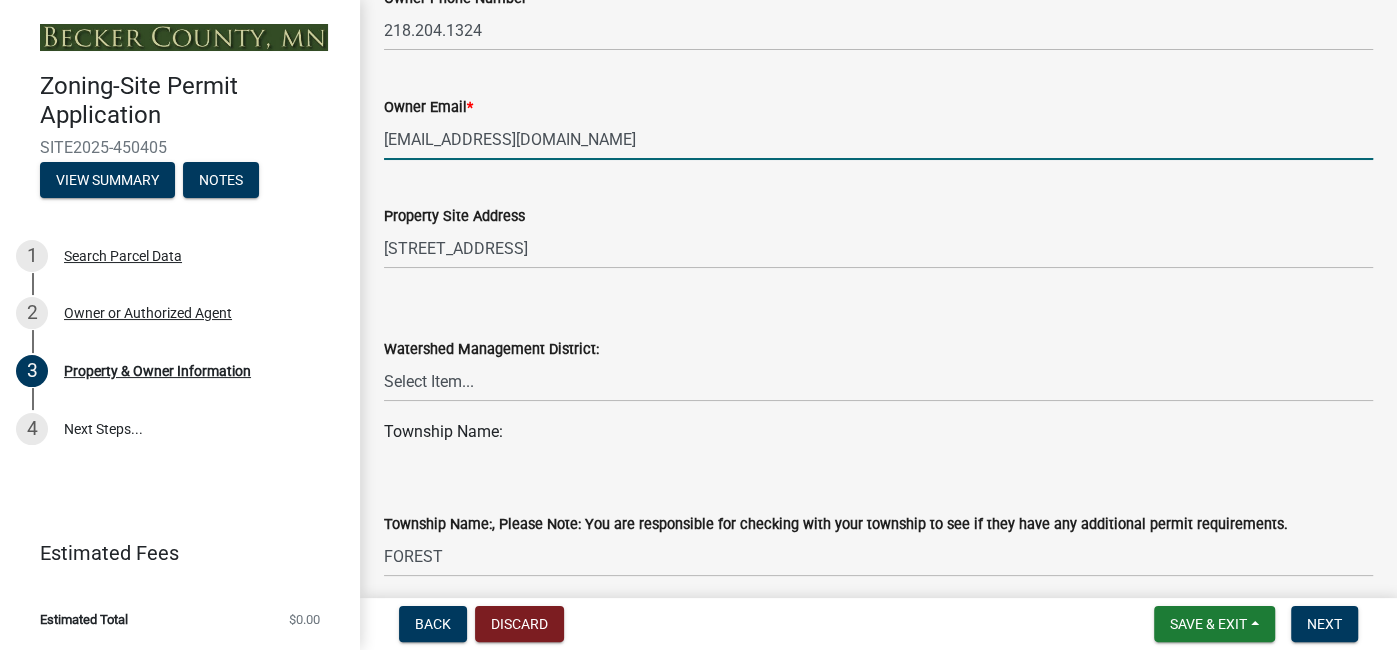 scroll, scrollTop: 825, scrollLeft: 0, axis: vertical 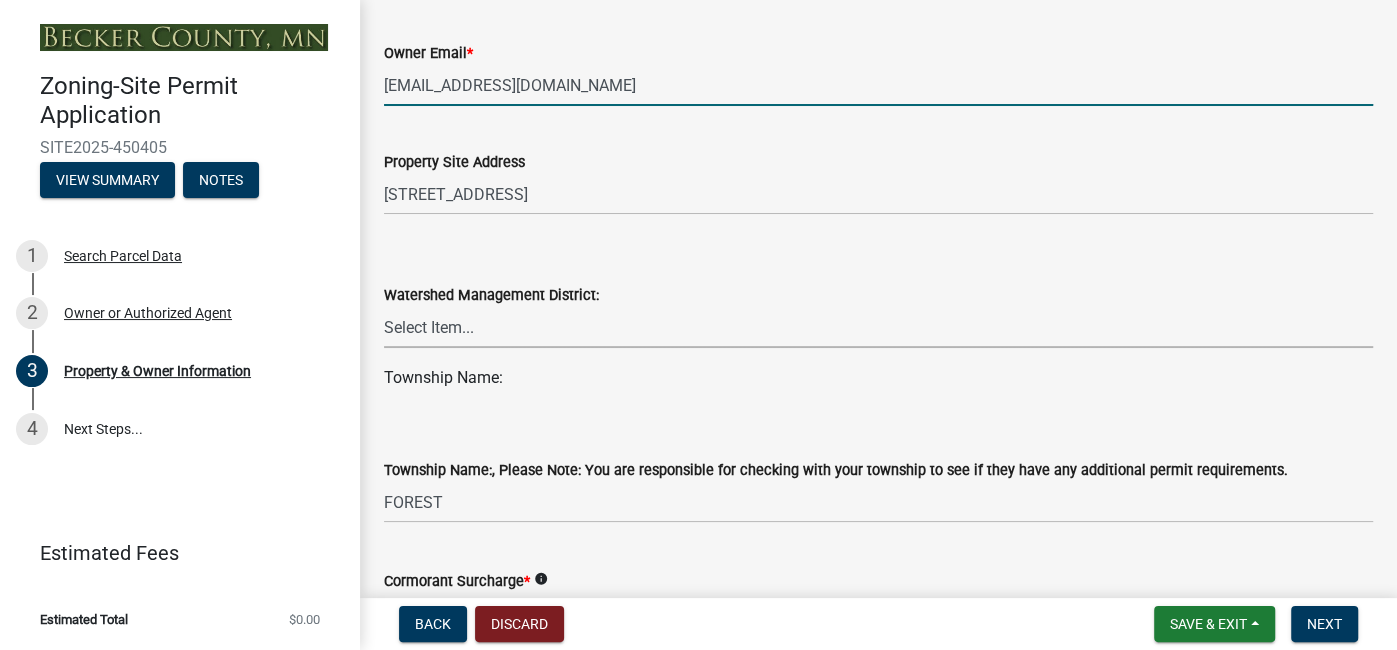 click on "Select Item...   PELICAN RIVER WTRSHD   BUFFALO WATERSHED   CORMORANT WATERSHED   WILD RICE WATERSHED" at bounding box center [878, 327] 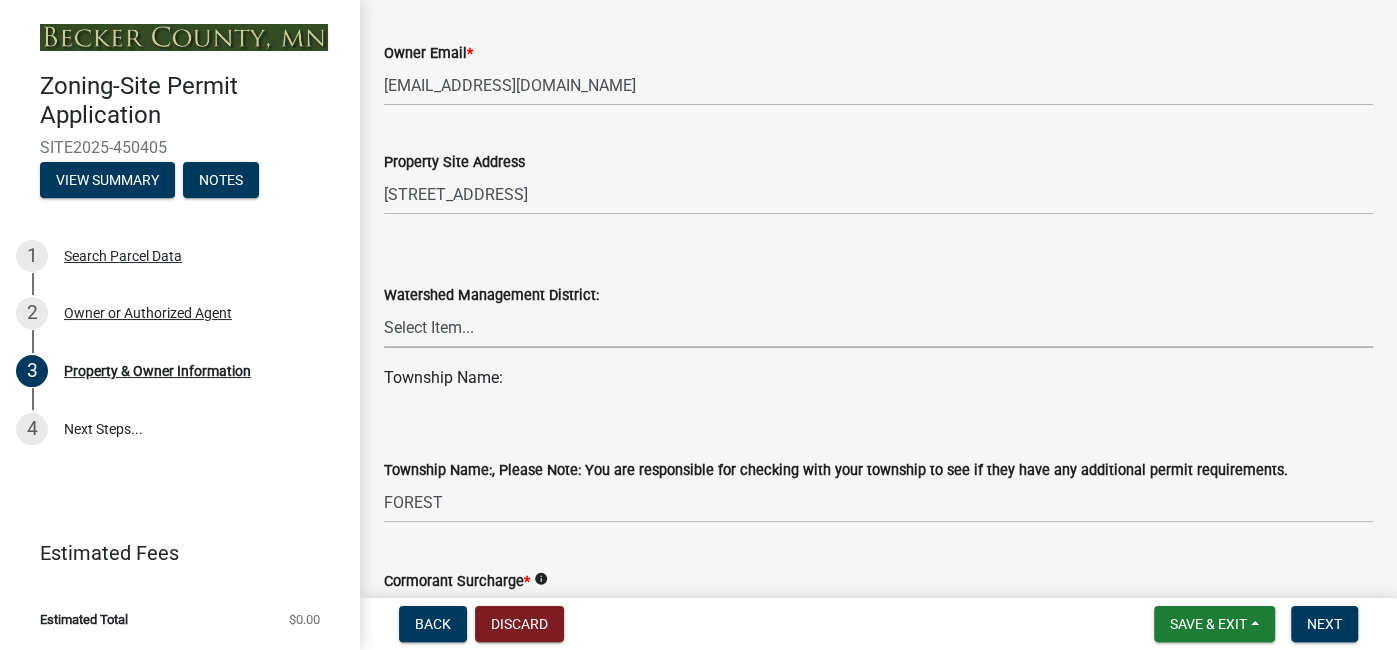 click on "Select Item...   PELICAN RIVER WTRSHD   BUFFALO WATERSHED   CORMORANT WATERSHED   WILD RICE WATERSHED" at bounding box center (878, 327) 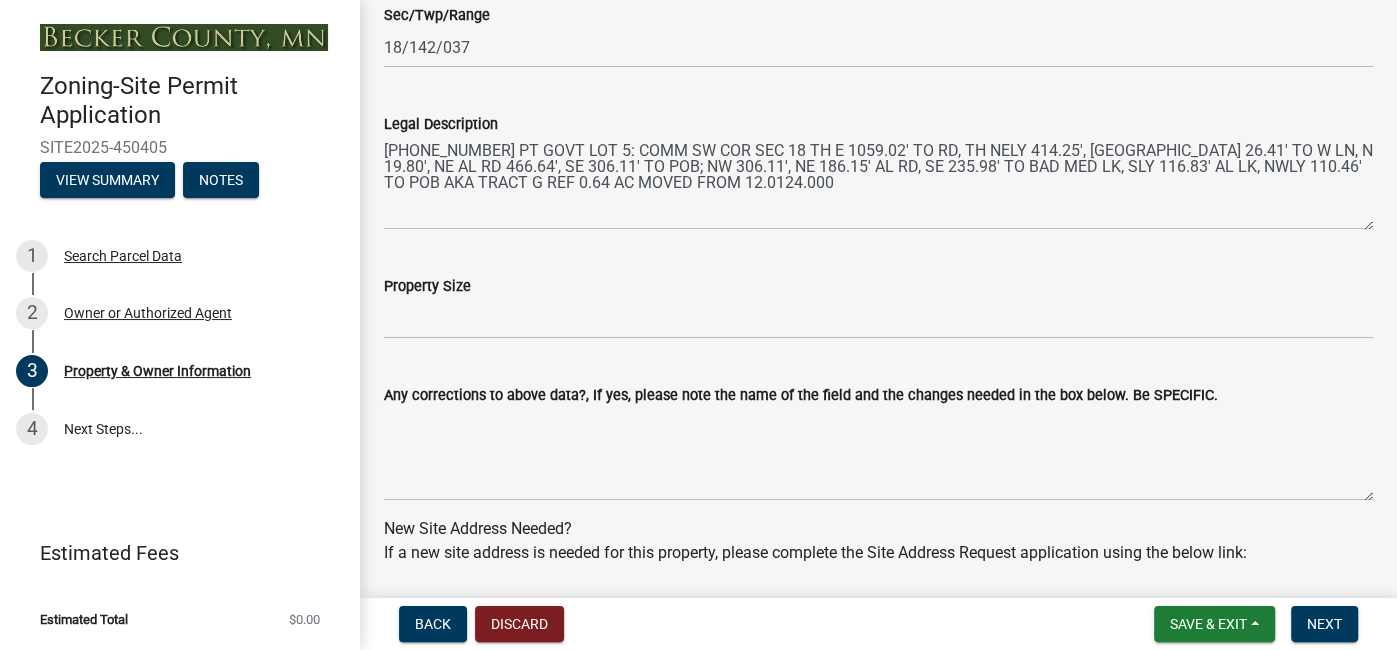 scroll, scrollTop: 1545, scrollLeft: 0, axis: vertical 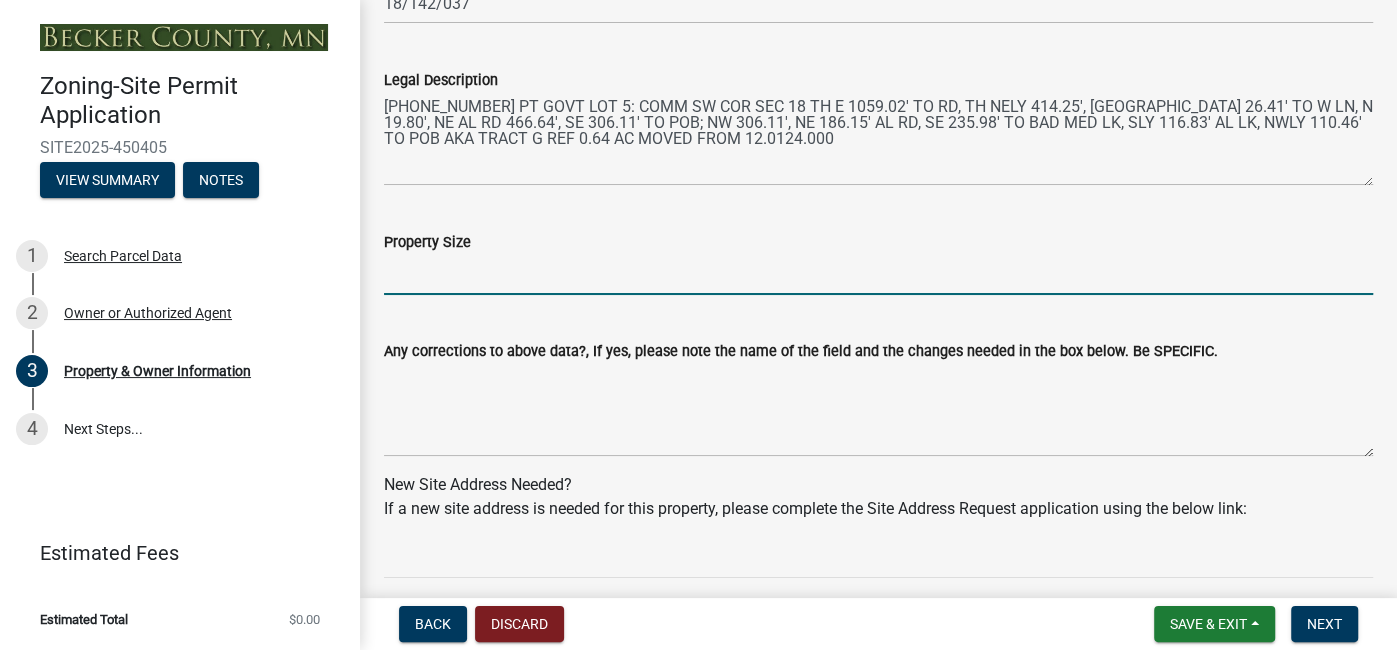 click on "Property Size" at bounding box center (878, 274) 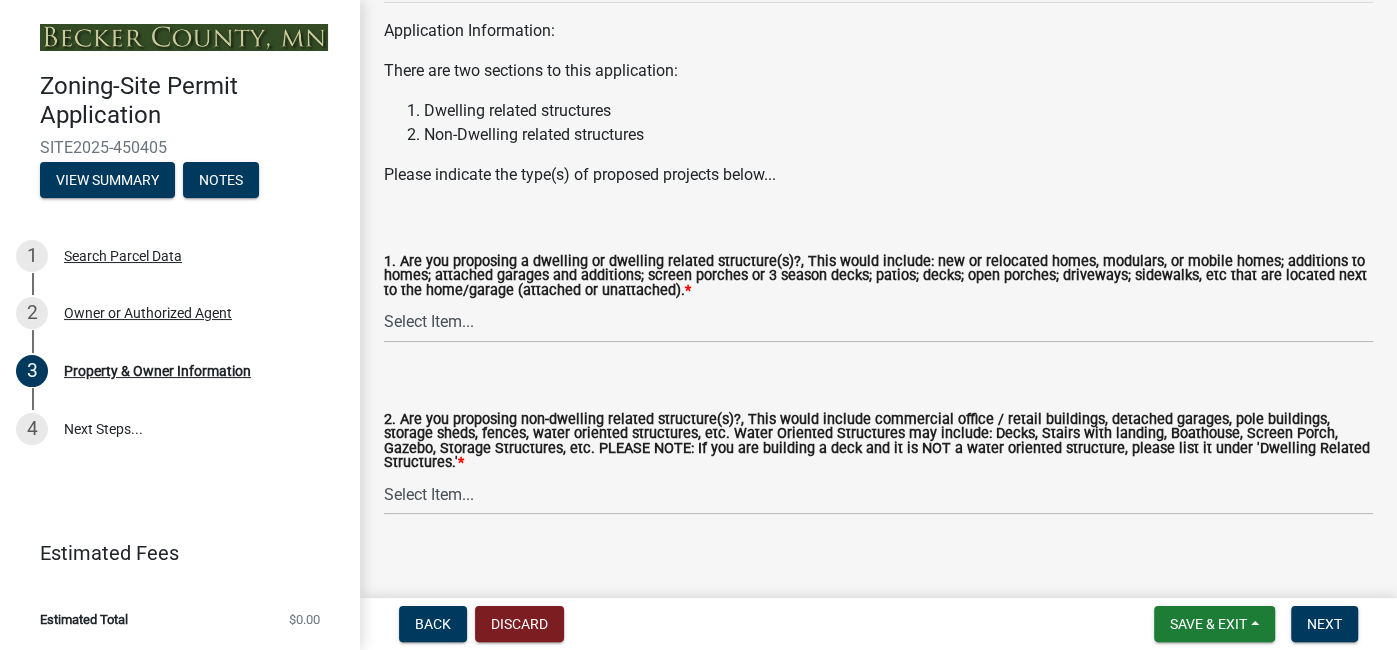 scroll, scrollTop: 2127, scrollLeft: 0, axis: vertical 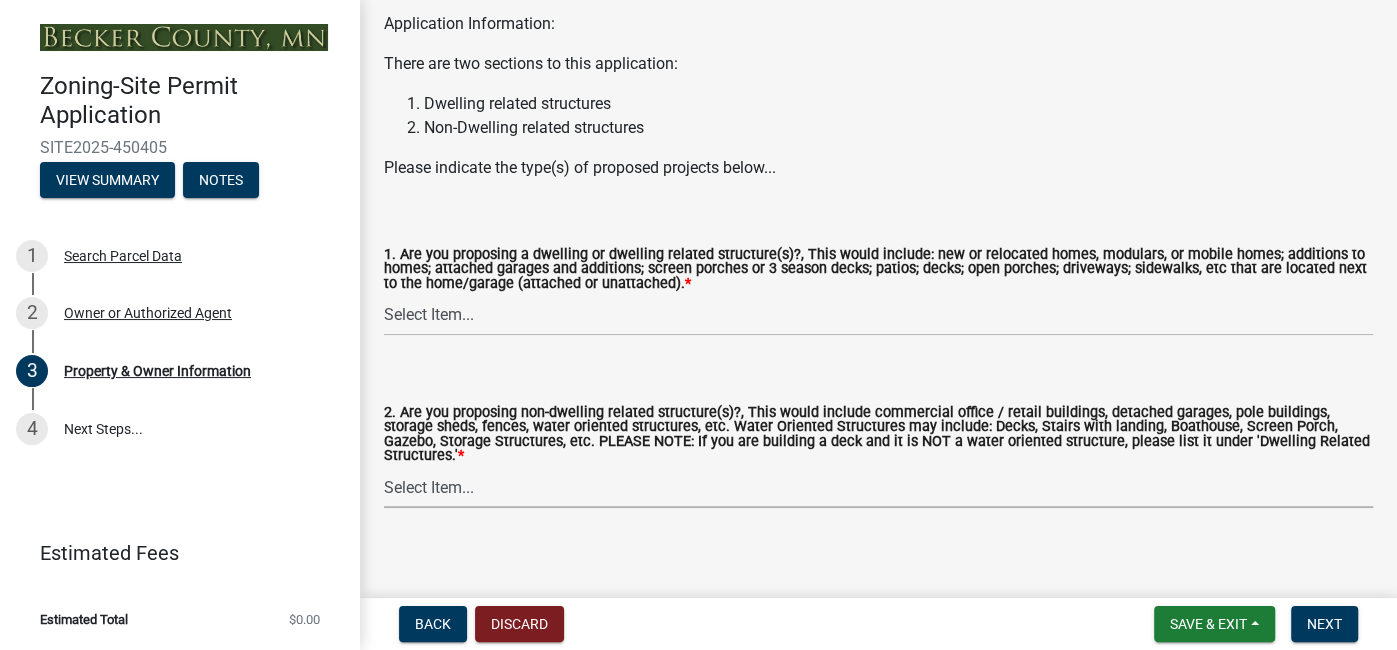 click on "Select Item...   Yes   No" at bounding box center [878, 487] 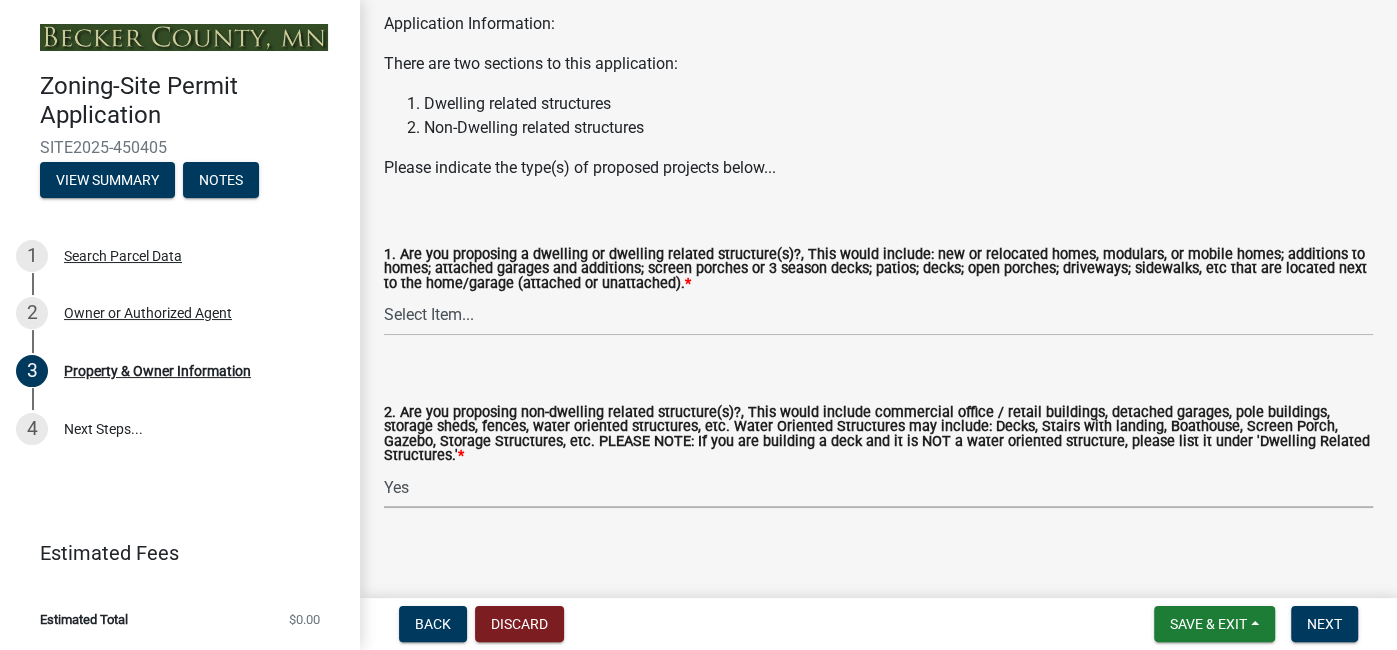 click on "Select Item...   Yes   No" at bounding box center [878, 487] 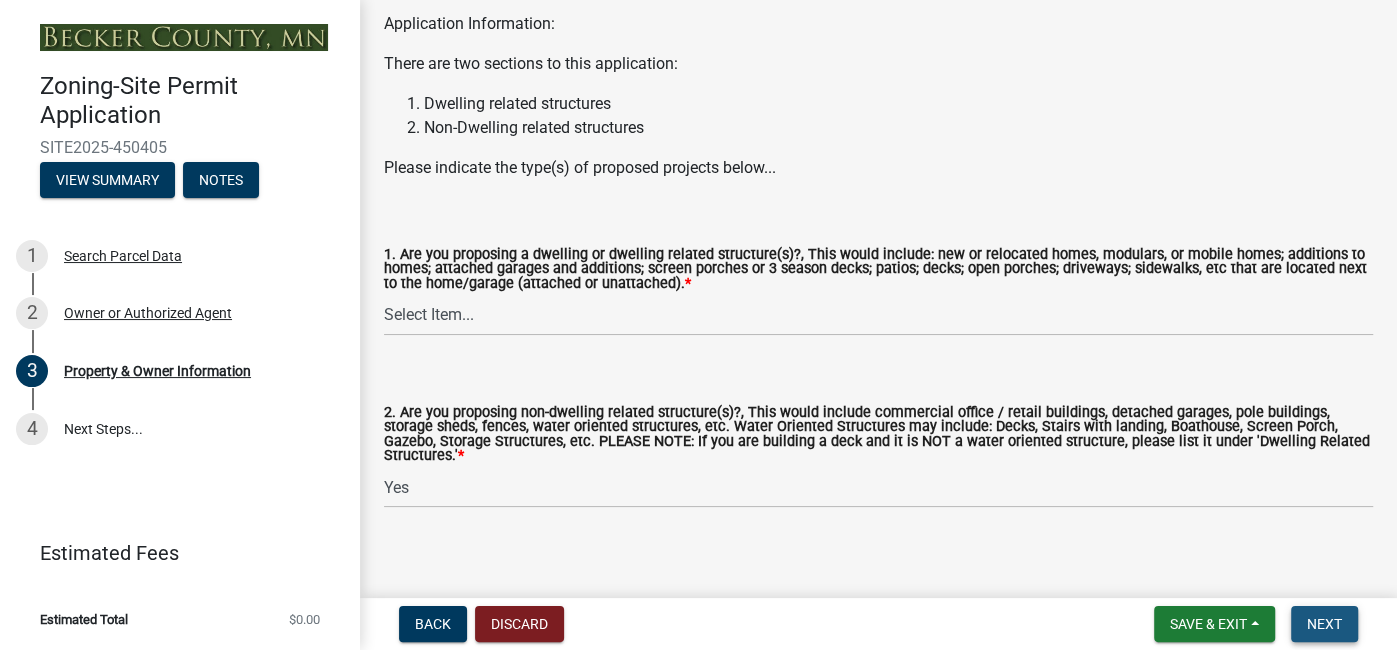 click on "Next" at bounding box center [1324, 624] 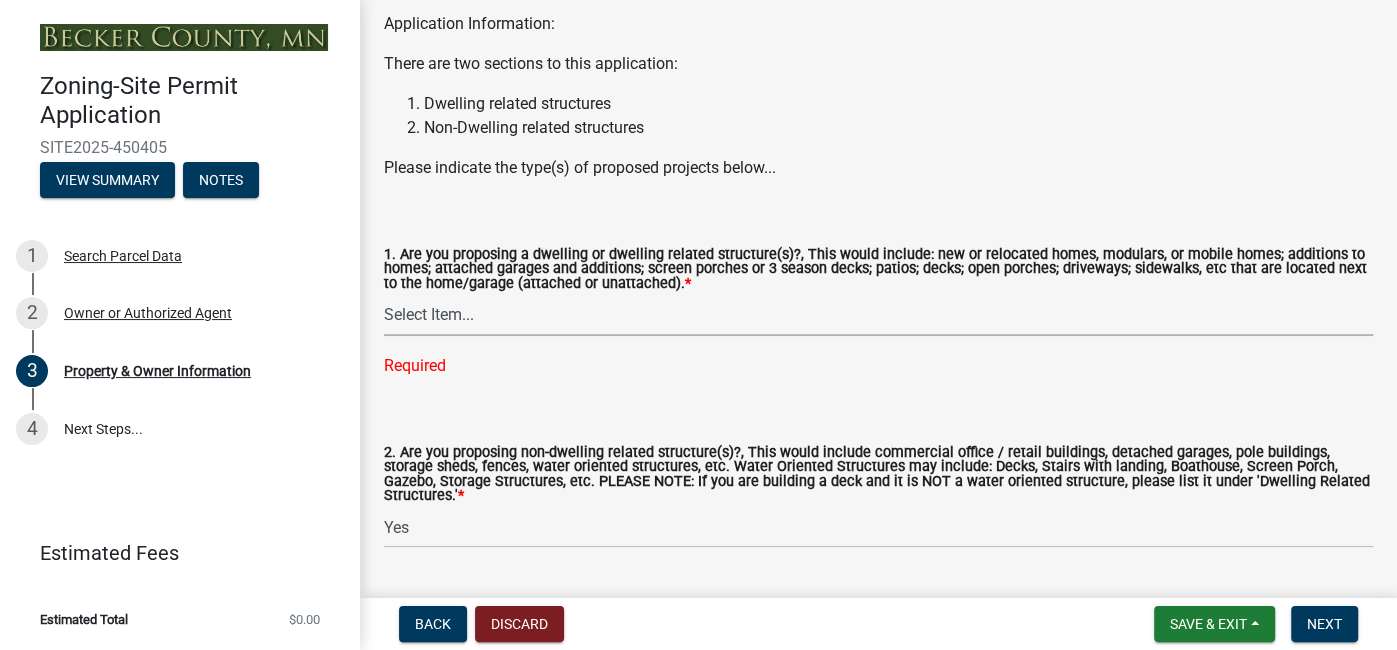 click on "Select Item...   Yes   No" at bounding box center (878, 315) 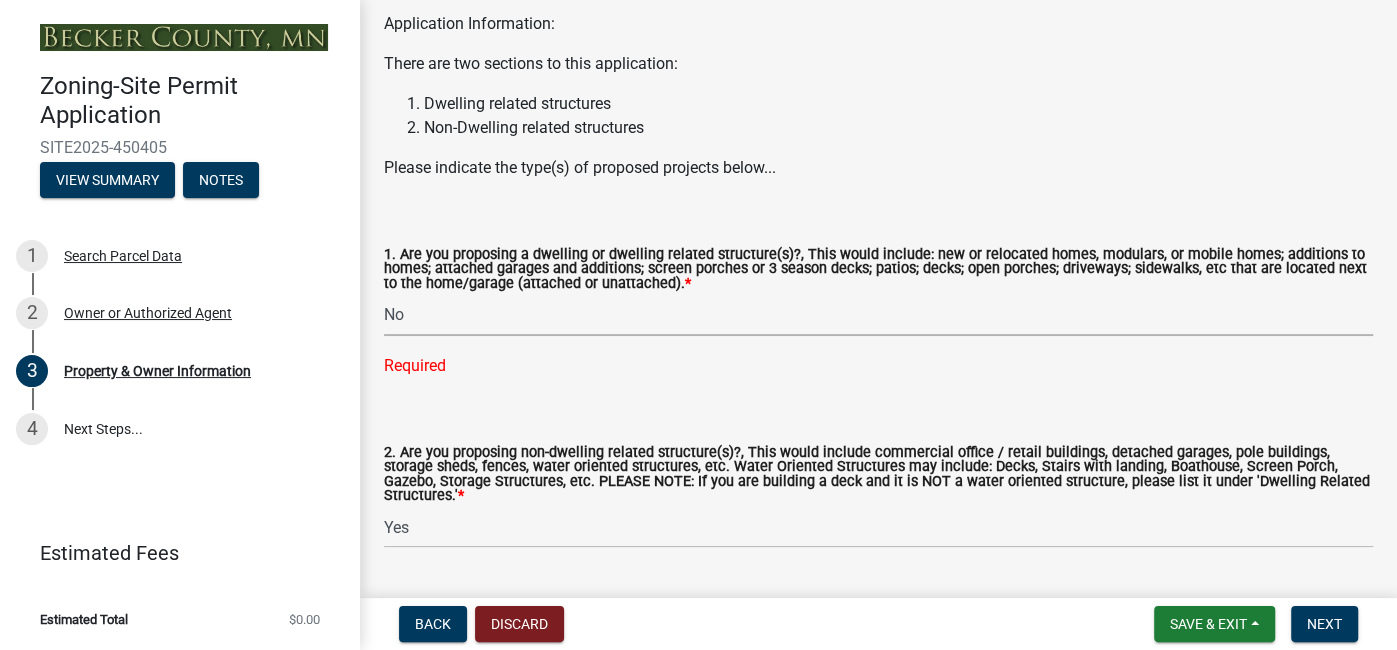 click on "Select Item...   Yes   No" at bounding box center (878, 315) 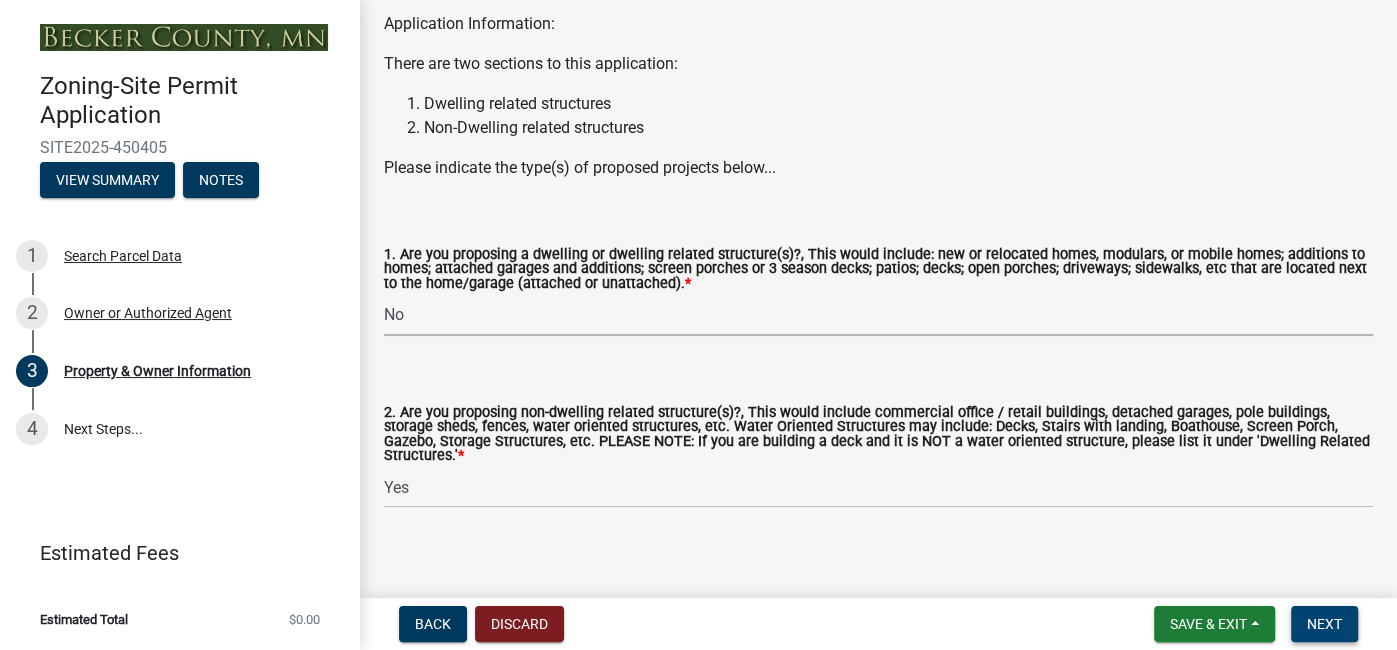 click on "Next" at bounding box center (1324, 624) 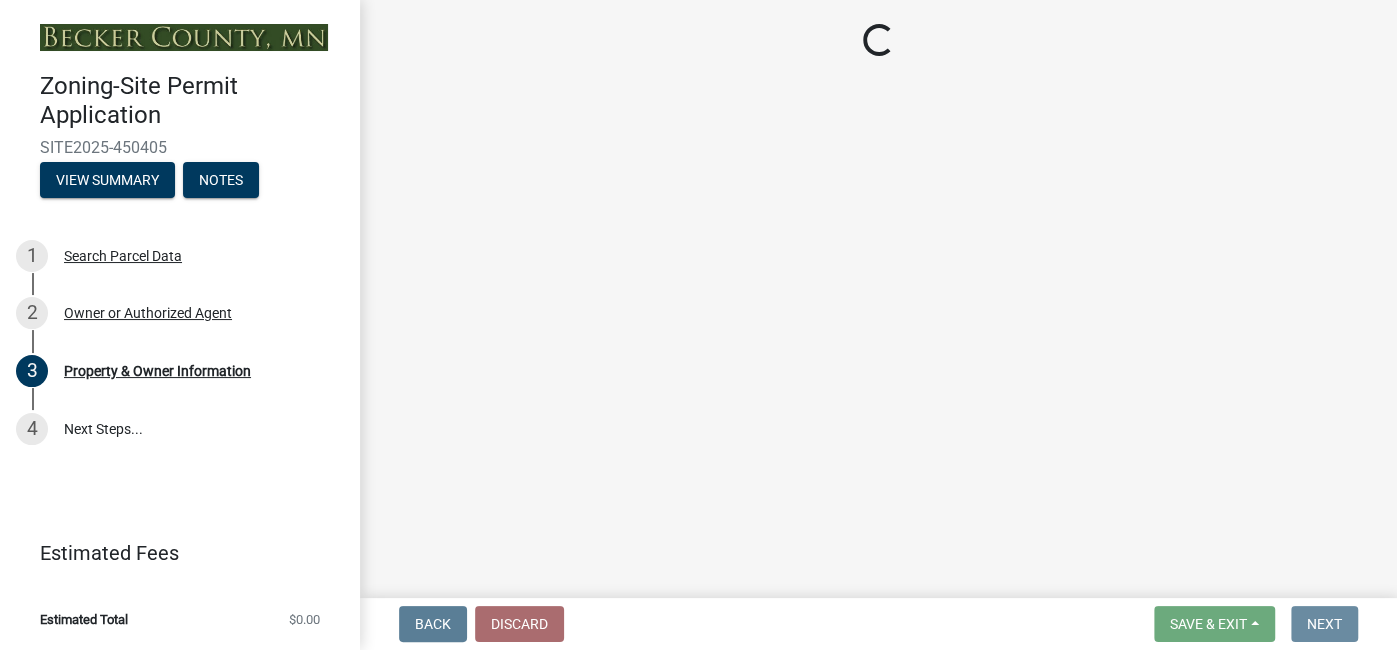 scroll, scrollTop: 0, scrollLeft: 0, axis: both 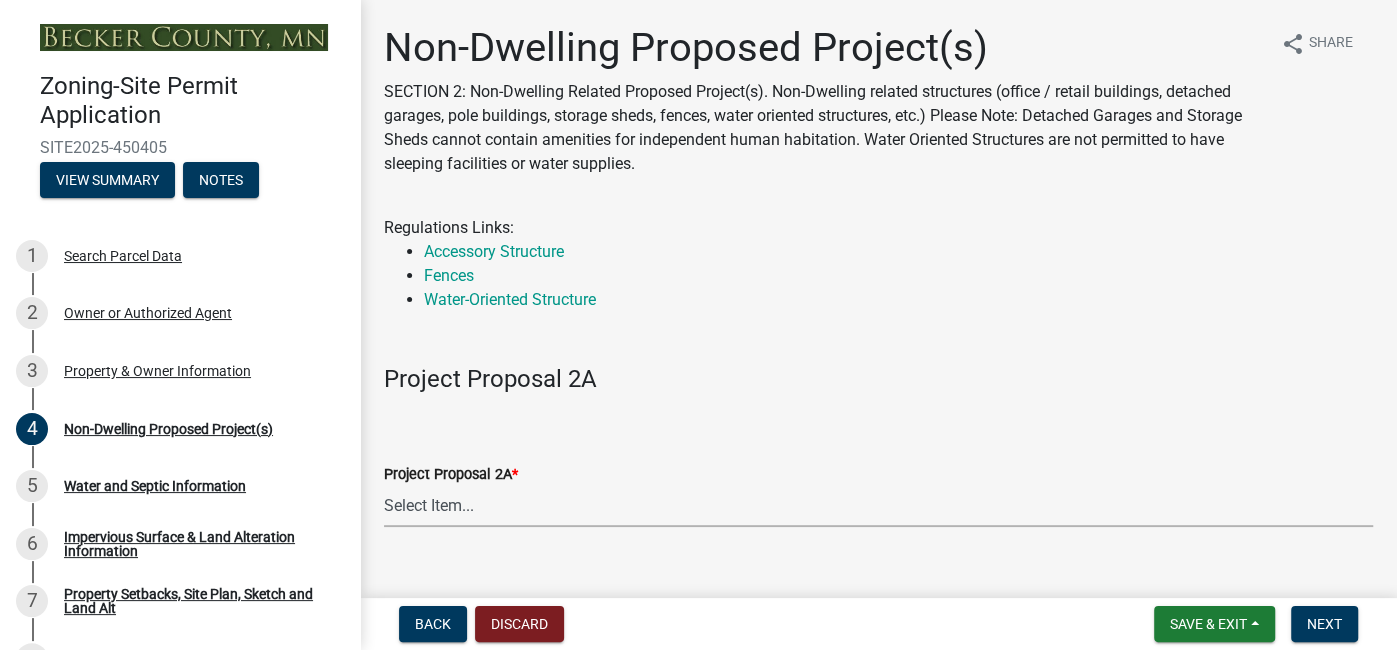 click on "Select Item...   N/A   Commercial Office/Retail Building   Detached Garage   Pole Building   Storage Shed   Fence   Water Oriented Deck   Water Oriented Stairs w/Landing   Water Oriented Boathouse   Water Oriented Screen Porch   Water Oriented Gazebo   Water Oriented Storage Structure   Other" at bounding box center [878, 506] 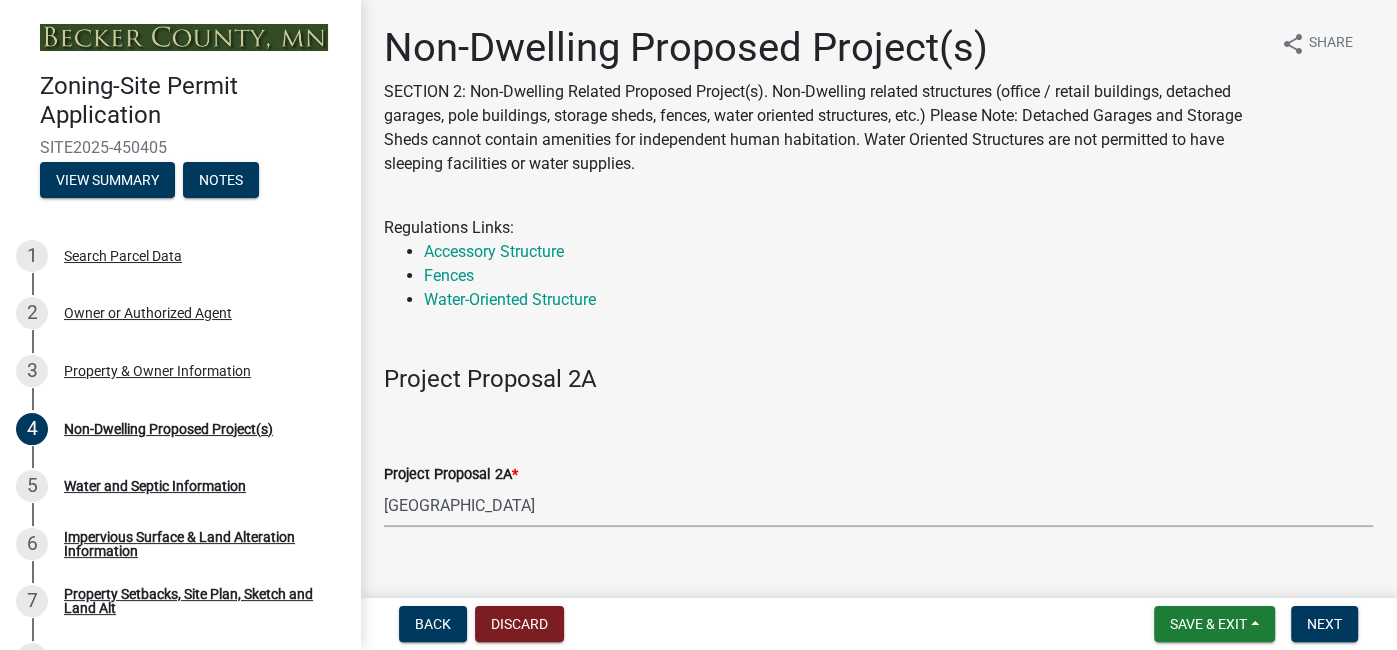 click on "Select Item...   N/A   Commercial Office/Retail Building   Detached Garage   Pole Building   Storage Shed   Fence   Water Oriented Deck   Water Oriented Stairs w/Landing   Water Oriented Boathouse   Water Oriented Screen Porch   Water Oriented Gazebo   Water Oriented Storage Structure   Other" at bounding box center (878, 506) 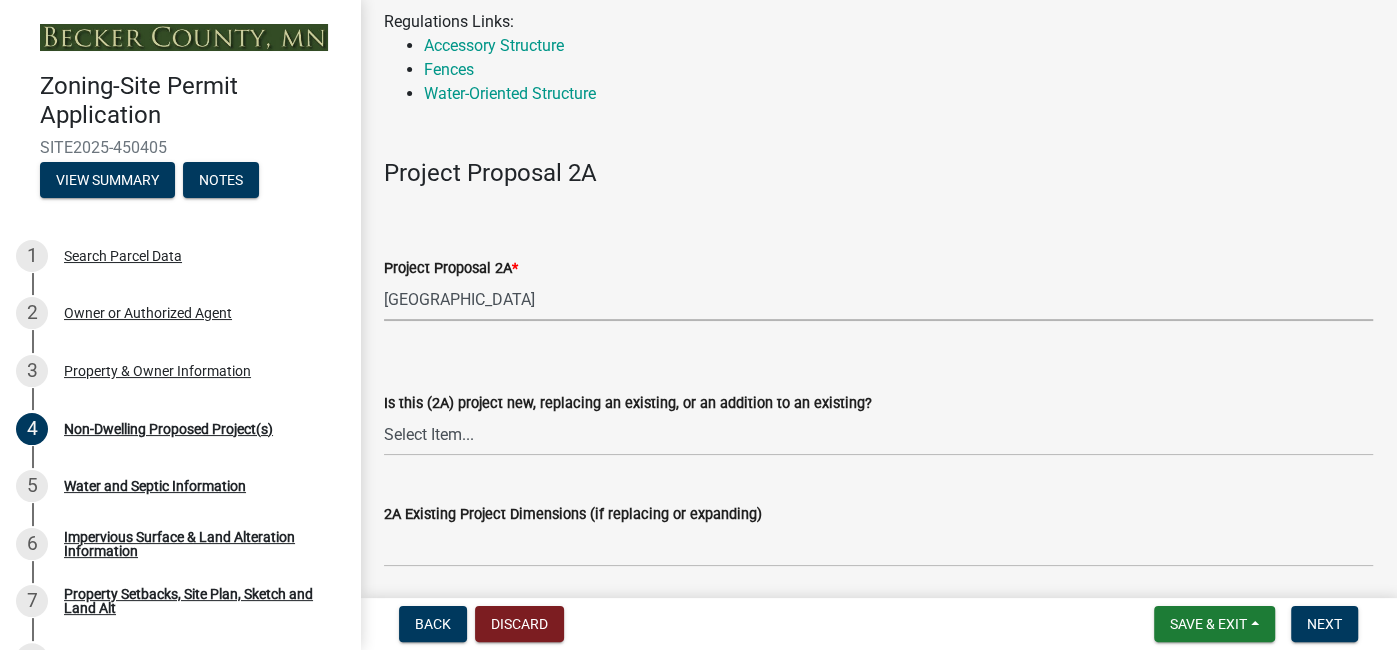 scroll, scrollTop: 210, scrollLeft: 0, axis: vertical 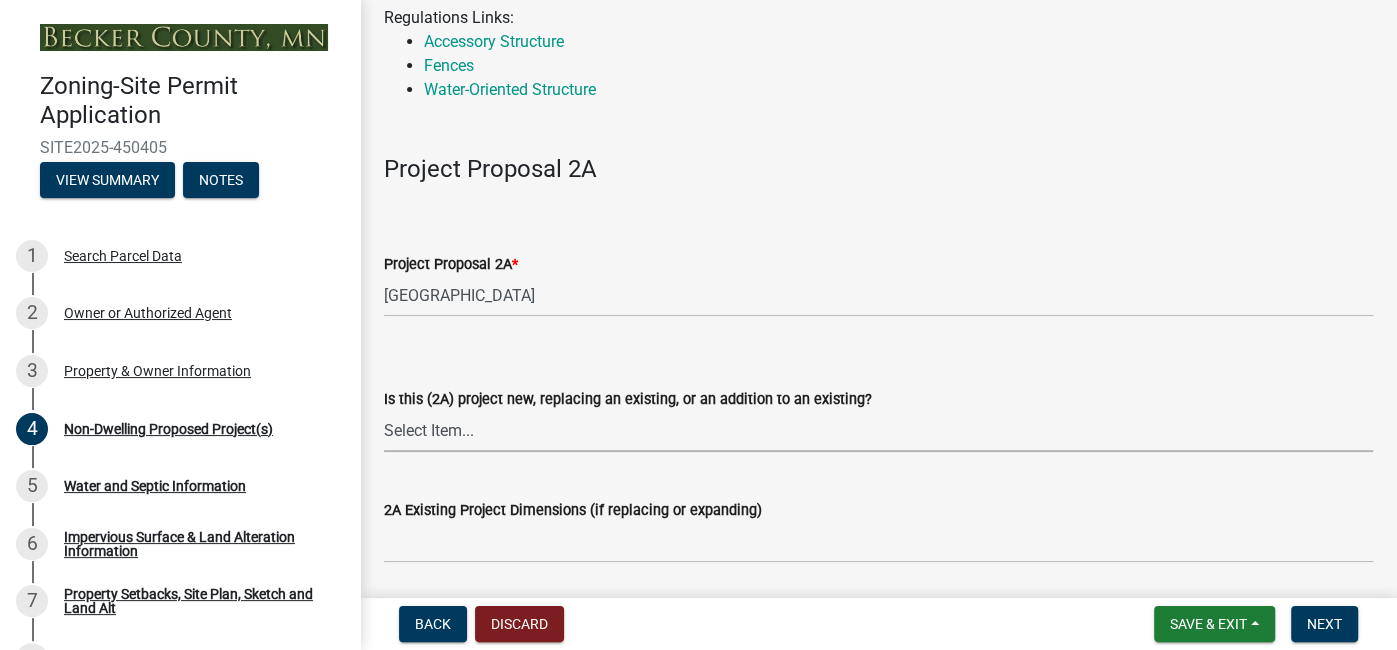 click on "Select Item...   New to Property (new or used structure)   Relocating/moving existing structure on my property from one location to another   Replacing Existing - Same dimensions or smaller   Replacing Existing - Larger or Different Footprint   Addition to Existing" at bounding box center (878, 431) 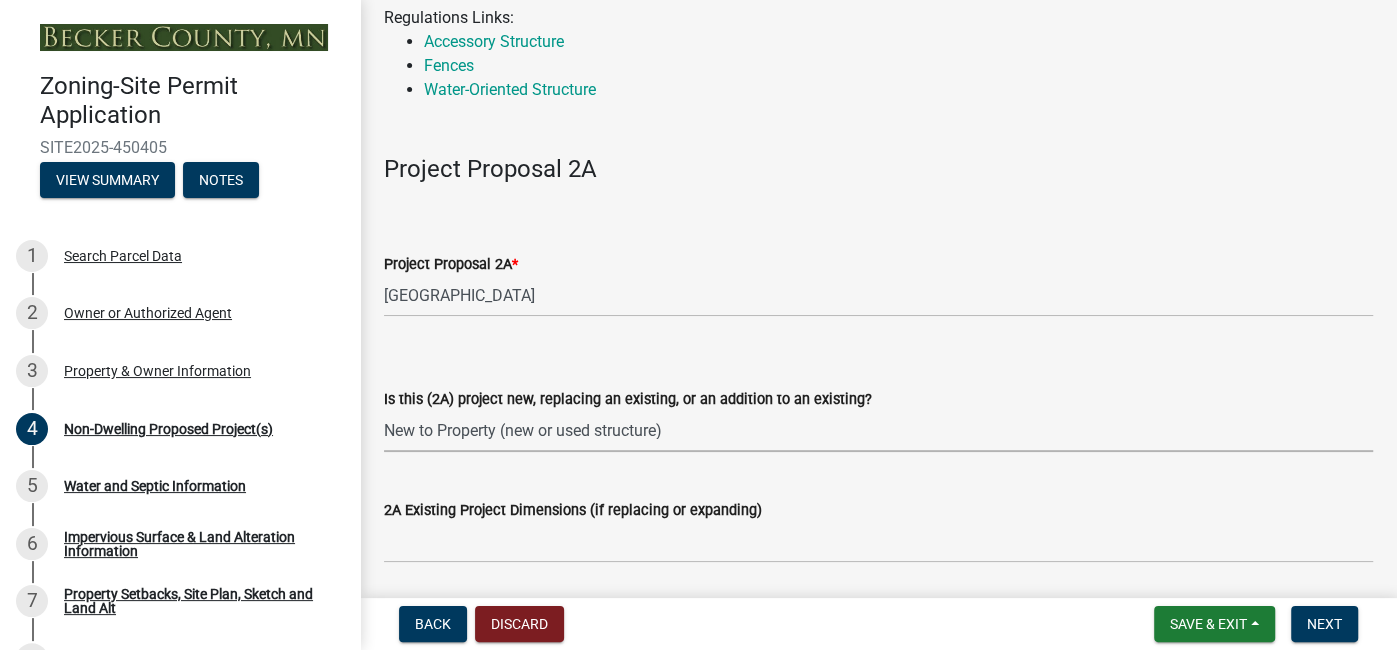 click on "Select Item...   New to Property (new or used structure)   Relocating/moving existing structure on my property from one location to another   Replacing Existing - Same dimensions or smaller   Replacing Existing - Larger or Different Footprint   Addition to Existing" at bounding box center [878, 431] 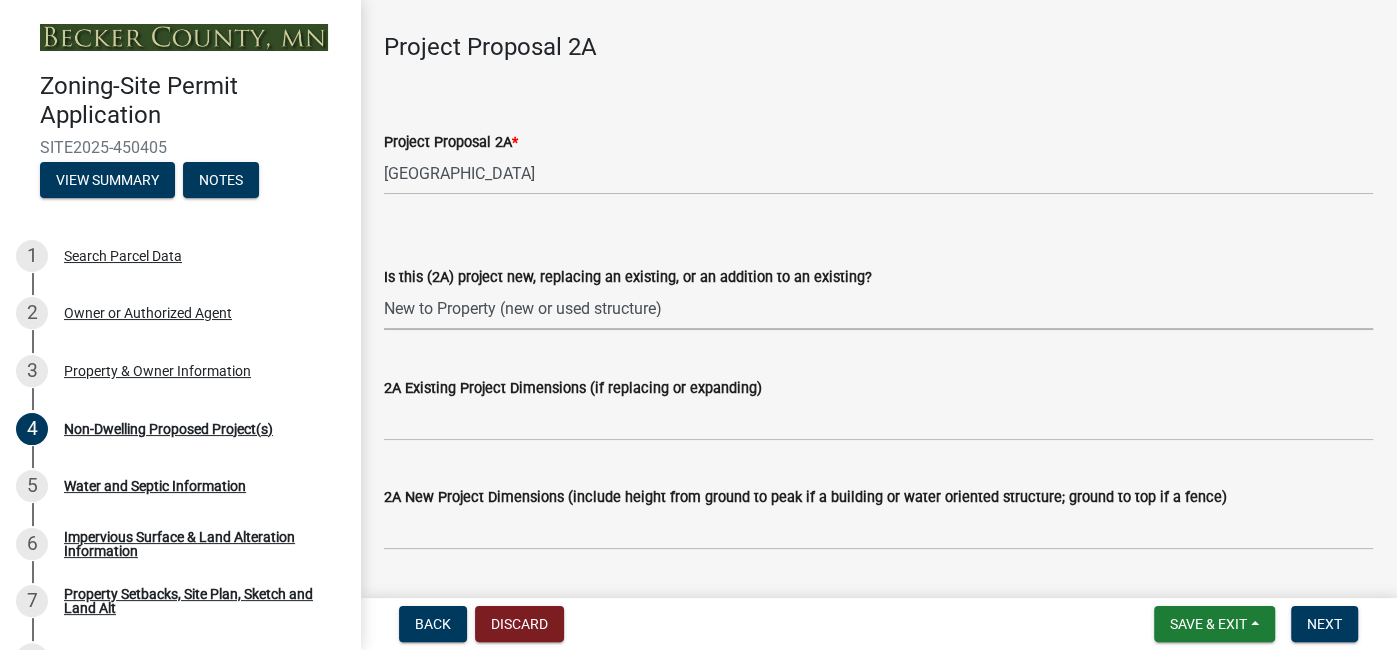 scroll, scrollTop: 338, scrollLeft: 0, axis: vertical 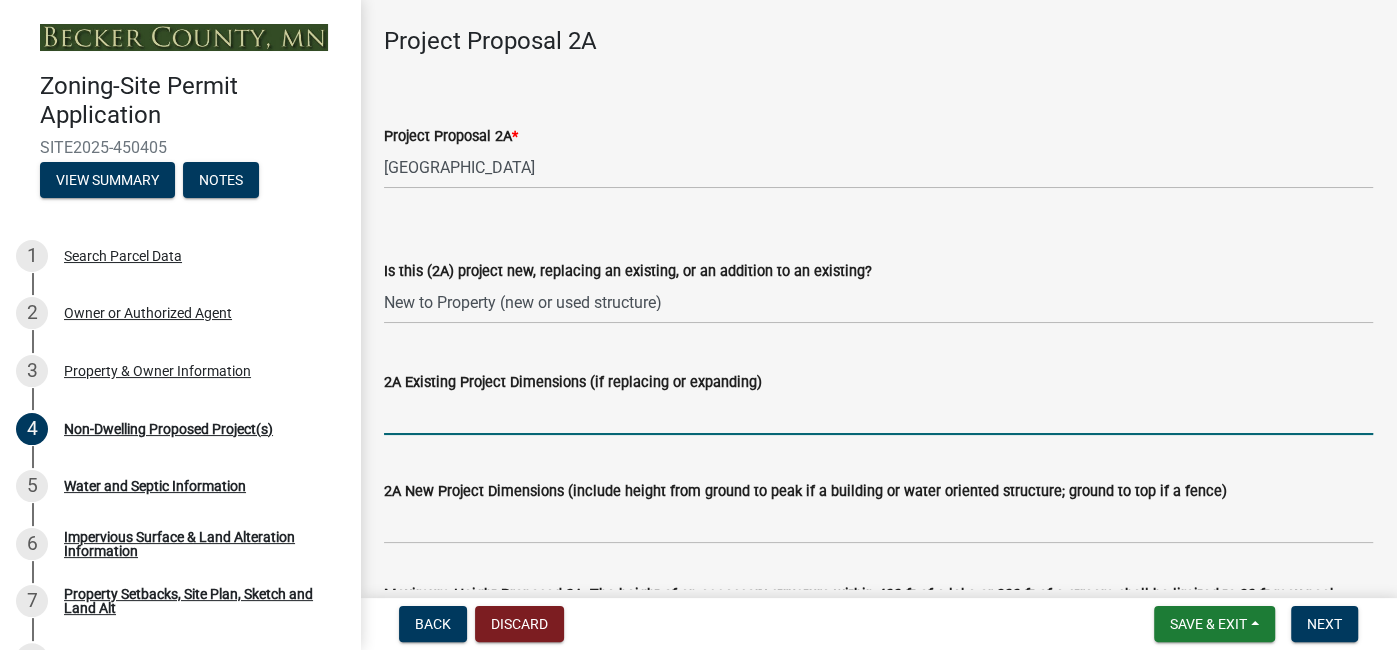 click on "2A Existing Project Dimensions (if replacing or expanding)" at bounding box center [878, 414] 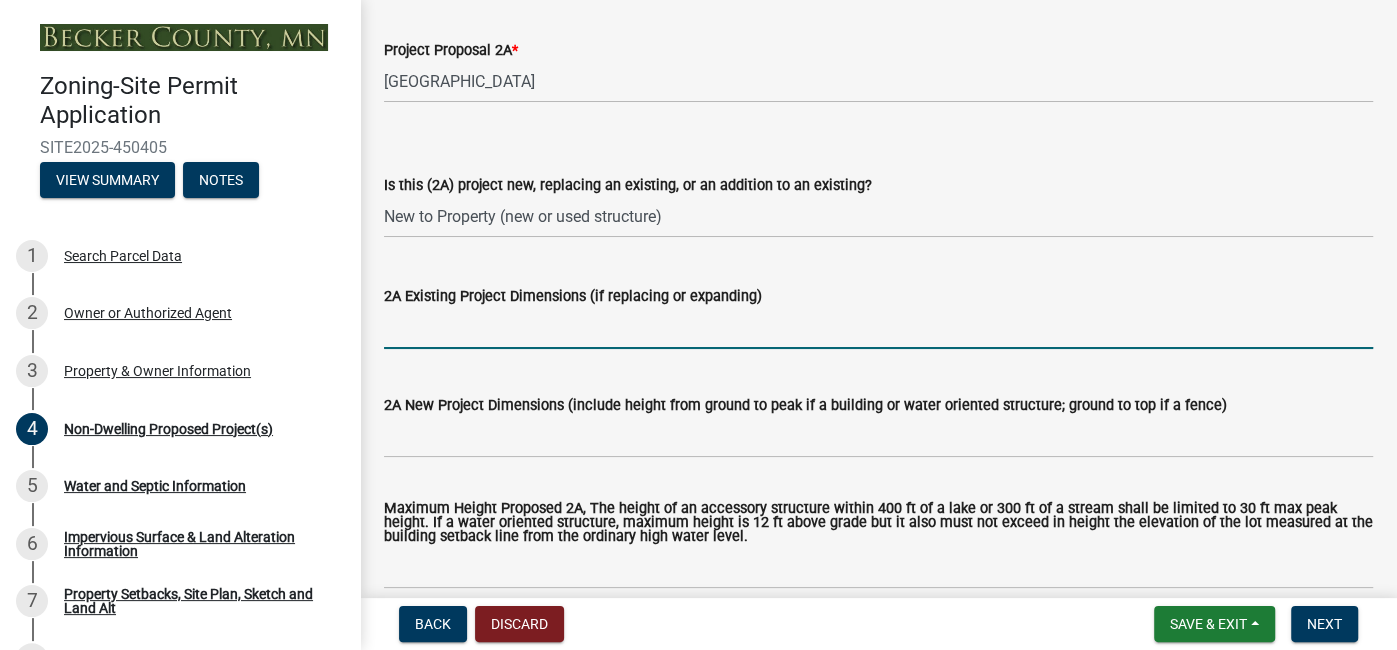 scroll, scrollTop: 431, scrollLeft: 0, axis: vertical 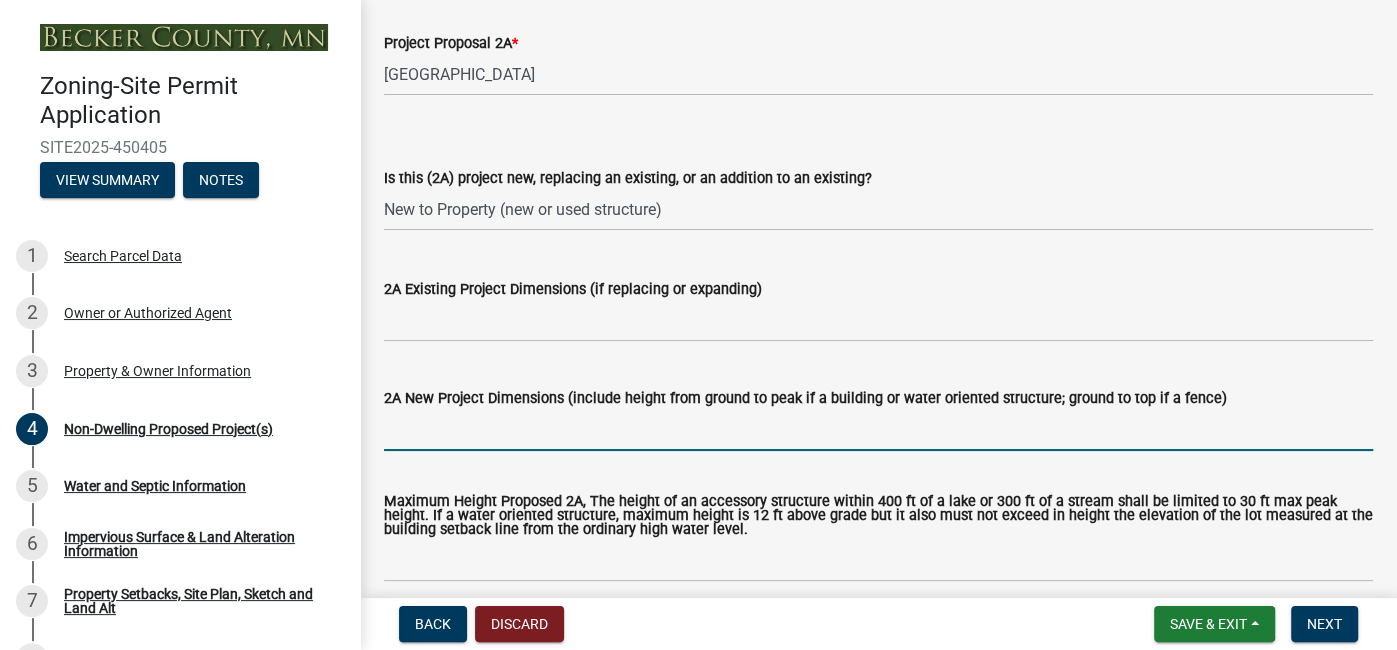 click on "2A New Project Dimensions  (include height from ground to peak if a building or water oriented structure; ground to top if a fence)" at bounding box center (878, 430) 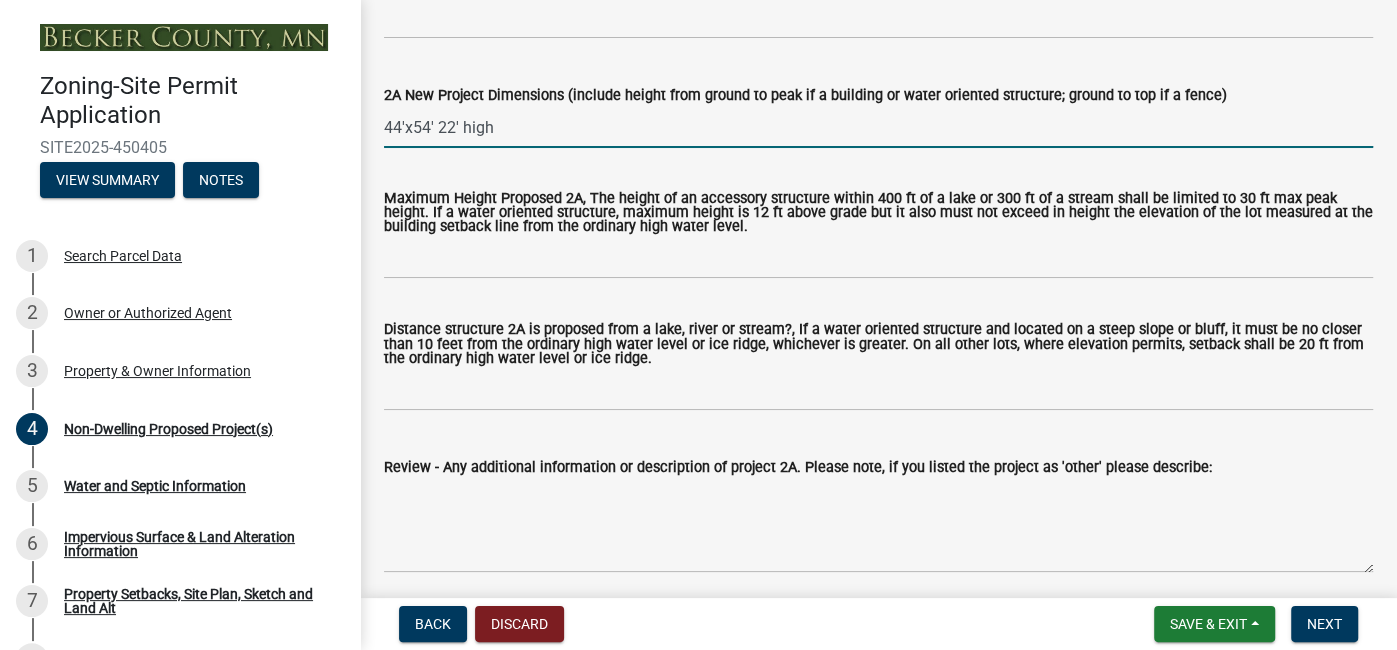 scroll, scrollTop: 735, scrollLeft: 0, axis: vertical 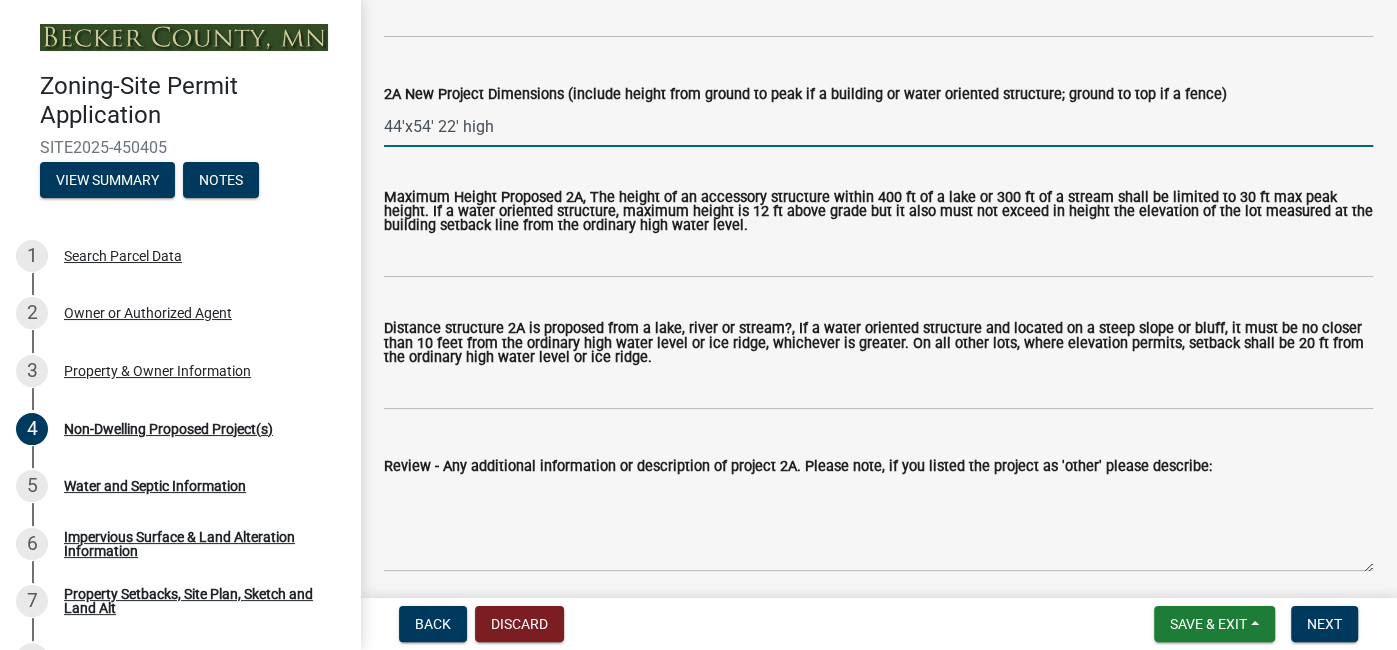 type on "44'x54' 22' high" 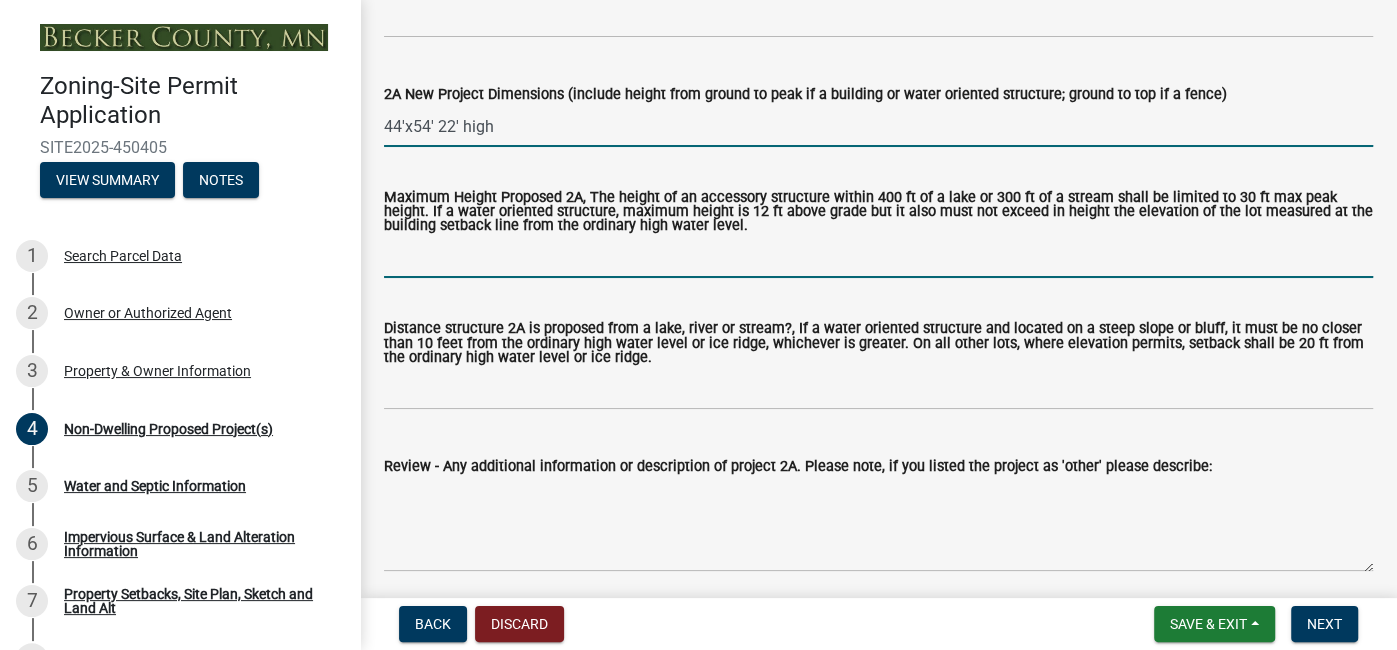 click on "Maximum Height Proposed 2A, The height of an accessory structure within 400 ft of a lake or 300 ft of a stream shall be limited to 30 ft max peak height.
If a water oriented structure, maximum height is 12 ft above grade but it also must not exceed in height the elevation of the lot measured at the building setback line from the ordinary high water level." at bounding box center [878, 257] 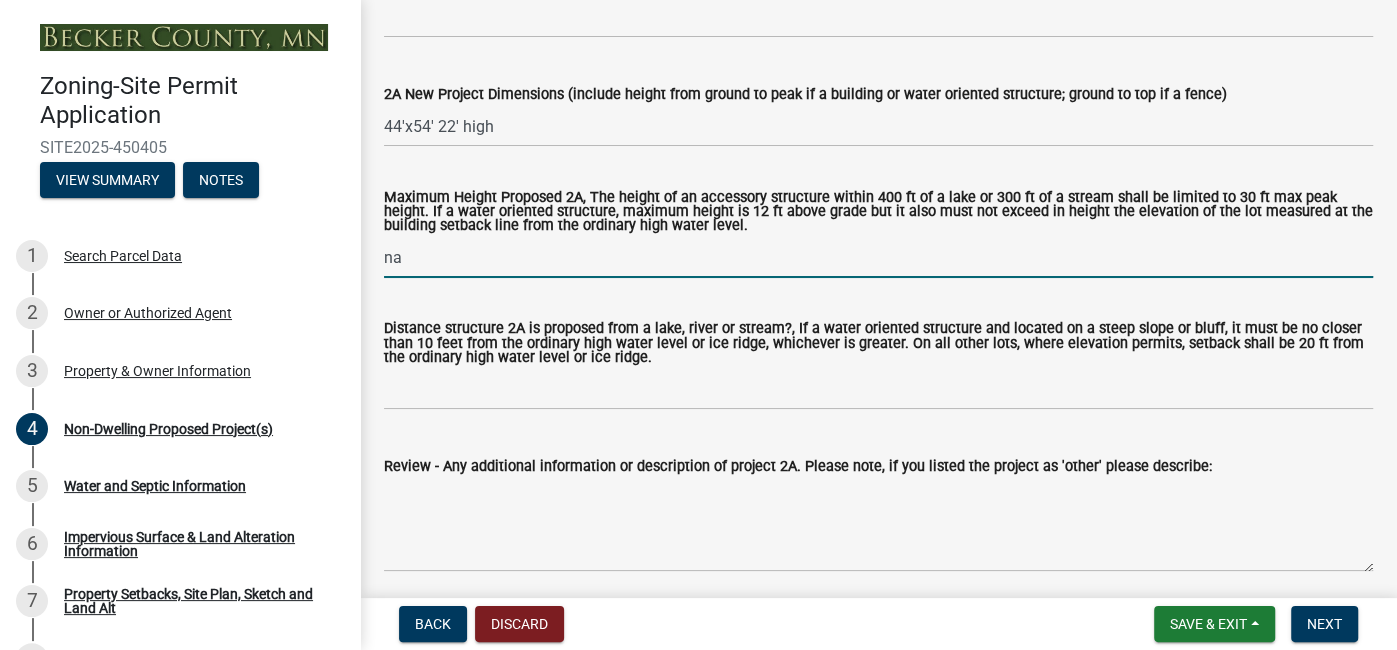 type on "na" 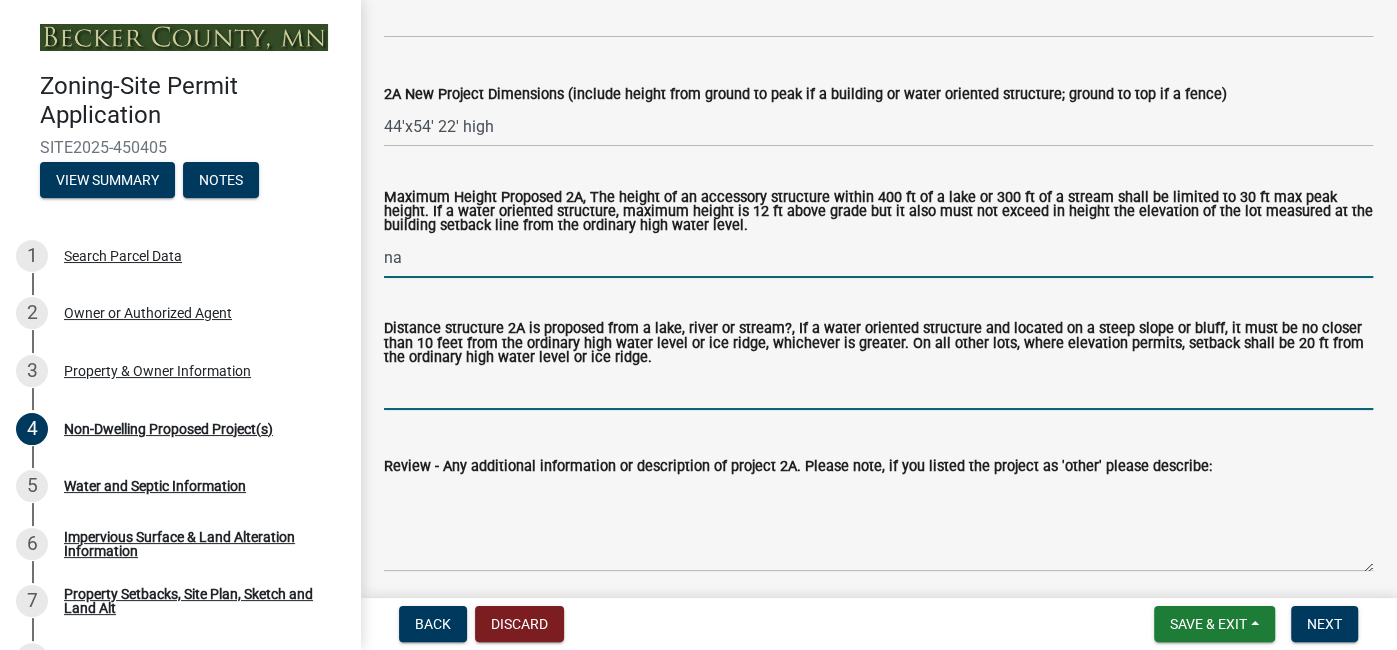 click on "Distance structure 2A is proposed from a lake, river or stream?, If a water oriented structure and located on a steep slope or bluff, it must be no closer than 10 feet from the ordinary high water level or ice ridge, whichever is greater.  On all other lots, where elevation permits, setback shall be 20 ft from the ordinary high water level or ice ridge." at bounding box center [878, 389] 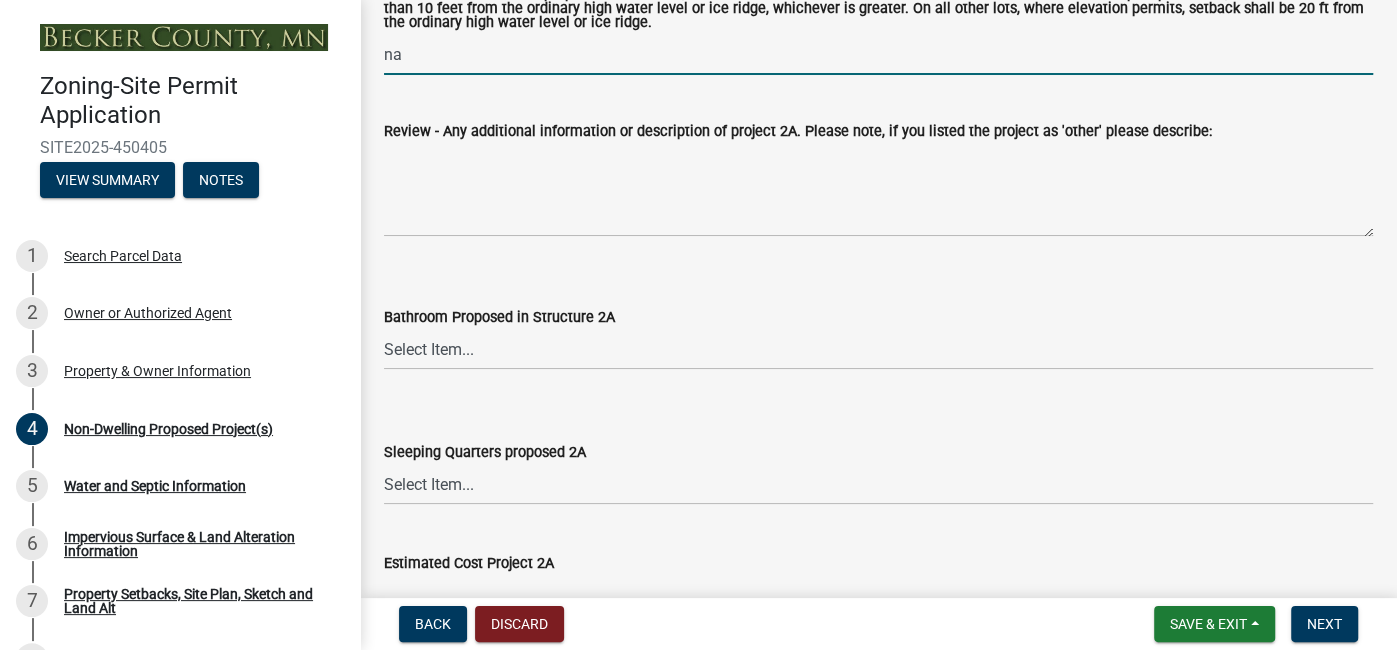 scroll, scrollTop: 1084, scrollLeft: 0, axis: vertical 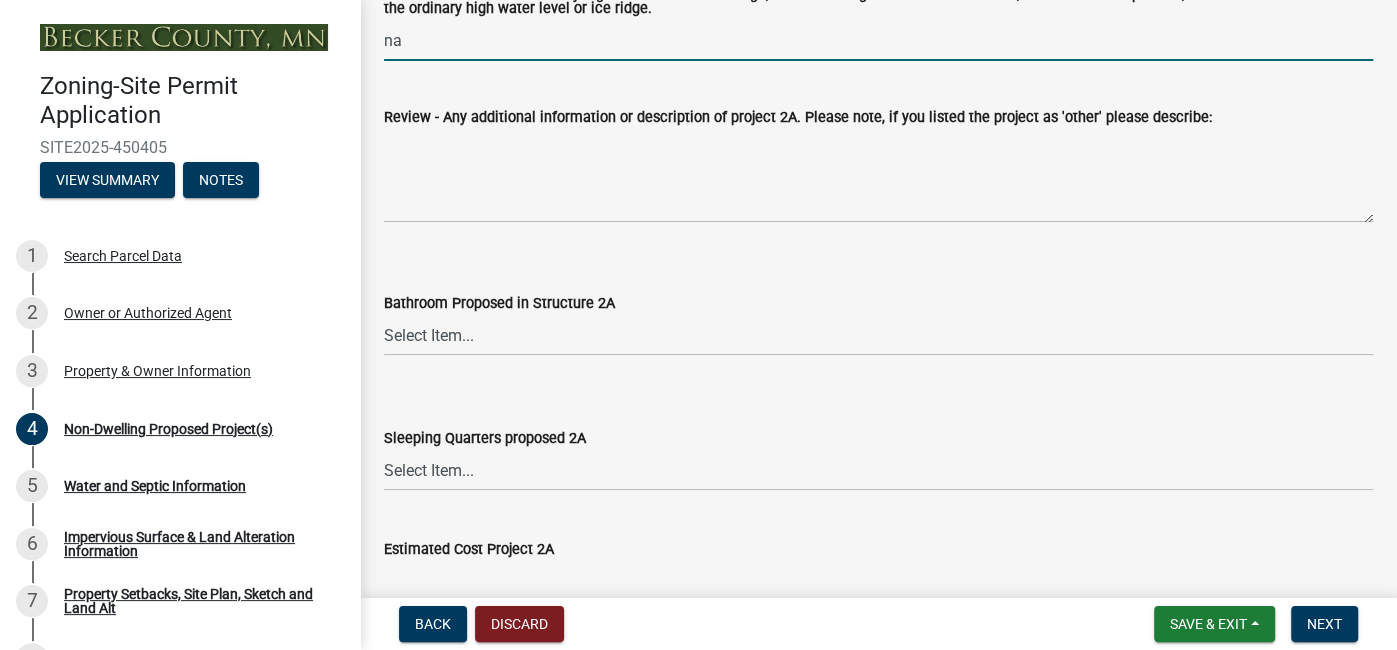 type on "na" 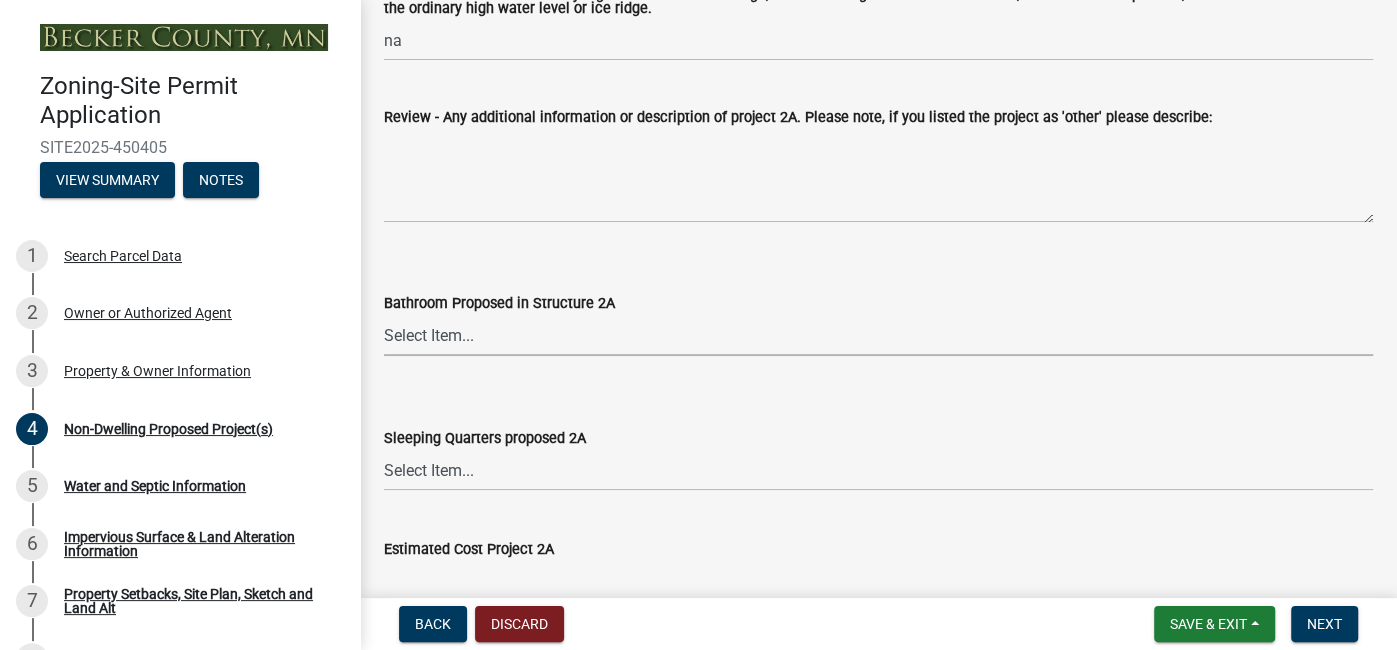 click on "Select Item...   N/A   Yes   No" at bounding box center [878, 335] 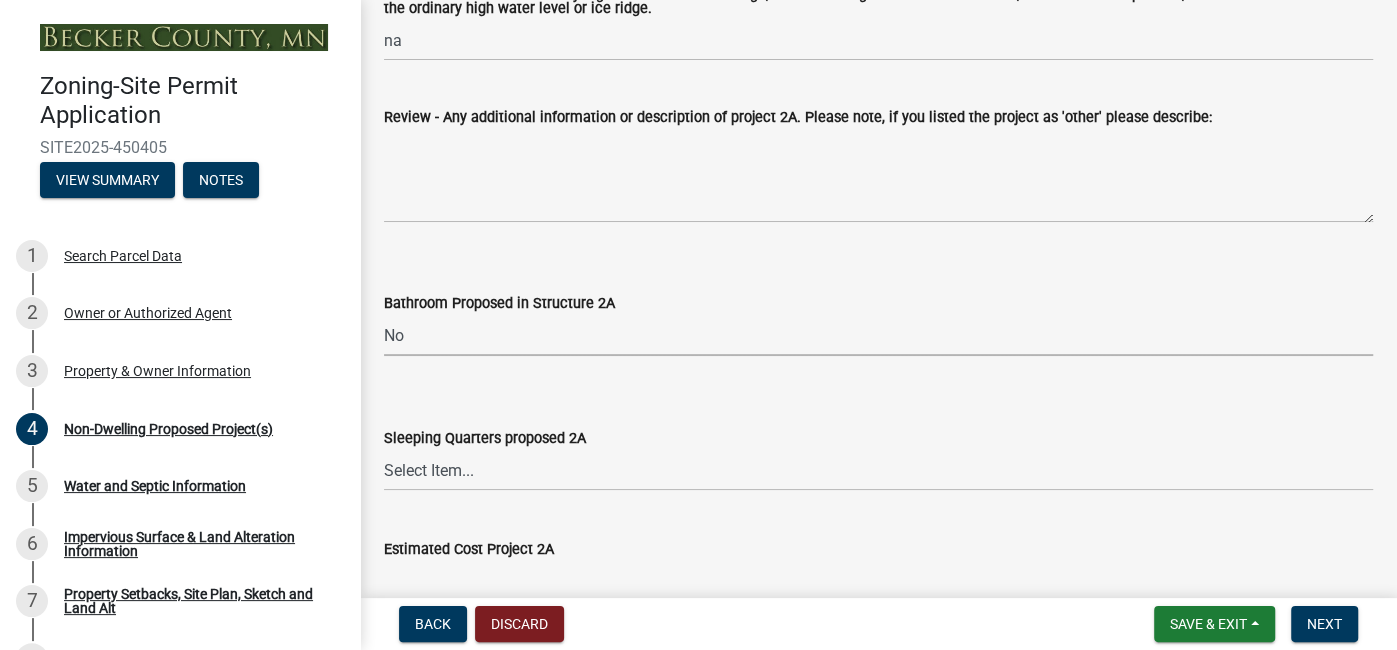 click on "Select Item...   N/A   Yes   No" at bounding box center (878, 335) 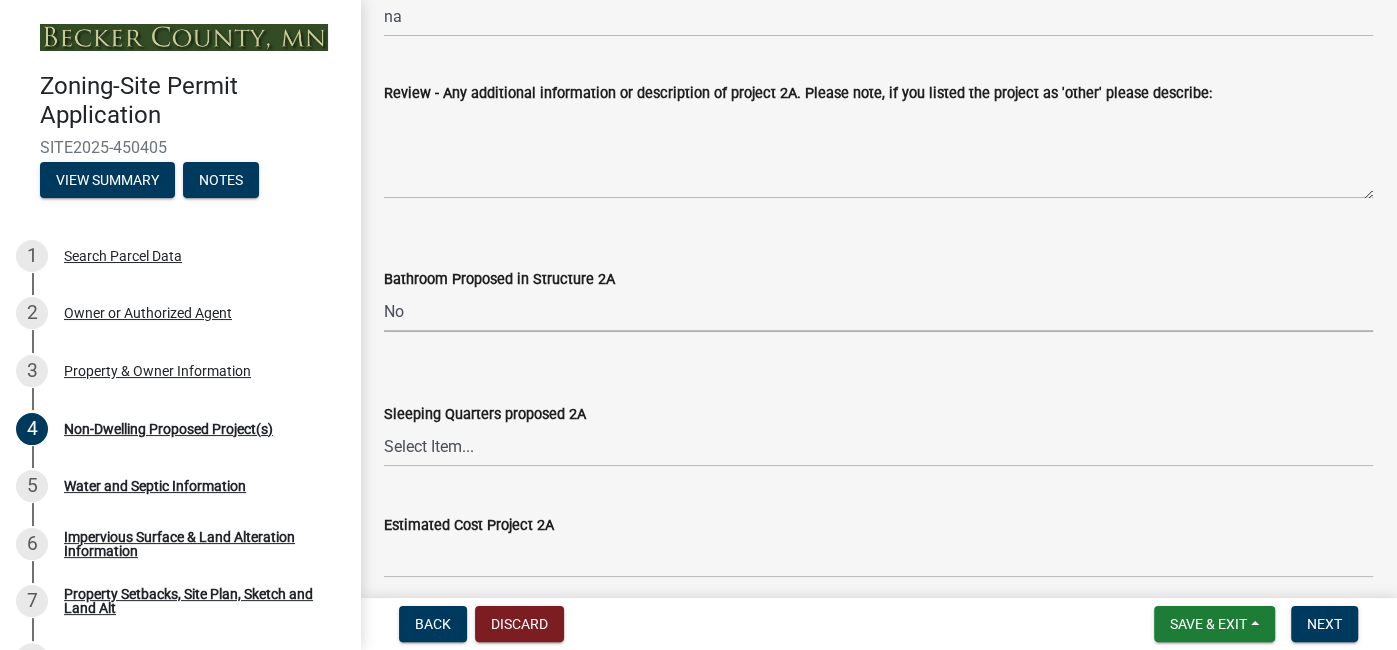 scroll, scrollTop: 1116, scrollLeft: 0, axis: vertical 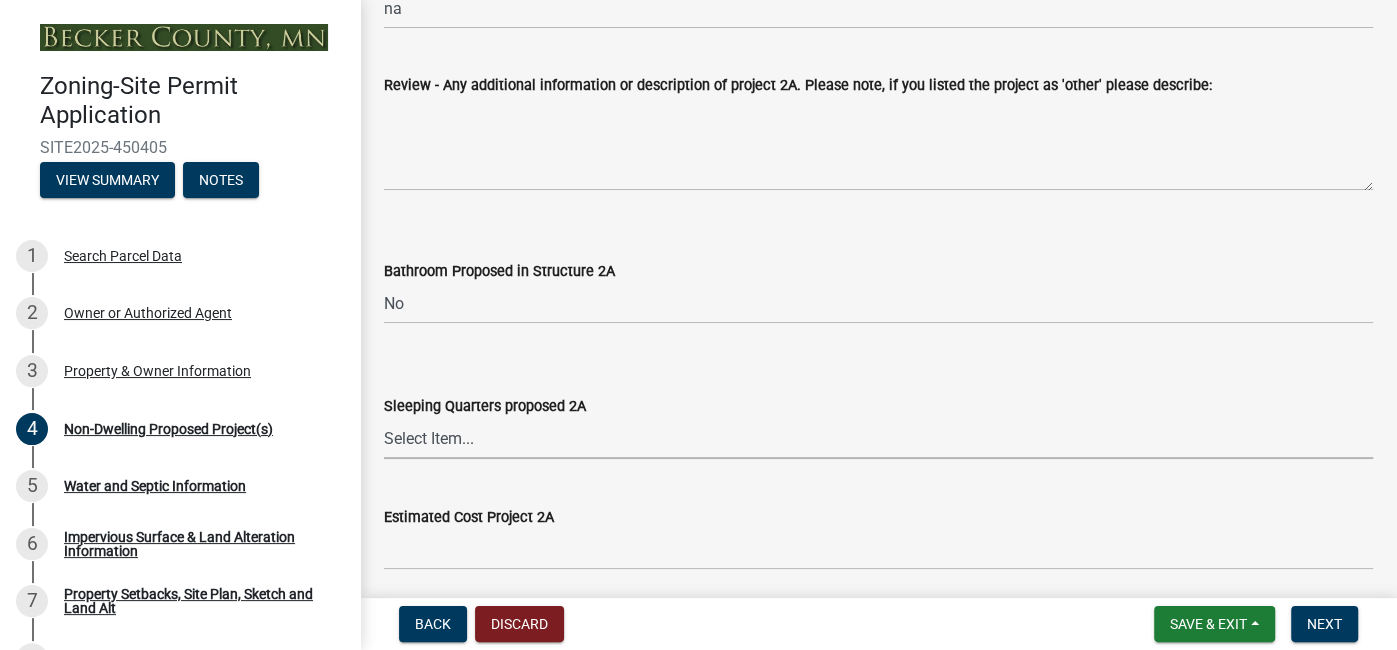 click on "Select Item...   N/A   Yes   No" at bounding box center [878, 438] 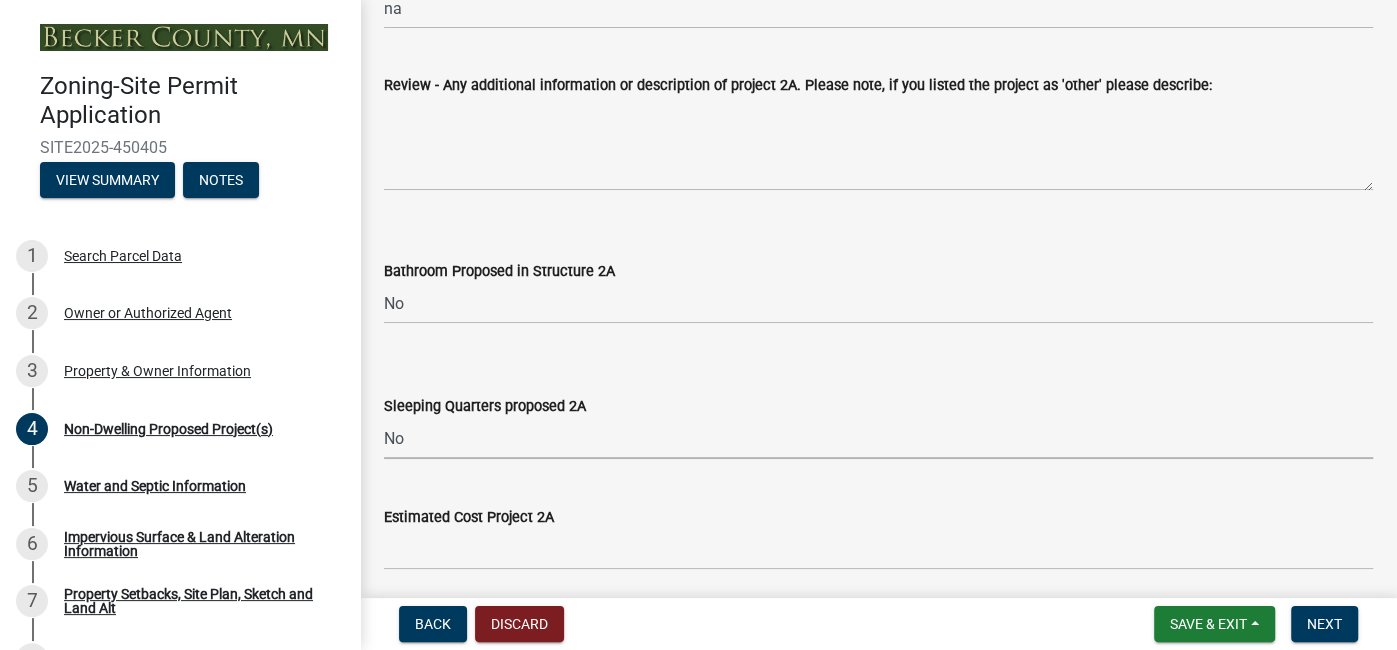 click on "Select Item...   N/A   Yes   No" at bounding box center (878, 438) 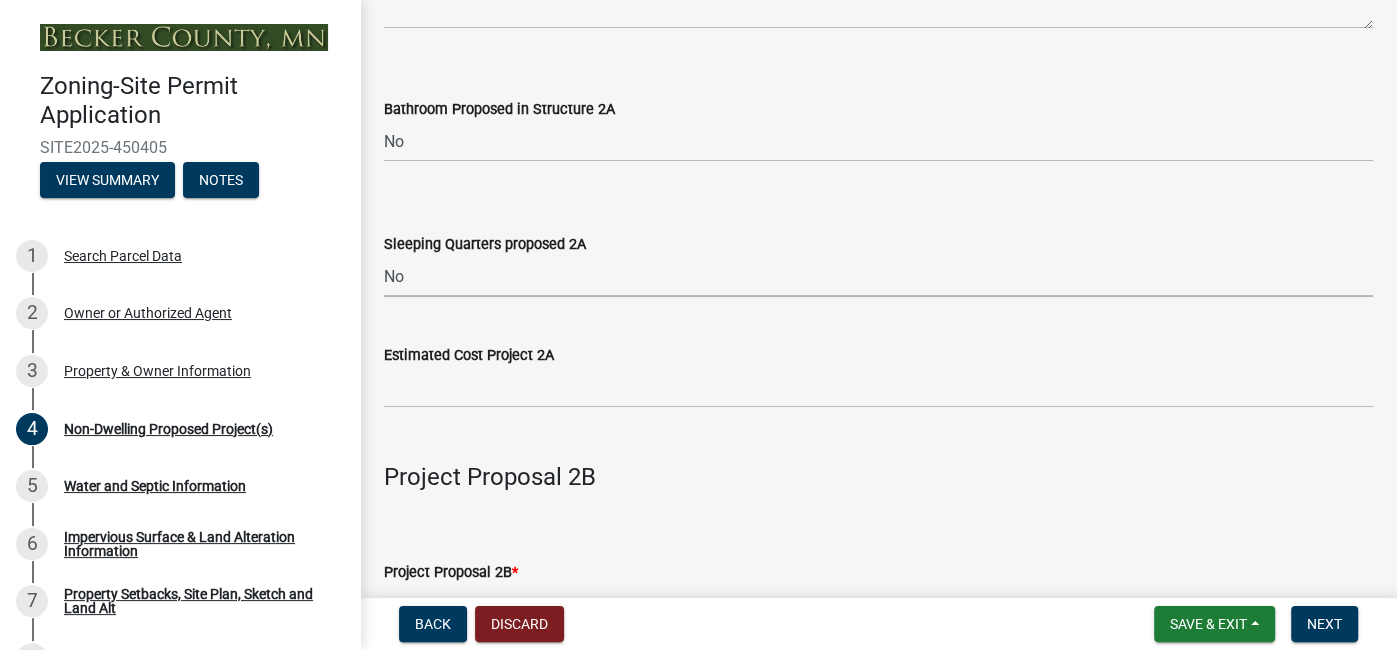 scroll, scrollTop: 1324, scrollLeft: 0, axis: vertical 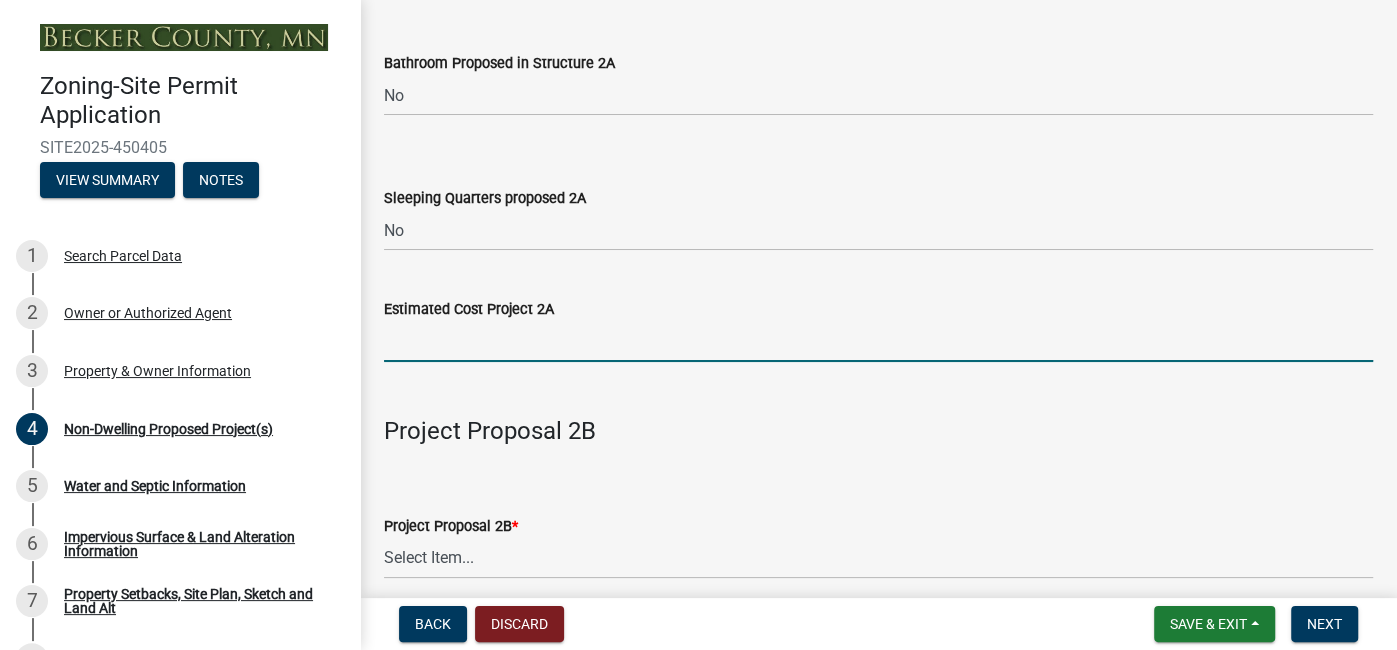 click 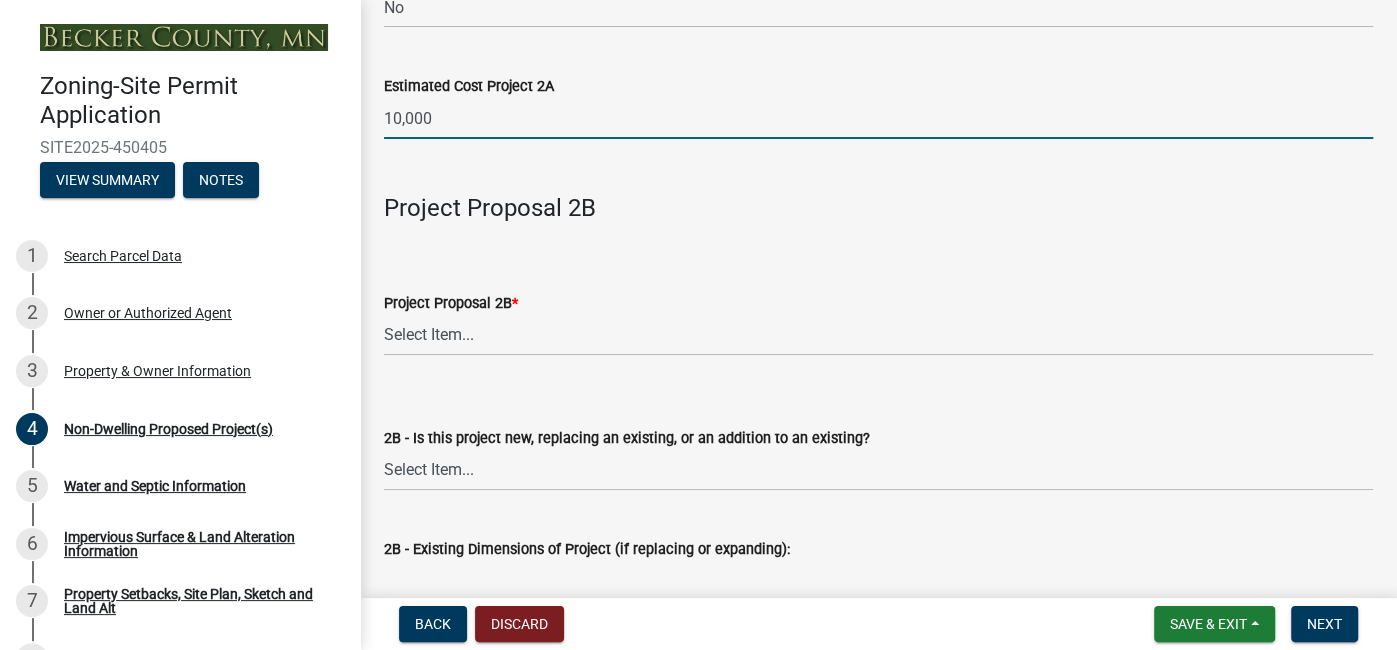 scroll, scrollTop: 1555, scrollLeft: 0, axis: vertical 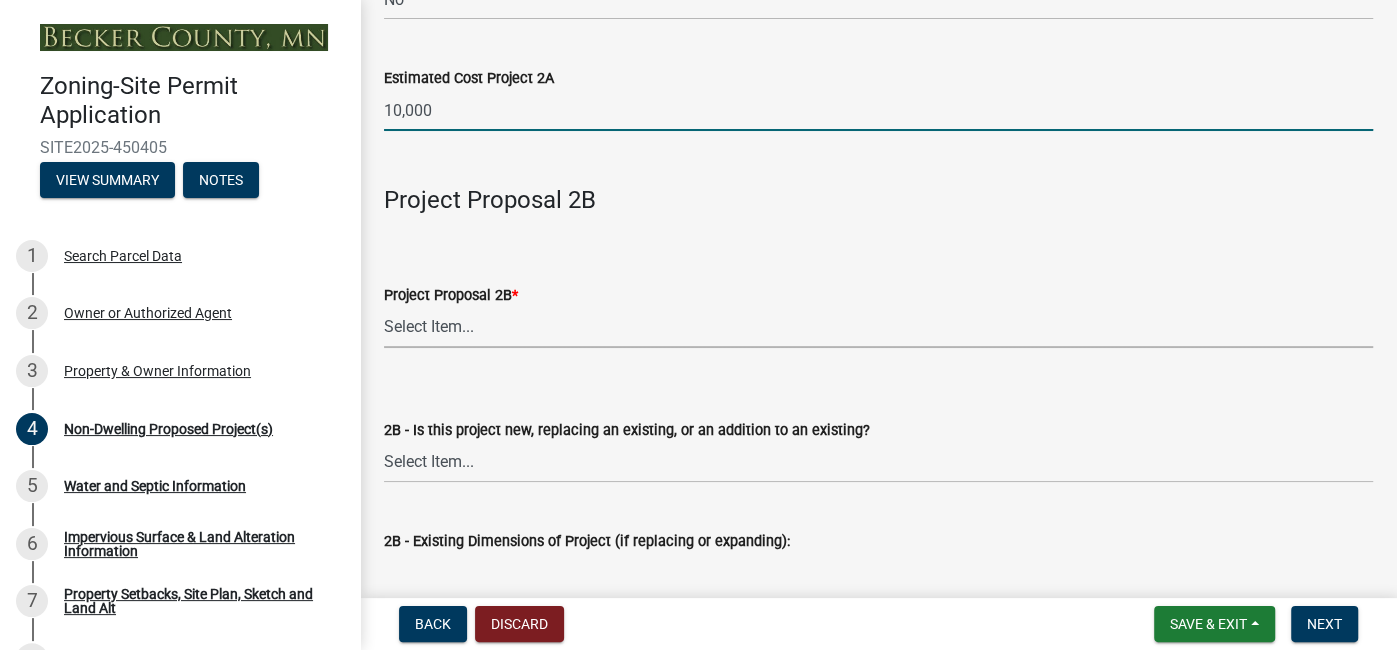 type on "10000" 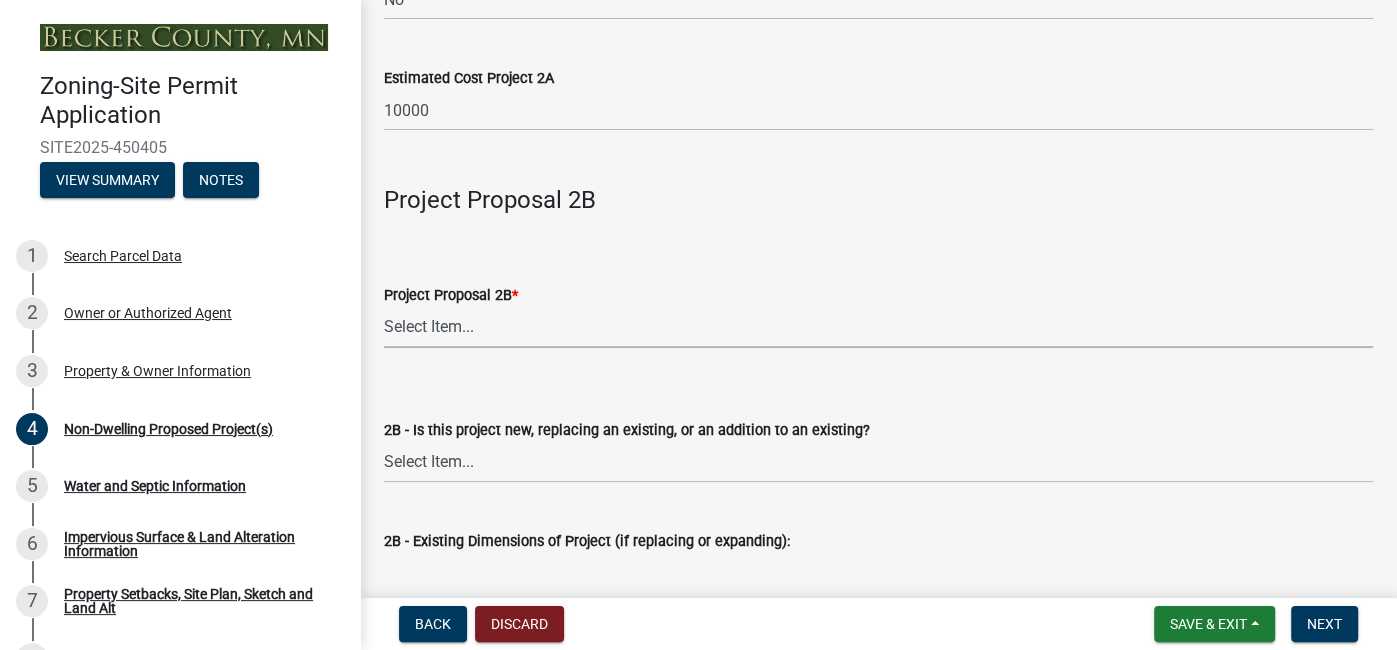click on "Select Item...   N/A   Commercial Office/Retail Building   Detached Garage   Pole Building   Storage Shed   Fence   Water Oriented Deck   Water Oriented Stairs w/Landing   Water Oriented Boathouse   Water Oriented Screen Porch   Water Oriented Gazebo   Water Oriented Storage Structure   Other Water Oriented Structure   Other" at bounding box center [878, 327] 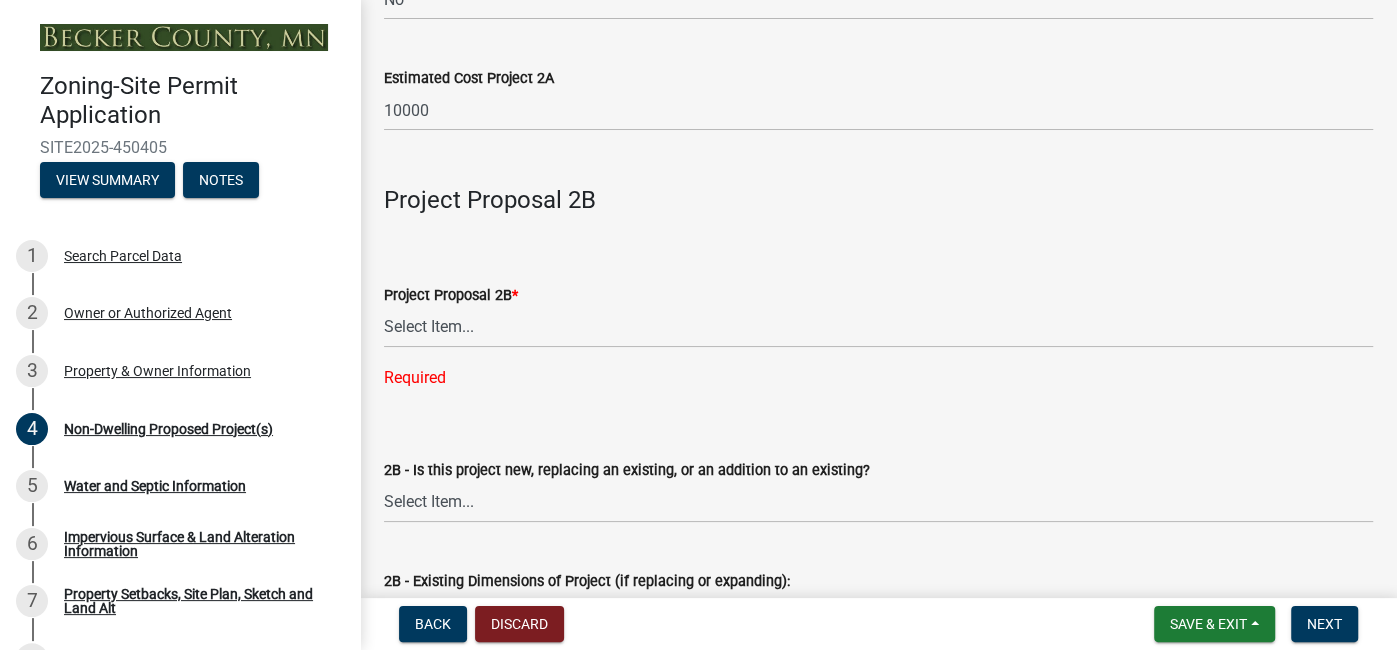 click on "Regulations Links:
Accessory Structure
Fences
Water-Oriented Structure
Project Proposal 2A  Project Proposal 2A  *  Select Item...   N/A   Commercial Office/Retail Building   Detached Garage   Pole Building   Storage Shed   Fence   Water Oriented Deck   Water Oriented Stairs w/Landing   Water Oriented Boathouse   Water Oriented Screen Porch   Water Oriented Gazebo   Water Oriented Storage Structure   Other   Is this (2A) project new, replacing an existing, or an addition to an existing?   Select Item...   New to Property (new or used structure)   Relocating/moving existing structure on my property from one location to another   Replacing Existing - Same dimensions or smaller   Replacing Existing - Larger or Different Footprint   Addition to Existing   2A Existing Project Dimensions (if replacing or expanding)   2A New Project Dimensions  (include height from ground to peak if a building or water oriented structure; ground to top if a fence)  44'x54' 22' high na na  Select Item...   N/A   Yes   No" 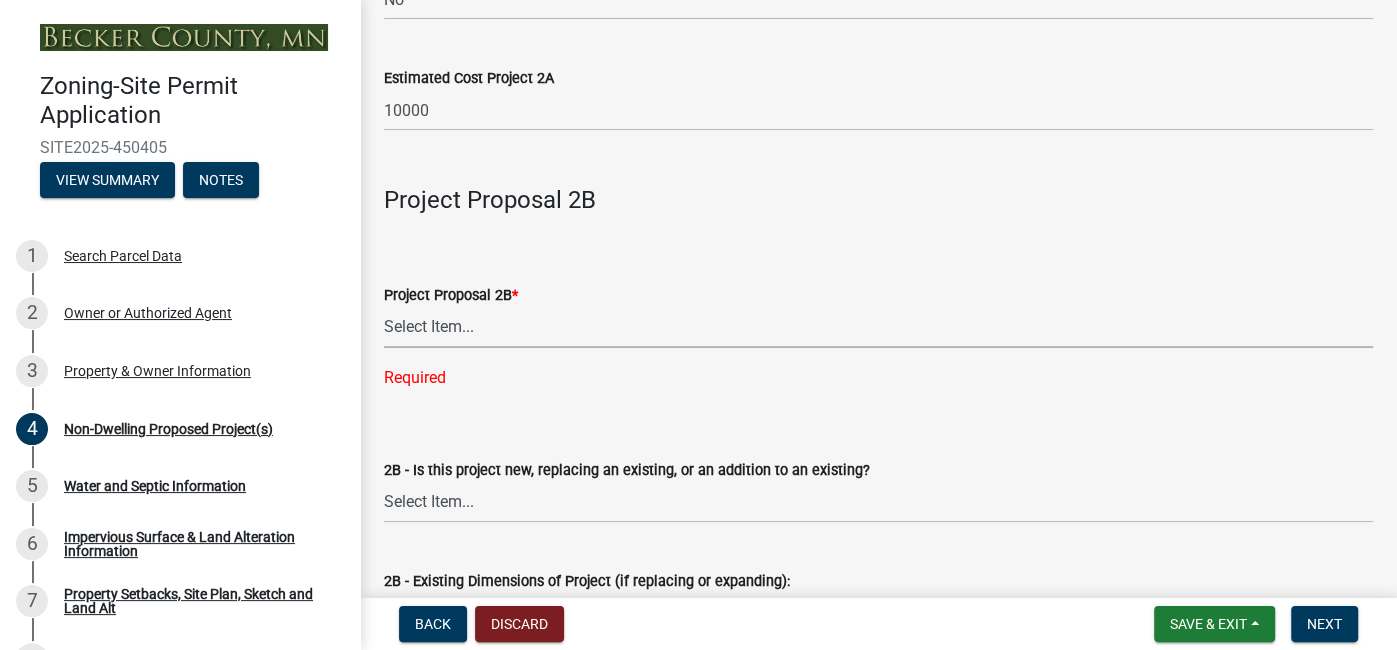 click on "Select Item...   N/A   Commercial Office/Retail Building   Detached Garage   Pole Building   Storage Shed   Fence   Water Oriented Deck   Water Oriented Stairs w/Landing   Water Oriented Boathouse   Water Oriented Screen Porch   Water Oriented Gazebo   Water Oriented Storage Structure   Other Water Oriented Structure   Other" at bounding box center [878, 327] 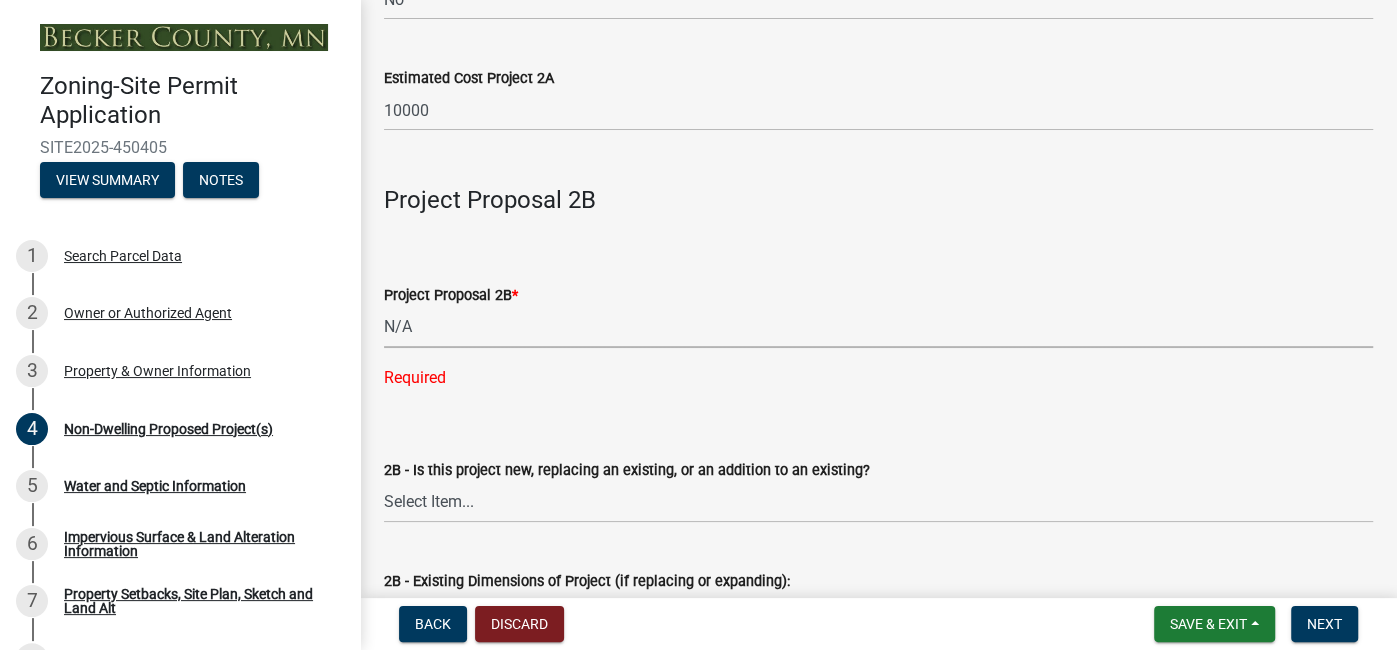 click on "Select Item...   N/A   Commercial Office/Retail Building   Detached Garage   Pole Building   Storage Shed   Fence   Water Oriented Deck   Water Oriented Stairs w/Landing   Water Oriented Boathouse   Water Oriented Screen Porch   Water Oriented Gazebo   Water Oriented Storage Structure   Other Water Oriented Structure   Other" at bounding box center [878, 327] 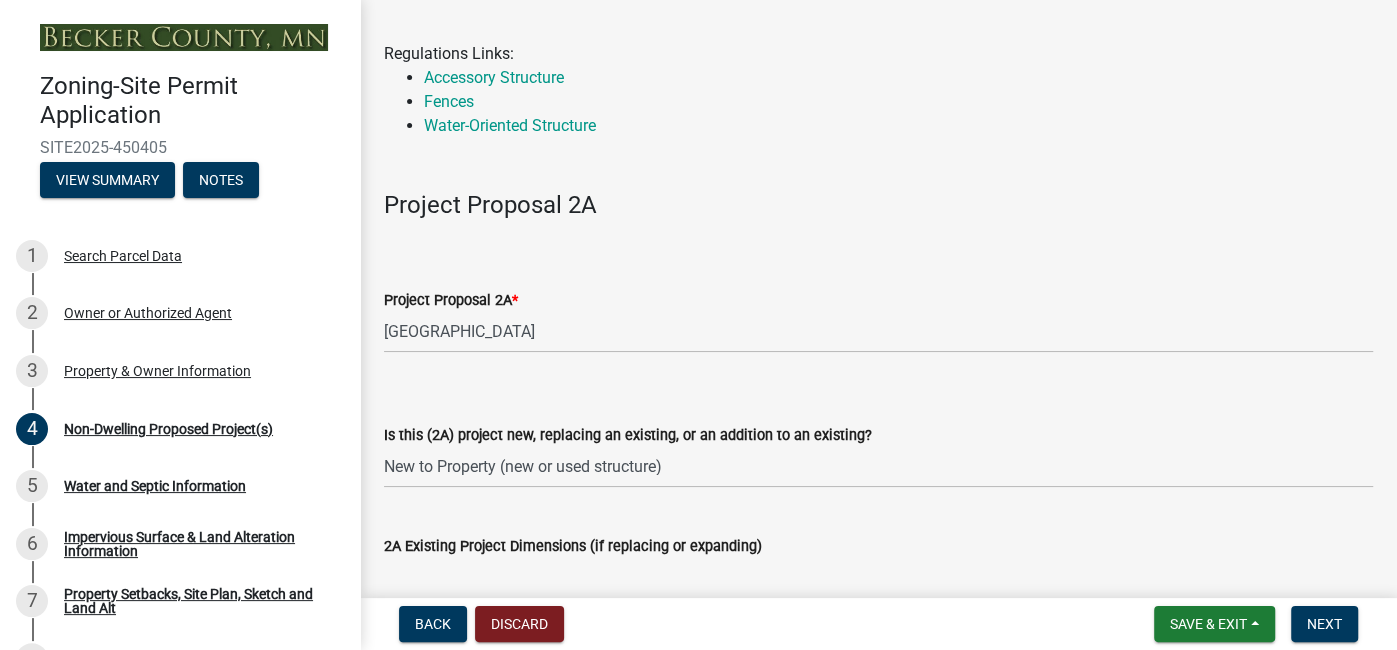 scroll, scrollTop: 178, scrollLeft: 0, axis: vertical 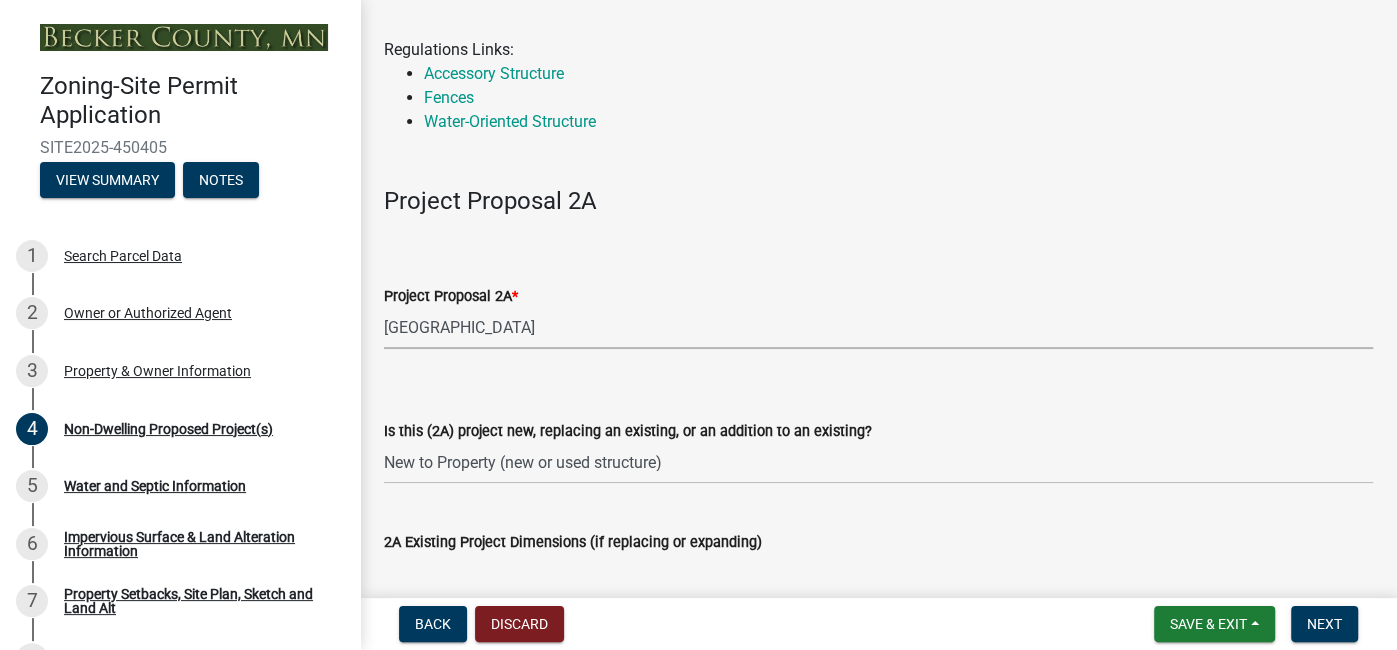 click on "Select Item...   N/A   Commercial Office/Retail Building   Detached Garage   Pole Building   Storage Shed   Fence   Water Oriented Deck   Water Oriented Stairs w/Landing   Water Oriented Boathouse   Water Oriented Screen Porch   Water Oriented Gazebo   Water Oriented Storage Structure   Other" at bounding box center [878, 328] 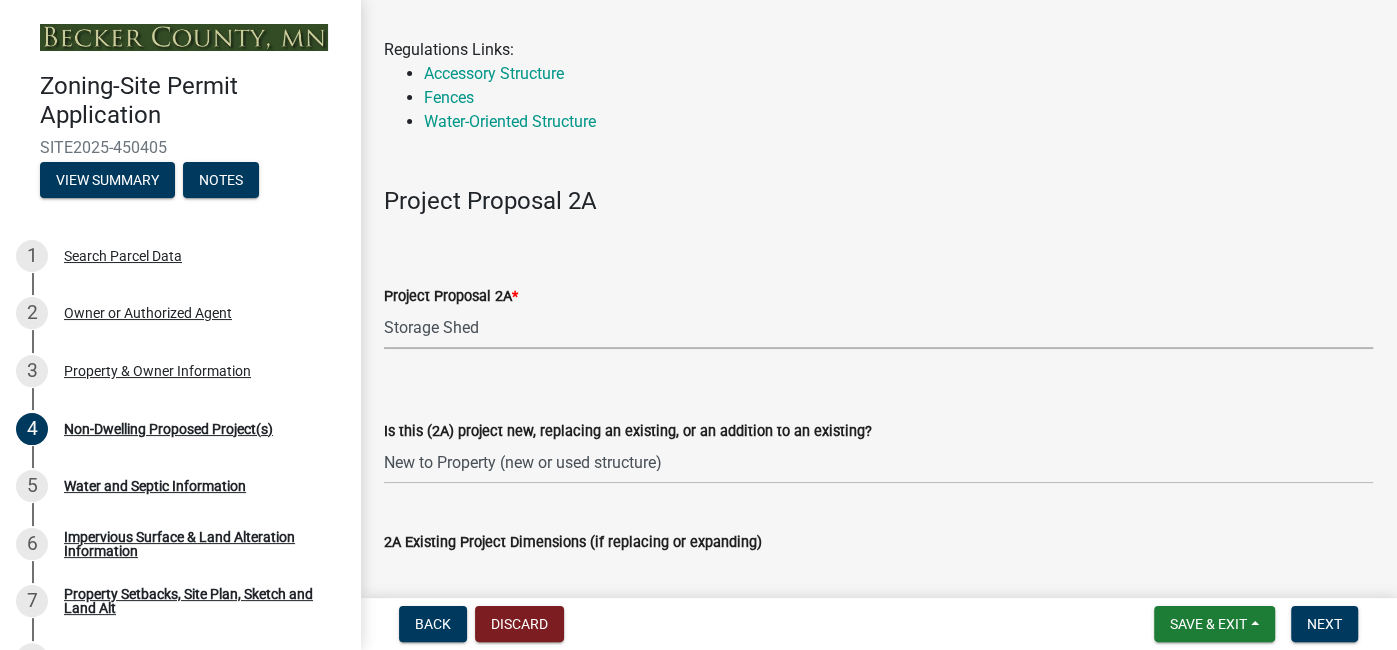 click on "Select Item...   N/A   Commercial Office/Retail Building   Detached Garage   Pole Building   Storage Shed   Fence   Water Oriented Deck   Water Oriented Stairs w/Landing   Water Oriented Boathouse   Water Oriented Screen Porch   Water Oriented Gazebo   Water Oriented Storage Structure   Other" at bounding box center (878, 328) 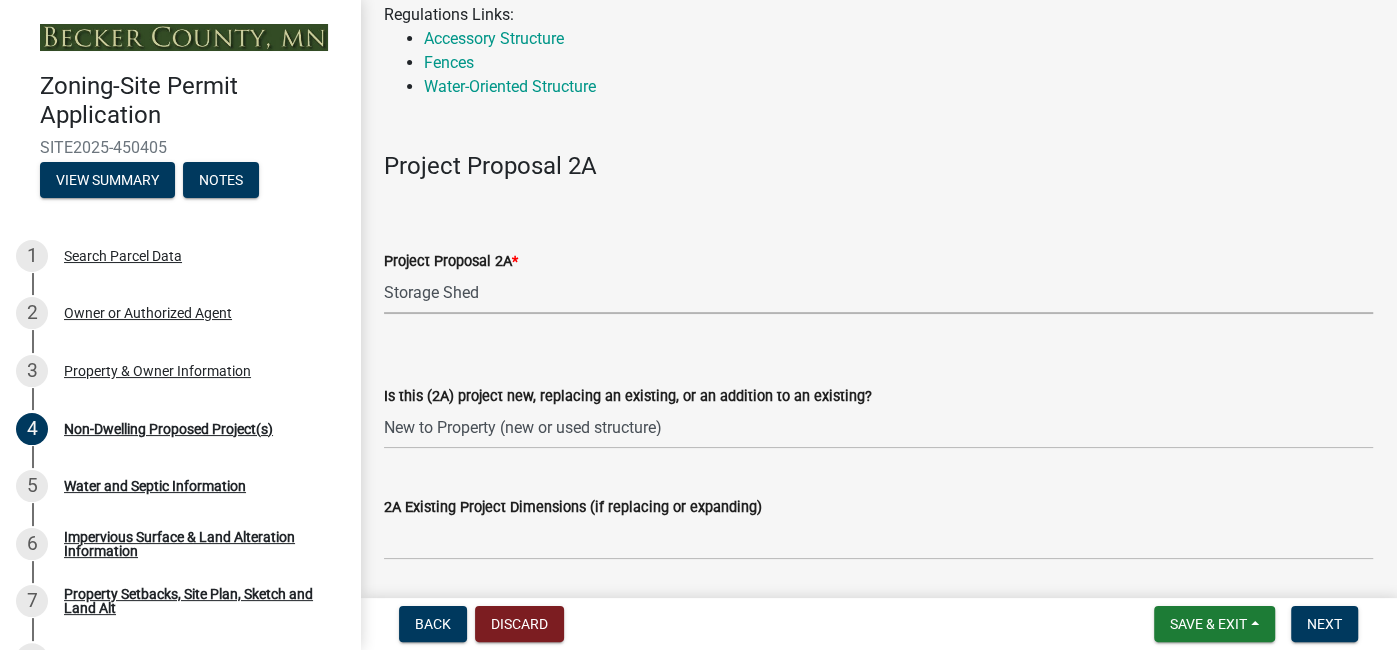 scroll, scrollTop: 156, scrollLeft: 0, axis: vertical 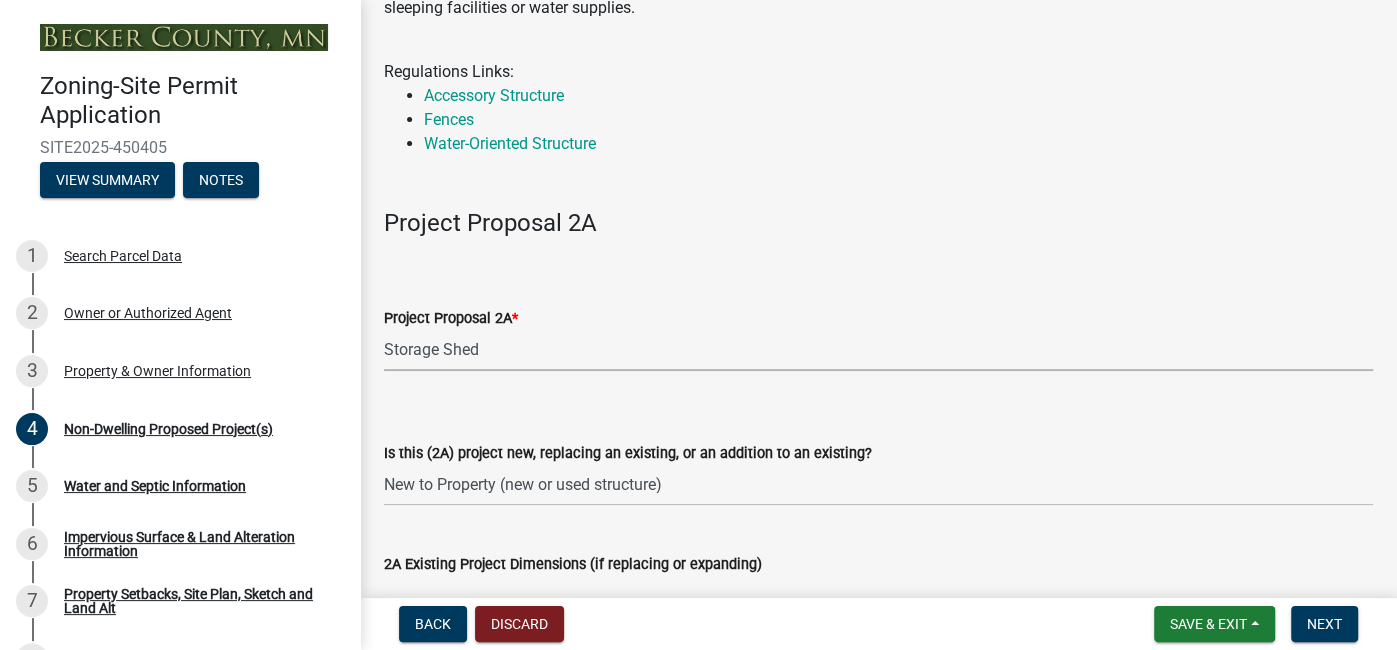 click on "Select Item...   N/A   Commercial Office/Retail Building   Detached Garage   Pole Building   Storage Shed   Fence   Water Oriented Deck   Water Oriented Stairs w/Landing   Water Oriented Boathouse   Water Oriented Screen Porch   Water Oriented Gazebo   Water Oriented Storage Structure   Other" at bounding box center (878, 350) 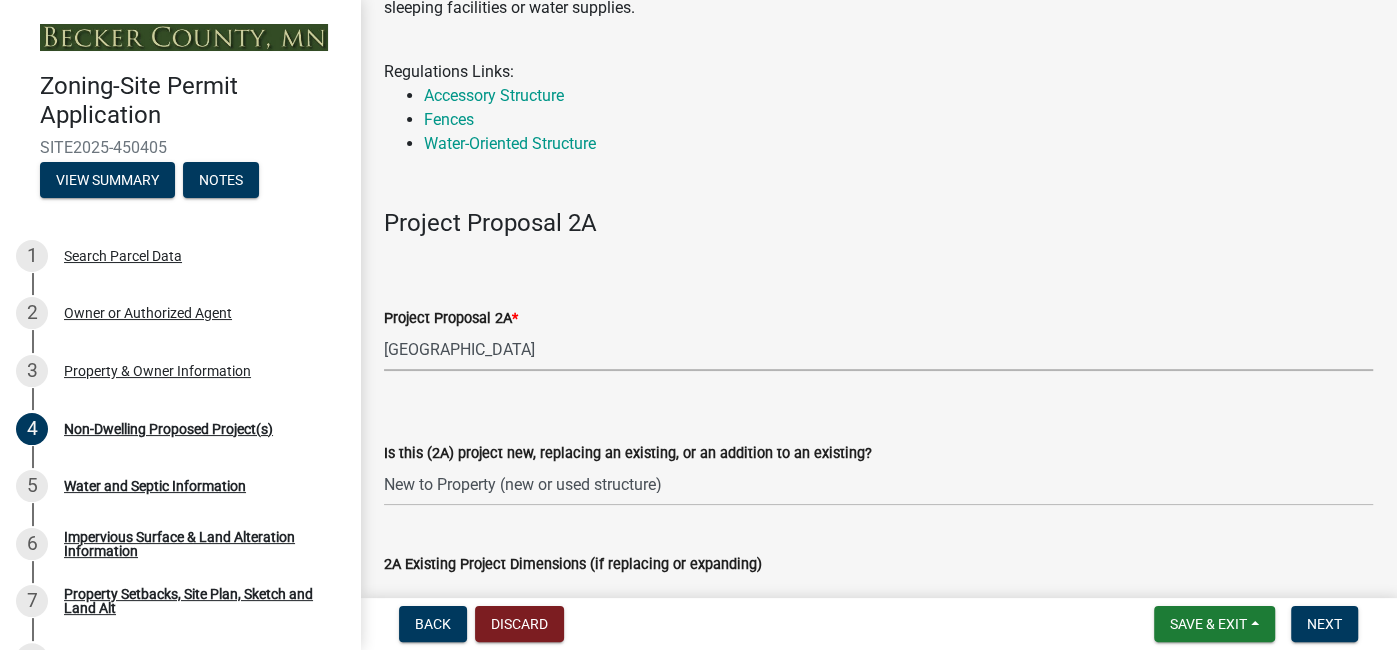 click on "Select Item...   N/A   Commercial Office/Retail Building   Detached Garage   Pole Building   Storage Shed   Fence   Water Oriented Deck   Water Oriented Stairs w/Landing   Water Oriented Boathouse   Water Oriented Screen Porch   Water Oriented Gazebo   Water Oriented Storage Structure   Other" at bounding box center [878, 350] 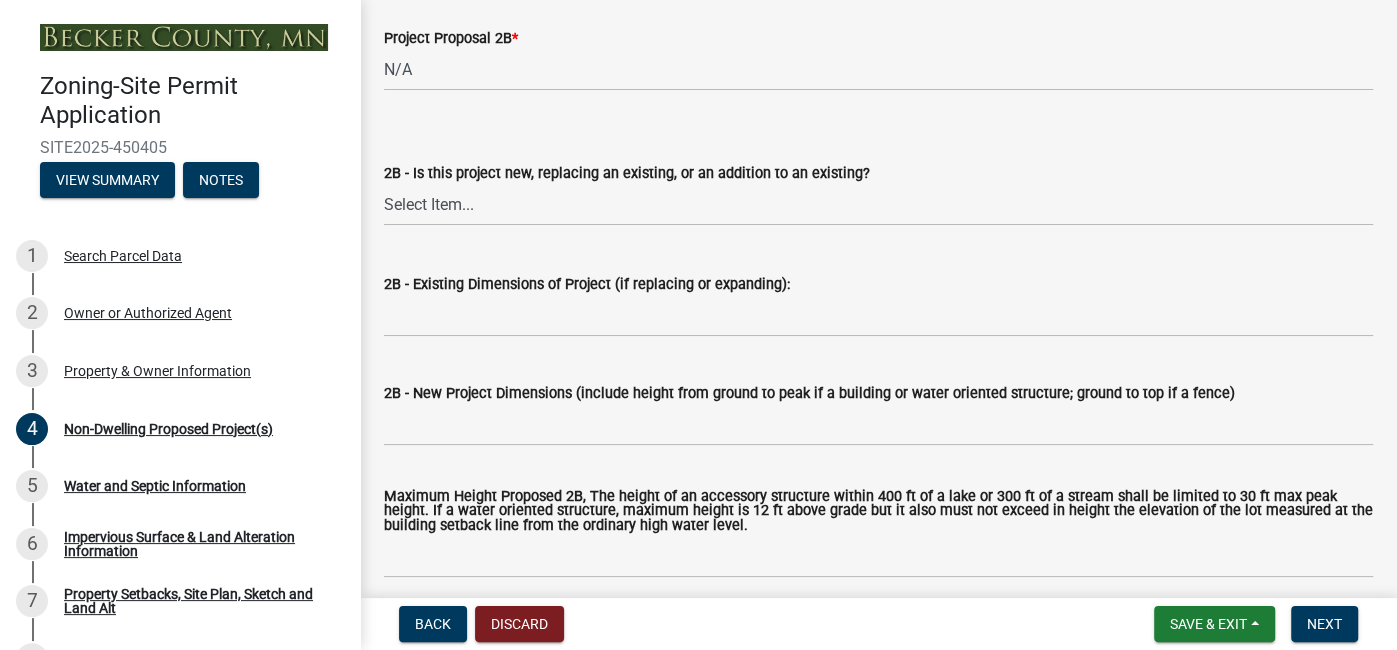 scroll, scrollTop: 1830, scrollLeft: 0, axis: vertical 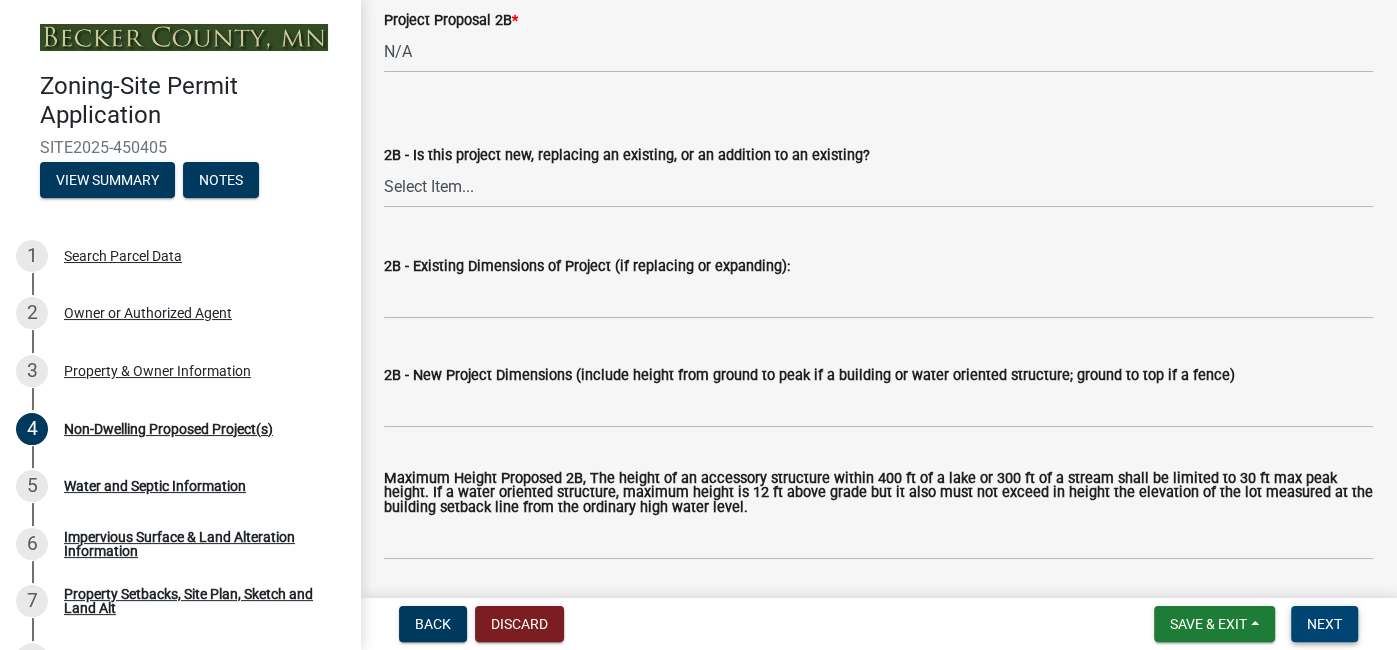 click on "Next" at bounding box center (1324, 624) 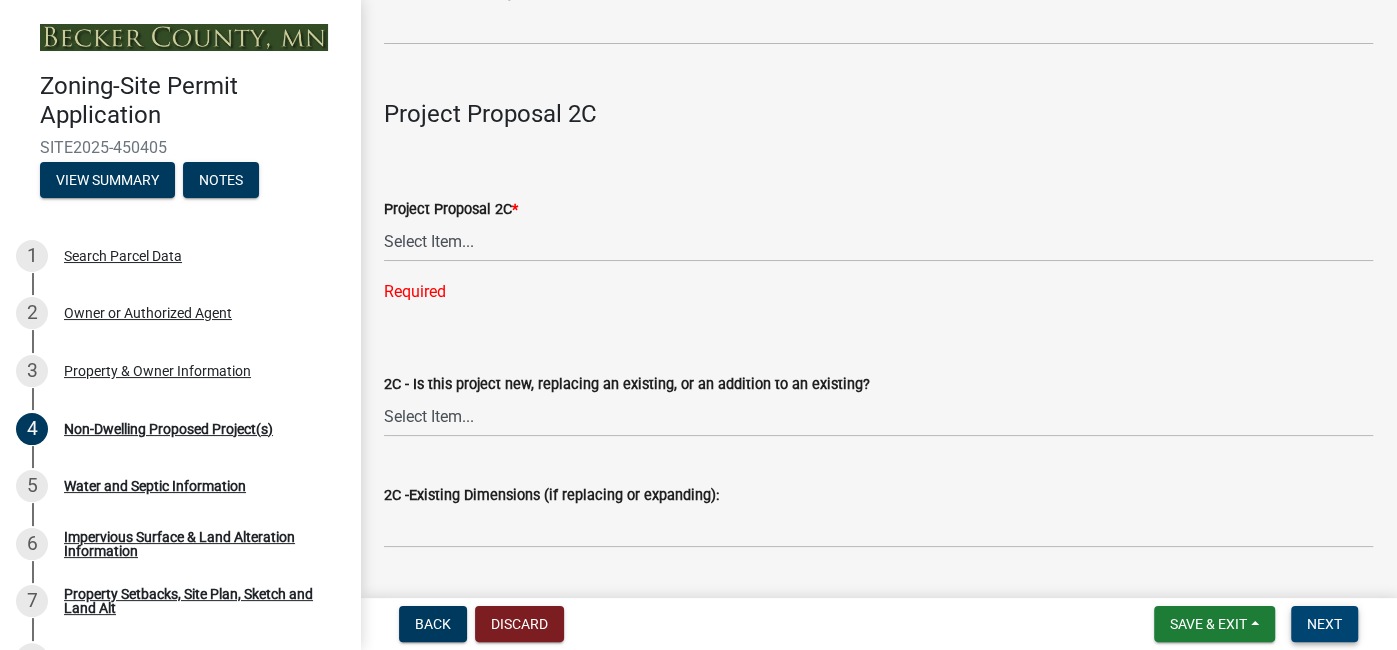 scroll, scrollTop: 3020, scrollLeft: 0, axis: vertical 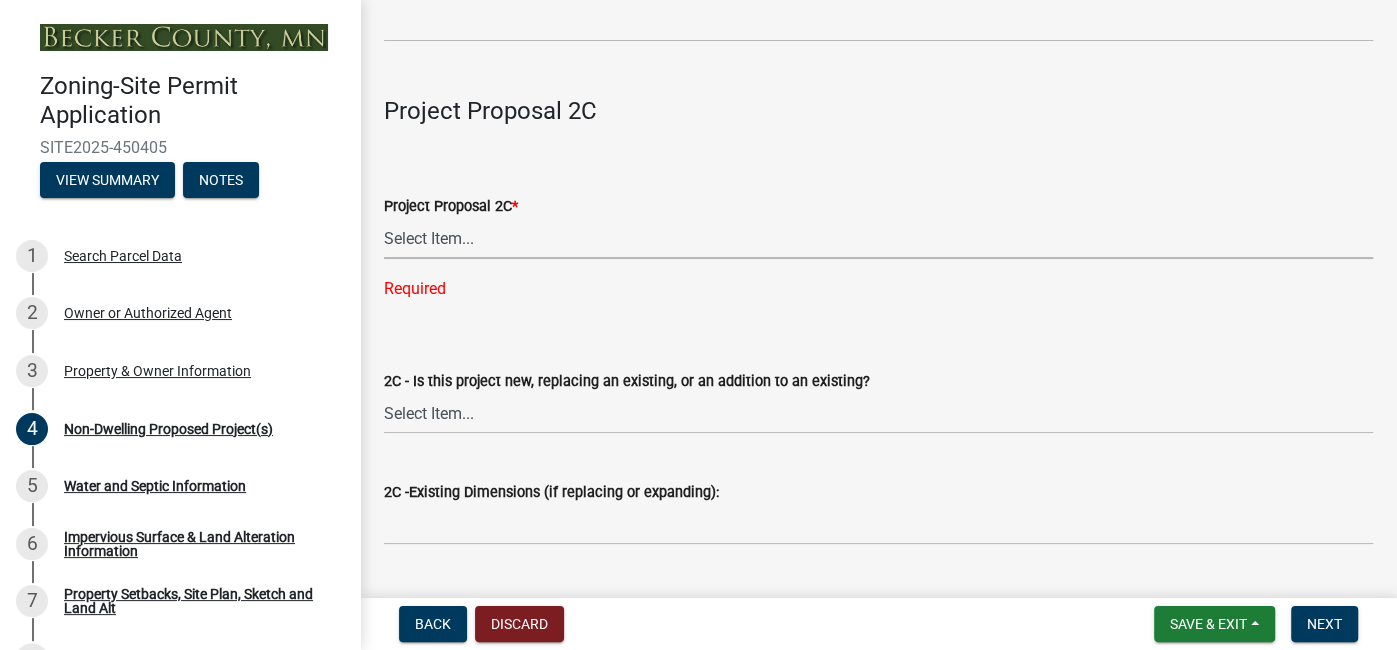 click on "Select Item...   N/A   Commercial Office/Retail Building   Detached Garage   Pole Building   Storage Shed   Fence   Water Oriented Deck   Water Oriented Stairs w/Landing   Water Oriented Boathouse   Water Oriented Screen Porch   Water Oriented Gazebo   Water Oriented Storage Structure   Other Water Oriented Structure   Other" at bounding box center (878, 238) 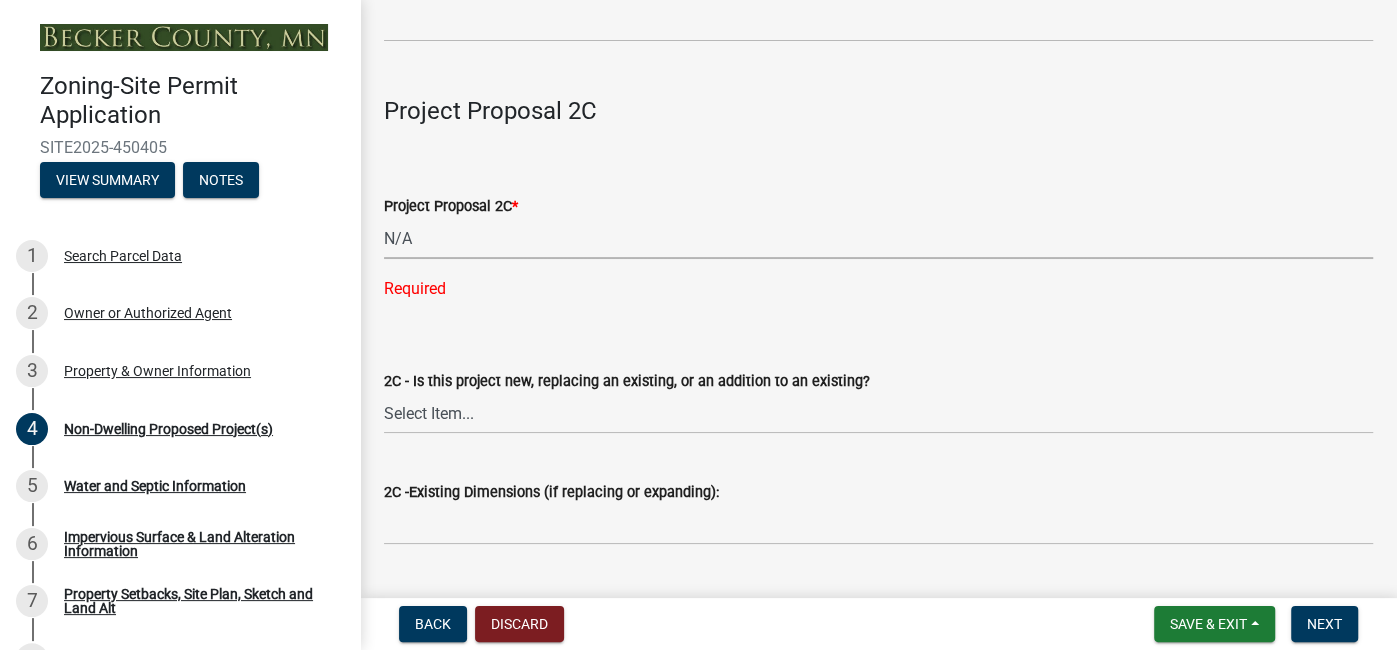 click on "Select Item...   N/A   Commercial Office/Retail Building   Detached Garage   Pole Building   Storage Shed   Fence   Water Oriented Deck   Water Oriented Stairs w/Landing   Water Oriented Boathouse   Water Oriented Screen Porch   Water Oriented Gazebo   Water Oriented Storage Structure   Other Water Oriented Structure   Other" at bounding box center [878, 238] 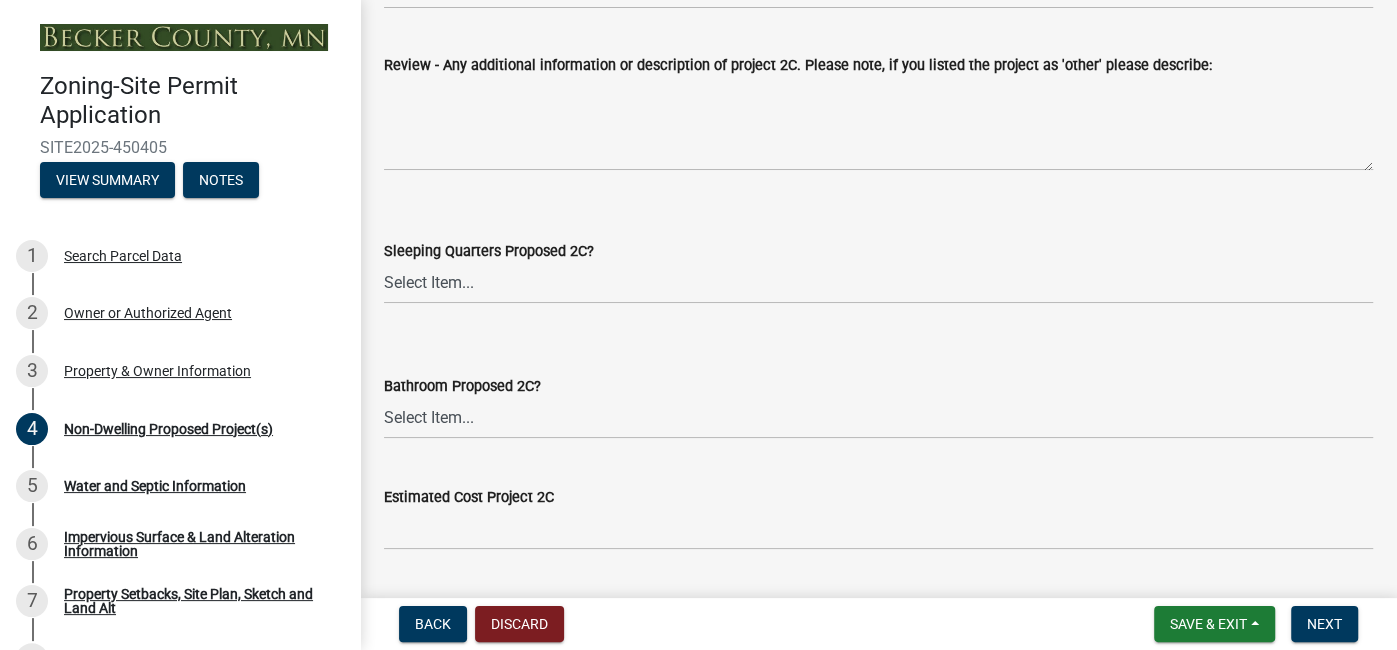 scroll, scrollTop: 4286, scrollLeft: 0, axis: vertical 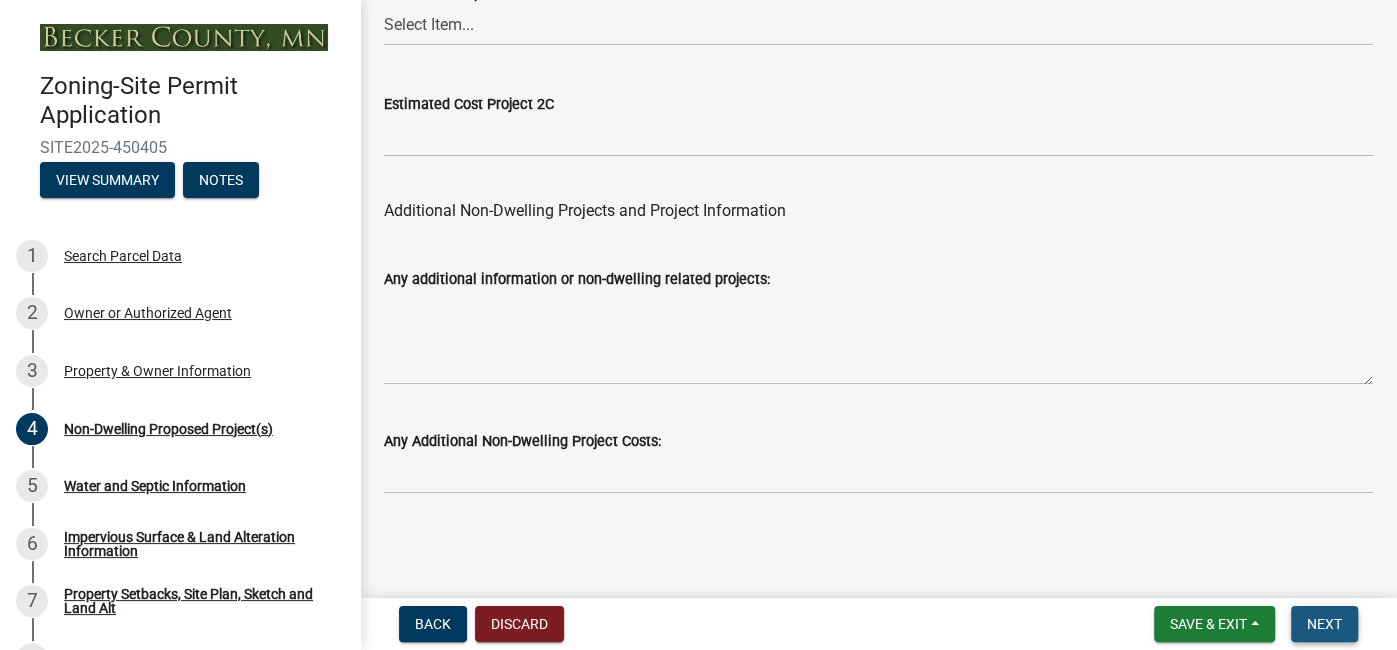 click on "Next" at bounding box center (1324, 624) 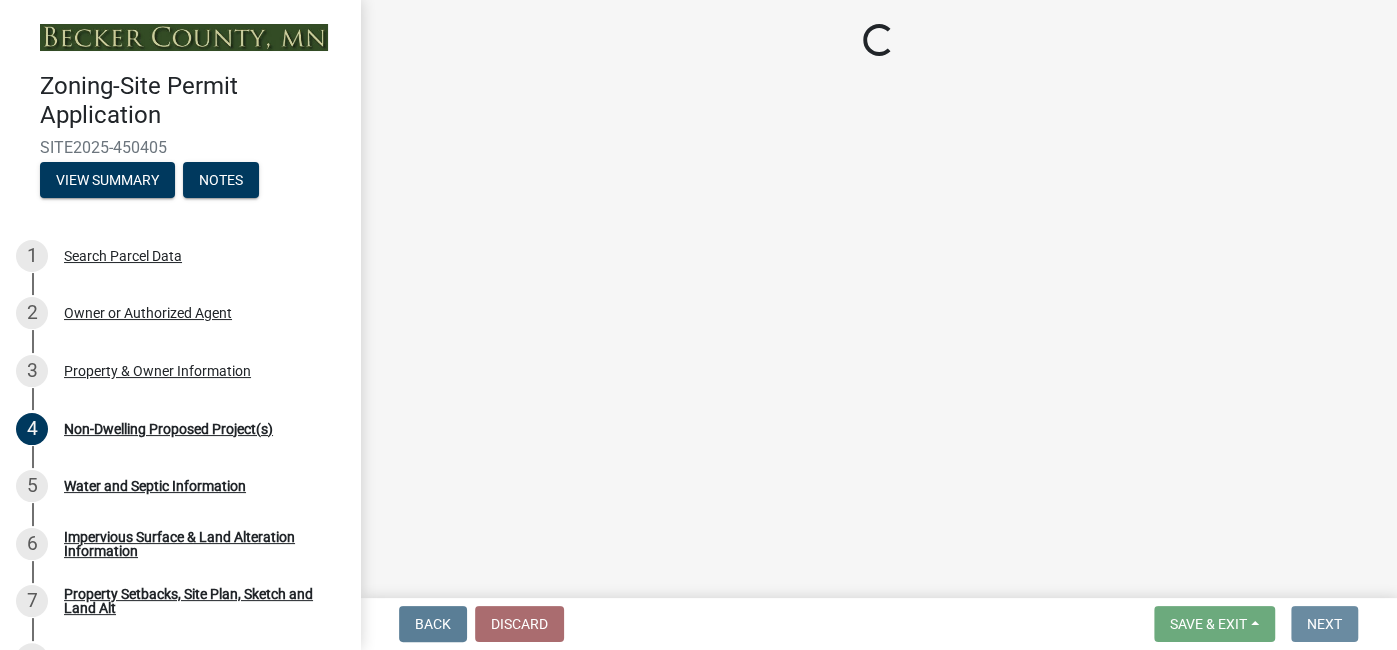scroll, scrollTop: 0, scrollLeft: 0, axis: both 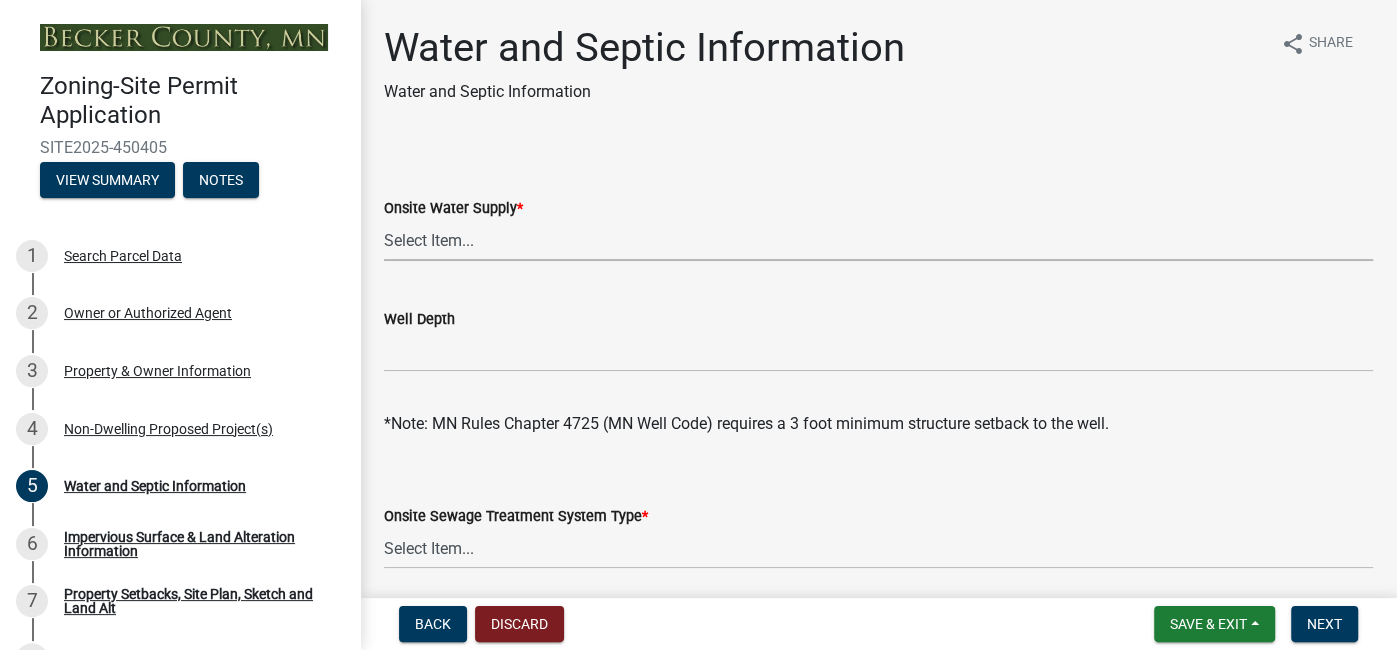 click on "Select Item...   Well   New Well to be Installed   Attached to City Water System   No onsite water or proposed water supply" at bounding box center (878, 240) 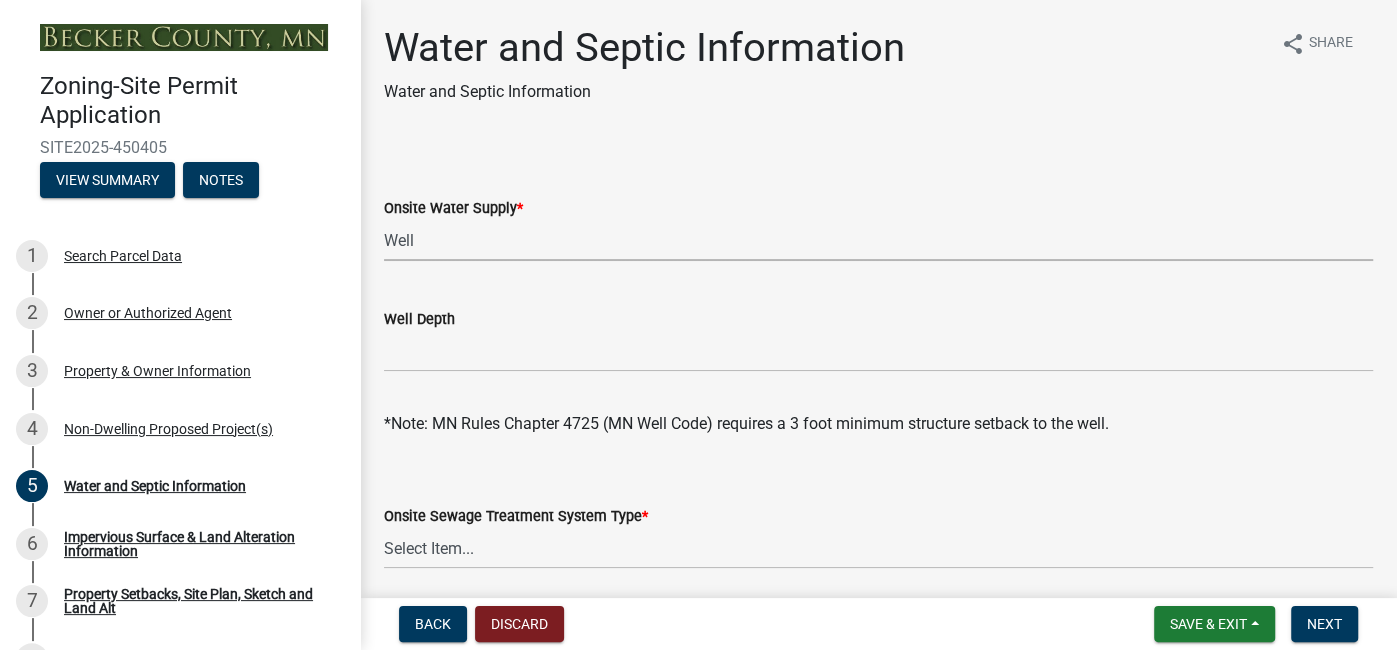 click on "Select Item...   Well   New Well to be Installed   Attached to City Water System   No onsite water or proposed water supply" at bounding box center [878, 240] 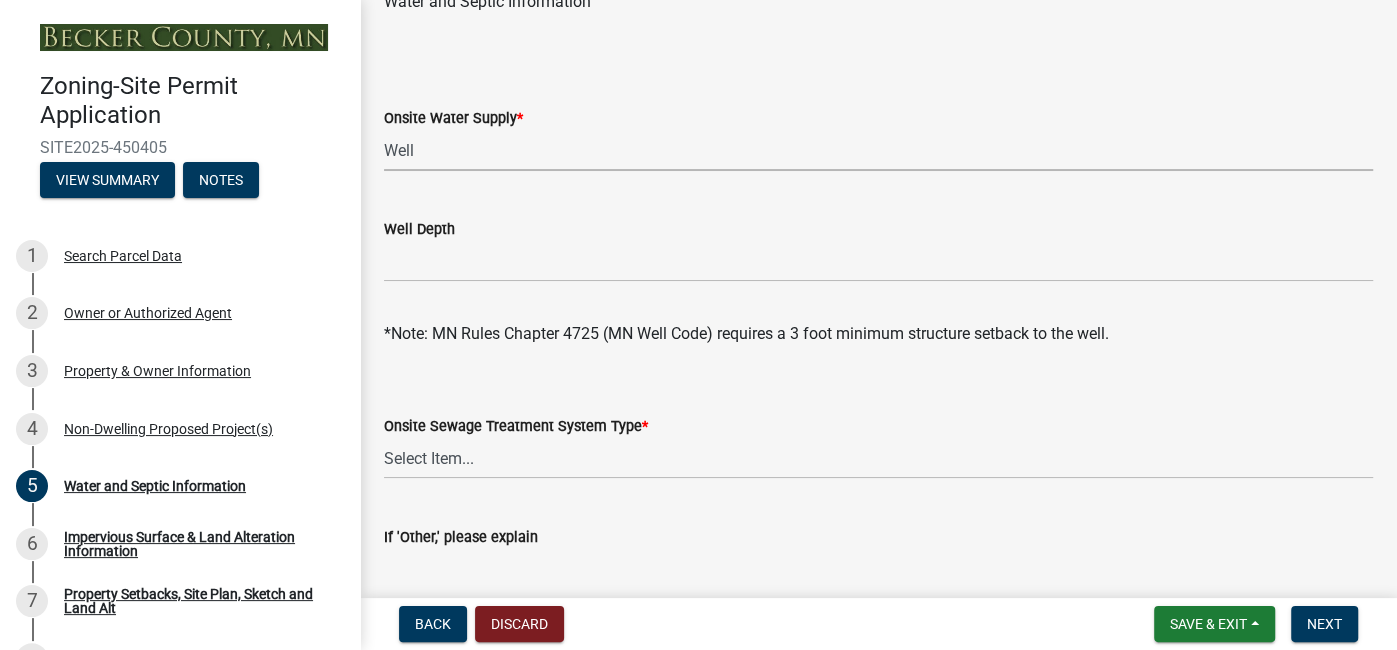 scroll, scrollTop: 183, scrollLeft: 0, axis: vertical 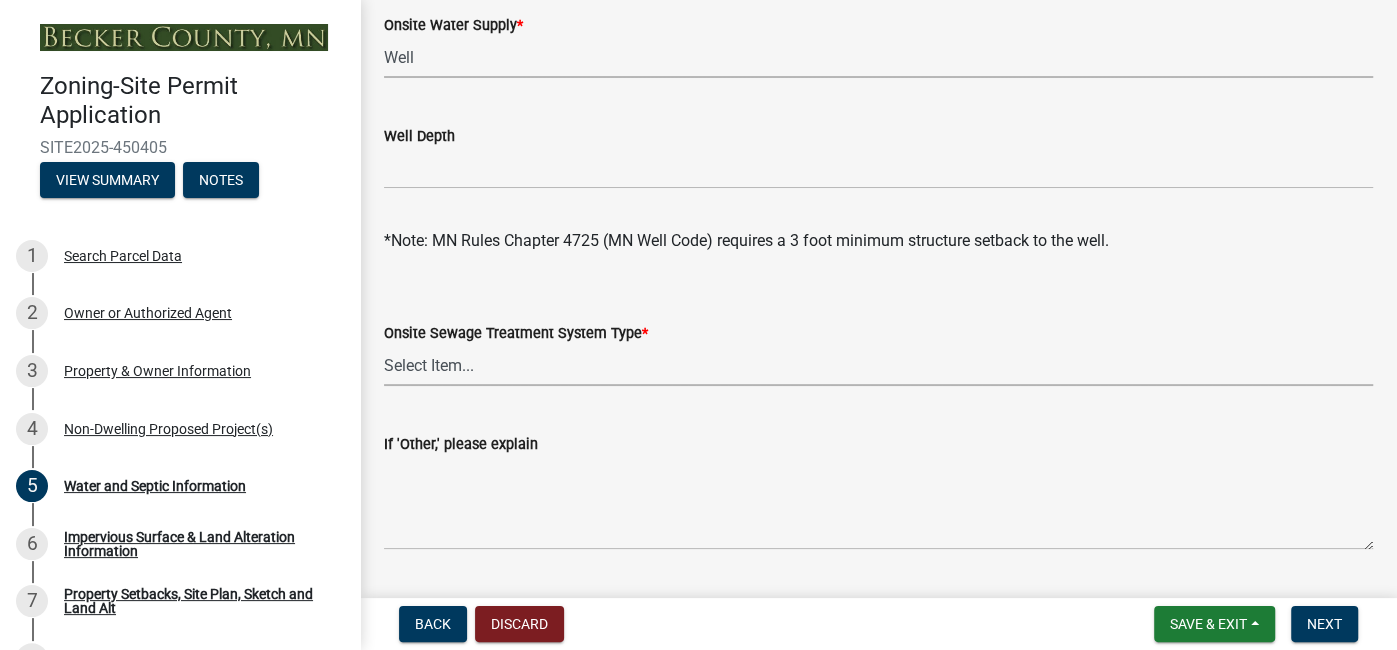 click on "Select Item...   No existing or proposed septic   Proposed New or Corrected Septic application submitted   Tank and Drainfield   Holding Tank   Attached to City Septic System   Other" at bounding box center [878, 365] 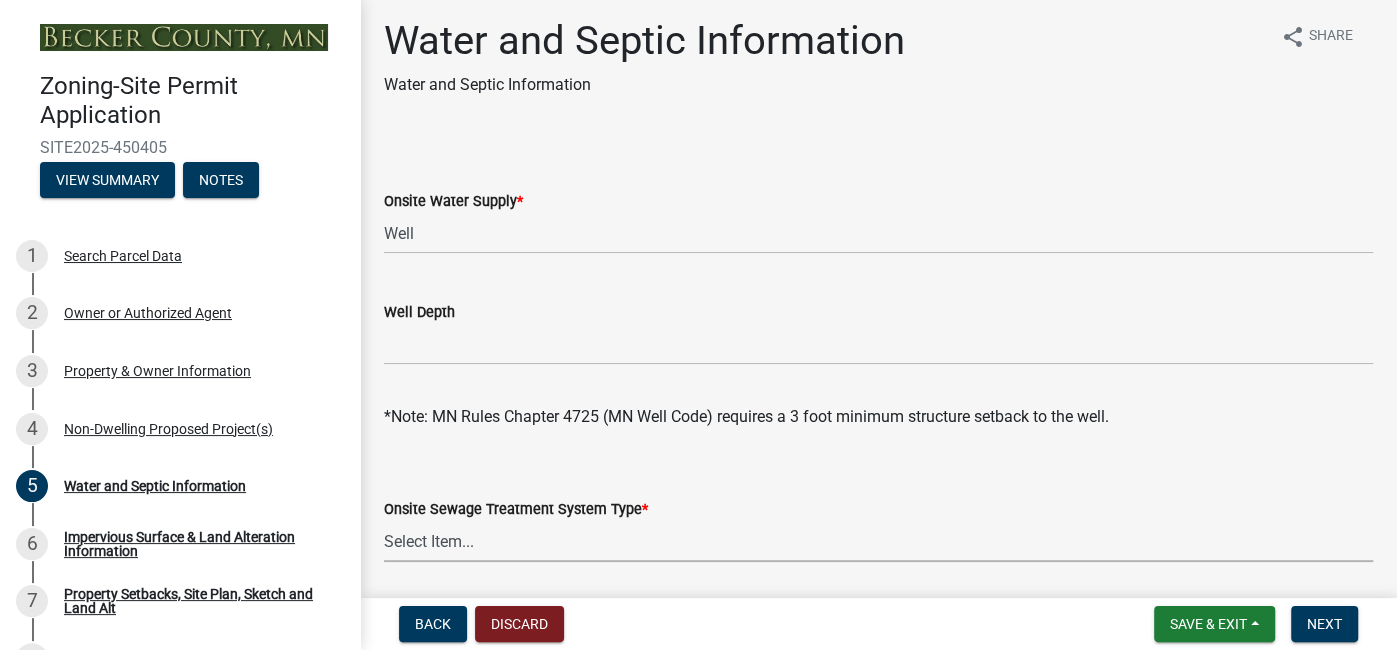 scroll, scrollTop: 0, scrollLeft: 0, axis: both 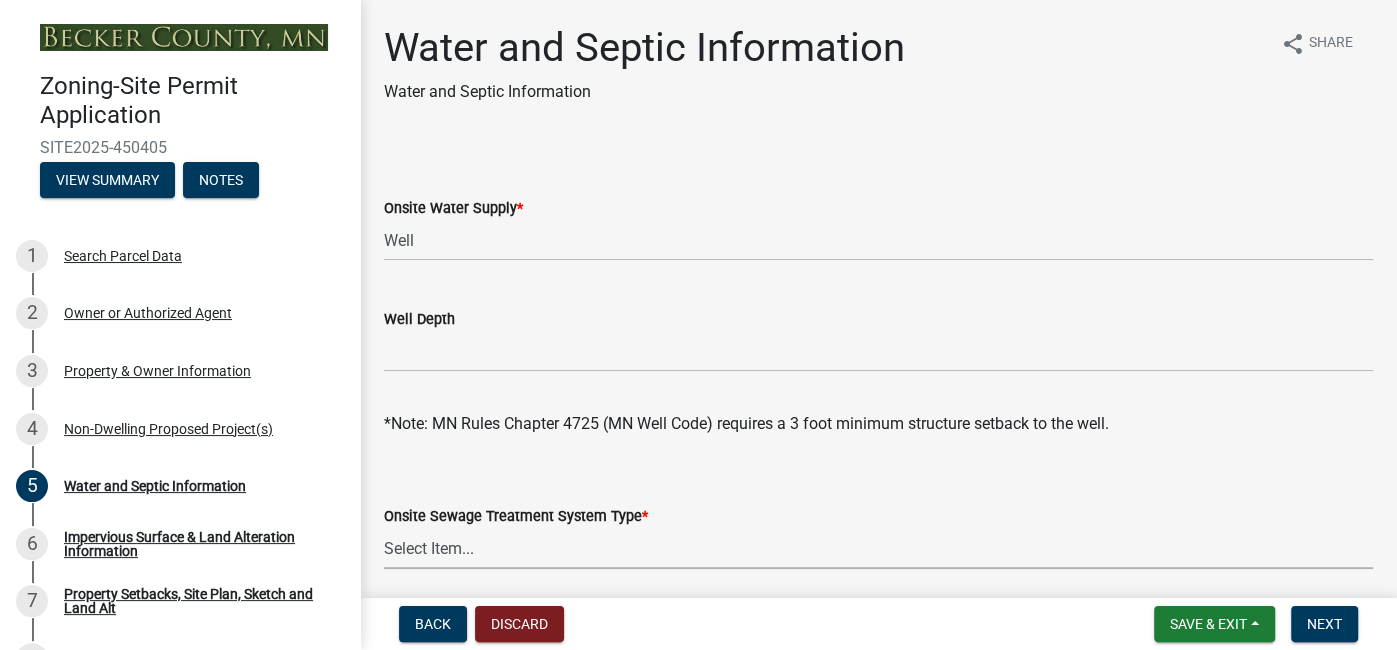 click on "Select Item...   No existing or proposed septic   Proposed New or Corrected Septic application submitted   Tank and Drainfield   Holding Tank   Attached to City Septic System   Other" at bounding box center [878, 548] 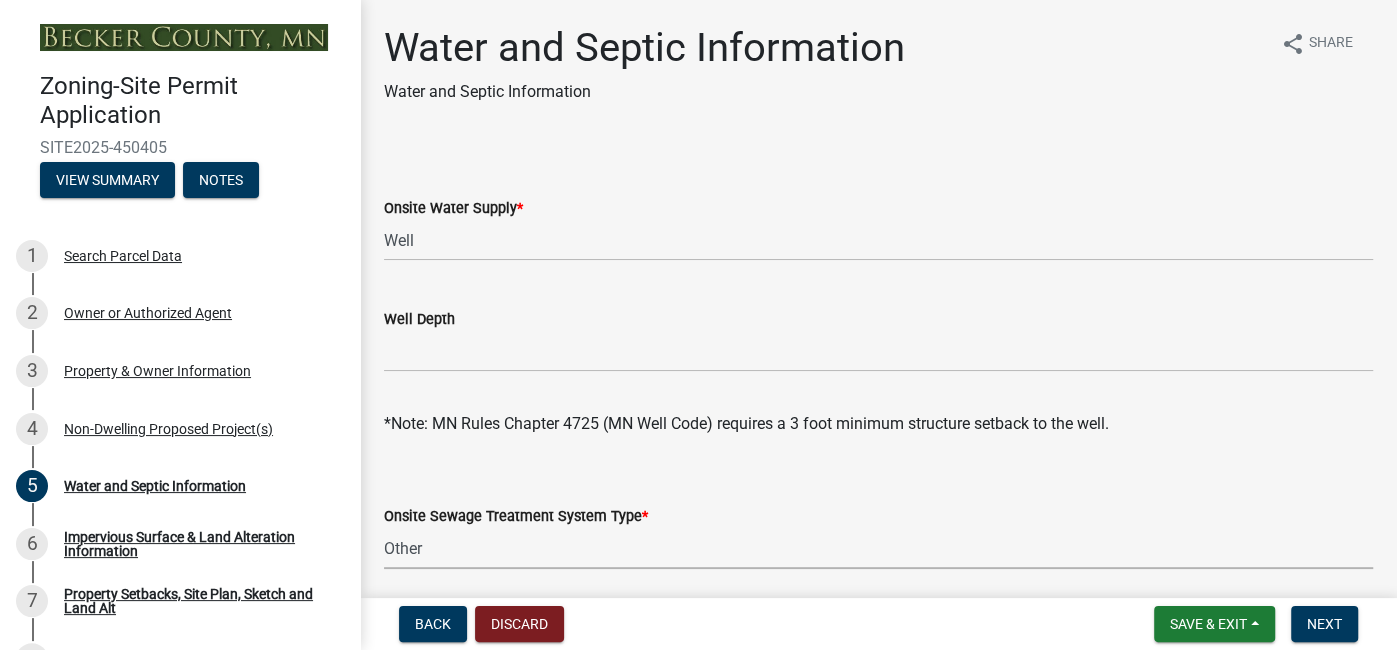click on "Select Item...   No existing or proposed septic   Proposed New or Corrected Septic application submitted   Tank and Drainfield   Holding Tank   Attached to City Septic System   Other" at bounding box center (878, 548) 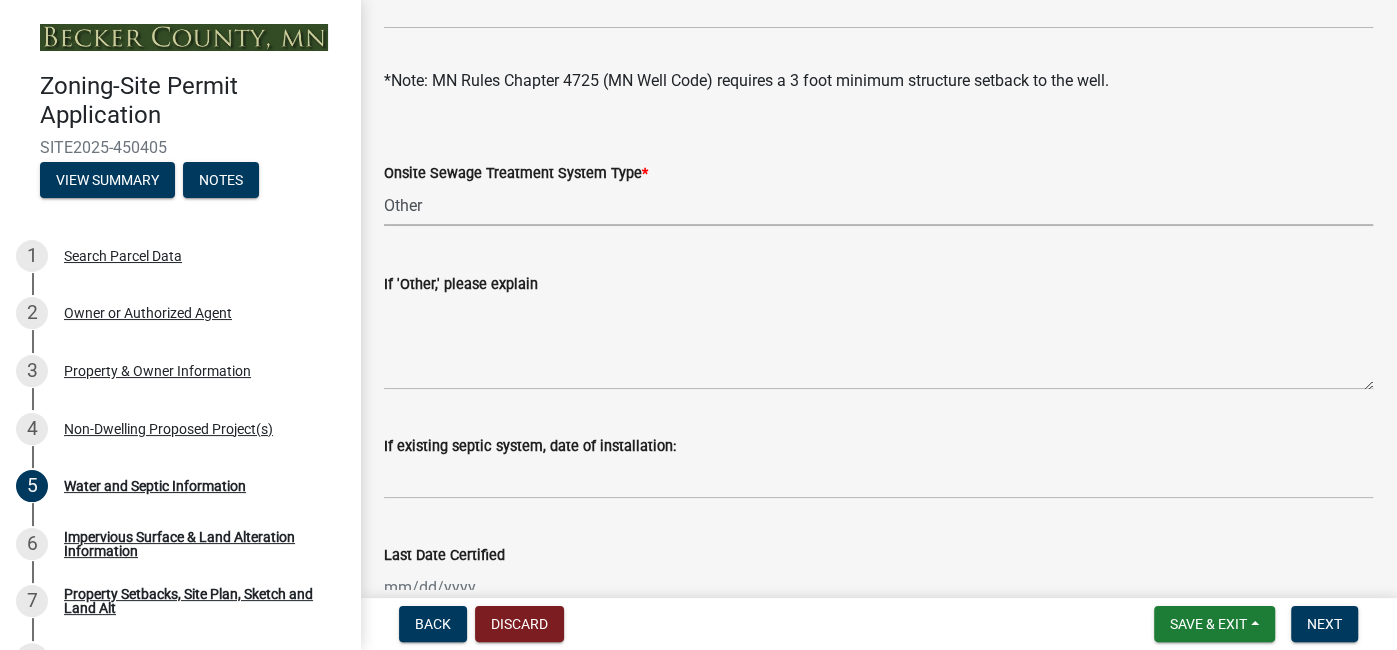 scroll, scrollTop: 344, scrollLeft: 0, axis: vertical 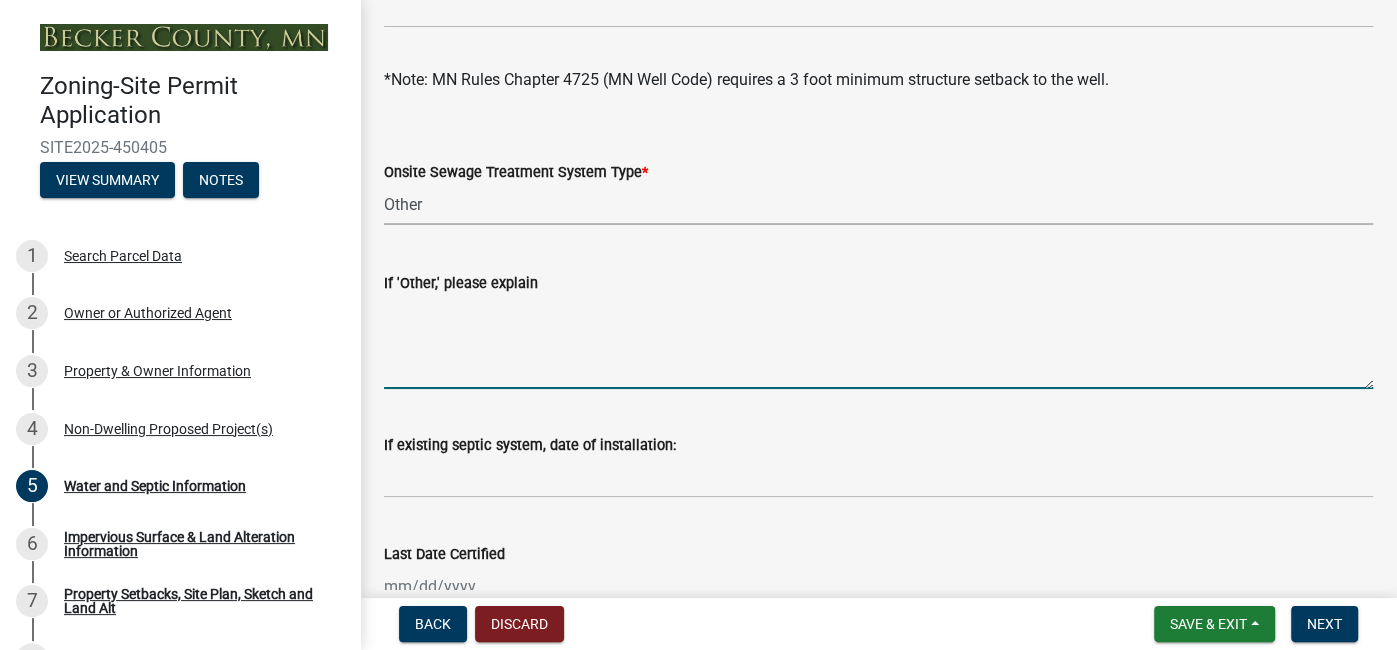 click on "If 'Other,' please explain" at bounding box center (878, 342) 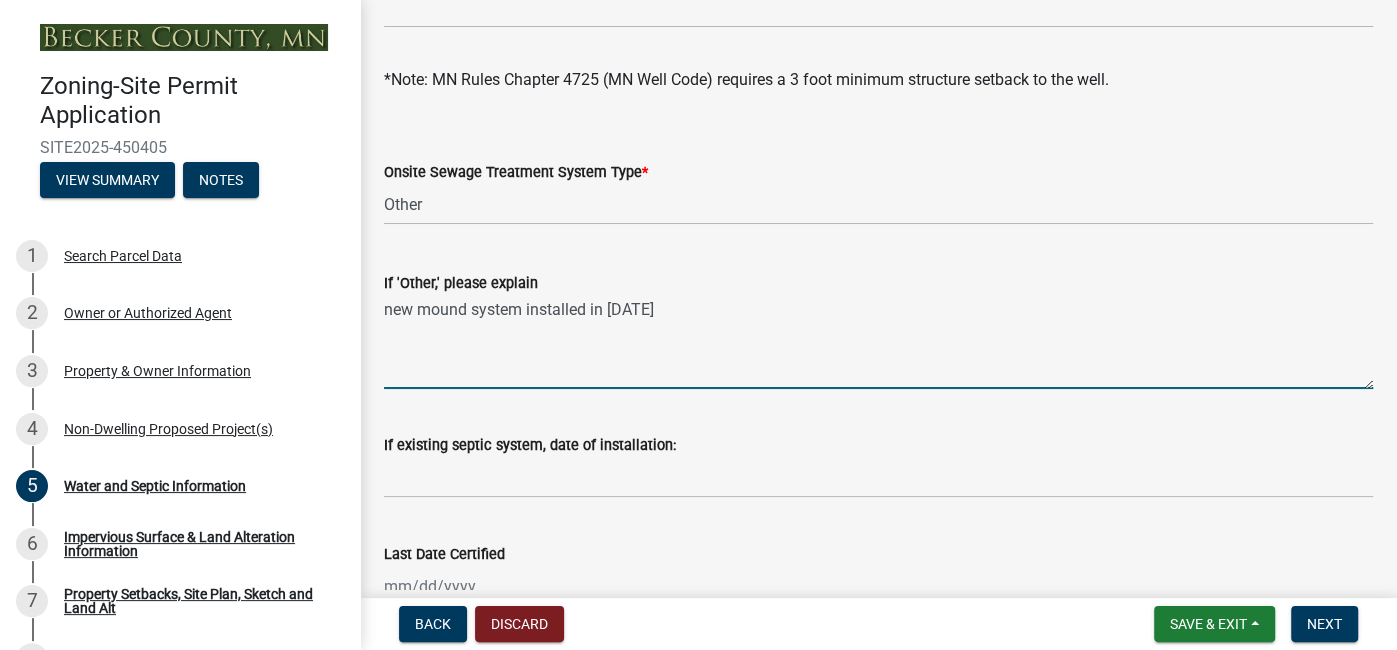type on "new mound system installed in [DATE]" 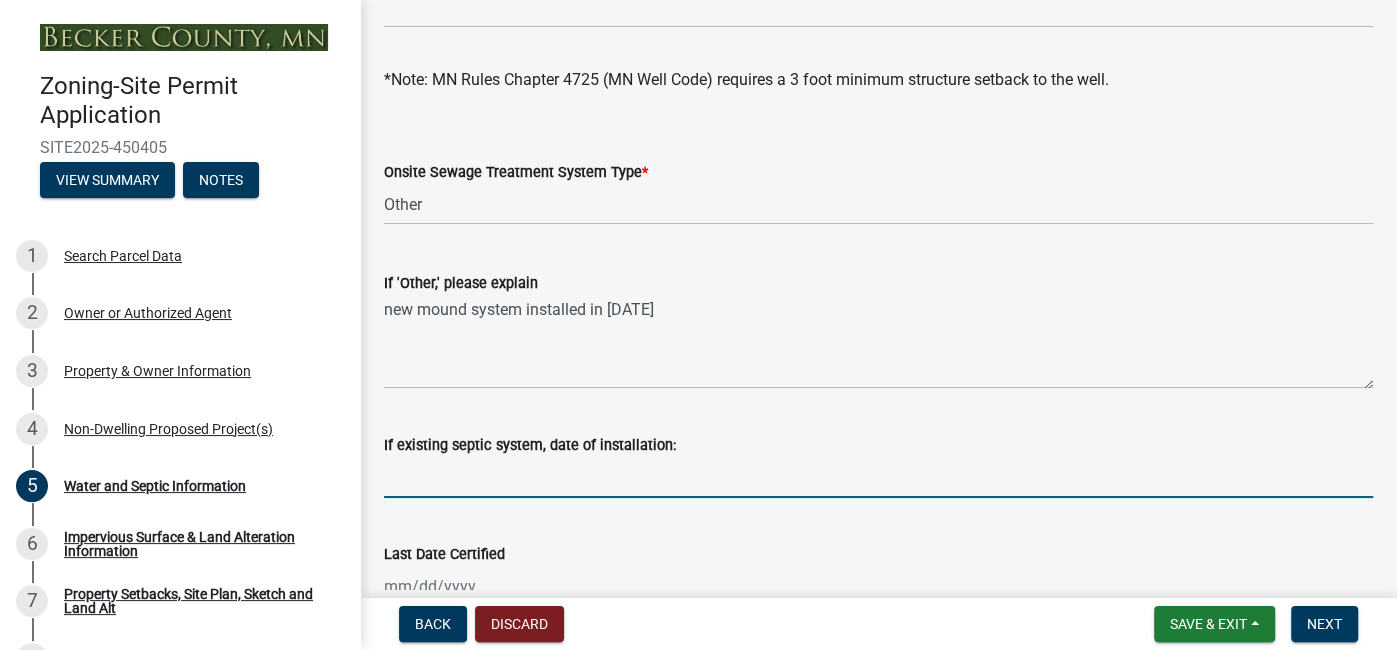 click on "If existing septic system, date of installation:" at bounding box center [878, 477] 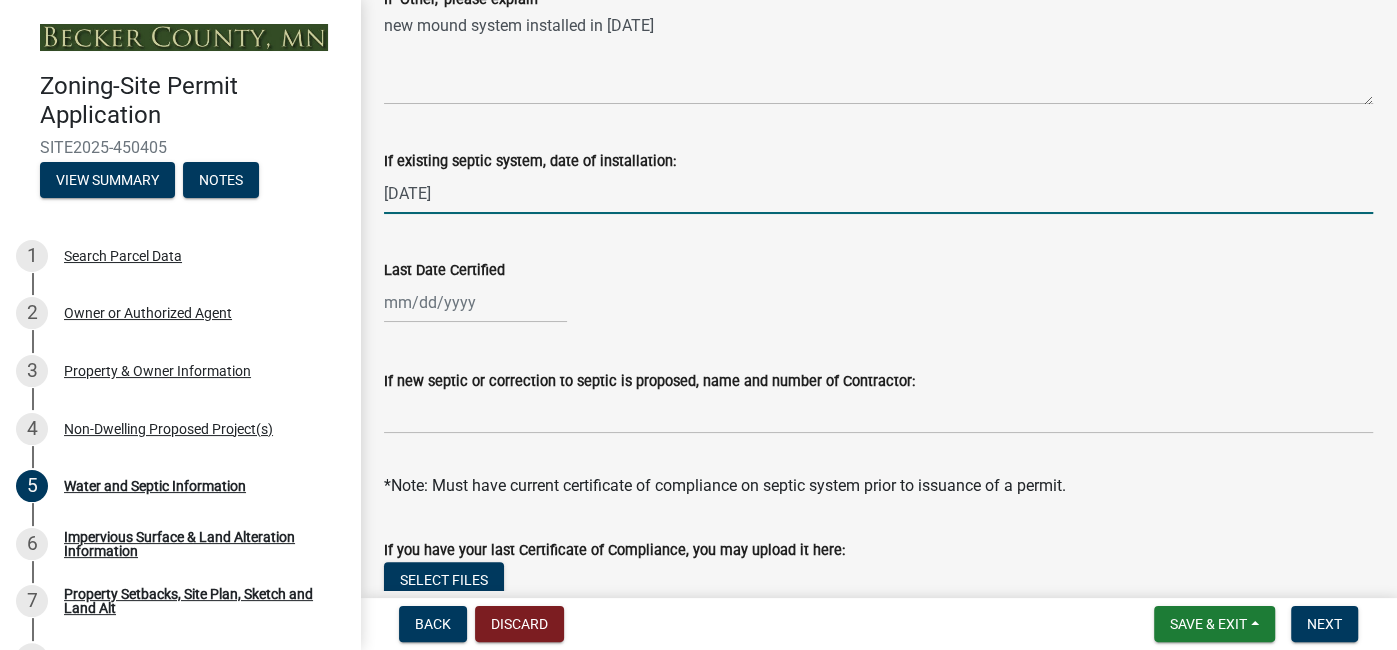 scroll, scrollTop: 637, scrollLeft: 0, axis: vertical 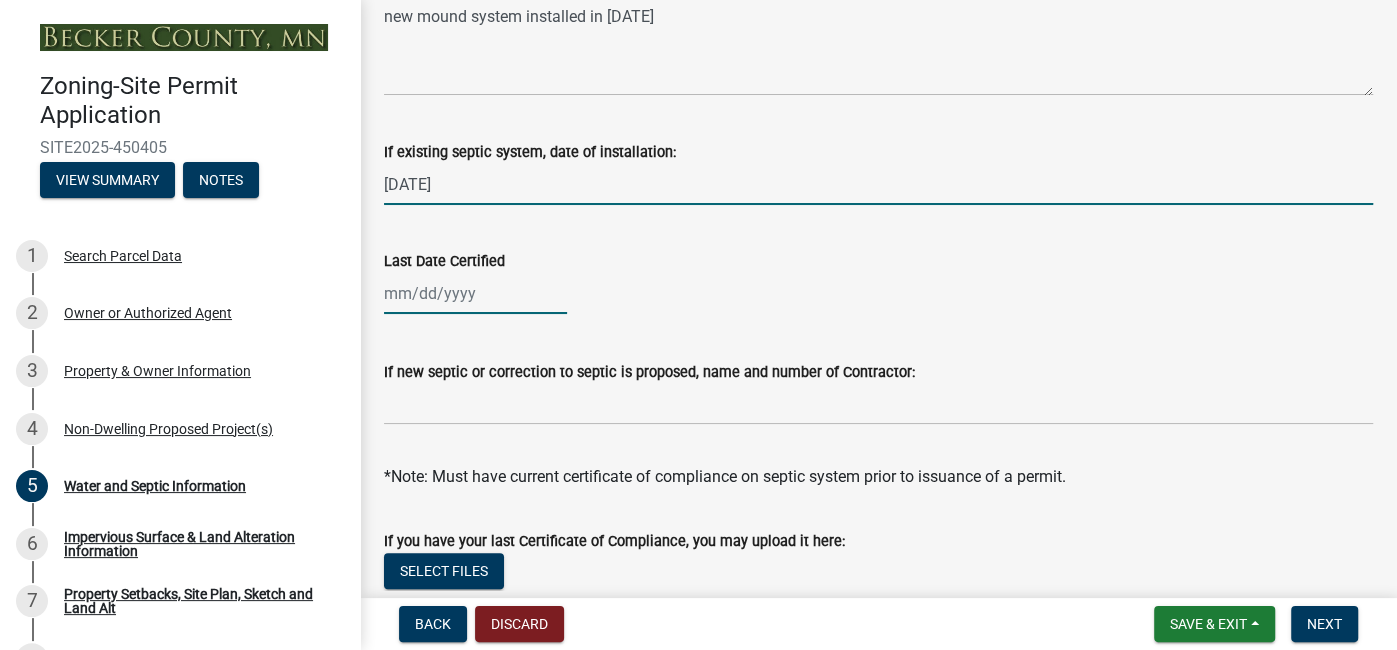 click 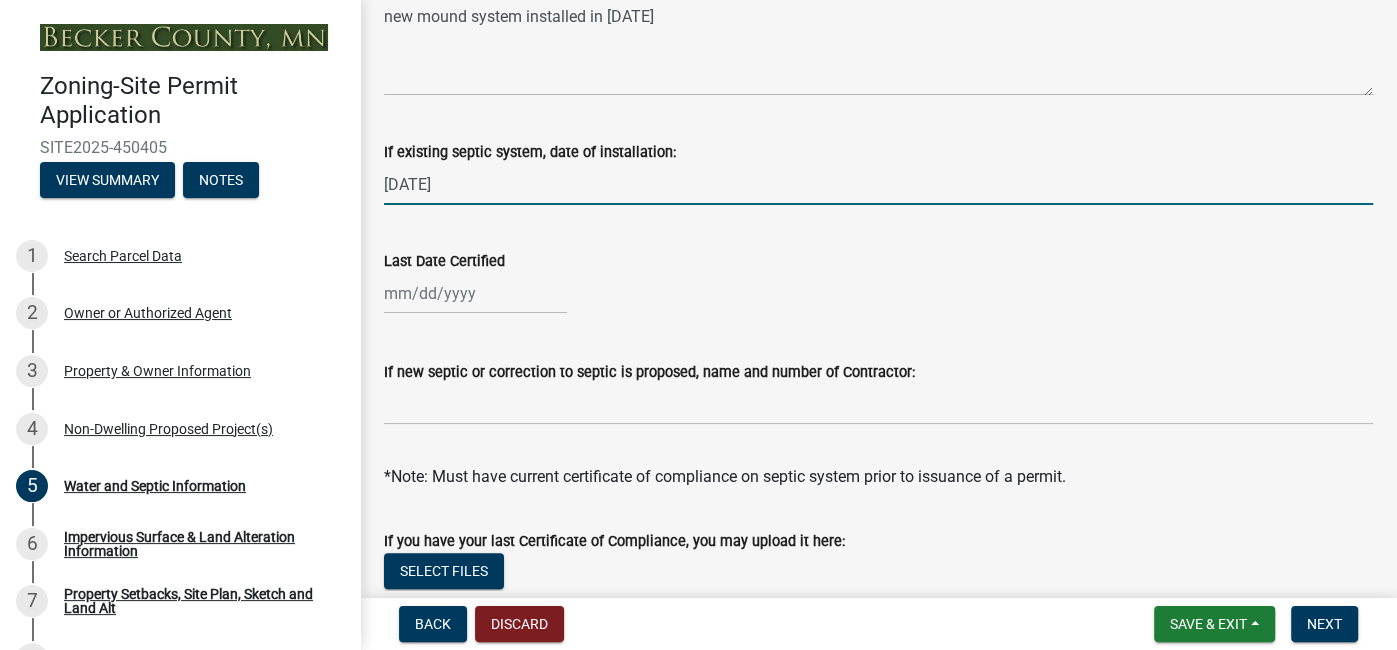 select on "7" 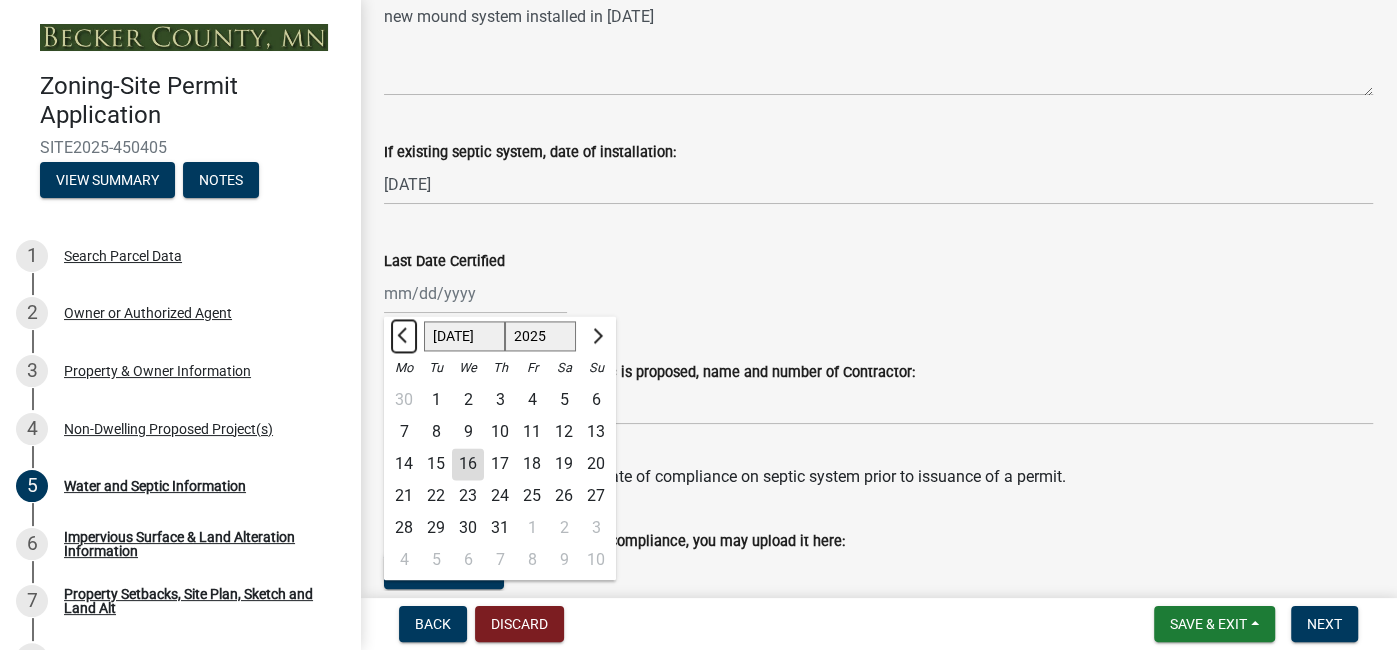 click 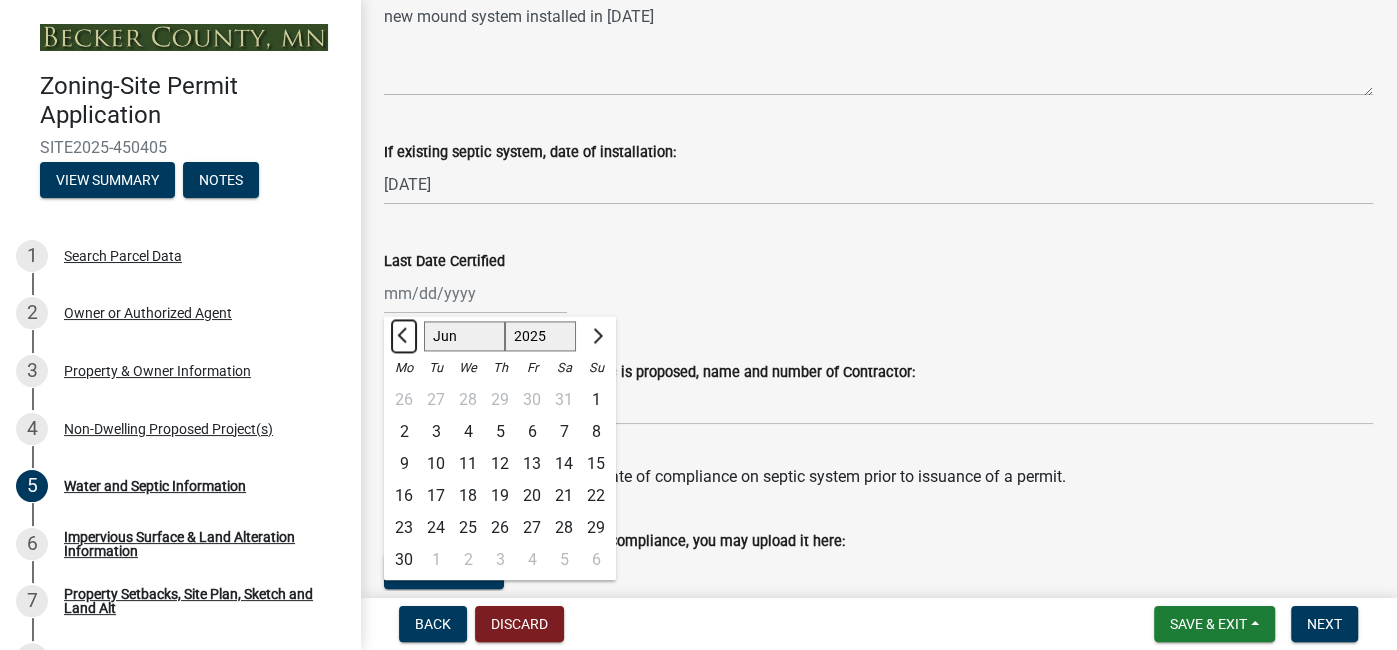click 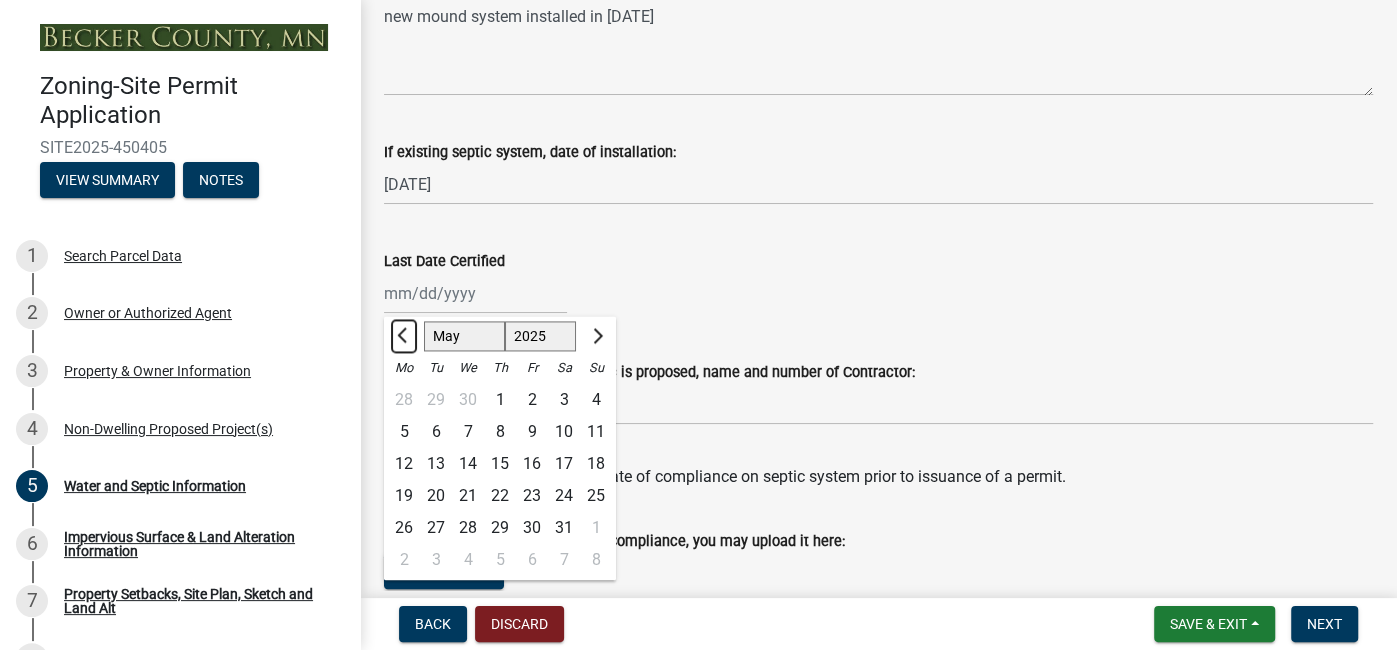 click 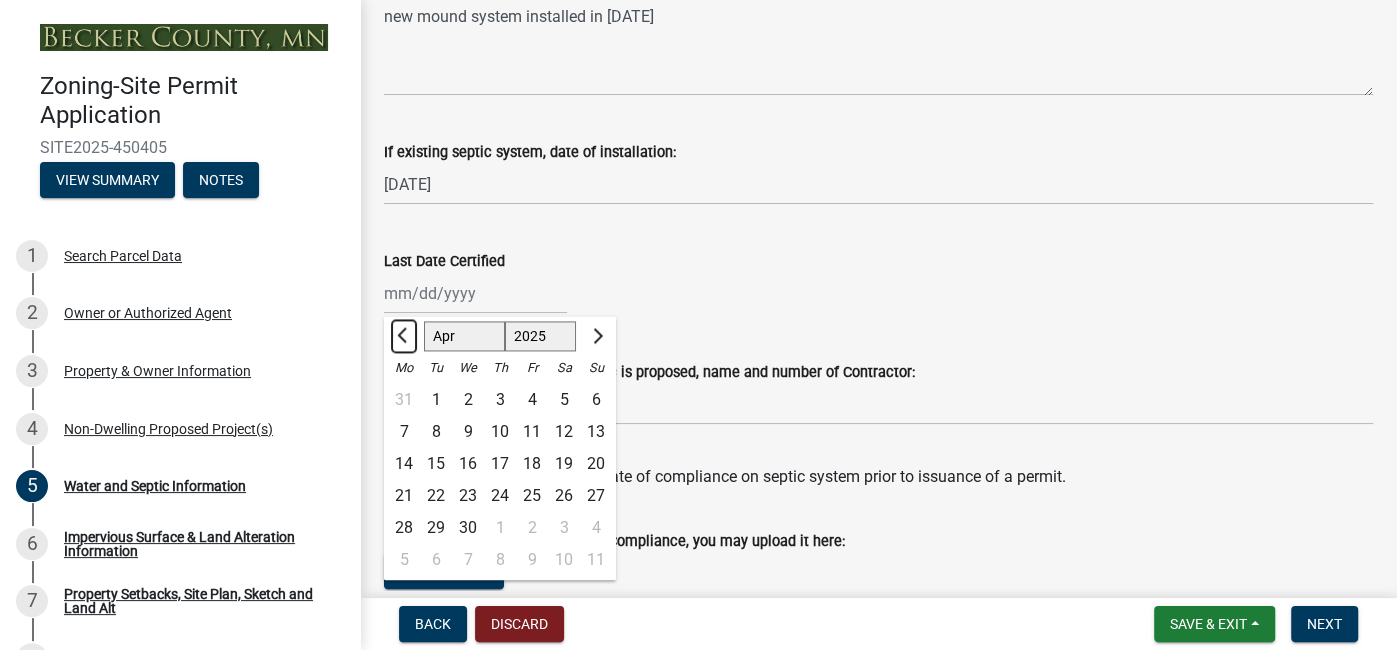 click 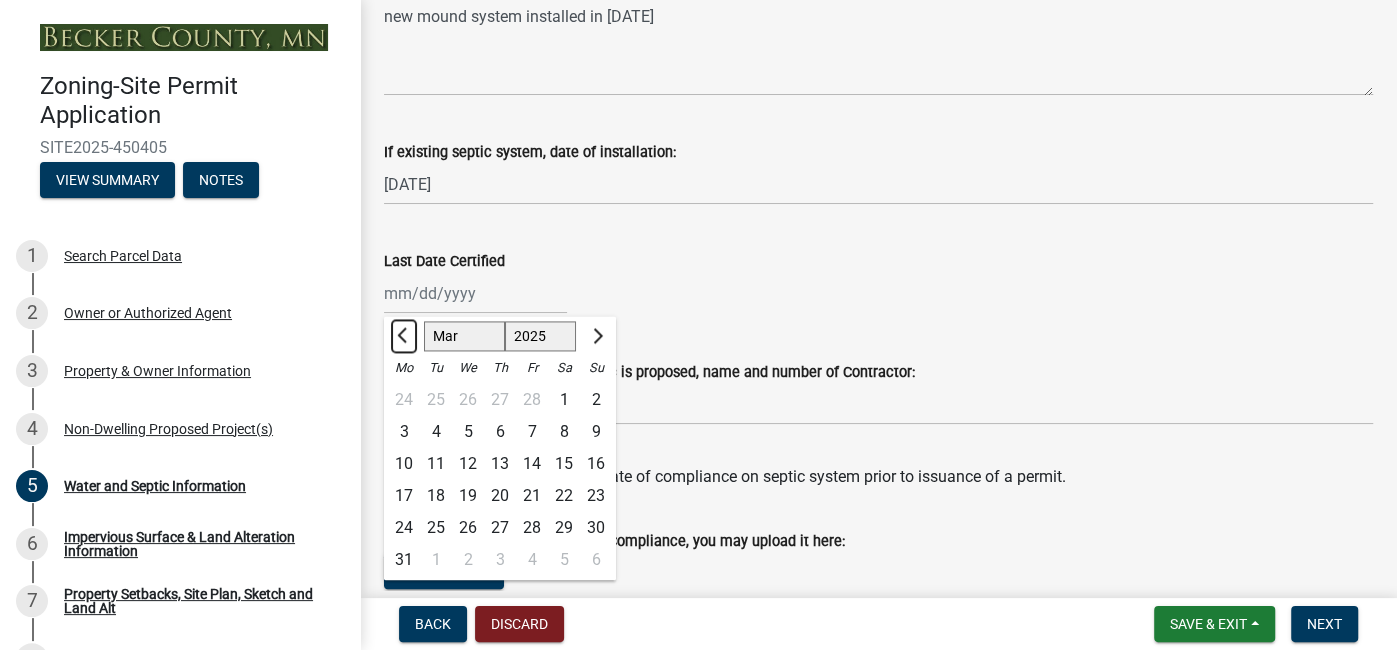 click 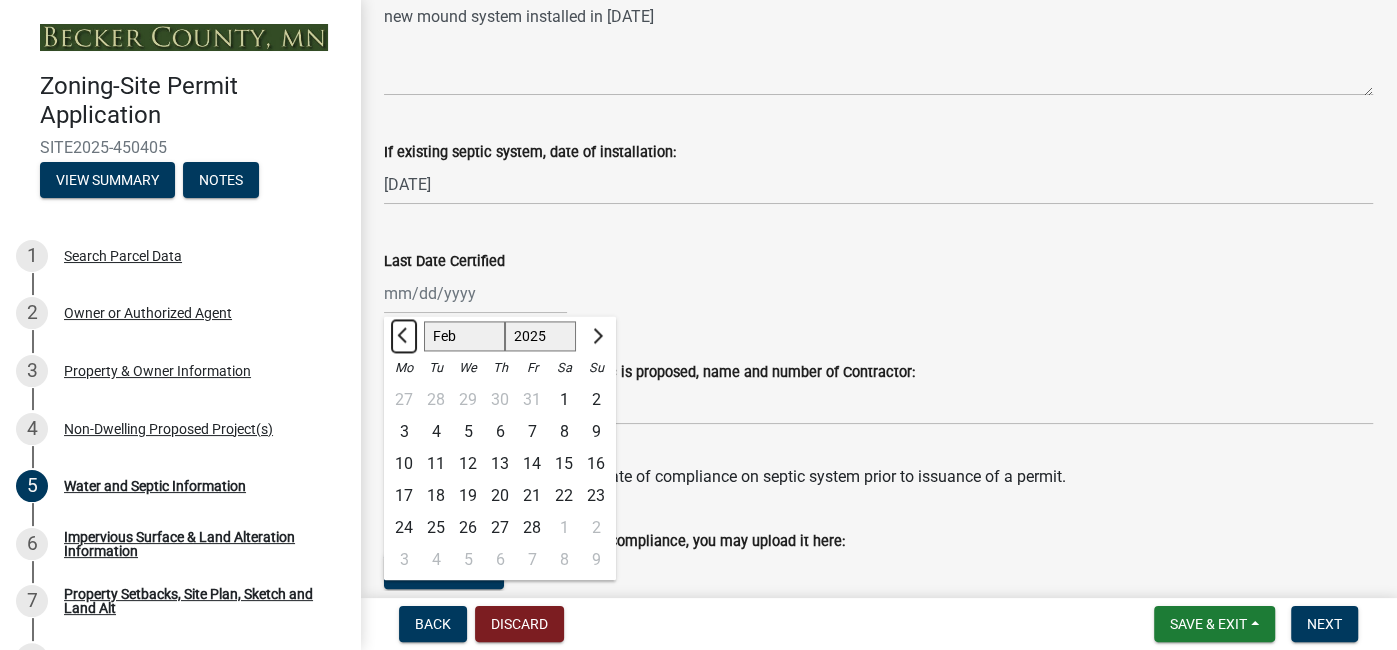 click 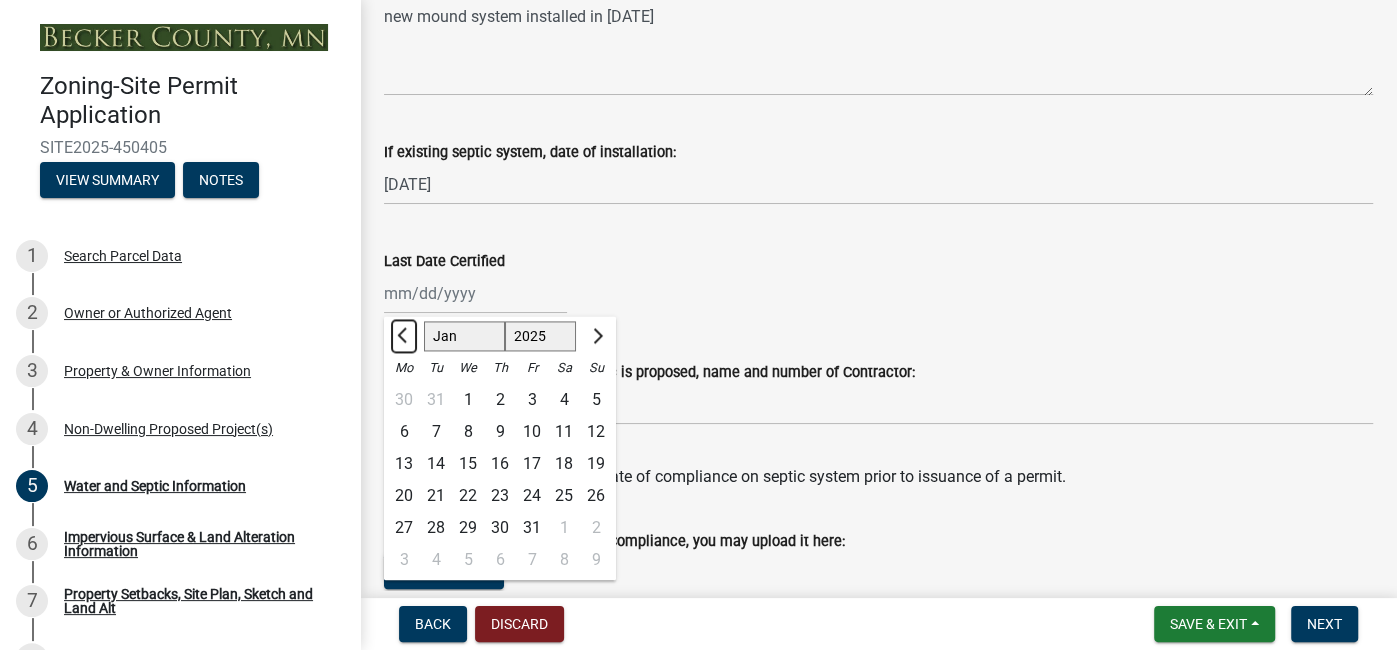 click 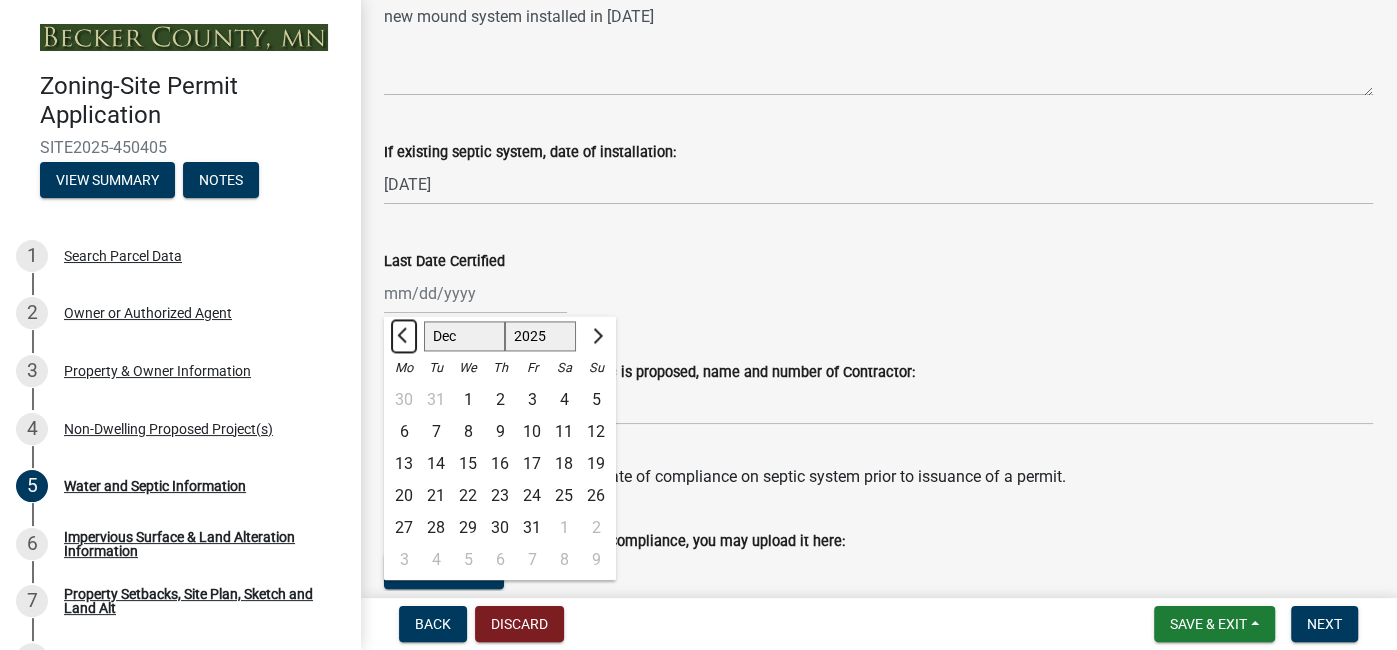 select on "2024" 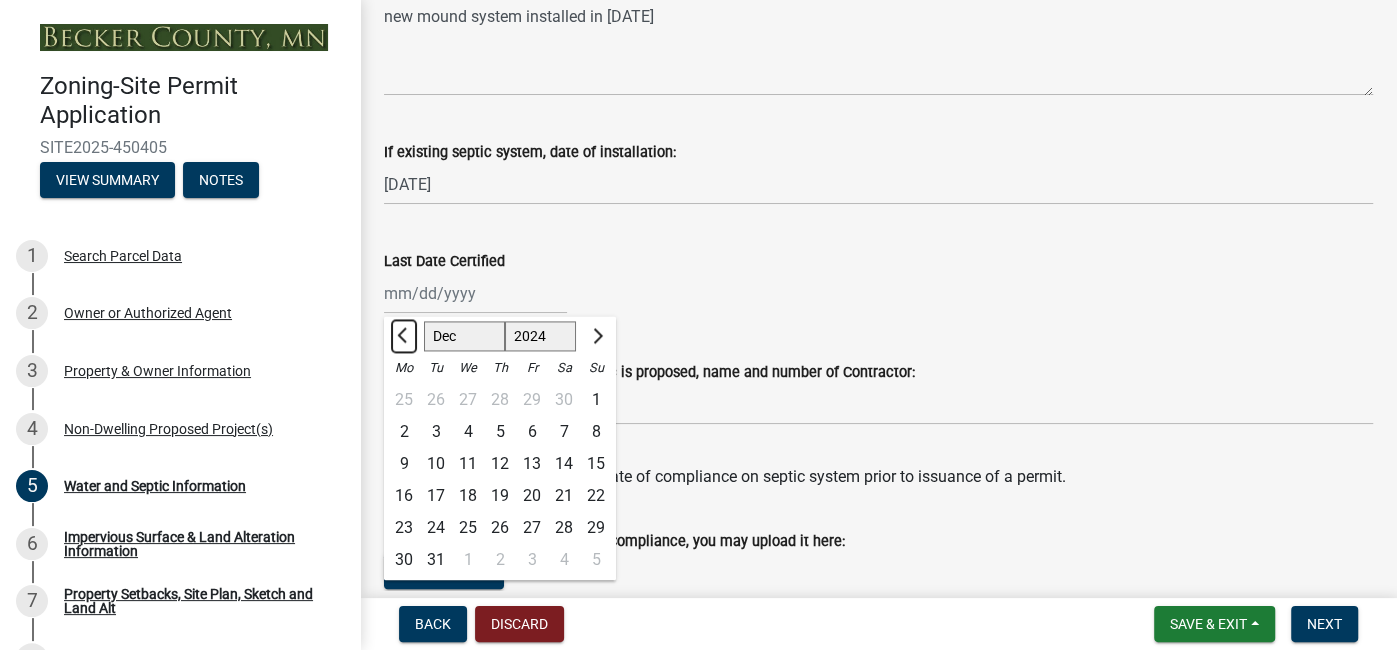 click 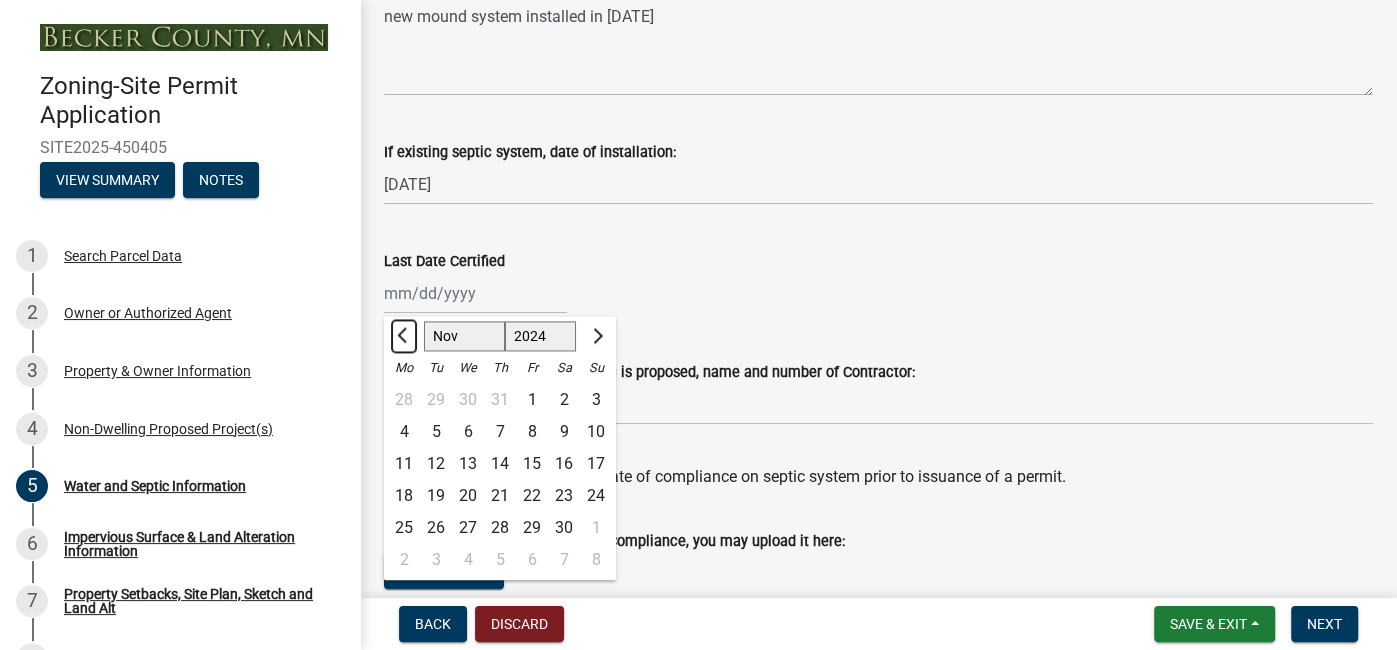 click 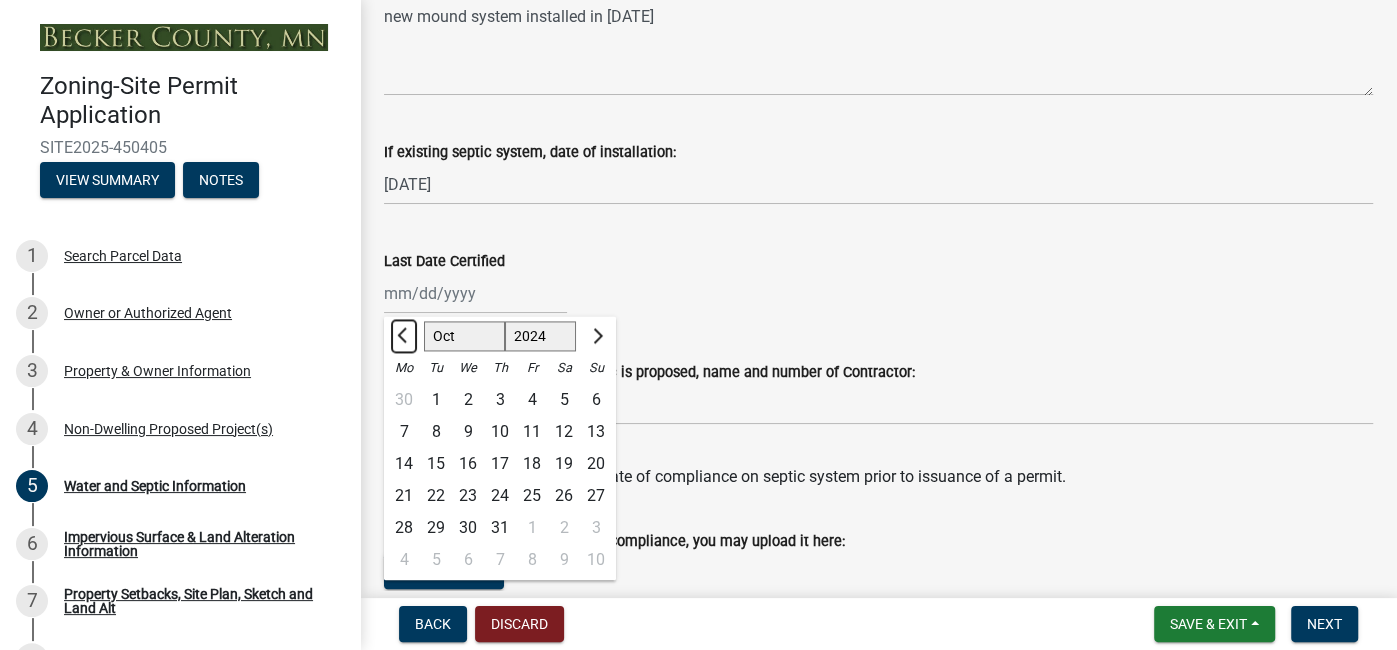 click 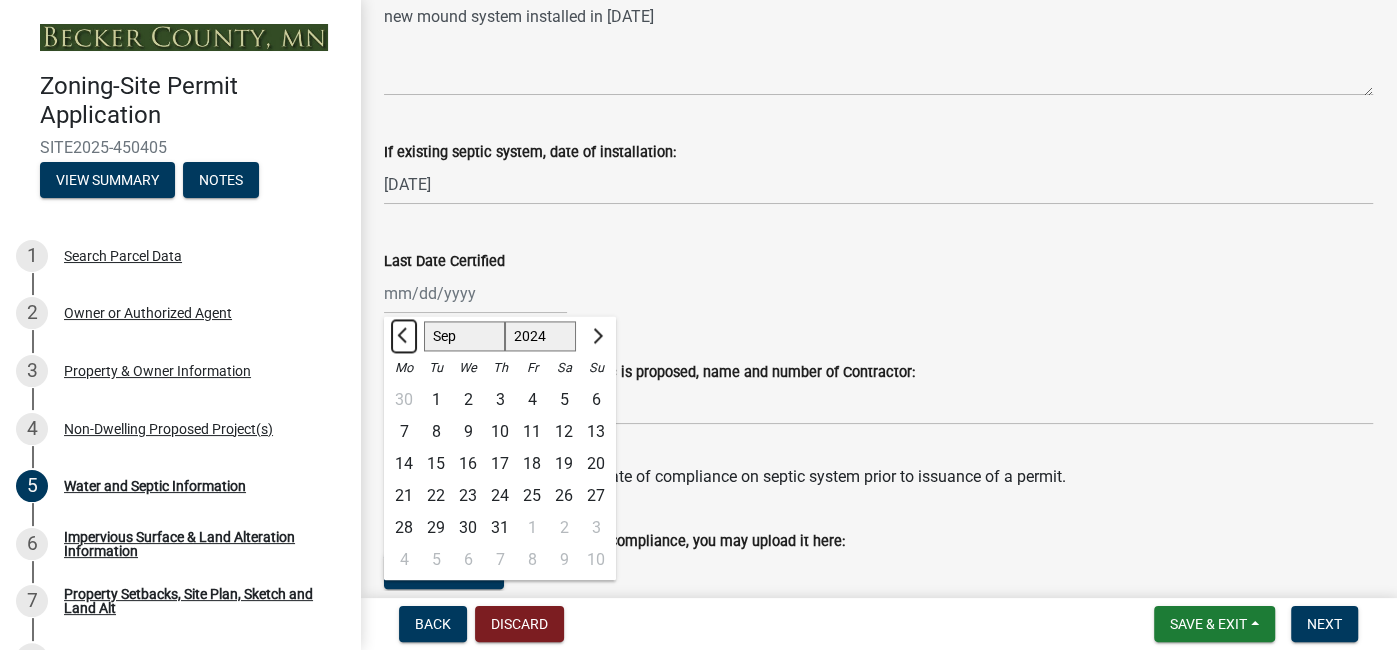 click 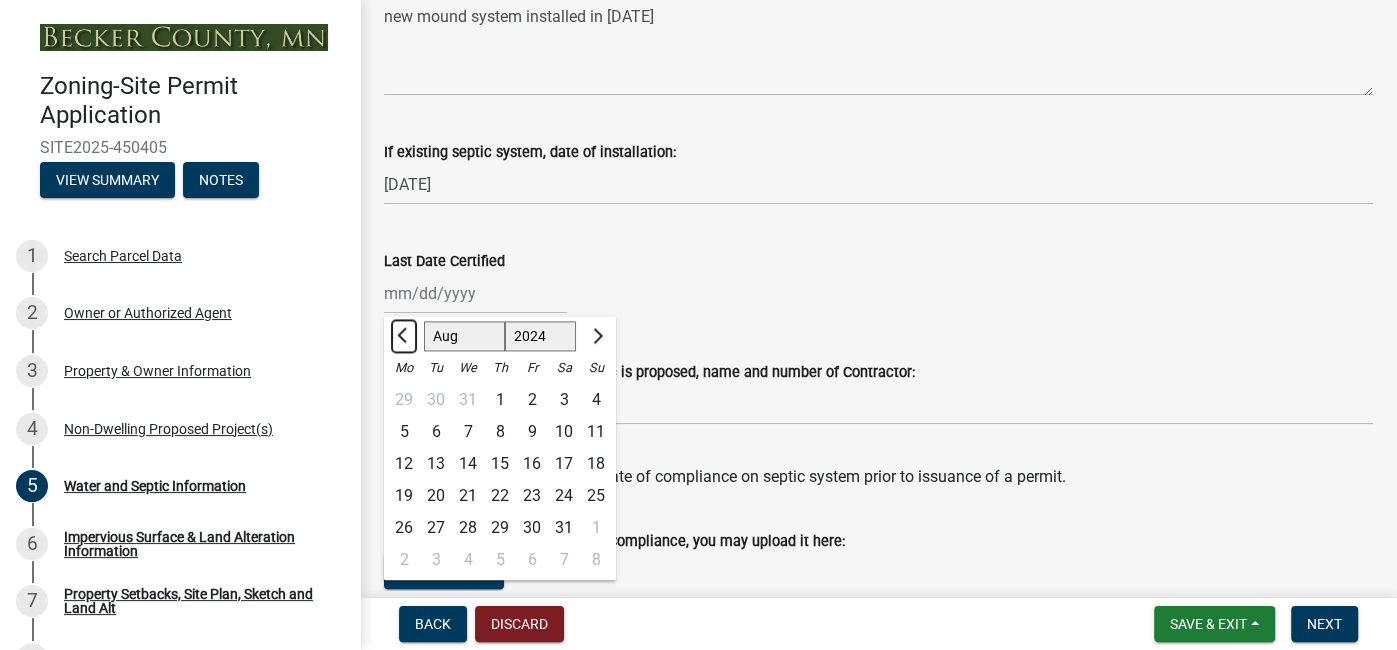 click 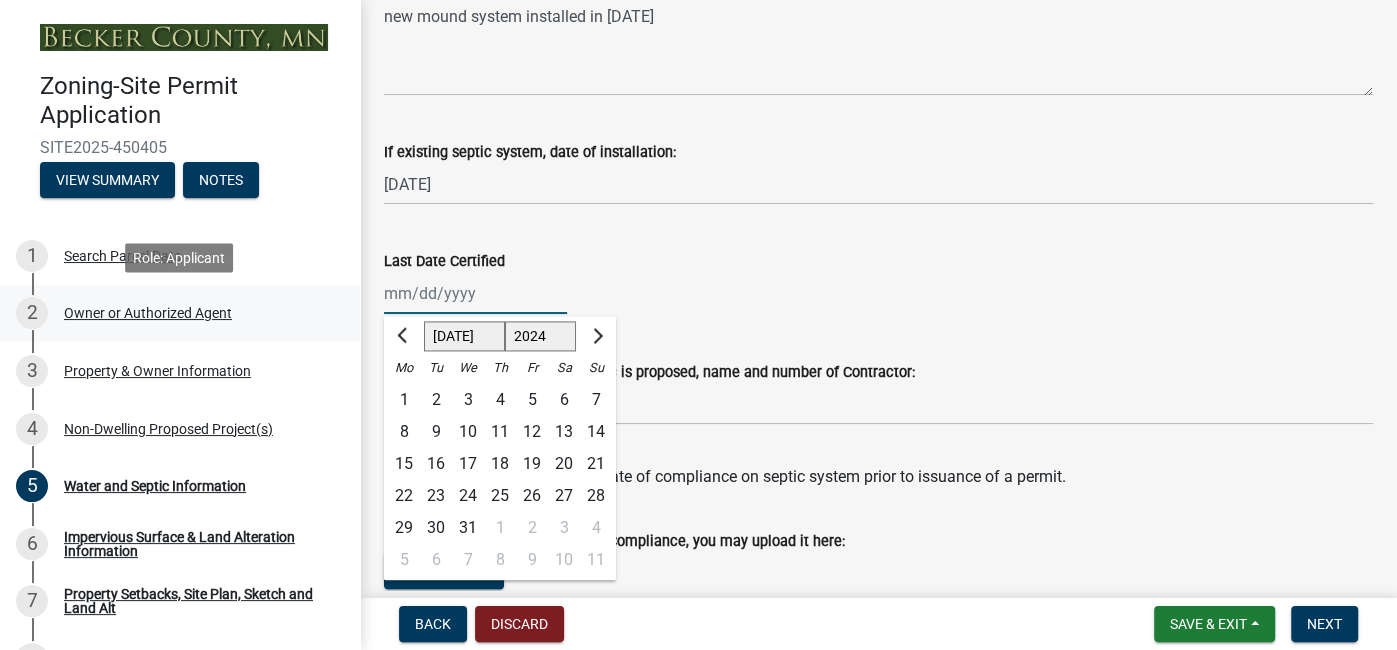 drag, startPoint x: 480, startPoint y: 288, endPoint x: 321, endPoint y: 286, distance: 159.01257 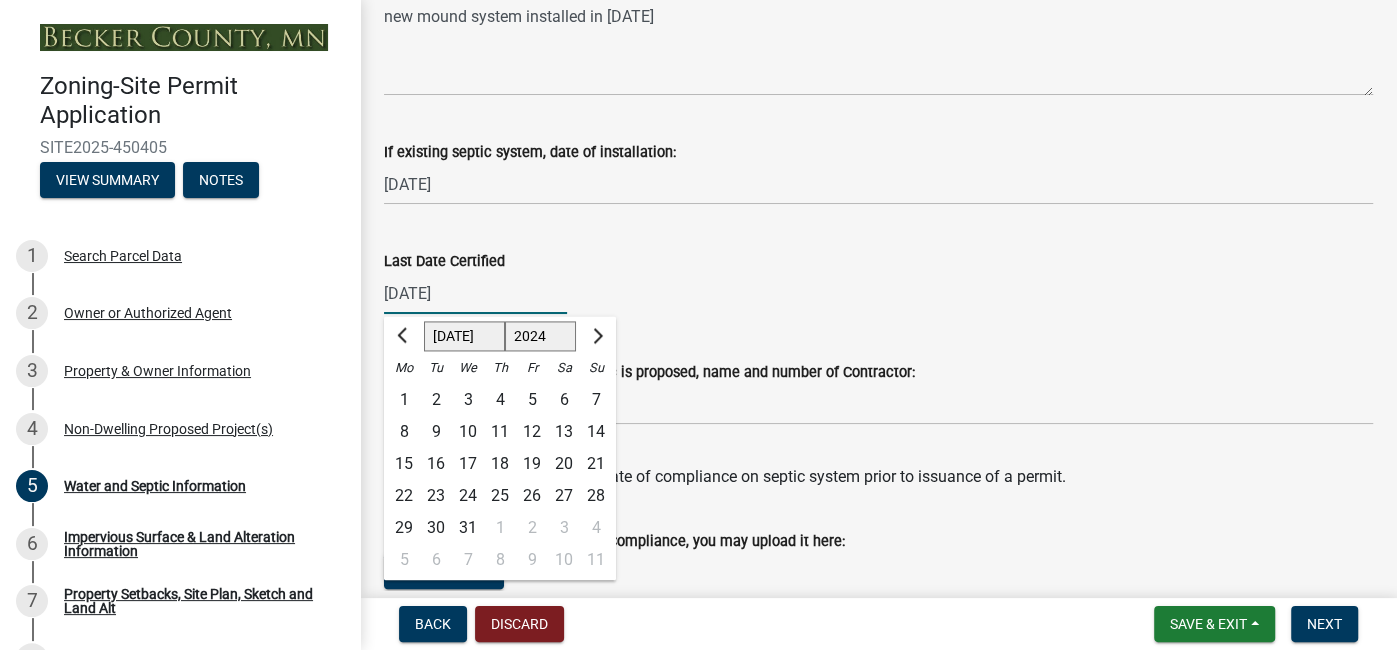 type on "[DATE]" 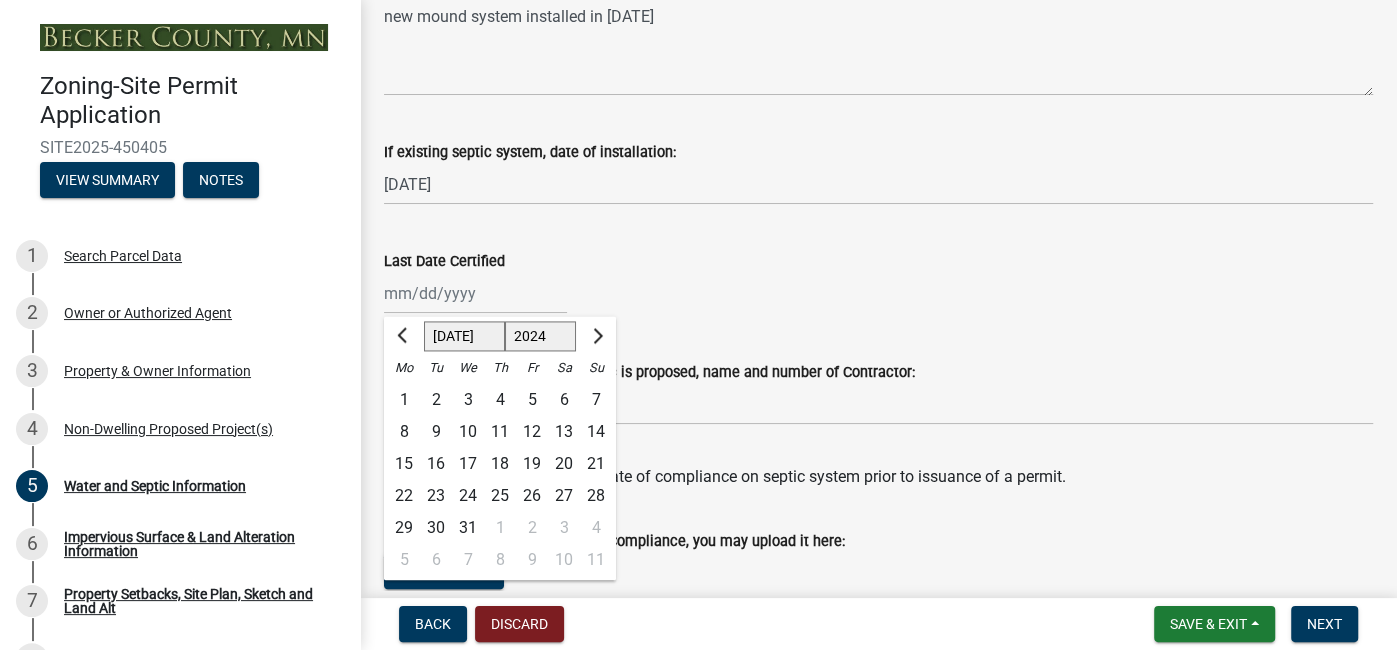 drag, startPoint x: 978, startPoint y: 315, endPoint x: 991, endPoint y: 312, distance: 13.341664 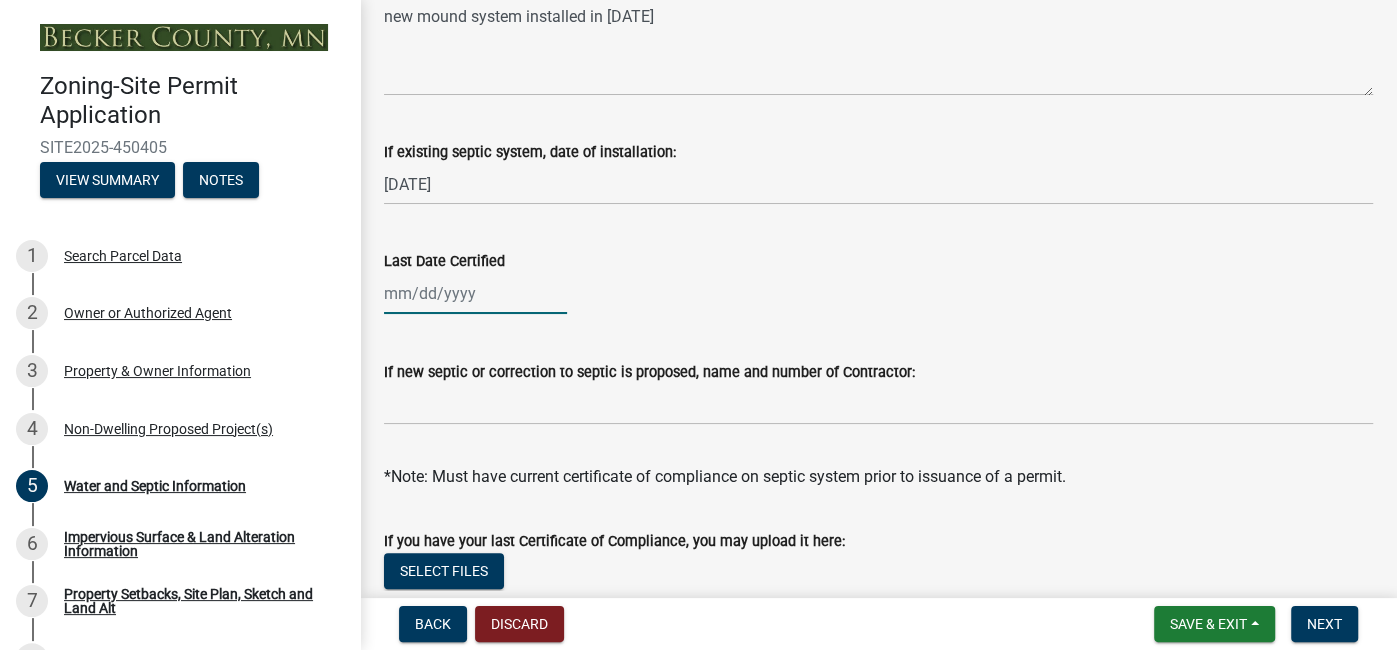click 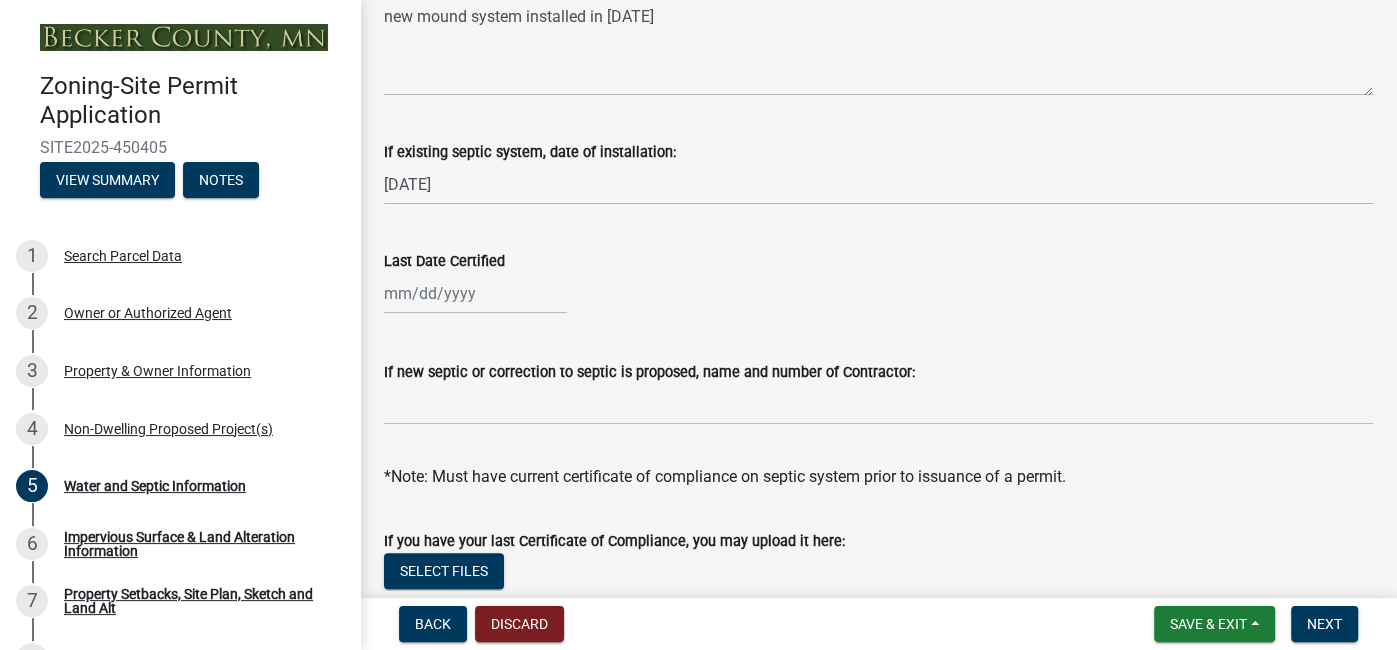 select on "7" 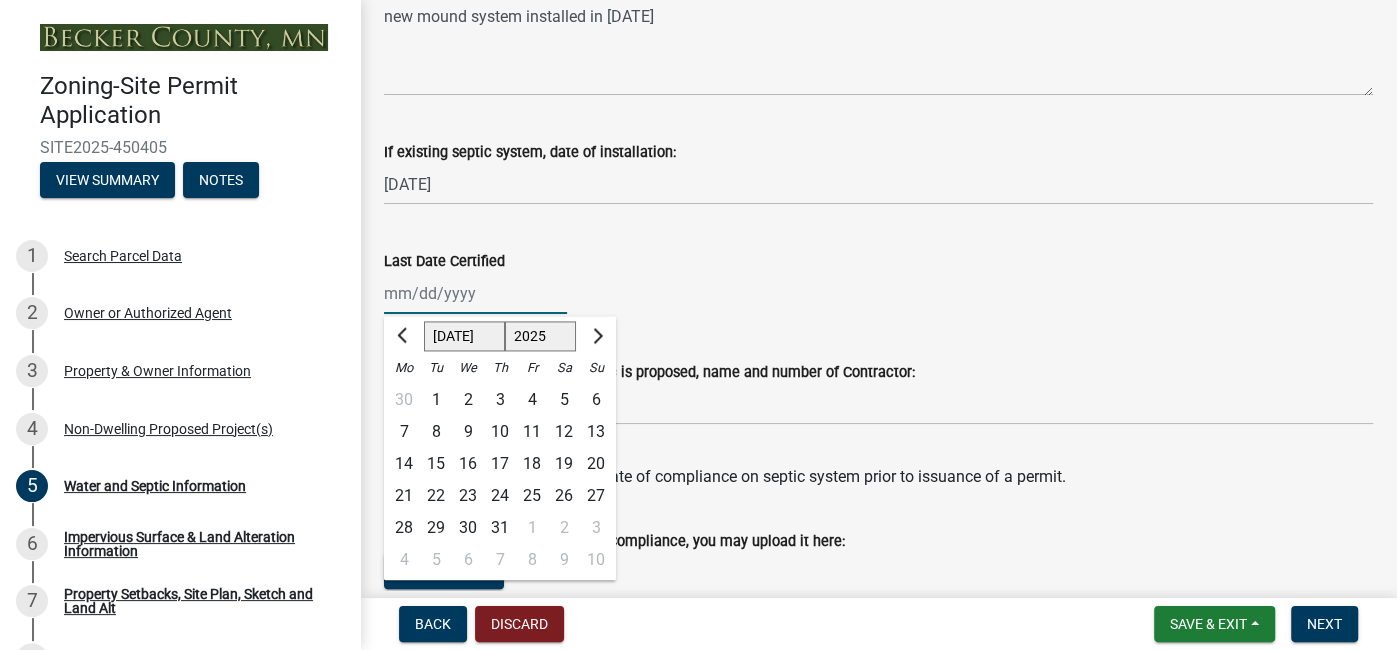 click on "Jan Feb Mar Apr May Jun [DATE] Aug Sep Oct Nov Dec" 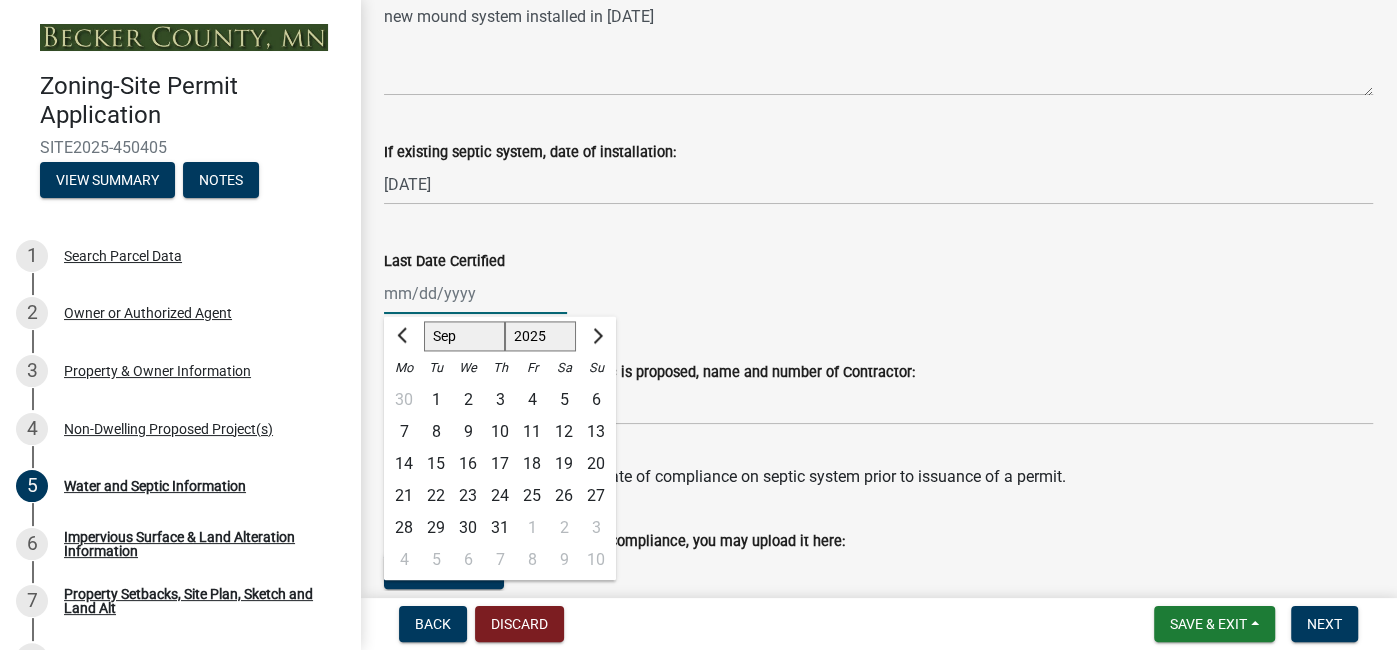 click on "Jan Feb Mar Apr May Jun [DATE] Aug Sep Oct Nov Dec" 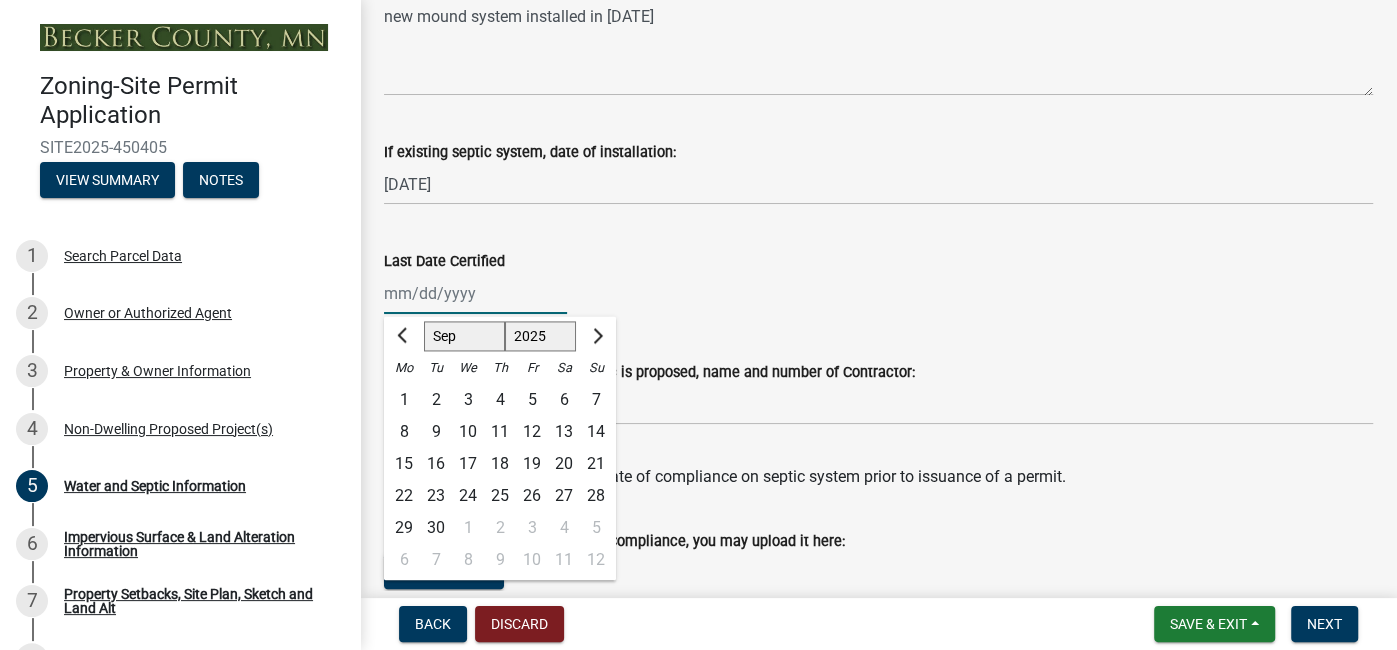 click on "1525 1526 1527 1528 1529 1530 1531 1532 1533 1534 1535 1536 1537 1538 1539 1540 1541 1542 1543 1544 1545 1546 1547 1548 1549 1550 1551 1552 1553 1554 1555 1556 1557 1558 1559 1560 1561 1562 1563 1564 1565 1566 1567 1568 1569 1570 1571 1572 1573 1574 1575 1576 1577 1578 1579 1580 1581 1582 1583 1584 1585 1586 1587 1588 1589 1590 1591 1592 1593 1594 1595 1596 1597 1598 1599 1600 1601 1602 1603 1604 1605 1606 1607 1608 1609 1610 1611 1612 1613 1614 1615 1616 1617 1618 1619 1620 1621 1622 1623 1624 1625 1626 1627 1628 1629 1630 1631 1632 1633 1634 1635 1636 1637 1638 1639 1640 1641 1642 1643 1644 1645 1646 1647 1648 1649 1650 1651 1652 1653 1654 1655 1656 1657 1658 1659 1660 1661 1662 1663 1664 1665 1666 1667 1668 1669 1670 1671 1672 1673 1674 1675 1676 1677 1678 1679 1680 1681 1682 1683 1684 1685 1686 1687 1688 1689 1690 1691 1692 1693 1694 1695 1696 1697 1698 1699 1700 1701 1702 1703 1704 1705 1706 1707 1708 1709 1710 1711 1712 1713 1714 1715 1716 1717 1718 1719 1720 1721 1722 1723 1724 1725 1726 1727 1728 1729" 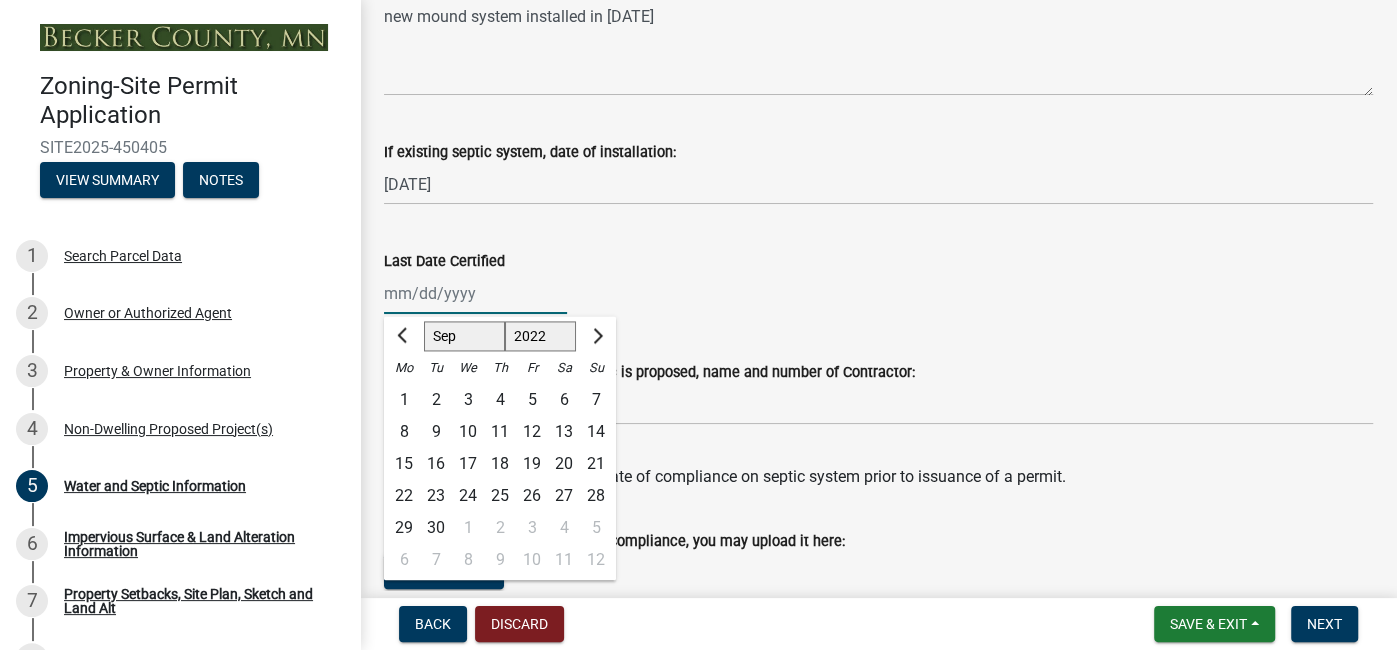 click on "1525 1526 1527 1528 1529 1530 1531 1532 1533 1534 1535 1536 1537 1538 1539 1540 1541 1542 1543 1544 1545 1546 1547 1548 1549 1550 1551 1552 1553 1554 1555 1556 1557 1558 1559 1560 1561 1562 1563 1564 1565 1566 1567 1568 1569 1570 1571 1572 1573 1574 1575 1576 1577 1578 1579 1580 1581 1582 1583 1584 1585 1586 1587 1588 1589 1590 1591 1592 1593 1594 1595 1596 1597 1598 1599 1600 1601 1602 1603 1604 1605 1606 1607 1608 1609 1610 1611 1612 1613 1614 1615 1616 1617 1618 1619 1620 1621 1622 1623 1624 1625 1626 1627 1628 1629 1630 1631 1632 1633 1634 1635 1636 1637 1638 1639 1640 1641 1642 1643 1644 1645 1646 1647 1648 1649 1650 1651 1652 1653 1654 1655 1656 1657 1658 1659 1660 1661 1662 1663 1664 1665 1666 1667 1668 1669 1670 1671 1672 1673 1674 1675 1676 1677 1678 1679 1680 1681 1682 1683 1684 1685 1686 1687 1688 1689 1690 1691 1692 1693 1694 1695 1696 1697 1698 1699 1700 1701 1702 1703 1704 1705 1706 1707 1708 1709 1710 1711 1712 1713 1714 1715 1716 1717 1718 1719 1720 1721 1722 1723 1724 1725 1726 1727 1728 1729" 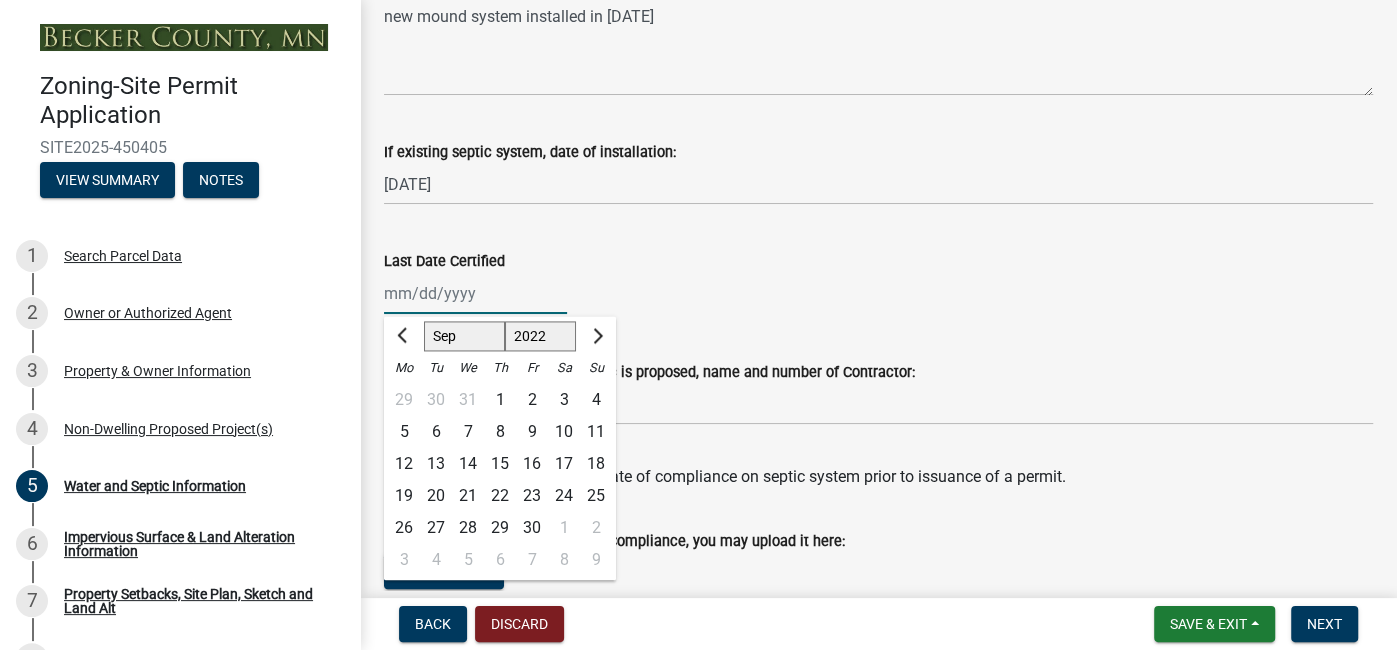 click on "30" 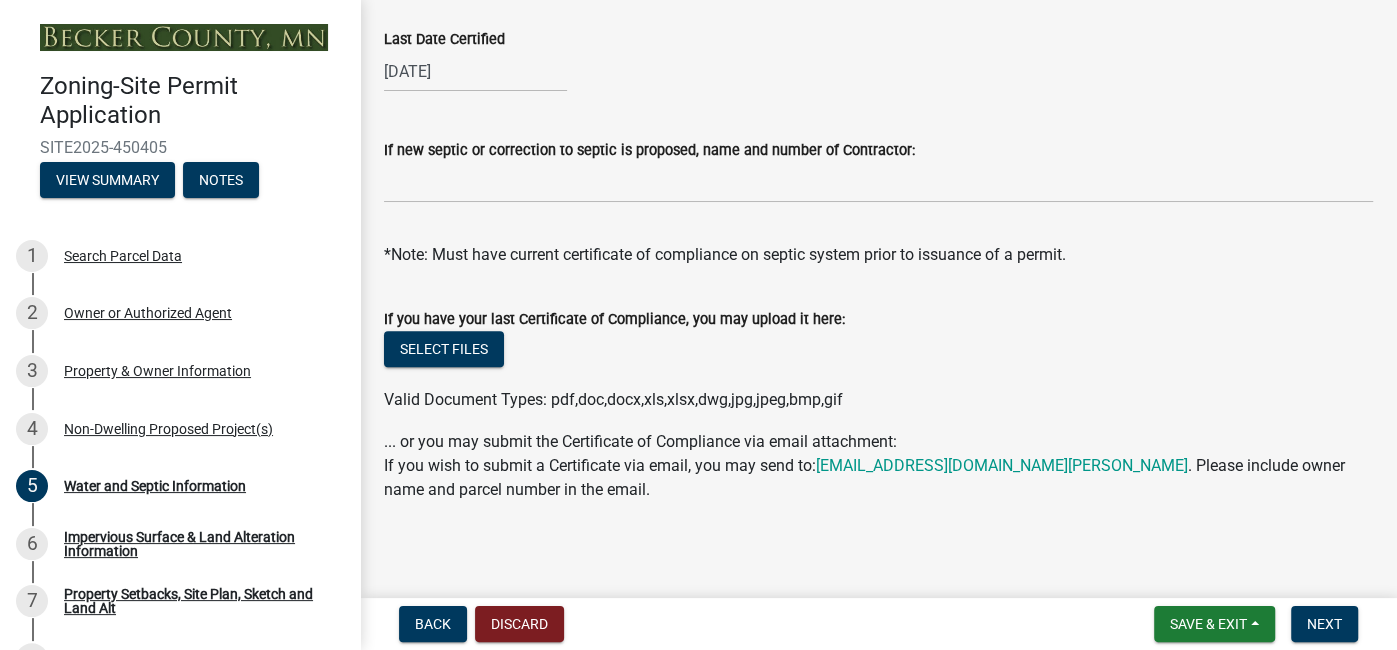 scroll, scrollTop: 862, scrollLeft: 0, axis: vertical 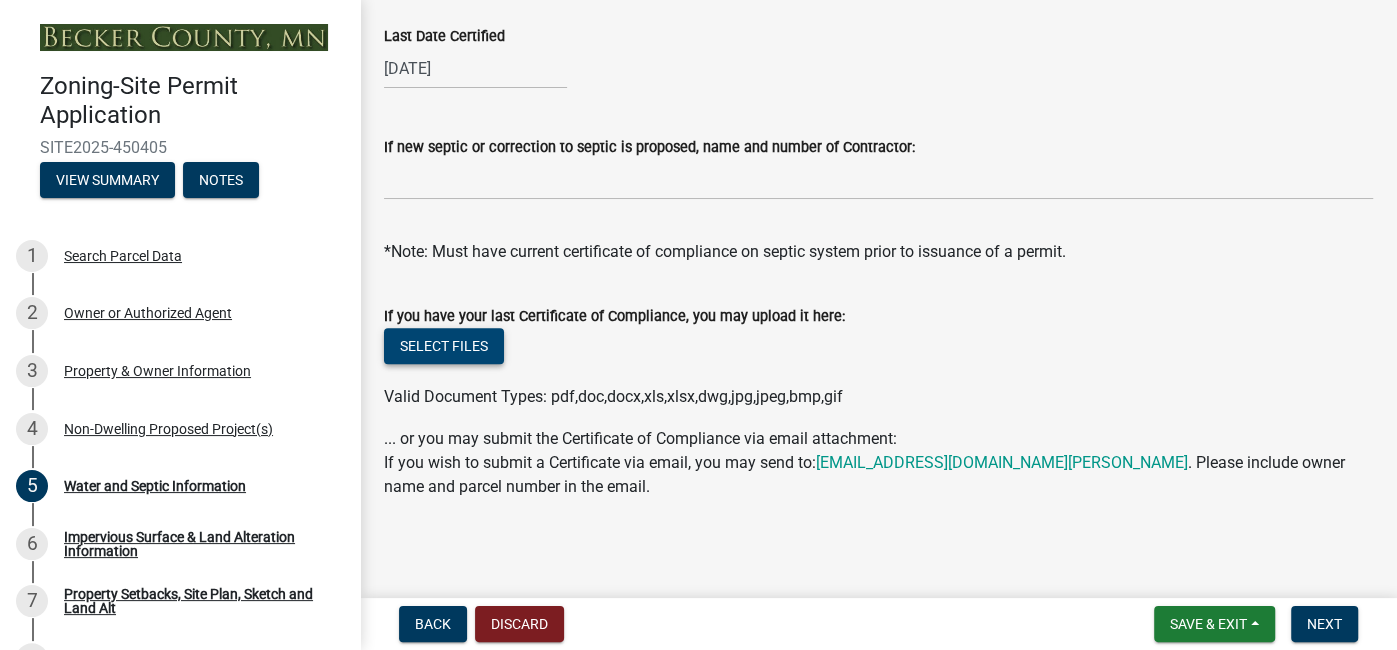 click on "Select files" 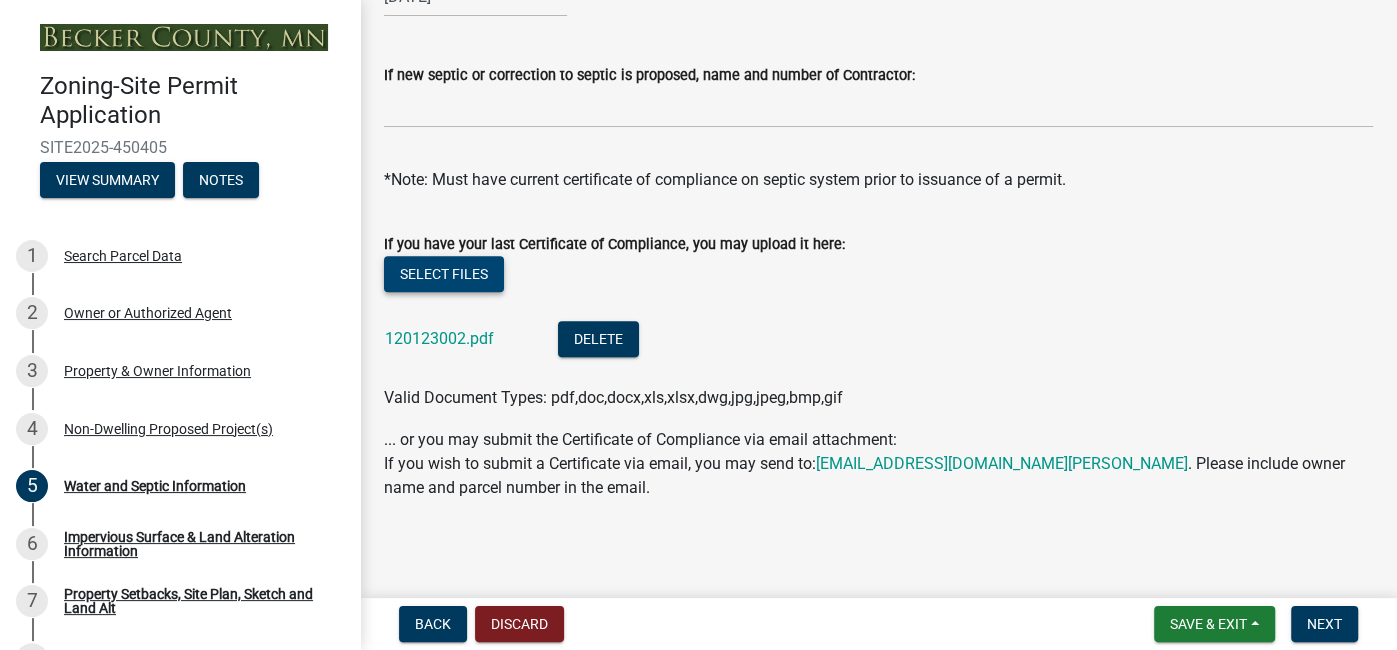 scroll, scrollTop: 937, scrollLeft: 0, axis: vertical 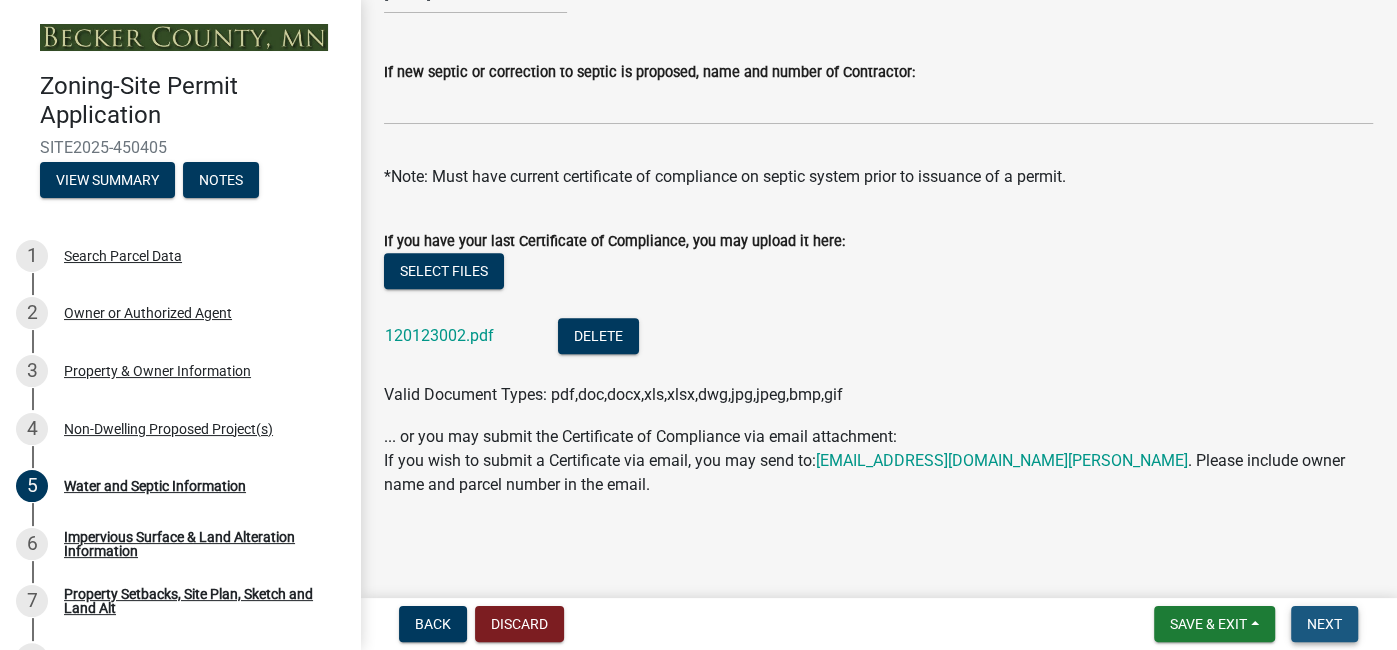 click on "Next" at bounding box center (1324, 624) 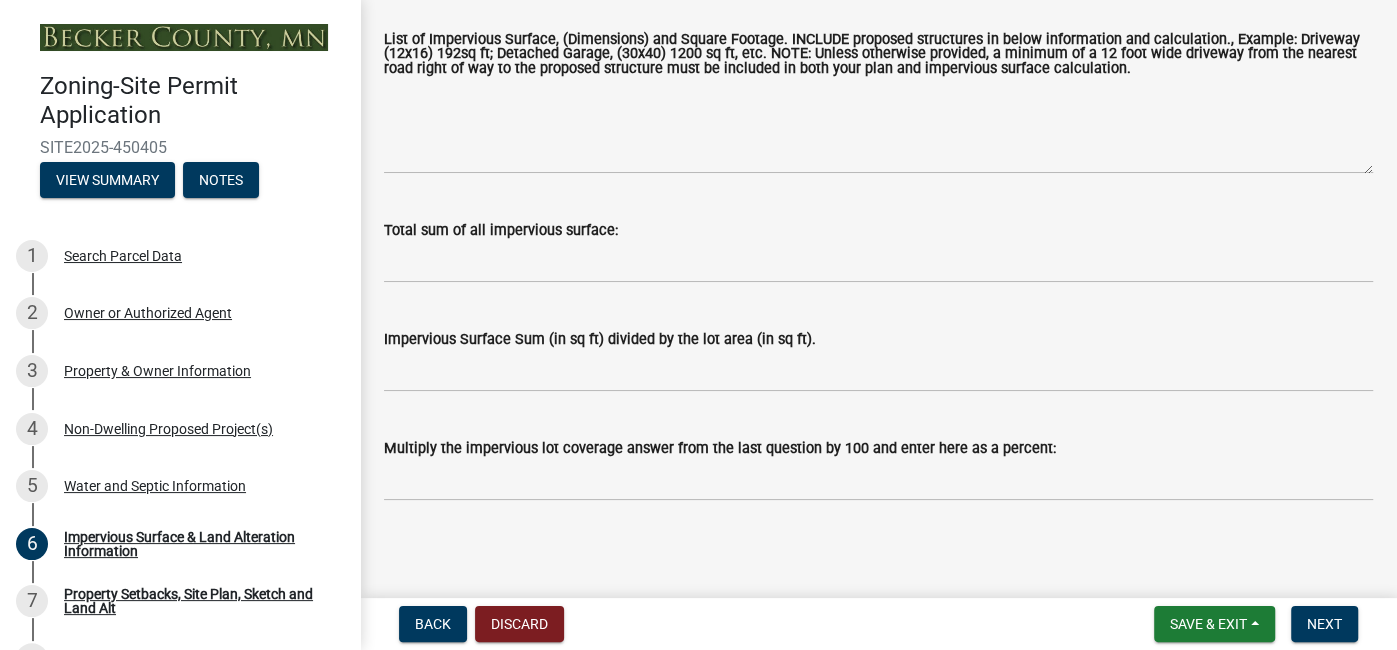 scroll, scrollTop: 428, scrollLeft: 0, axis: vertical 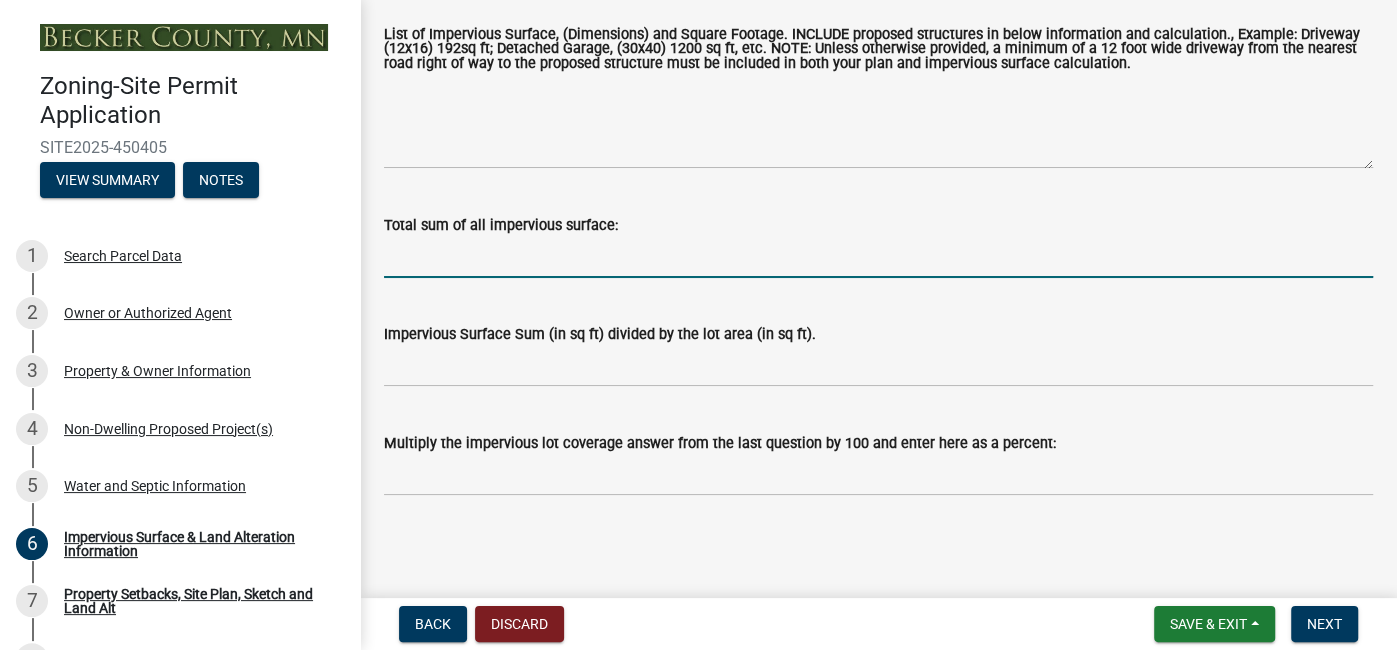 click on "Total sum of all impervious surface:" at bounding box center (878, 257) 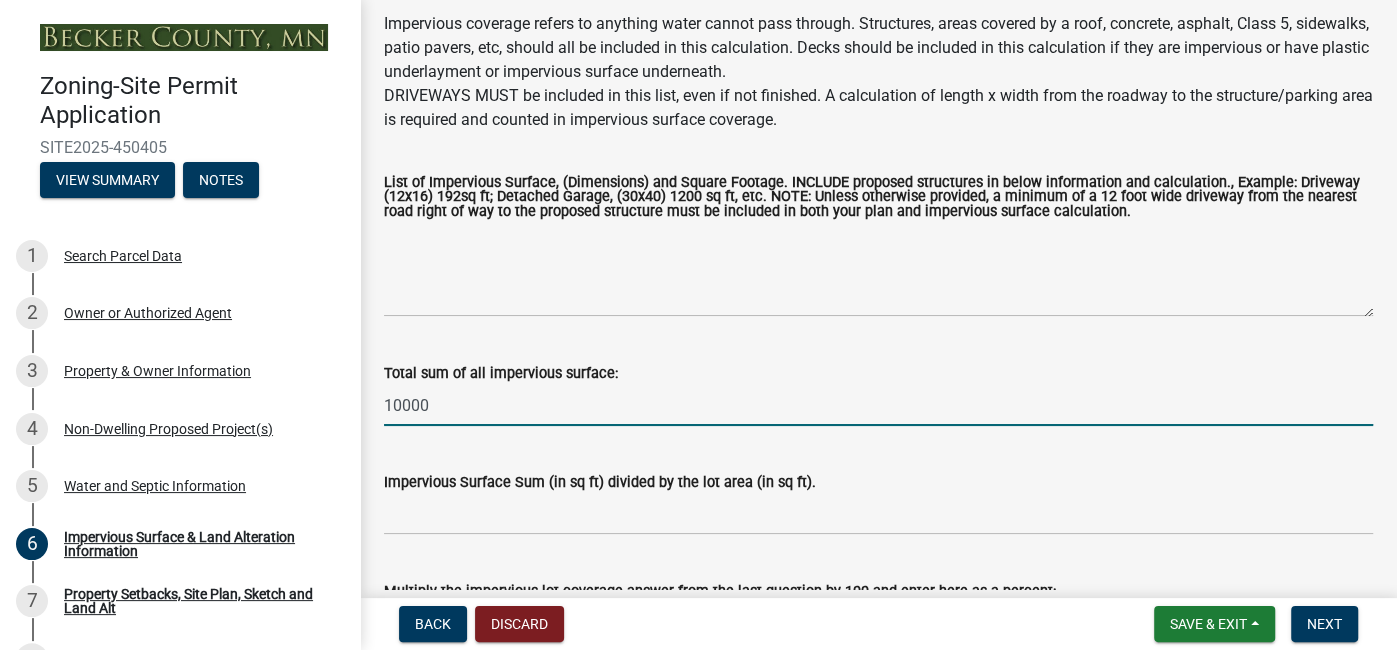 scroll, scrollTop: 428, scrollLeft: 0, axis: vertical 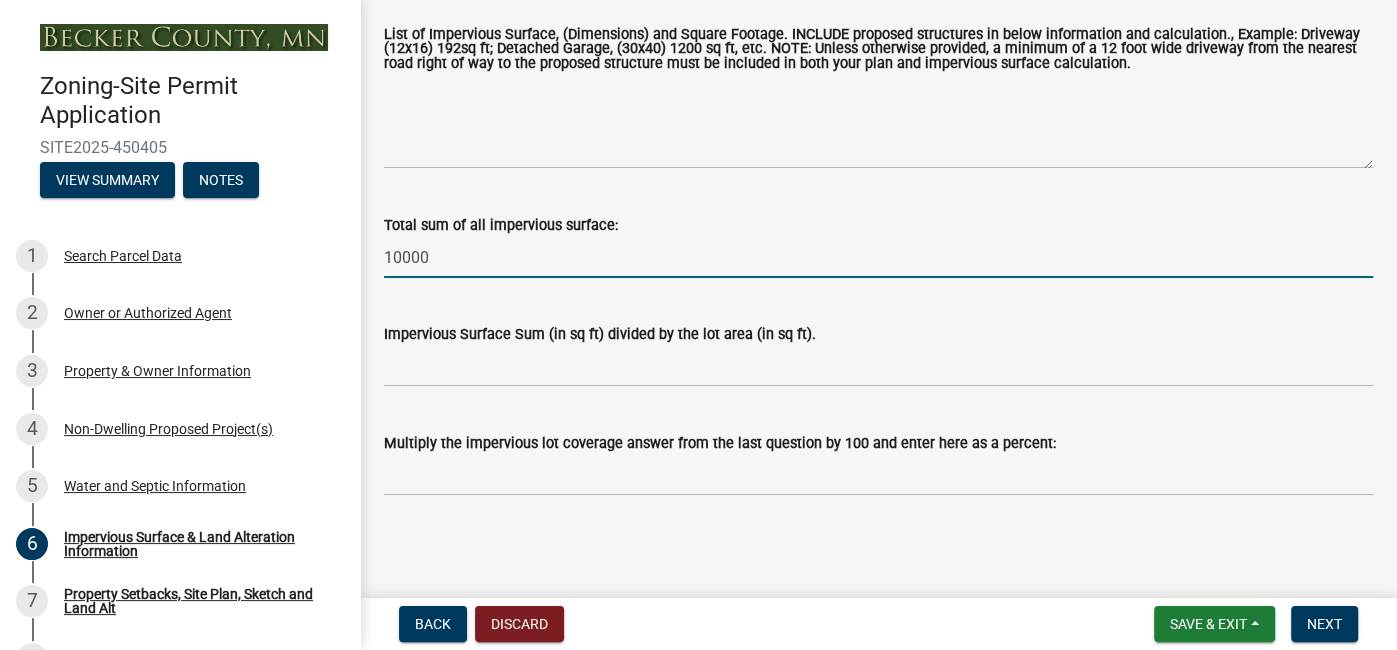 type on "10000" 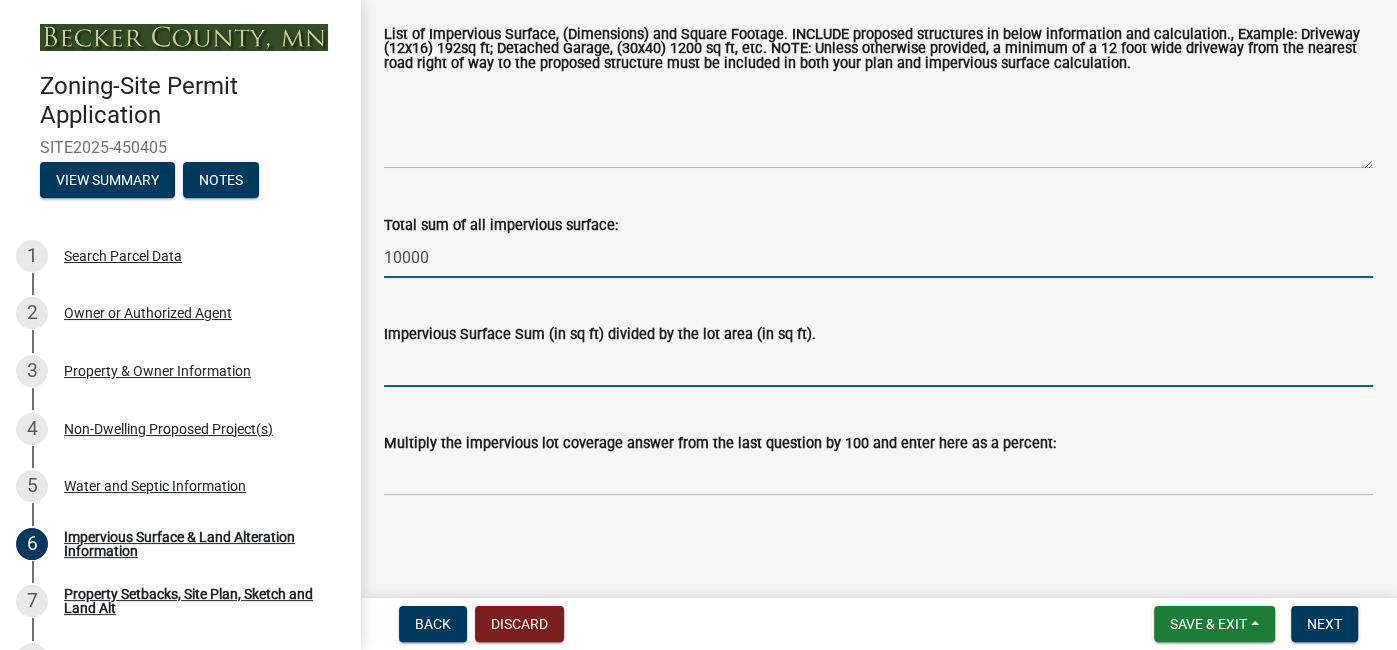 click on "Impervious Surface Sum (in sq ft) divided by the lot area (in sq ft)." at bounding box center (878, 366) 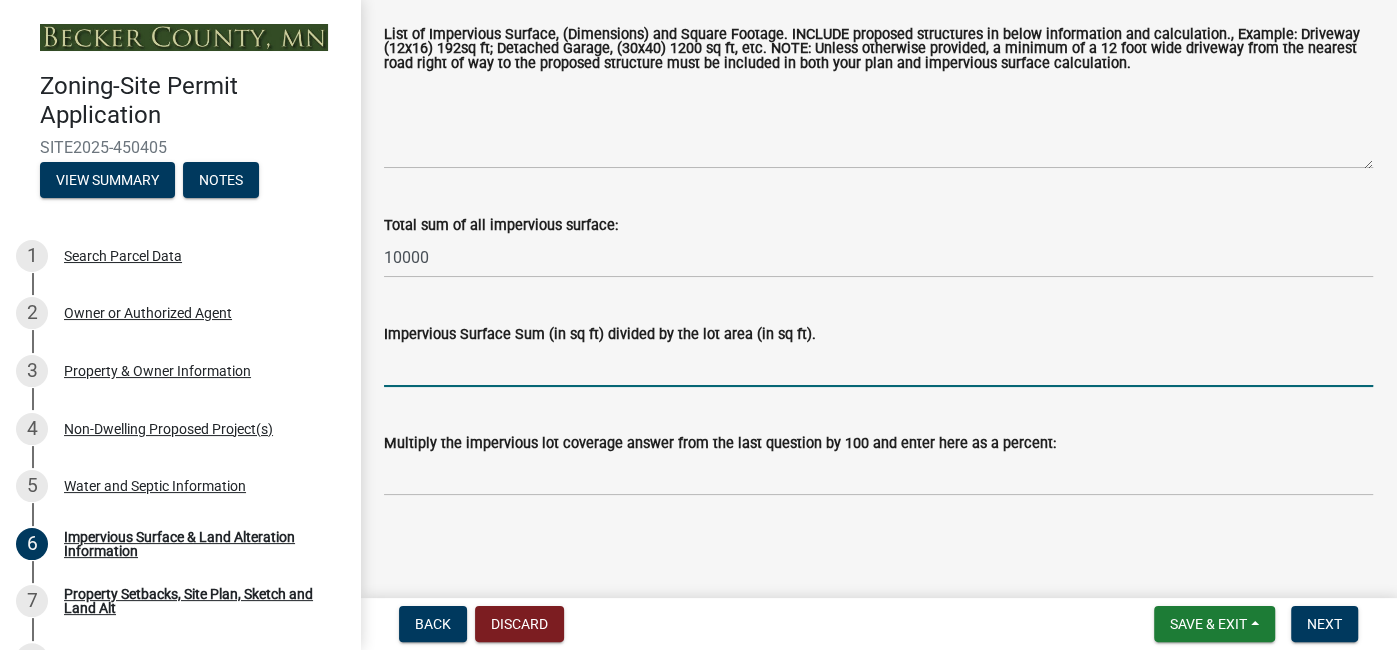 type on ".143480" 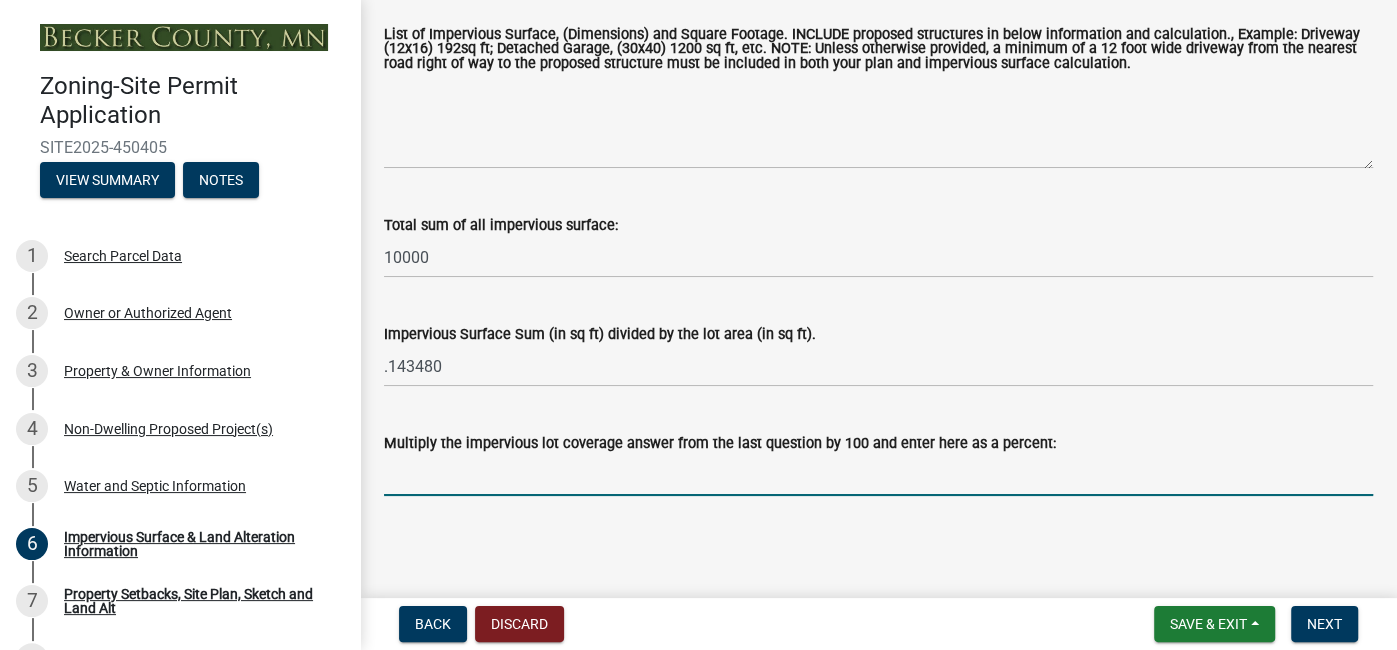 click on "Multiply the impervious lot coverage answer from the last question by 100 and enter here as a percent:" at bounding box center (878, 475) 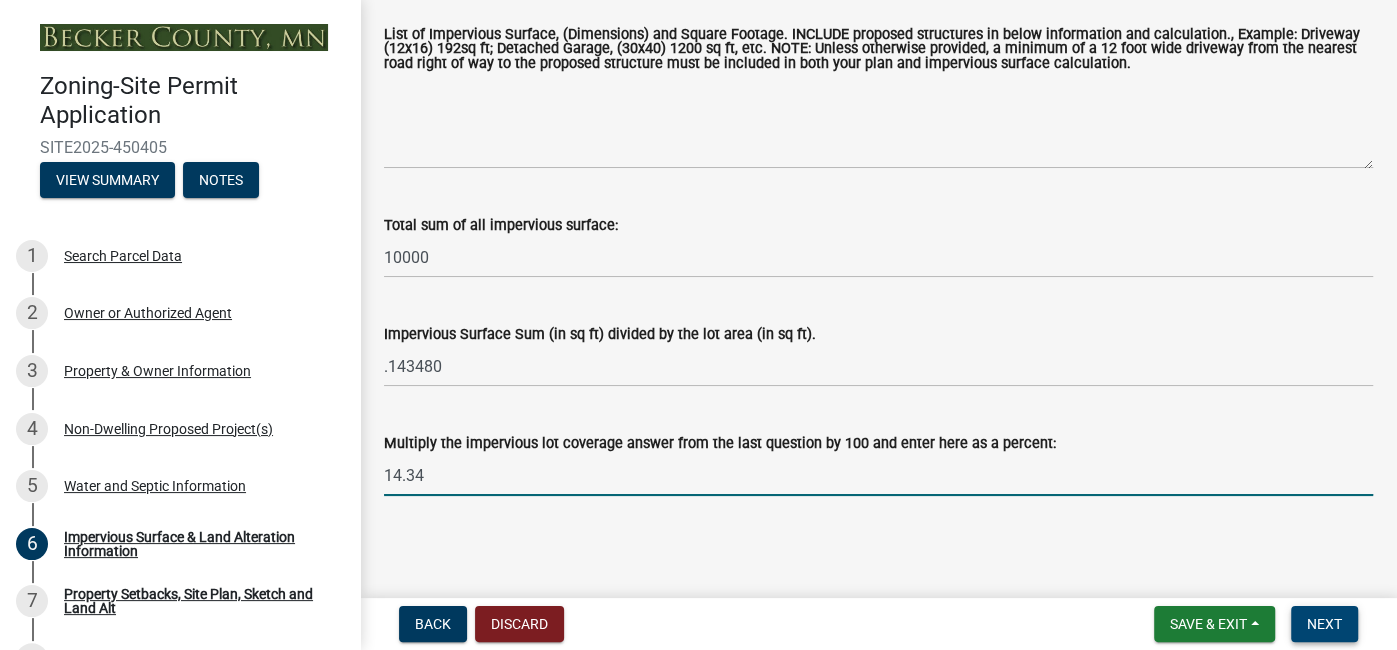 click on "Next" at bounding box center (1324, 624) 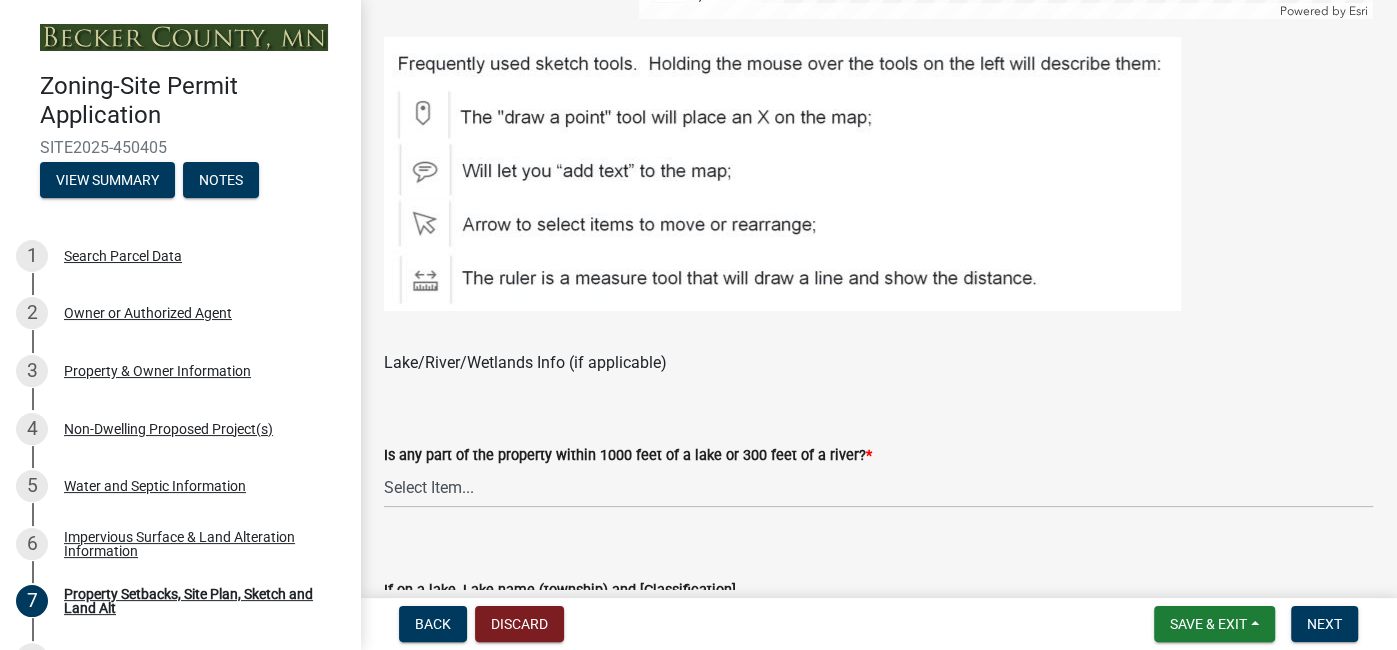 scroll, scrollTop: 1244, scrollLeft: 0, axis: vertical 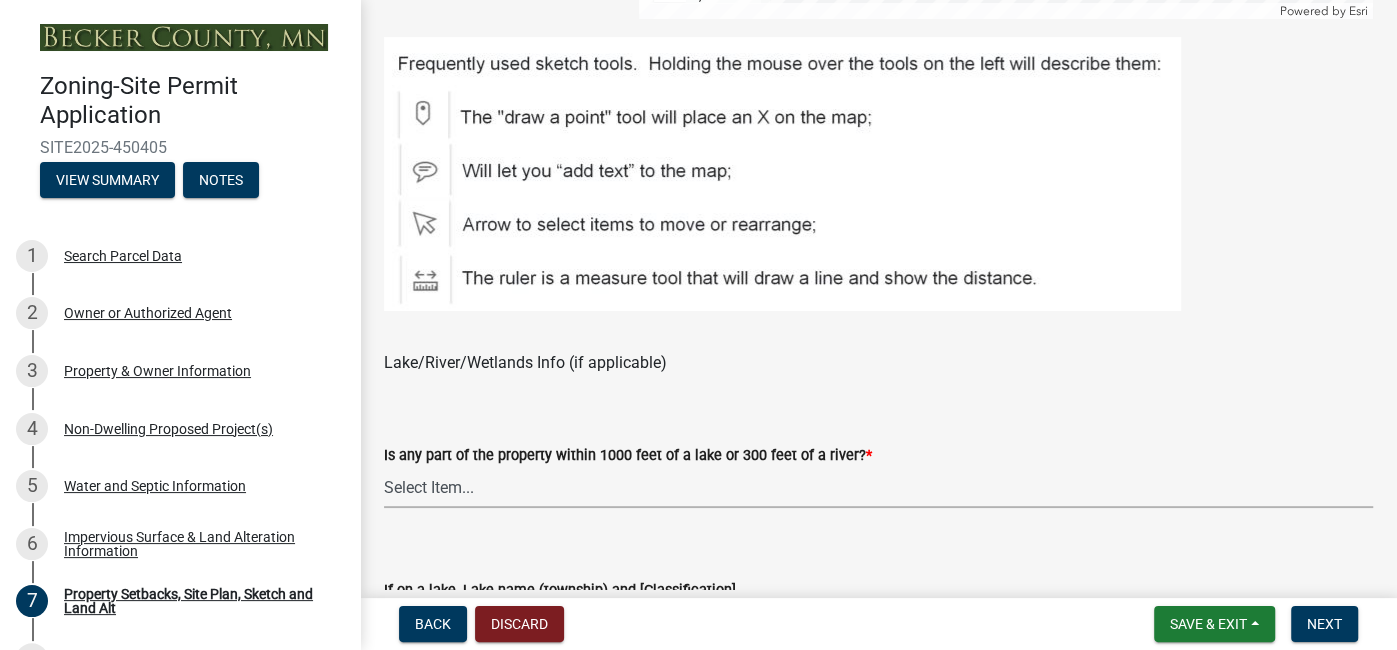 click on "Select Item...   Shoreland-Riparian (Property is bordering a lake, river or stream)   Shoreland-Non-Riparian (Property is within 1000 ft of a lake, stream or river but does not border the water)   Non-Shoreland (Property is more than 1000 ft from a lake and more than 300 ft from a river or stream)" at bounding box center (878, 487) 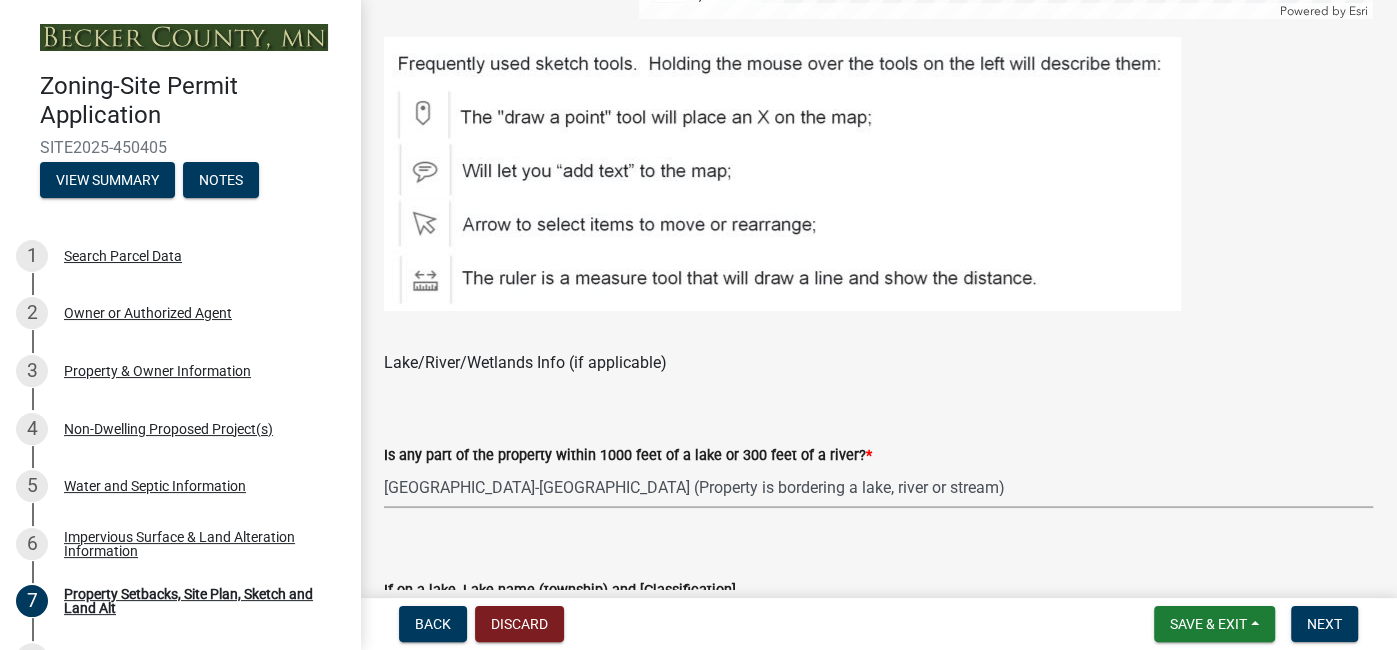 click on "Select Item...   Shoreland-Riparian (Property is bordering a lake, river or stream)   Shoreland-Non-Riparian (Property is within 1000 ft of a lake, stream or river but does not border the water)   Non-Shoreland (Property is more than 1000 ft from a lake and more than 300 ft from a river or stream)" at bounding box center (878, 487) 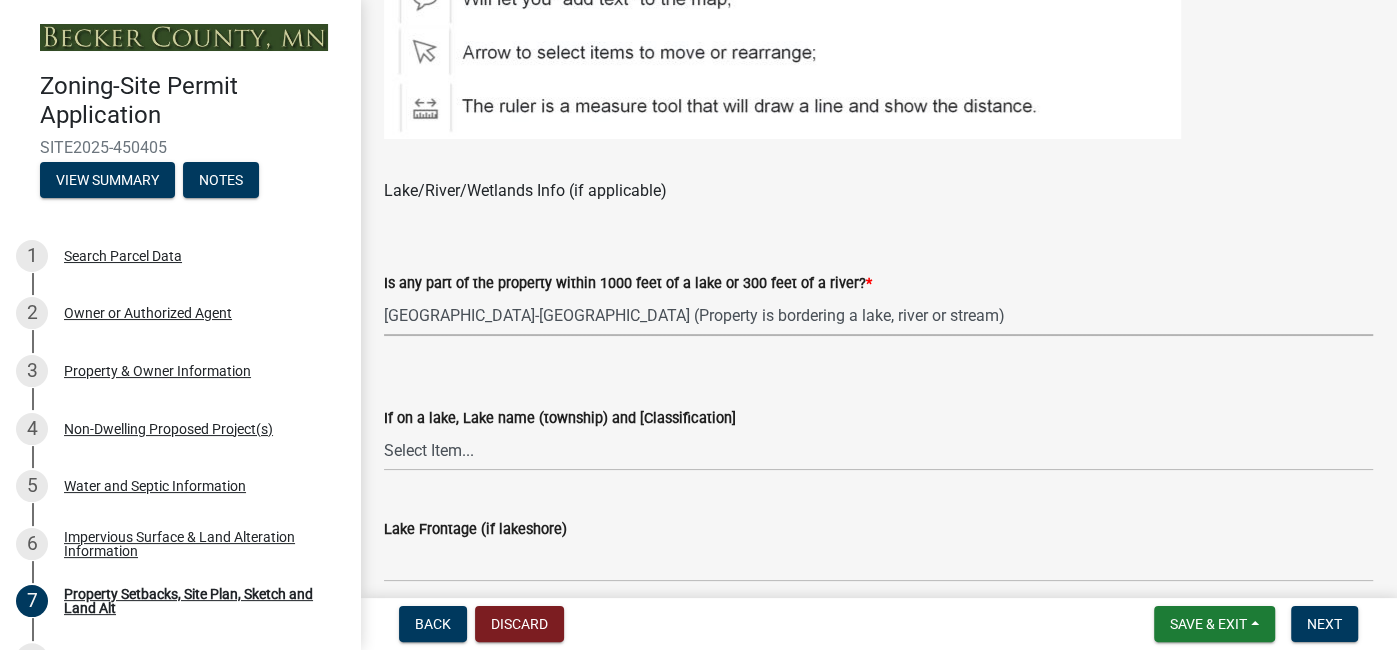 scroll, scrollTop: 1417, scrollLeft: 0, axis: vertical 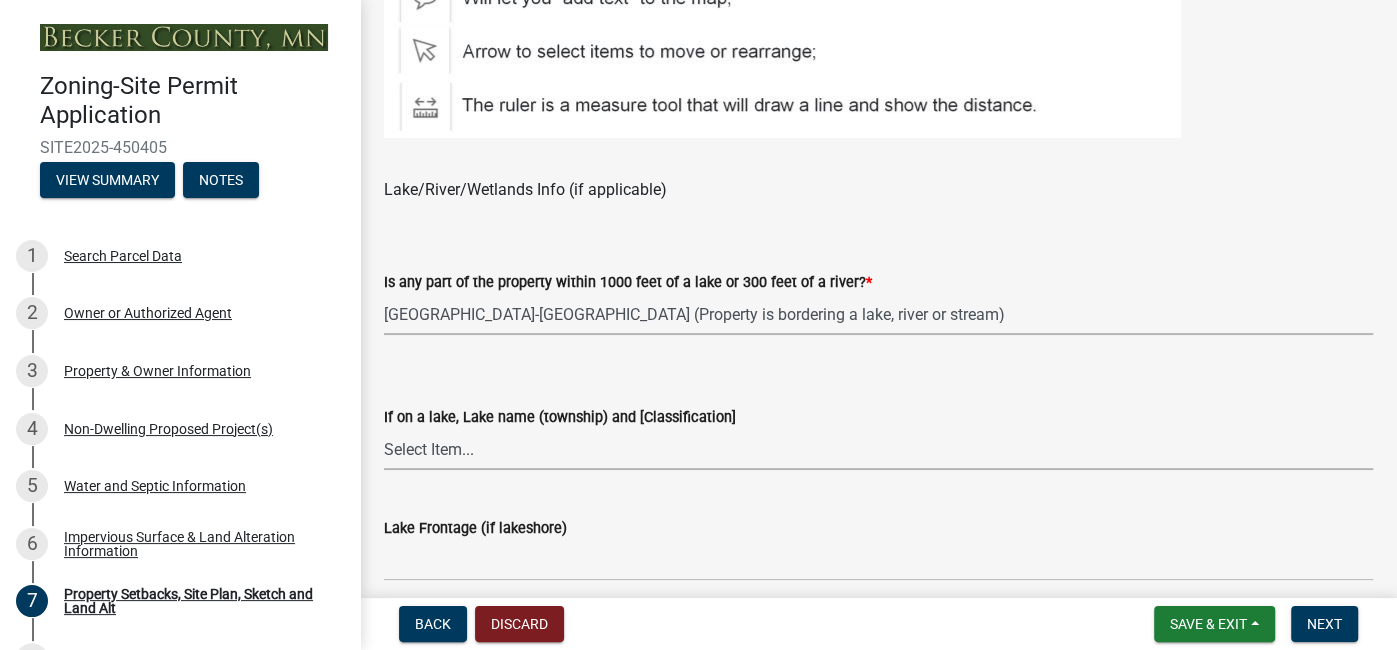 click on "Select Item...   [GEOGRAPHIC_DATA] is not listed below   [GEOGRAPHIC_DATA] ([GEOGRAPHIC_DATA]) [NE Tier 2]   Abners ([GEOGRAPHIC_DATA]) [NE Tier 3]   [GEOGRAPHIC_DATA] ([GEOGRAPHIC_DATA]) [RD]   [GEOGRAPHIC_DATA] ([GEOGRAPHIC_DATA]) [RD]   [GEOGRAPHIC_DATA] ([GEOGRAPHIC_DATA]) [[GEOGRAPHIC_DATA] Tier 1]   [GEOGRAPHIC_DATA] ([GEOGRAPHIC_DATA]) [NE]   [GEOGRAPHIC_DATA] ([GEOGRAPHIC_DATA]) [NE Tier 1]   Arrow ([PERSON_NAME]) [[GEOGRAPHIC_DATA] Tier 2]   [GEOGRAPHIC_DATA] ([GEOGRAPHIC_DATA]) [NE Tier 3]   [GEOGRAPHIC_DATA] ([GEOGRAPHIC_DATA]) [RD]   [PERSON_NAME]([GEOGRAPHIC_DATA]) ([GEOGRAPHIC_DATA]) [NE Tier 2]   [GEOGRAPHIC_DATA] ([GEOGRAPHIC_DATA]) [[GEOGRAPHIC_DATA] Tier 3]   Bad Medicine (Forest) [RD]   [PERSON_NAME] ([GEOGRAPHIC_DATA]) [GD]   [GEOGRAPHIC_DATA] ([GEOGRAPHIC_DATA]) [[GEOGRAPHIC_DATA] Tier 1]   [GEOGRAPHIC_DATA] (Height of Land S) [NE Tier 3]   [GEOGRAPHIC_DATA] ([GEOGRAPHIC_DATA]) [[GEOGRAPHIC_DATA] Tier 3]   [GEOGRAPHIC_DATA] ([GEOGRAPHIC_DATA]) [NE Tier 1]   Bass (Forest) [RD]   Bass ([PERSON_NAME]) [NE Tier 2]   Bass ([GEOGRAPHIC_DATA]) [NE Tier 3]   Bass (Shell Lake & [GEOGRAPHIC_DATA]) [NE Tier 3]   [GEOGRAPHIC_DATA] (Forest) [NE Tier 3]   Bay ([GEOGRAPHIC_DATA]) [NE Tier 1]   [PERSON_NAME] ([GEOGRAPHIC_DATA]) [[GEOGRAPHIC_DATA] Tier 3]   [PERSON_NAME] ([GEOGRAPHIC_DATA]) [NE Tier 2]   Beer ([GEOGRAPHIC_DATA]) [NE Tier 2]   [PERSON_NAME] ([GEOGRAPHIC_DATA]) [NE Tier 2]   Bijou ([GEOGRAPHIC_DATA]) [RD]" at bounding box center [878, 449] 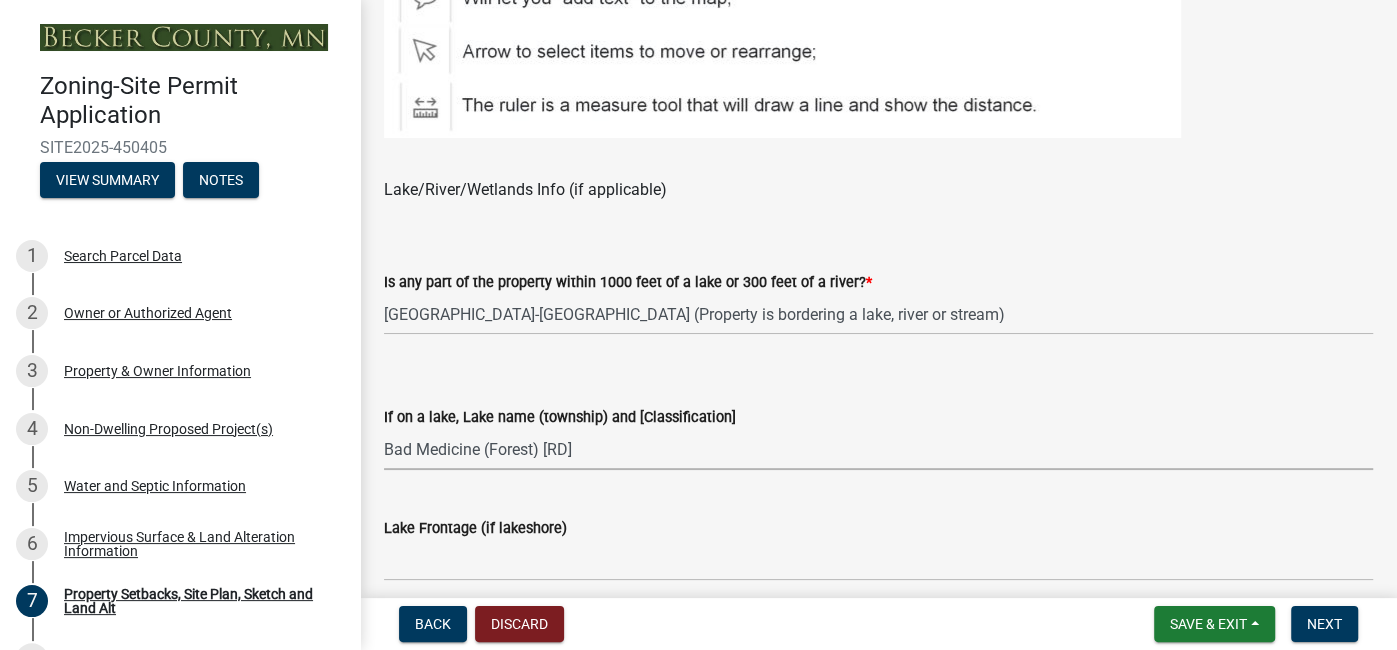 click on "Select Item...   [GEOGRAPHIC_DATA] is not listed below   [GEOGRAPHIC_DATA] ([GEOGRAPHIC_DATA]) [NE Tier 2]   Abners ([GEOGRAPHIC_DATA]) [NE Tier 3]   [GEOGRAPHIC_DATA] ([GEOGRAPHIC_DATA]) [RD]   [GEOGRAPHIC_DATA] ([GEOGRAPHIC_DATA]) [RD]   [GEOGRAPHIC_DATA] ([GEOGRAPHIC_DATA]) [[GEOGRAPHIC_DATA] Tier 1]   [GEOGRAPHIC_DATA] ([GEOGRAPHIC_DATA]) [NE]   [GEOGRAPHIC_DATA] ([GEOGRAPHIC_DATA]) [NE Tier 1]   Arrow ([PERSON_NAME]) [[GEOGRAPHIC_DATA] Tier 2]   [GEOGRAPHIC_DATA] ([GEOGRAPHIC_DATA]) [NE Tier 3]   [GEOGRAPHIC_DATA] ([GEOGRAPHIC_DATA]) [RD]   [PERSON_NAME]([GEOGRAPHIC_DATA]) ([GEOGRAPHIC_DATA]) [NE Tier 2]   [GEOGRAPHIC_DATA] ([GEOGRAPHIC_DATA]) [[GEOGRAPHIC_DATA] Tier 3]   Bad Medicine (Forest) [RD]   [PERSON_NAME] ([GEOGRAPHIC_DATA]) [GD]   [GEOGRAPHIC_DATA] ([GEOGRAPHIC_DATA]) [[GEOGRAPHIC_DATA] Tier 1]   [GEOGRAPHIC_DATA] (Height of Land S) [NE Tier 3]   [GEOGRAPHIC_DATA] ([GEOGRAPHIC_DATA]) [[GEOGRAPHIC_DATA] Tier 3]   [GEOGRAPHIC_DATA] ([GEOGRAPHIC_DATA]) [NE Tier 1]   Bass (Forest) [RD]   Bass ([PERSON_NAME]) [NE Tier 2]   Bass ([GEOGRAPHIC_DATA]) [NE Tier 3]   Bass (Shell Lake & [GEOGRAPHIC_DATA]) [NE Tier 3]   [GEOGRAPHIC_DATA] (Forest) [NE Tier 3]   Bay ([GEOGRAPHIC_DATA]) [NE Tier 1]   [PERSON_NAME] ([GEOGRAPHIC_DATA]) [[GEOGRAPHIC_DATA] Tier 3]   [PERSON_NAME] ([GEOGRAPHIC_DATA]) [NE Tier 2]   Beer ([GEOGRAPHIC_DATA]) [NE Tier 2]   [PERSON_NAME] ([GEOGRAPHIC_DATA]) [NE Tier 2]   Bijou ([GEOGRAPHIC_DATA]) [RD]" at bounding box center [878, 449] 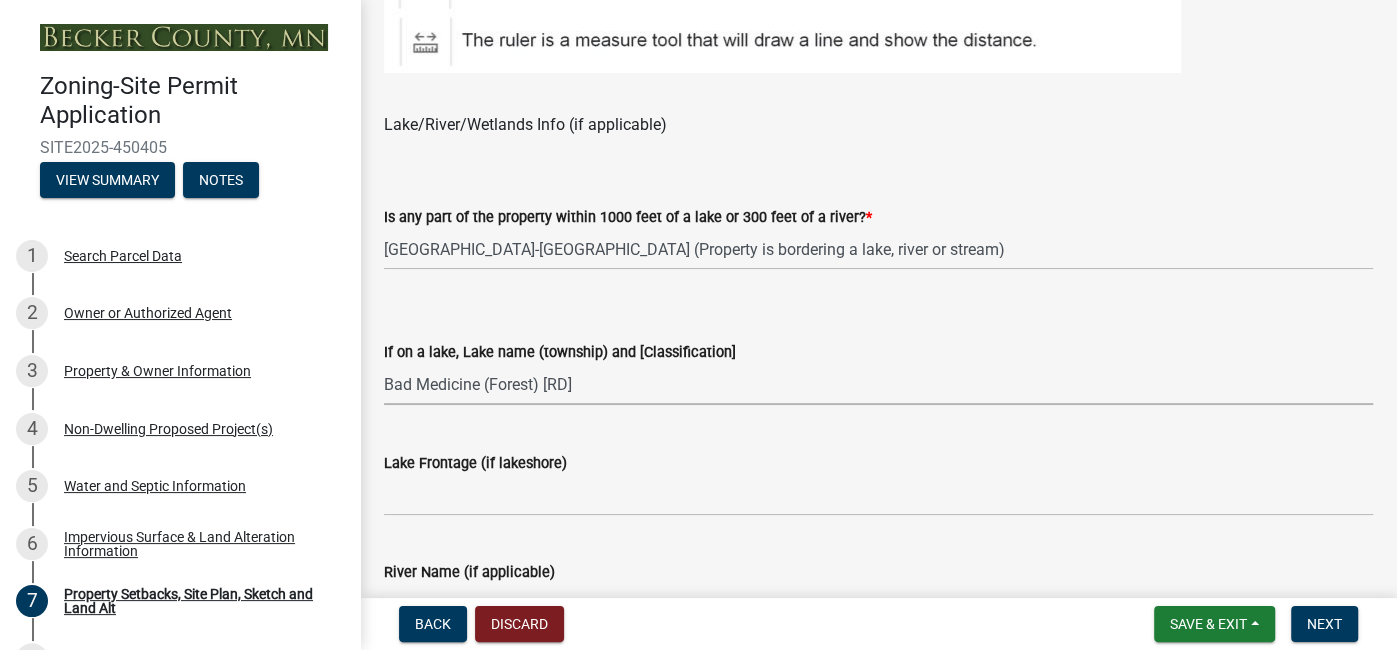 scroll, scrollTop: 1486, scrollLeft: 0, axis: vertical 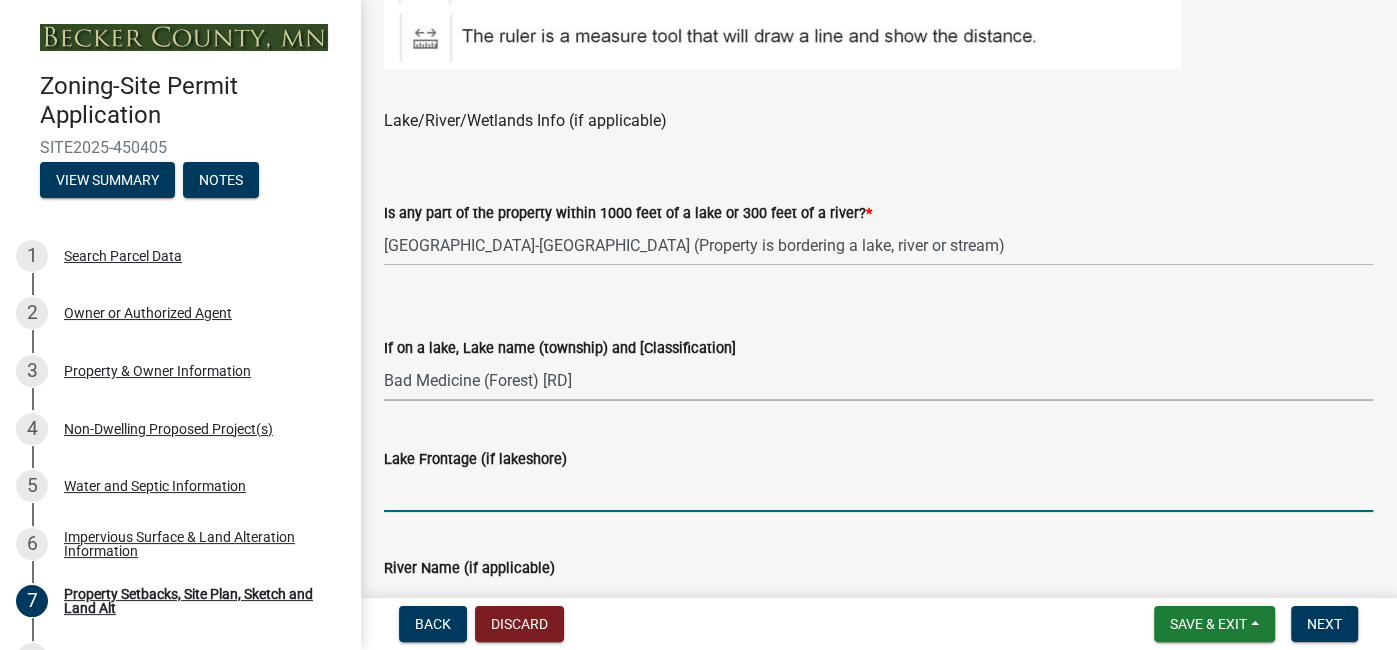 click on "Lake Frontage (if lakeshore)" at bounding box center [878, 491] 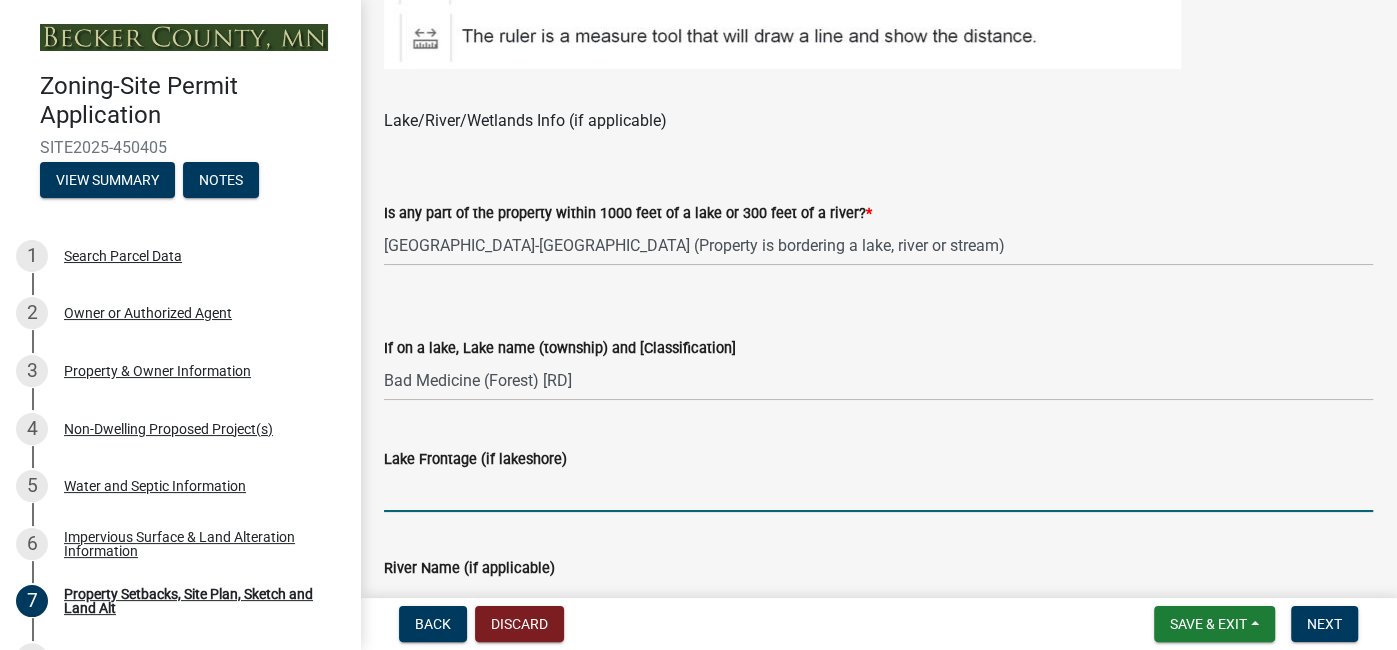 type on "192" 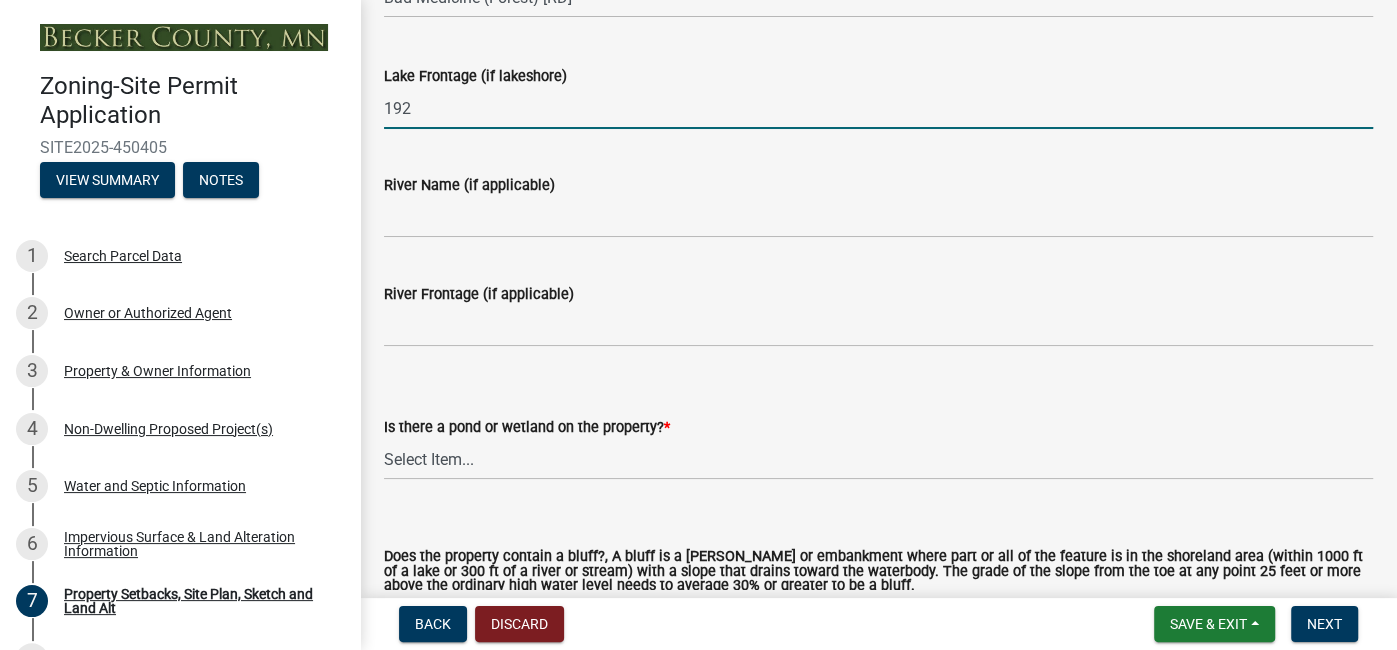 scroll, scrollTop: 1918, scrollLeft: 0, axis: vertical 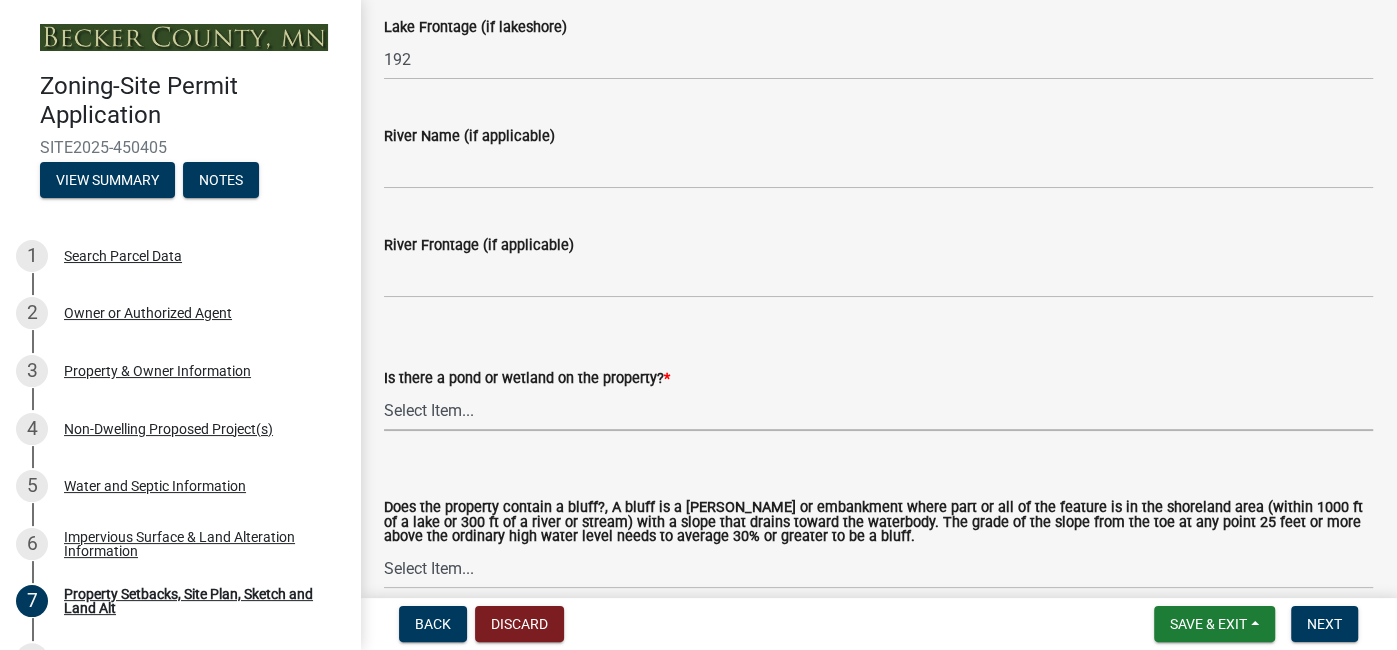 click on "Select Item...   Yes   No" at bounding box center (878, 410) 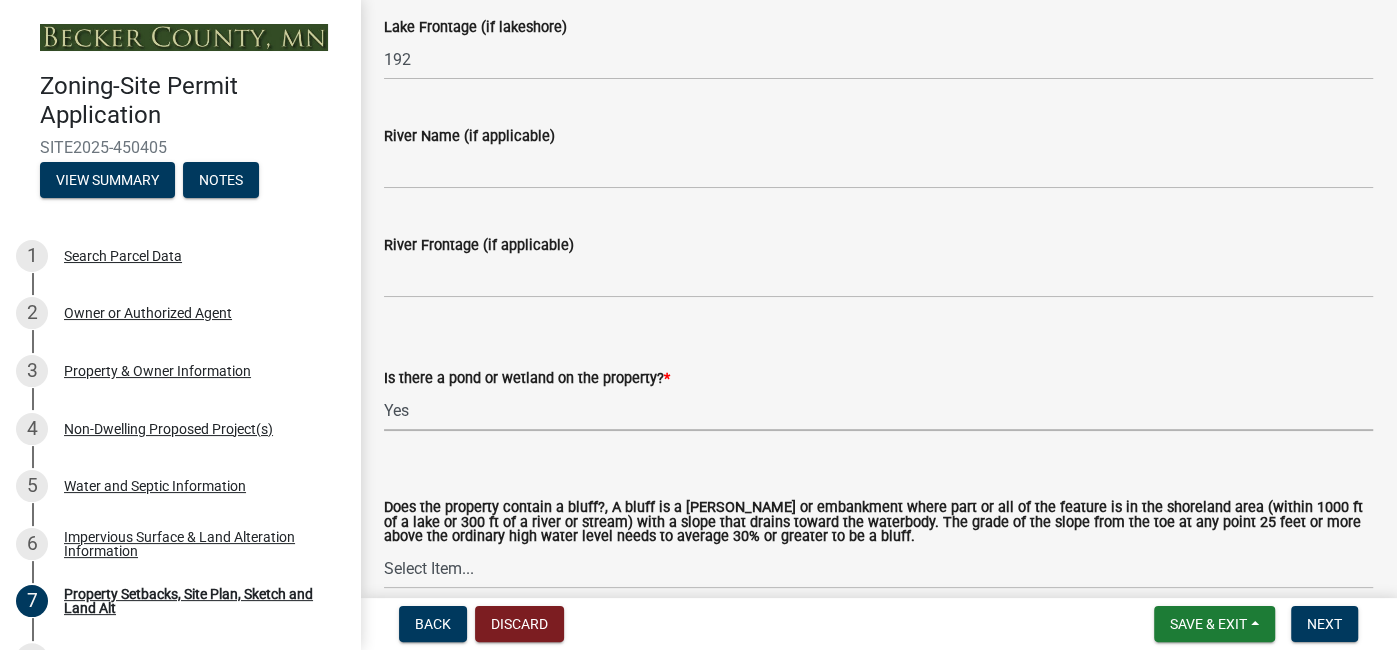 click on "Select Item...   Yes   No" at bounding box center (878, 410) 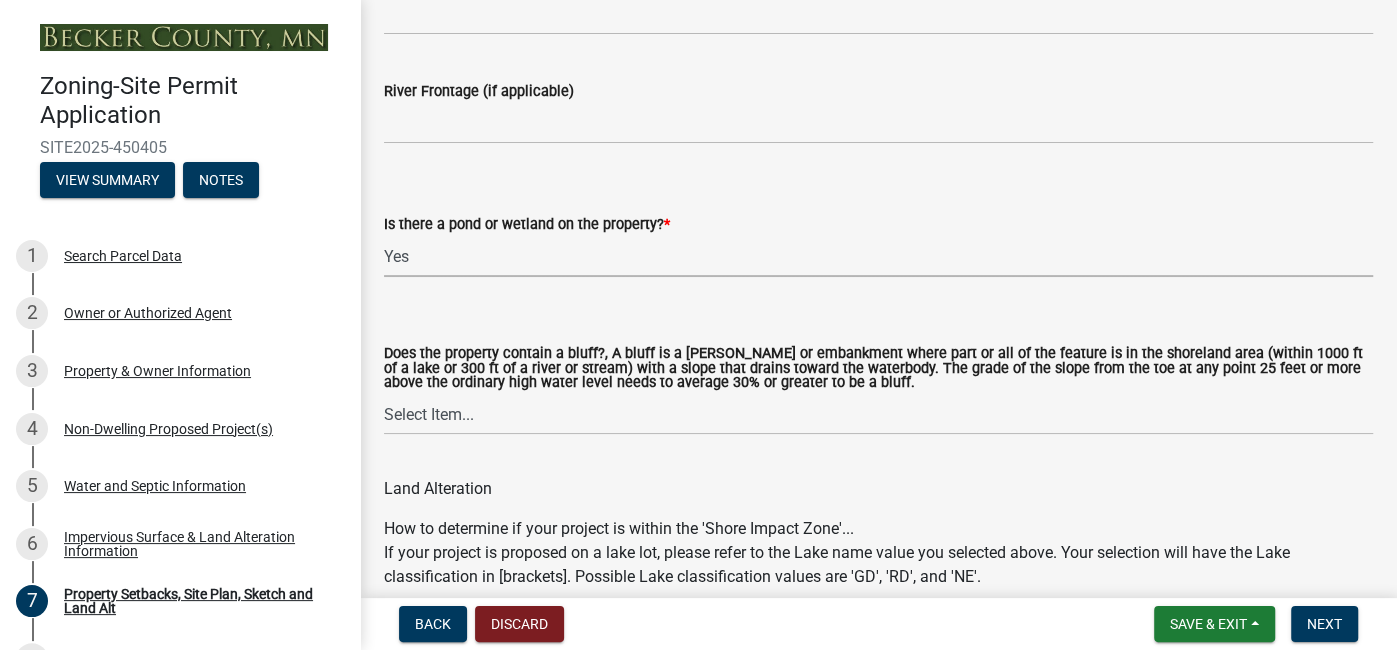 scroll, scrollTop: 2086, scrollLeft: 0, axis: vertical 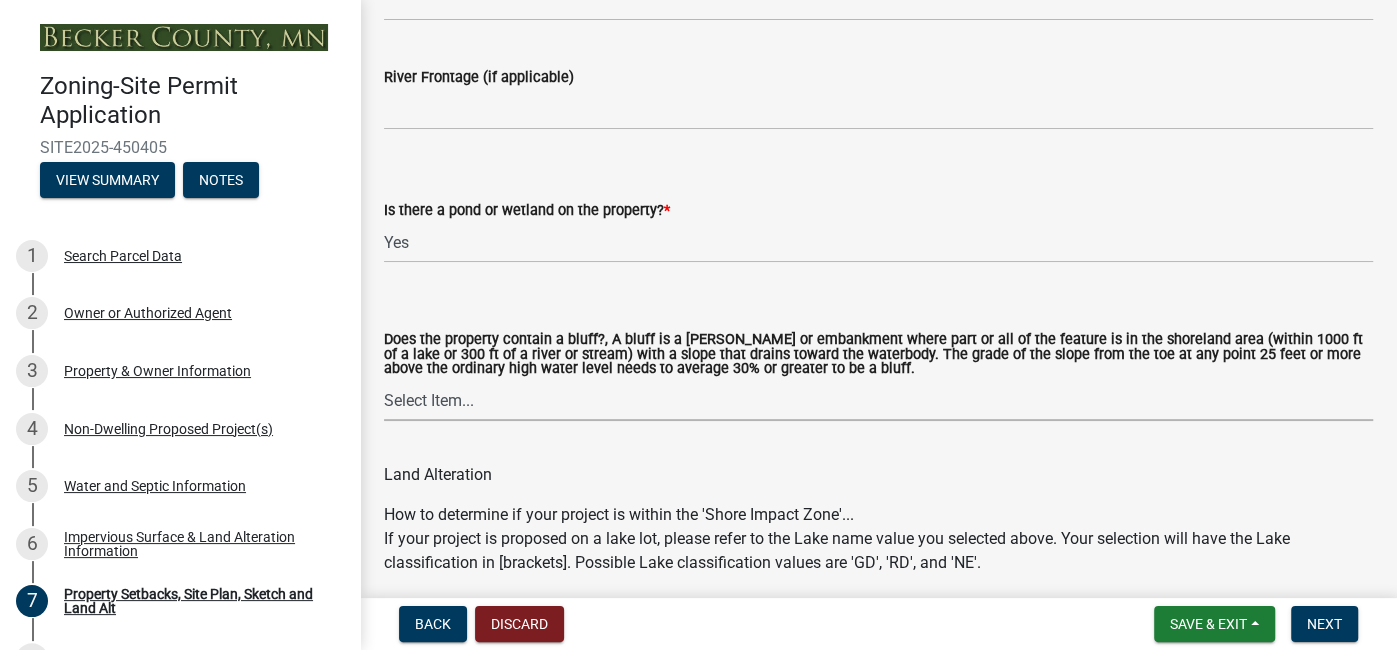 click on "Select Item...   Yes   No" at bounding box center [878, 400] 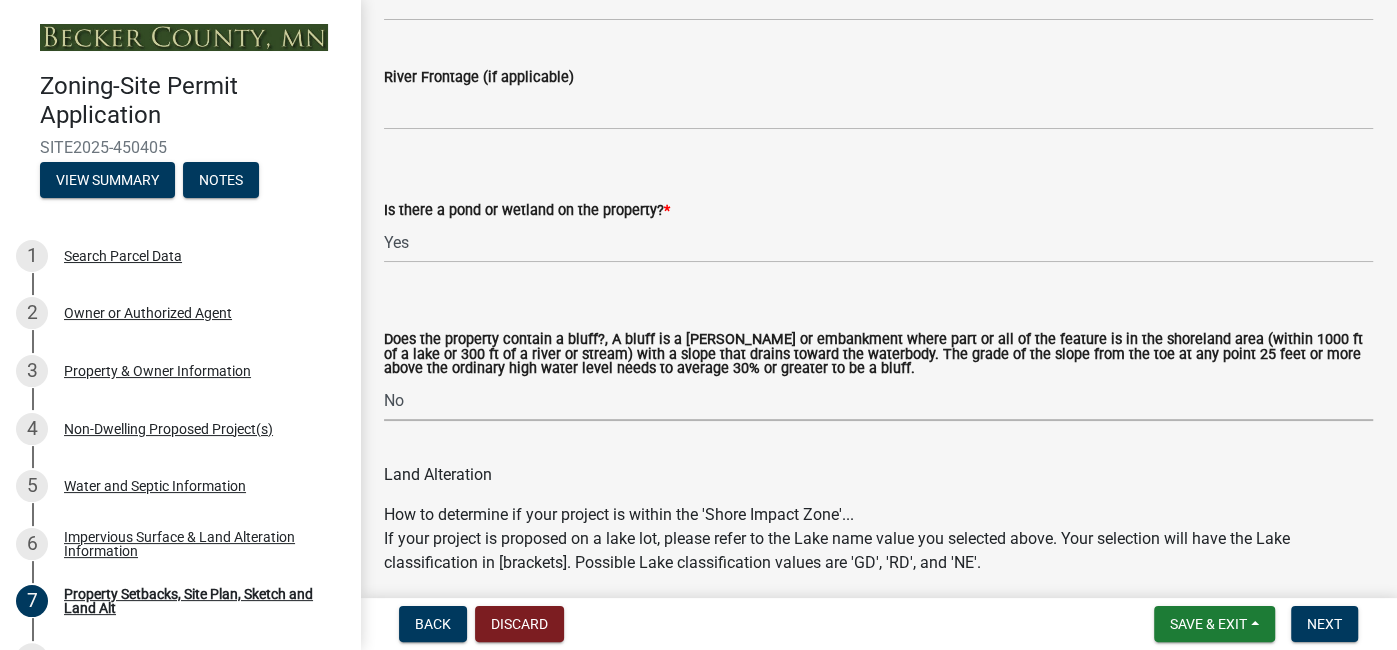 click on "Select Item...   Yes   No" at bounding box center (878, 400) 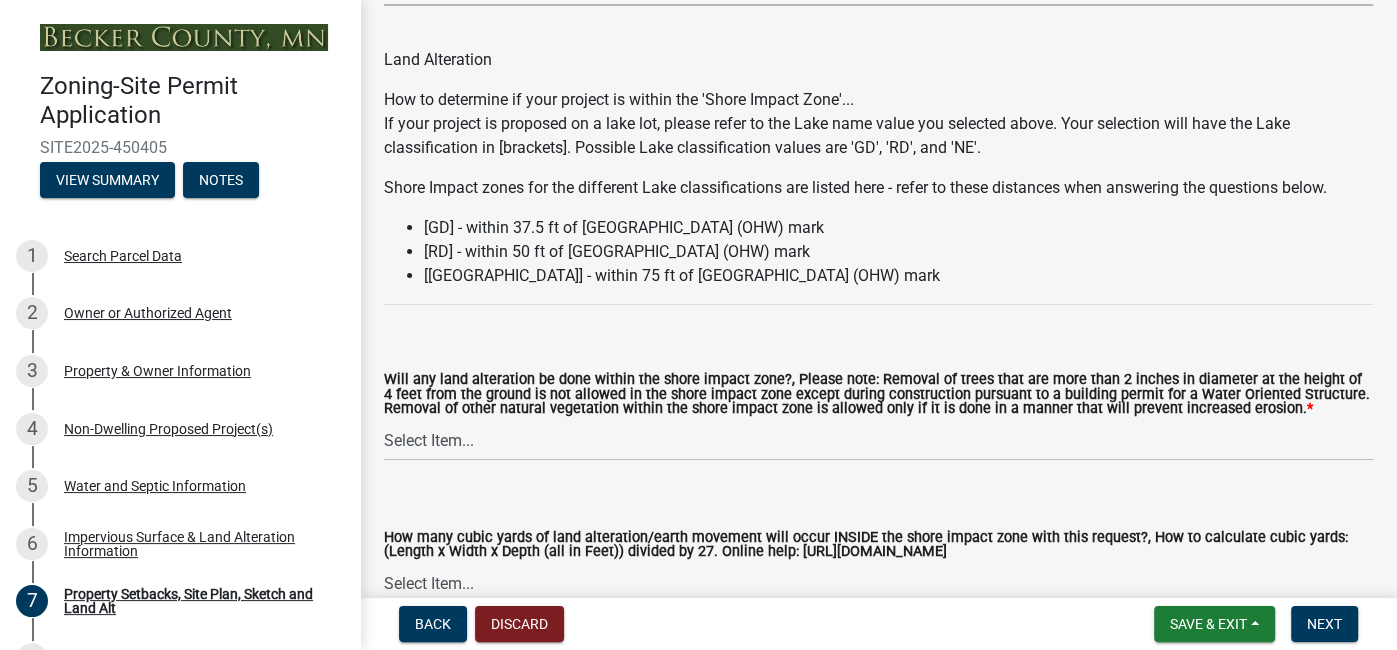 scroll, scrollTop: 2507, scrollLeft: 0, axis: vertical 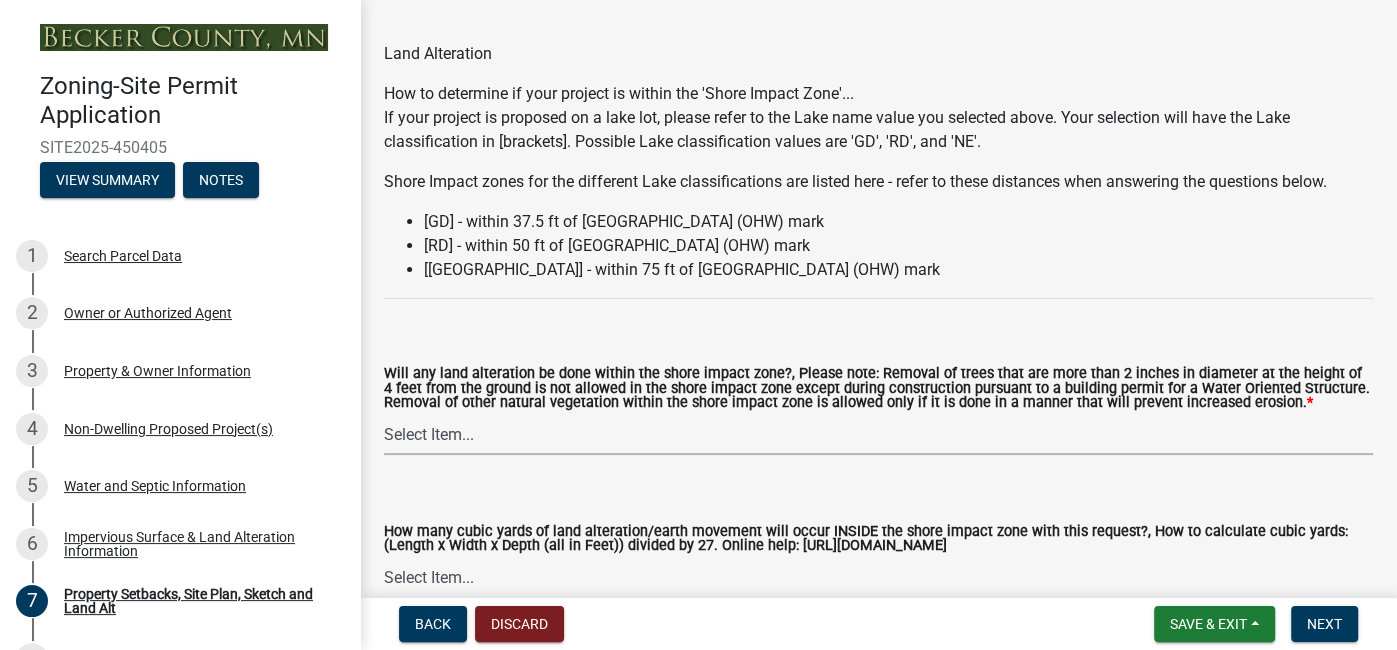 click on "Select Item...   Yes   No   N/A" at bounding box center [878, 434] 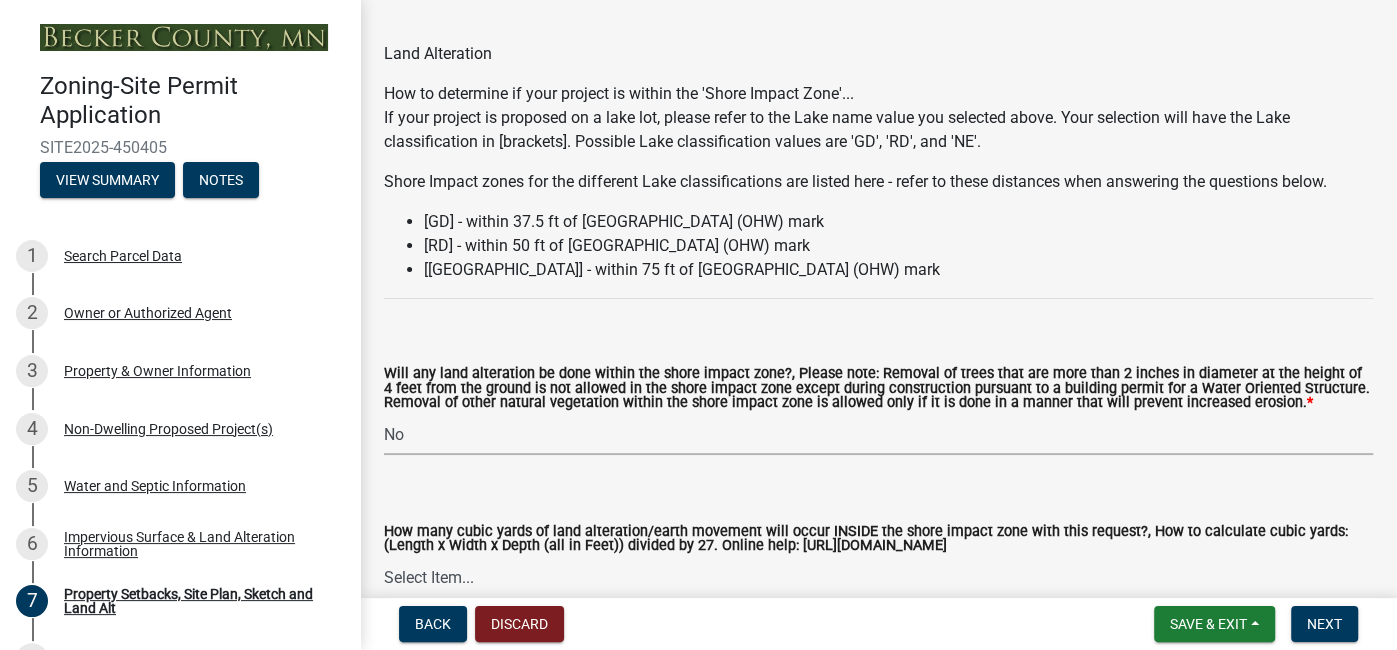 click on "Select Item...   Yes   No   N/A" at bounding box center [878, 434] 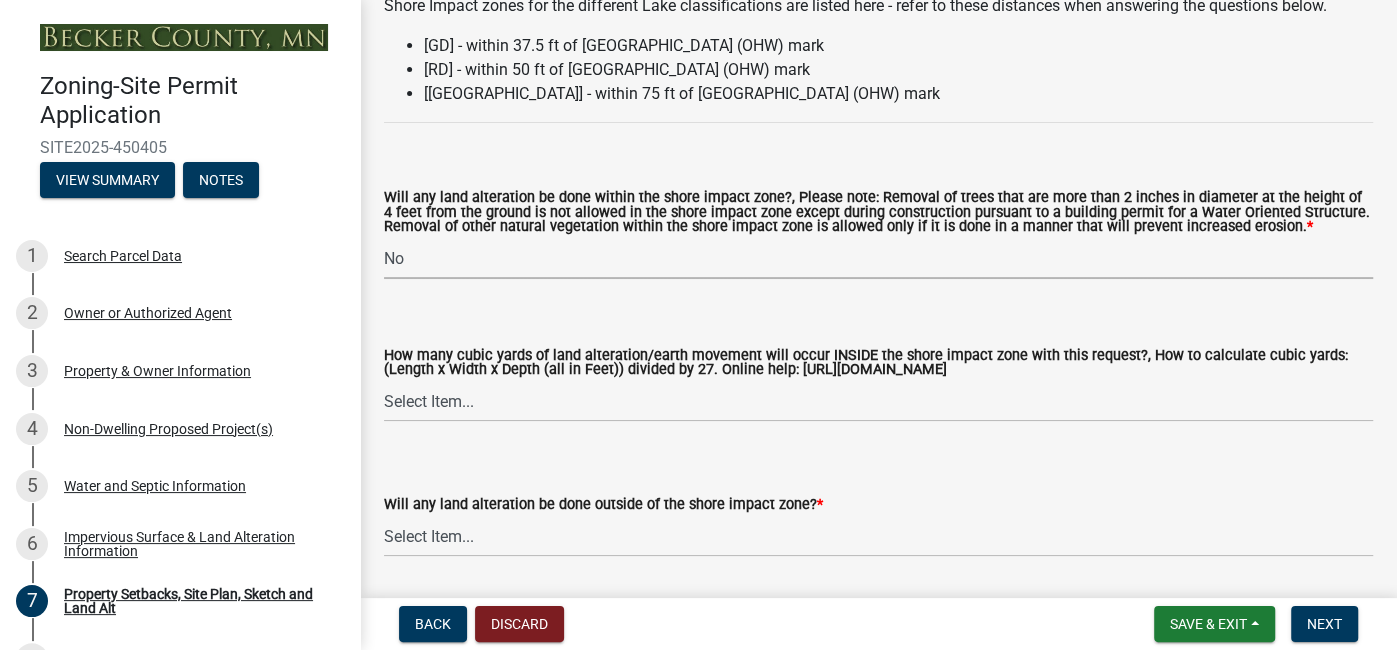 scroll, scrollTop: 2747, scrollLeft: 0, axis: vertical 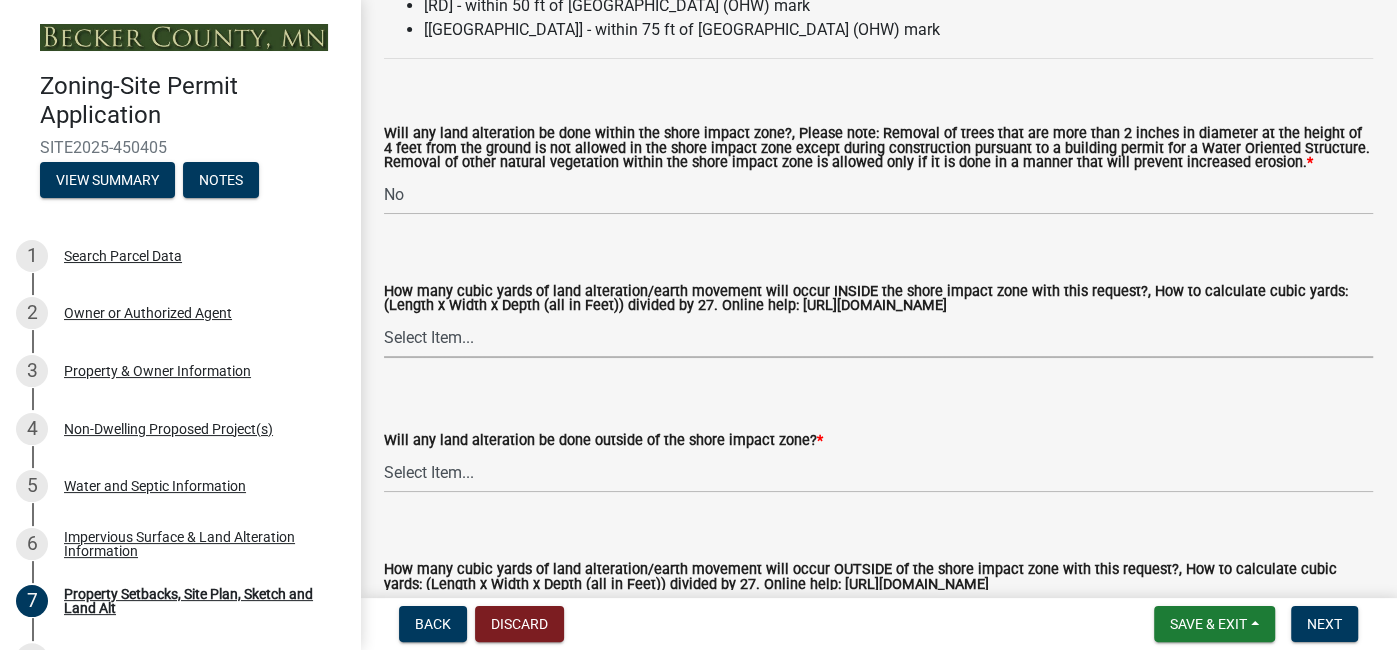click on "Select Item...   None   10 Cubic Yards or less   11-50 Cubic Yards   Over 50 Cubic Yards" at bounding box center (878, 337) 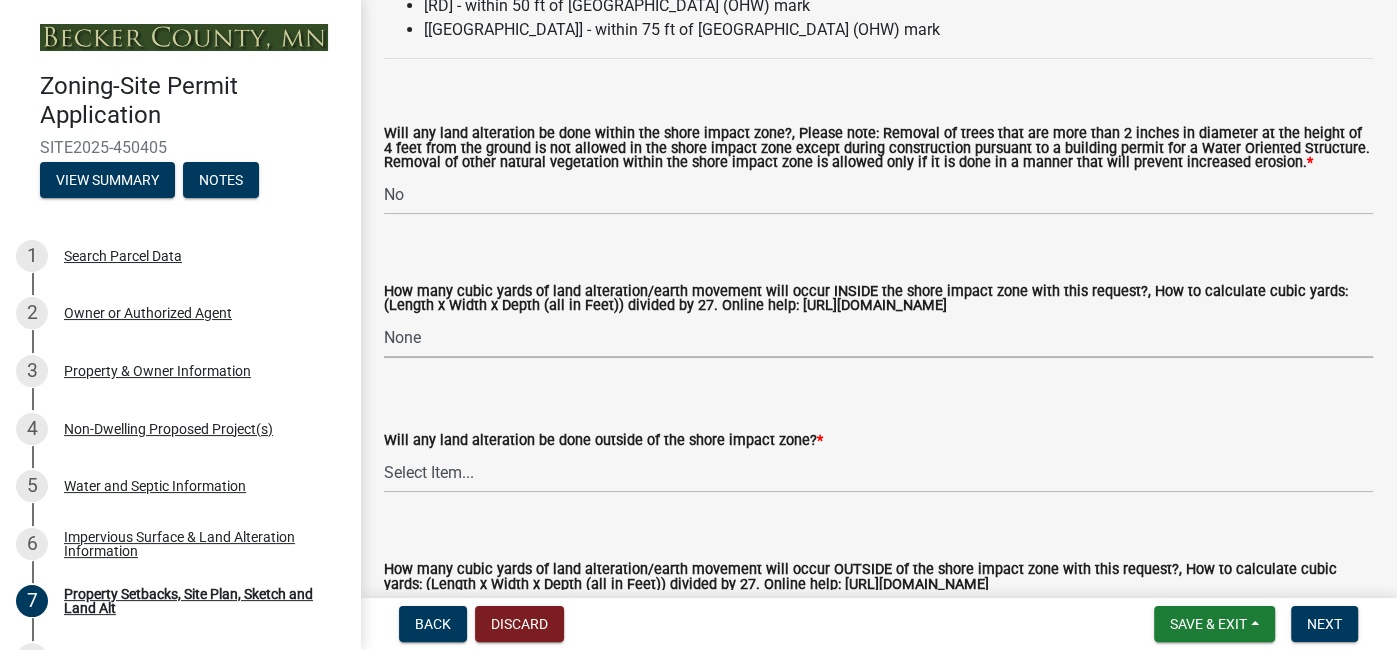 click on "Select Item...   None   10 Cubic Yards or less   11-50 Cubic Yards   Over 50 Cubic Yards" at bounding box center [878, 337] 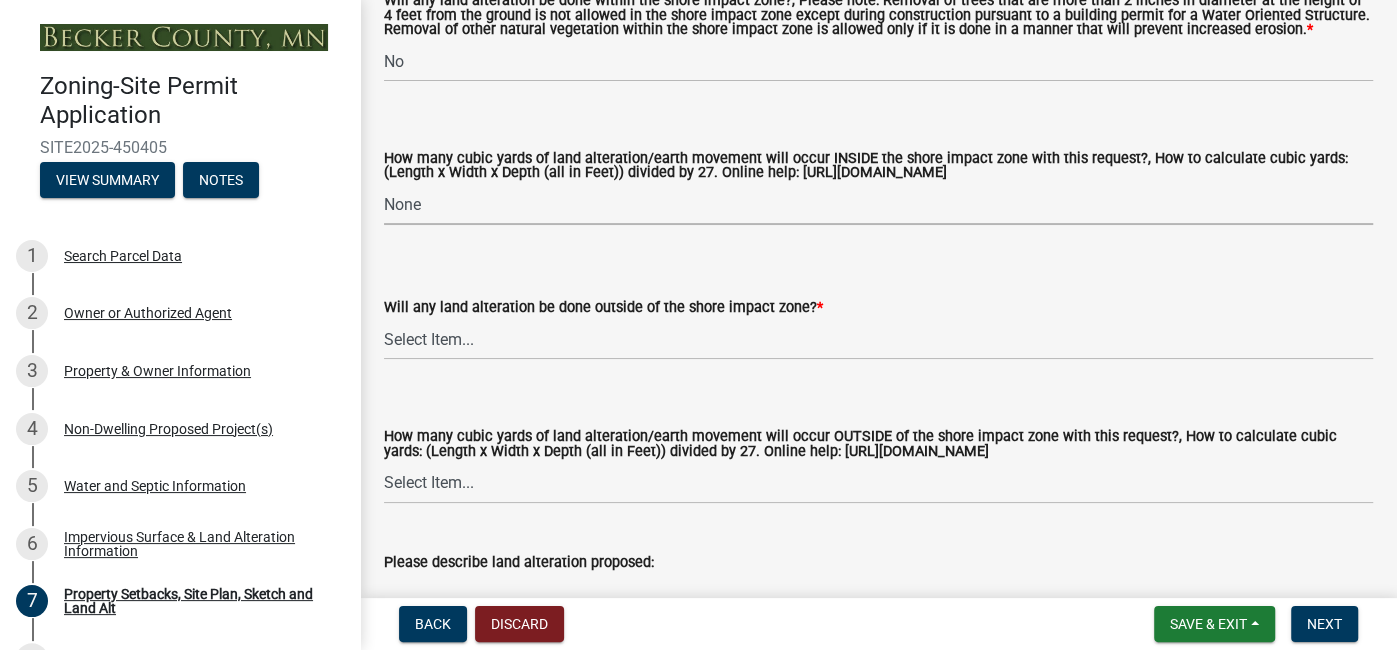 scroll, scrollTop: 2882, scrollLeft: 0, axis: vertical 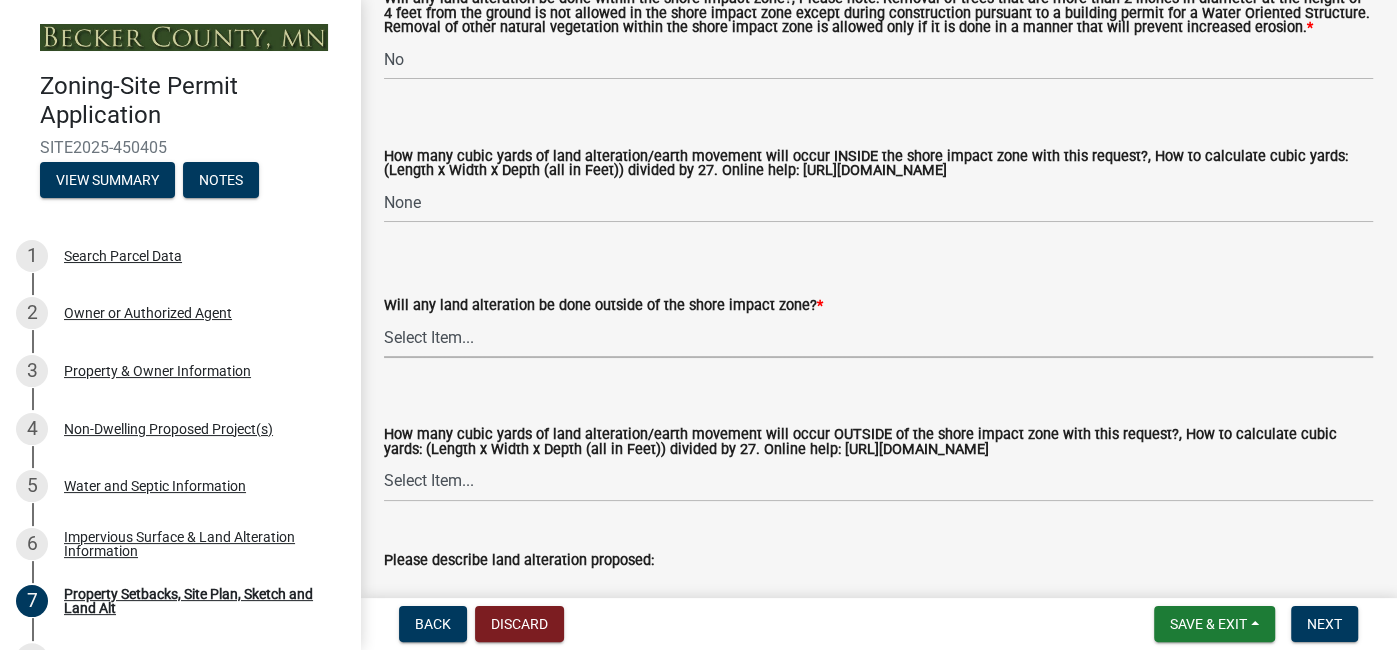 click on "Select Item...   Yes   No   N/A" at bounding box center (878, 337) 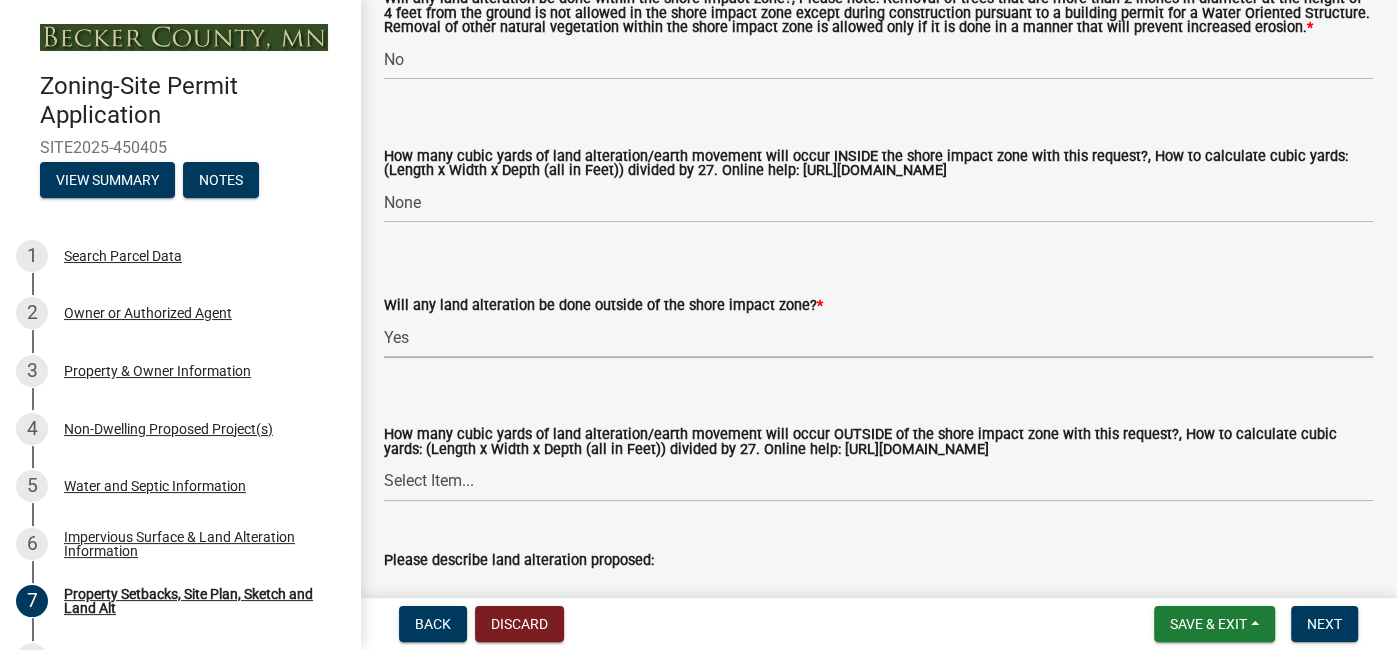 click on "Select Item...   Yes   No   N/A" at bounding box center (878, 337) 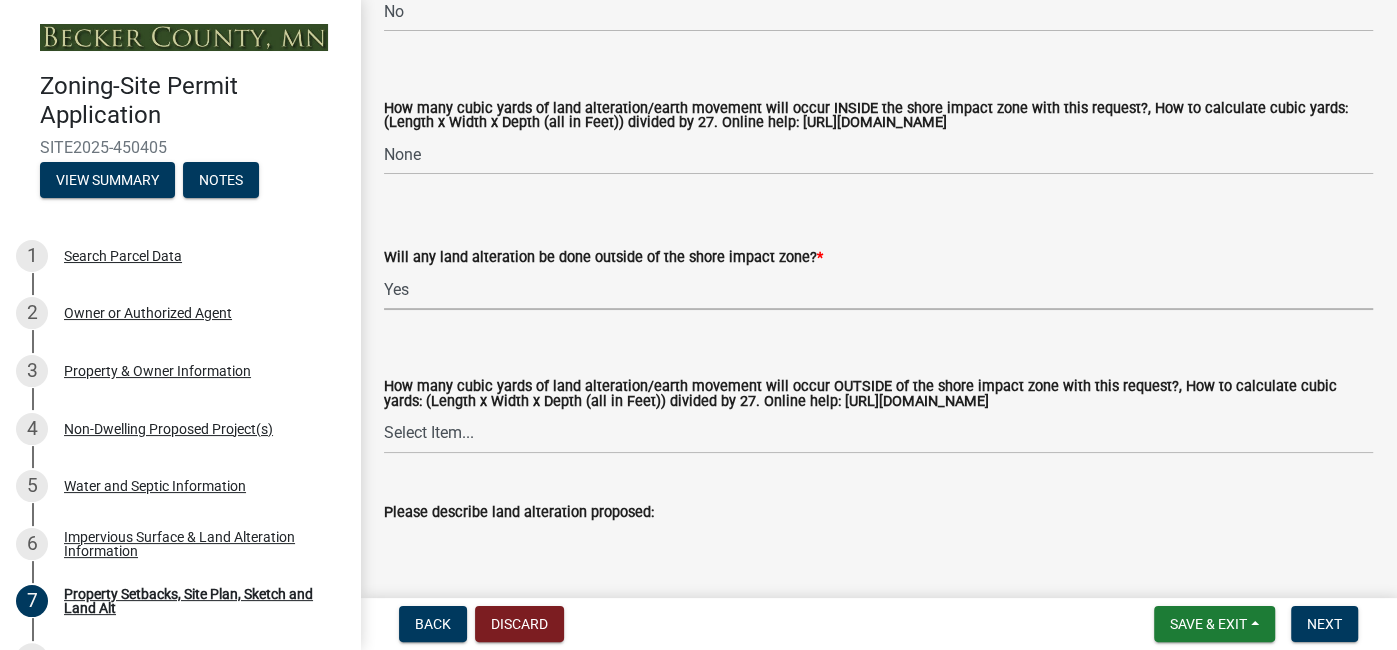 scroll, scrollTop: 2920, scrollLeft: 0, axis: vertical 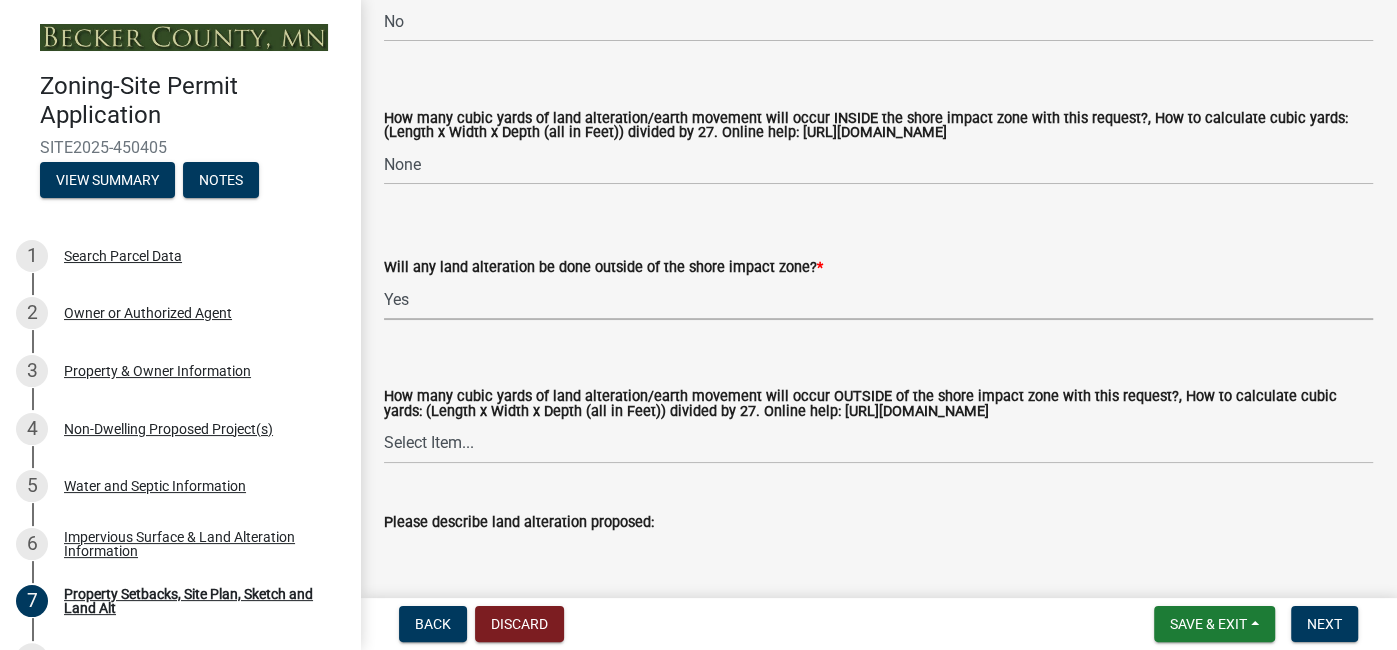 click on "Select Item...   Yes   No   N/A" at bounding box center [878, 299] 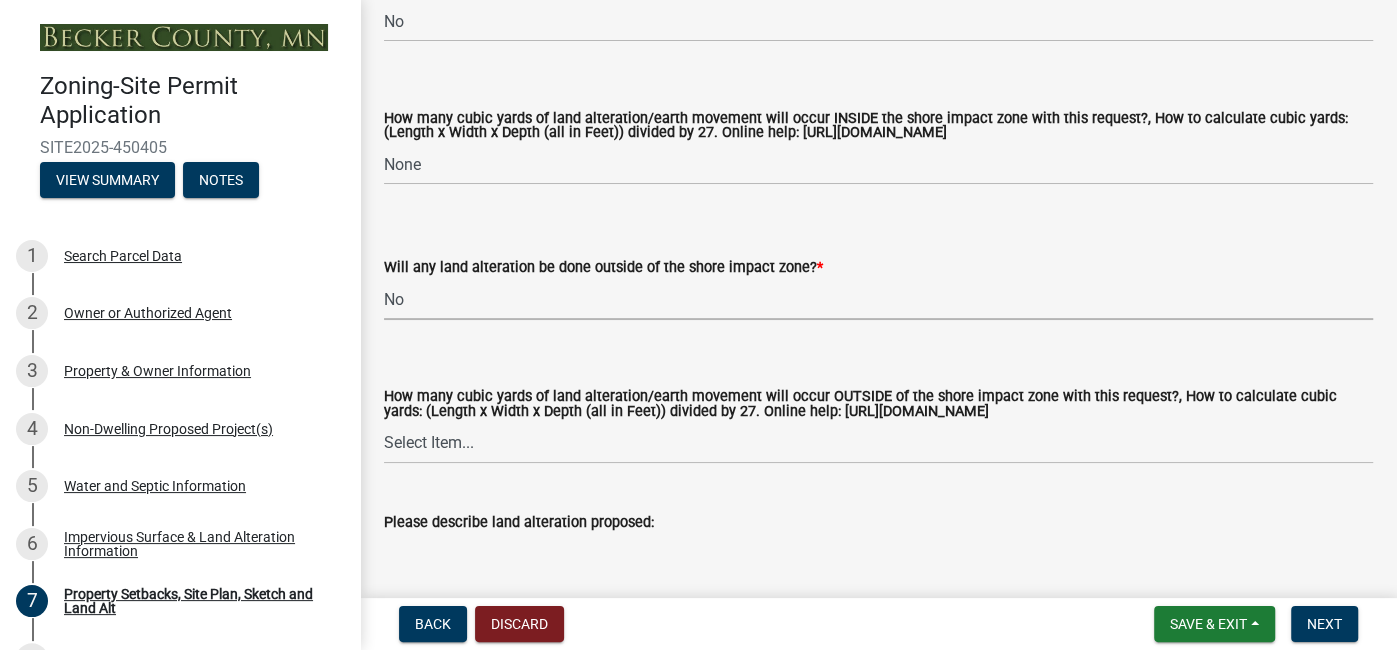 click on "Select Item...   Yes   No   N/A" at bounding box center (878, 299) 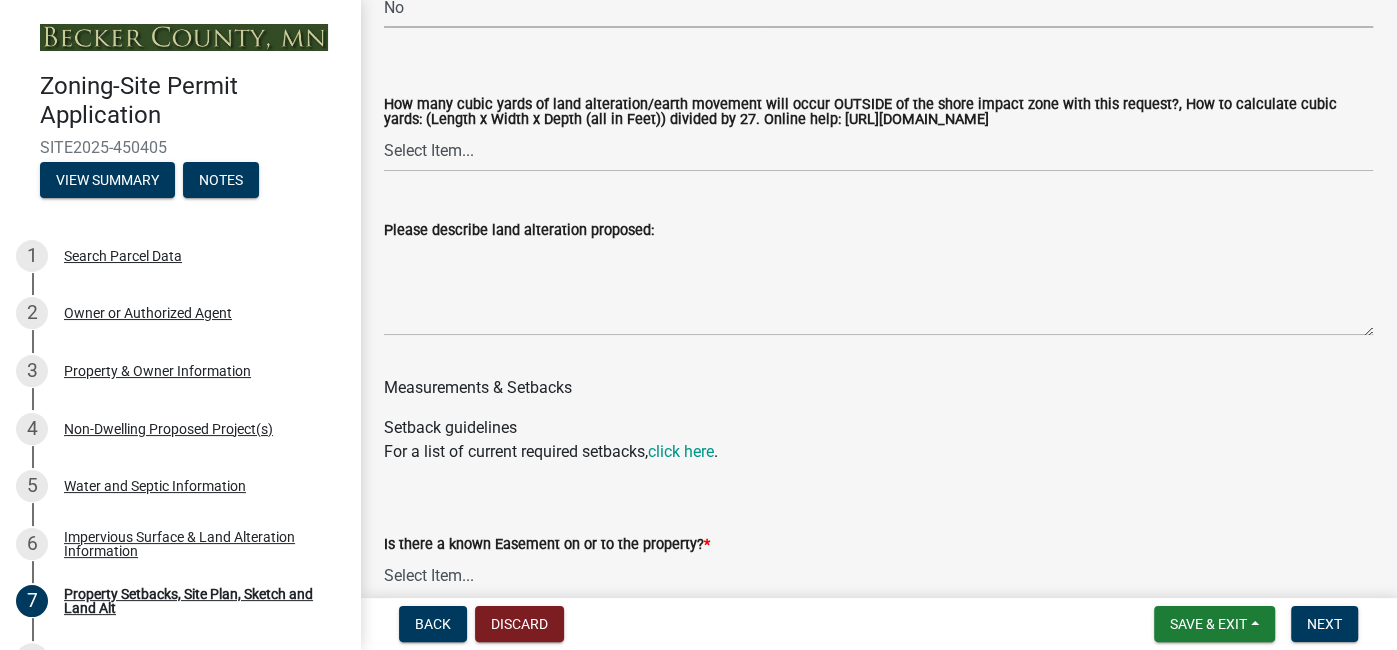 scroll, scrollTop: 3220, scrollLeft: 0, axis: vertical 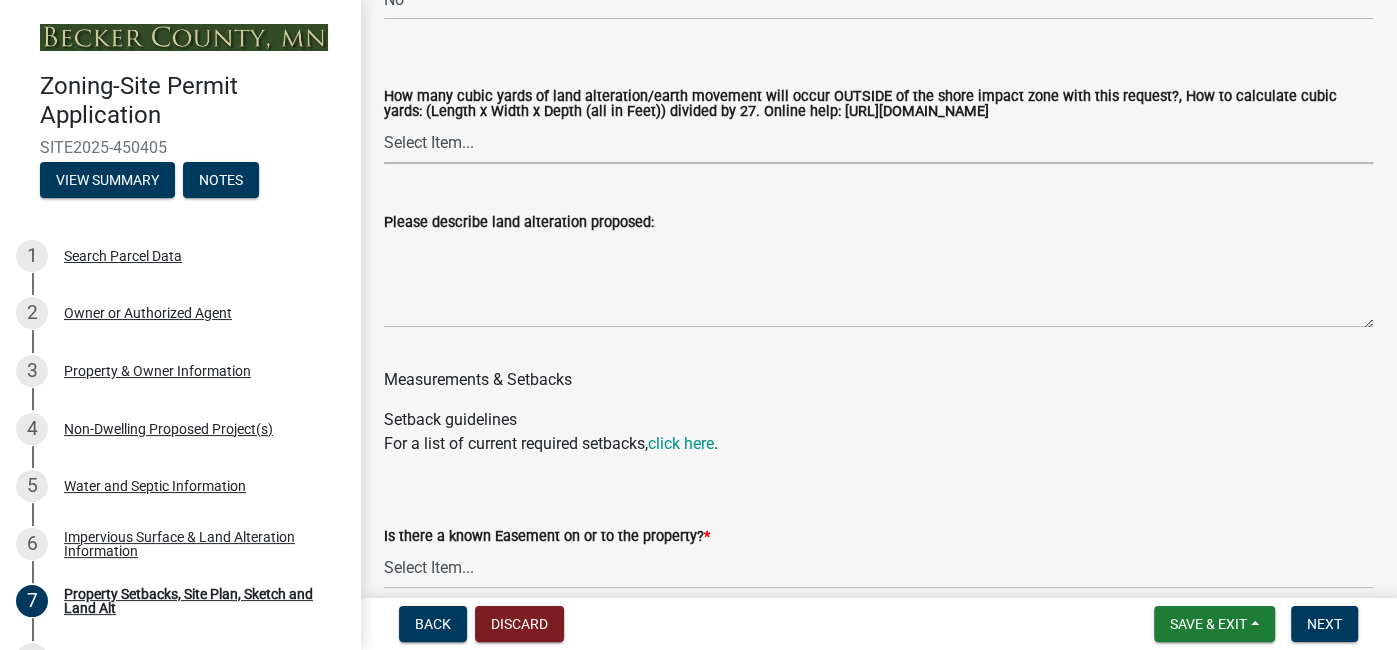 click on "Select Item...   None   10 Cubic Yards or less   11-50 Cubic Yards   Over 50 Cubic Yards" at bounding box center (878, 143) 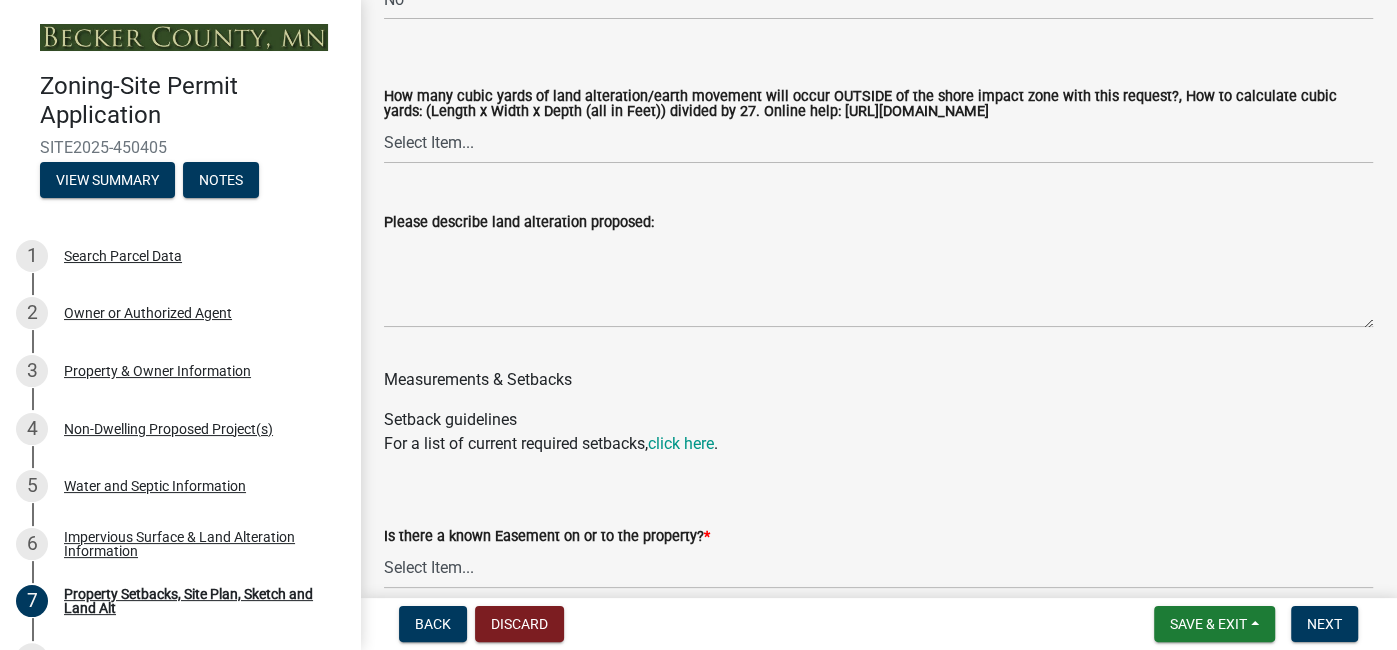 click on "Measurements & Setbacks" 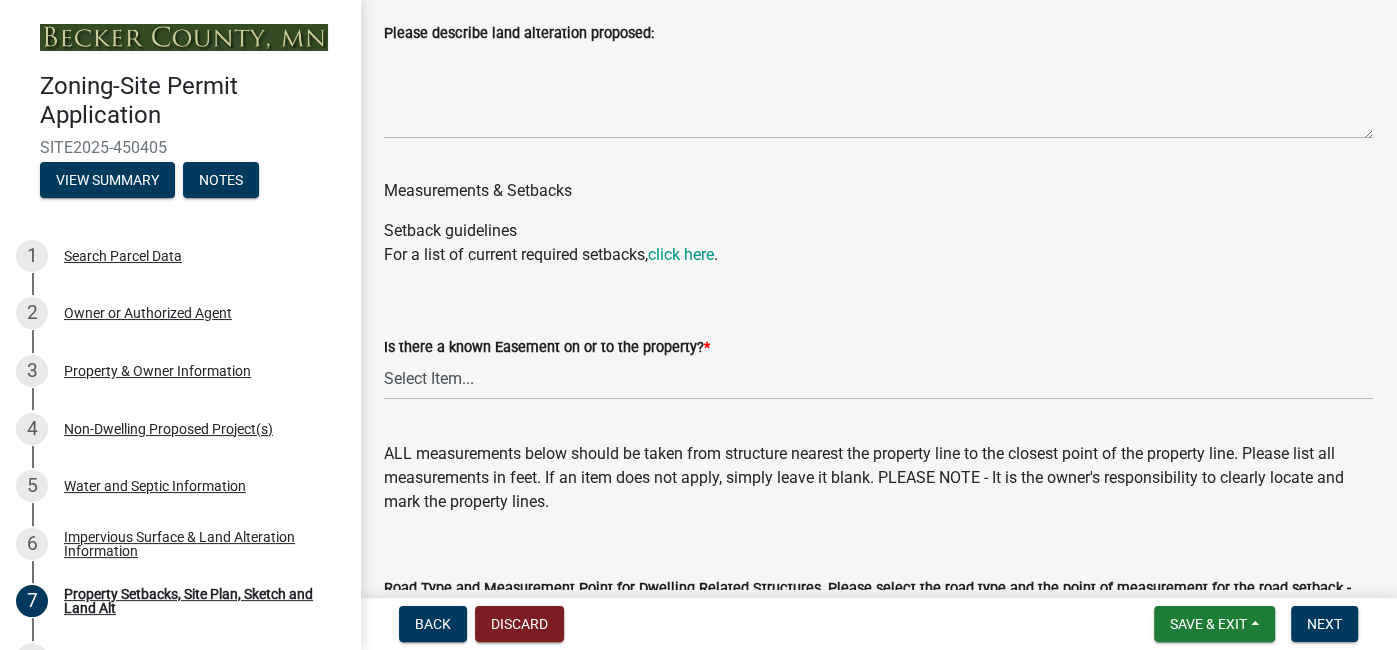 scroll, scrollTop: 3426, scrollLeft: 0, axis: vertical 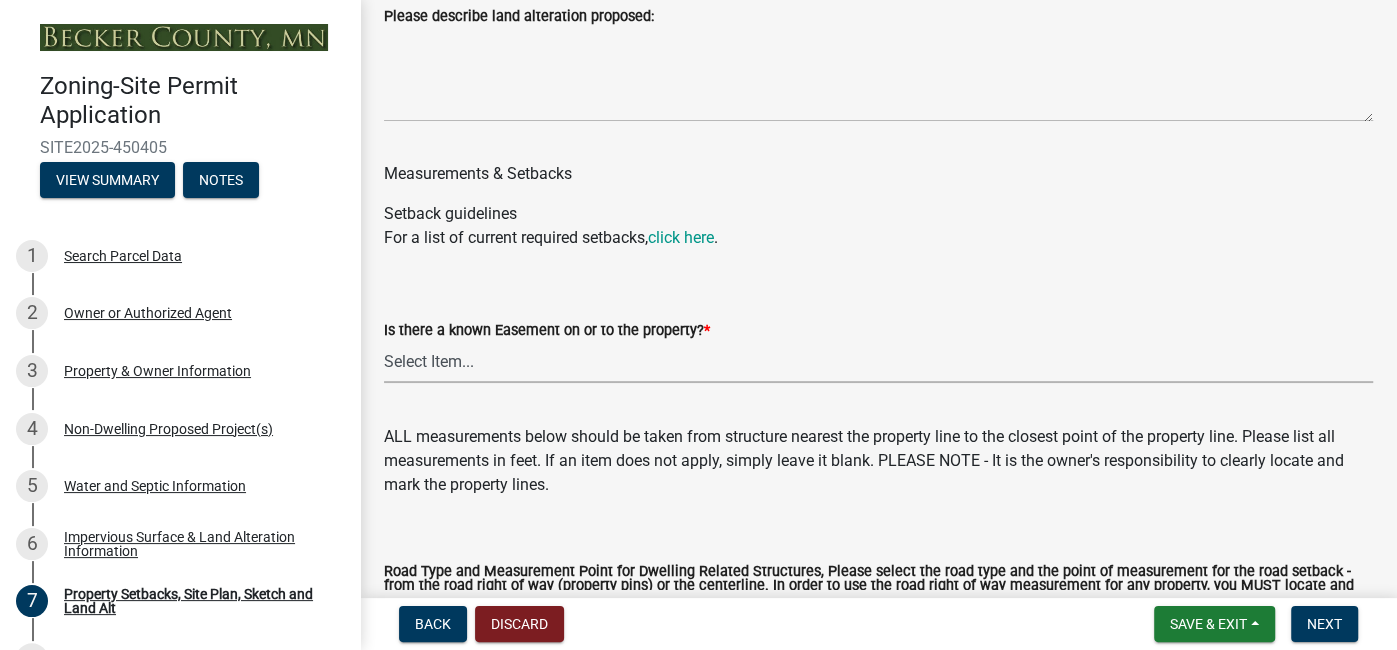 click on "Select Item...   Yes   No" at bounding box center (878, 362) 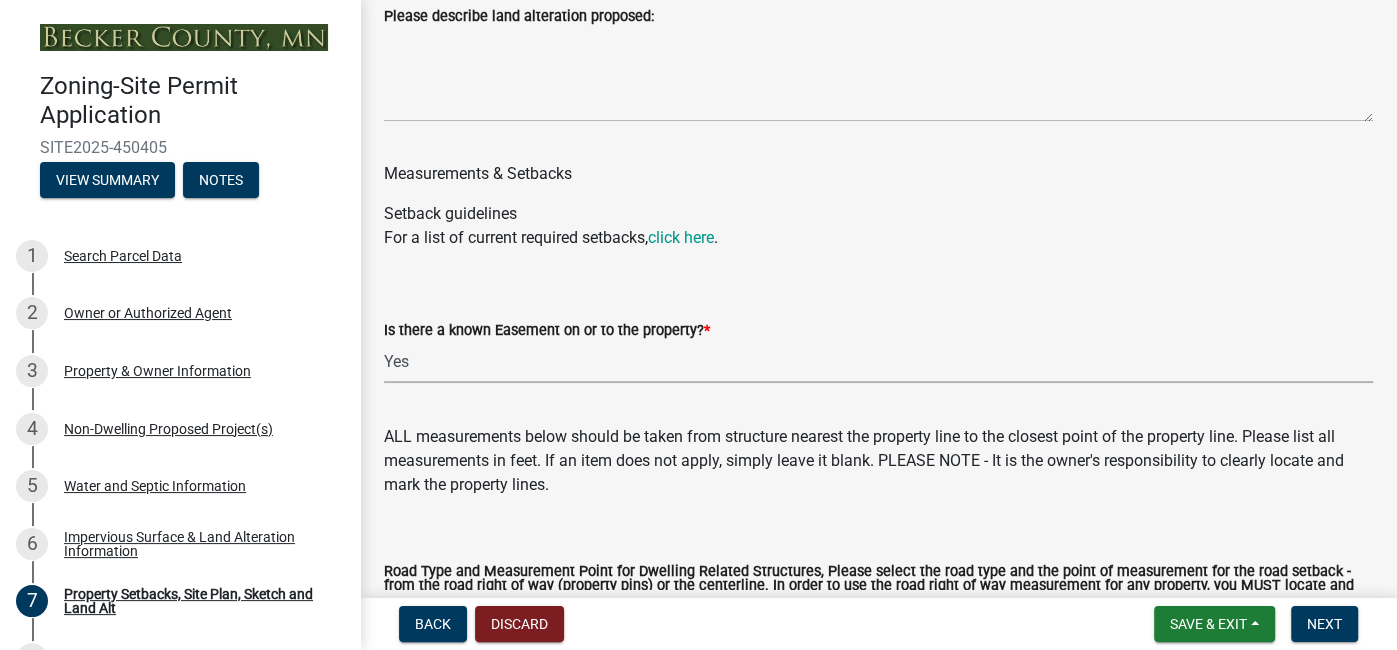 click on "Select Item...   Yes   No" at bounding box center [878, 362] 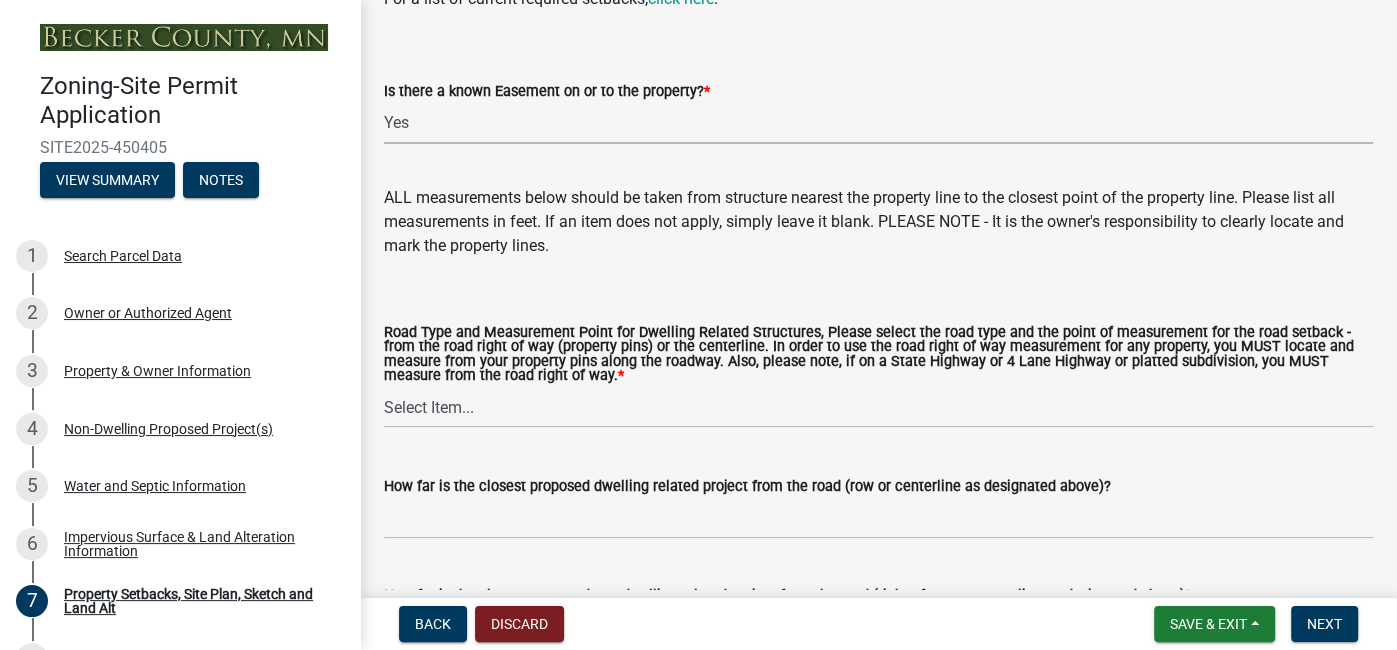 scroll, scrollTop: 3692, scrollLeft: 0, axis: vertical 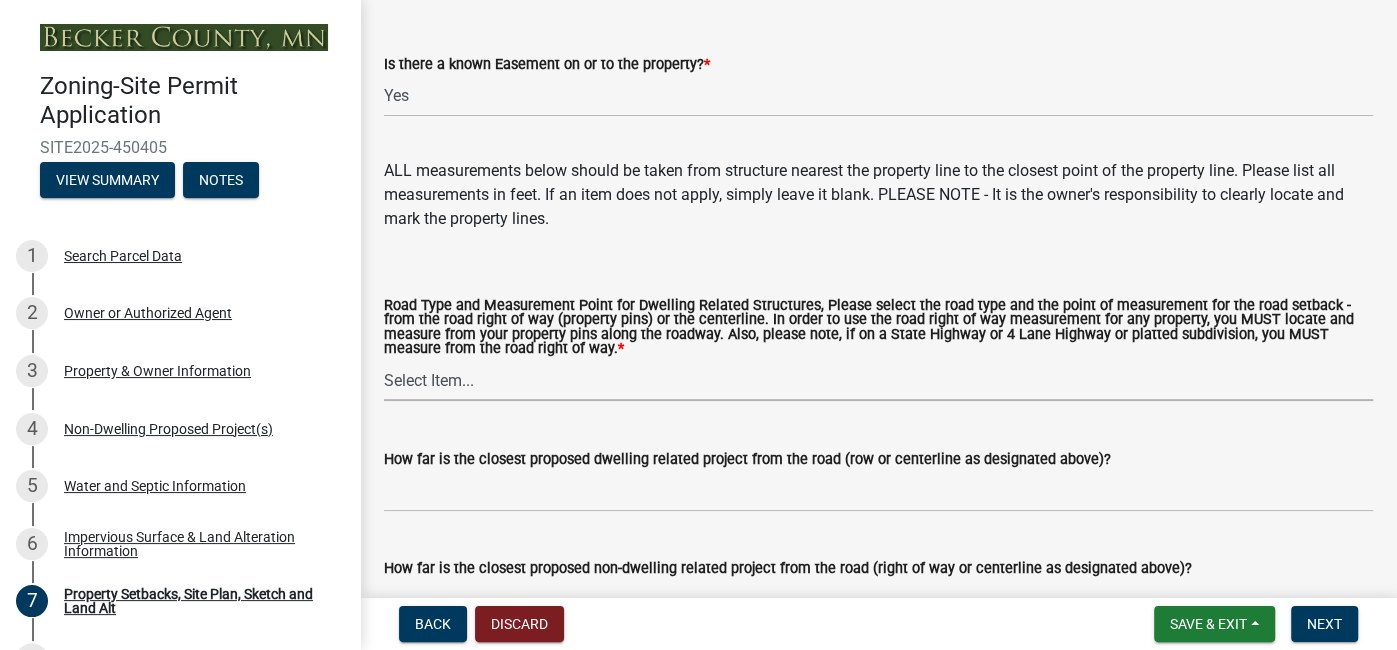 click on "Select Item...   Private Easement - Right of Way   Private Easement - Centerline   Public/Township Rd - Right of Way   Public/Township Rd - [GEOGRAPHIC_DATA] - Right of [GEOGRAPHIC_DATA] - Centerline   State Highway - Right of [GEOGRAPHIC_DATA] - Right of Way" at bounding box center (878, 380) 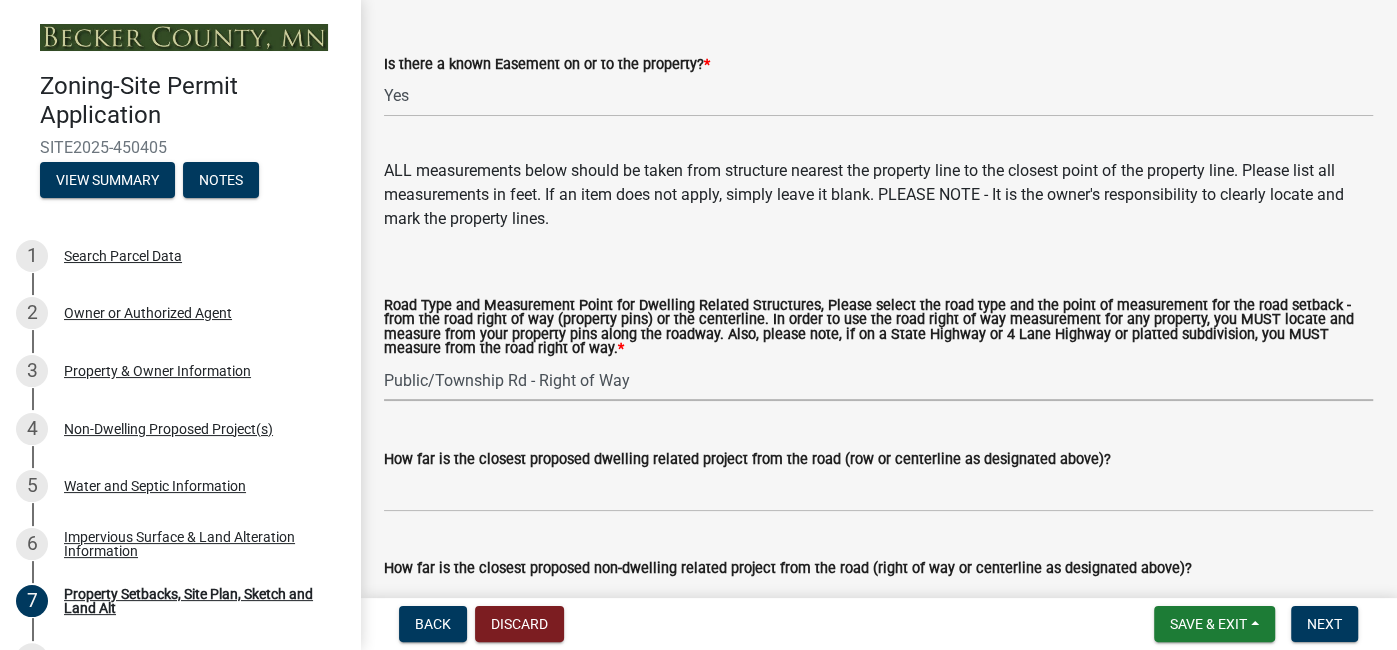 click on "Select Item...   Private Easement - Right of Way   Private Easement - Centerline   Public/Township Rd - Right of Way   Public/Township Rd - [GEOGRAPHIC_DATA] - Right of [GEOGRAPHIC_DATA] - Centerline   State Highway - Right of [GEOGRAPHIC_DATA] - Right of Way" at bounding box center [878, 380] 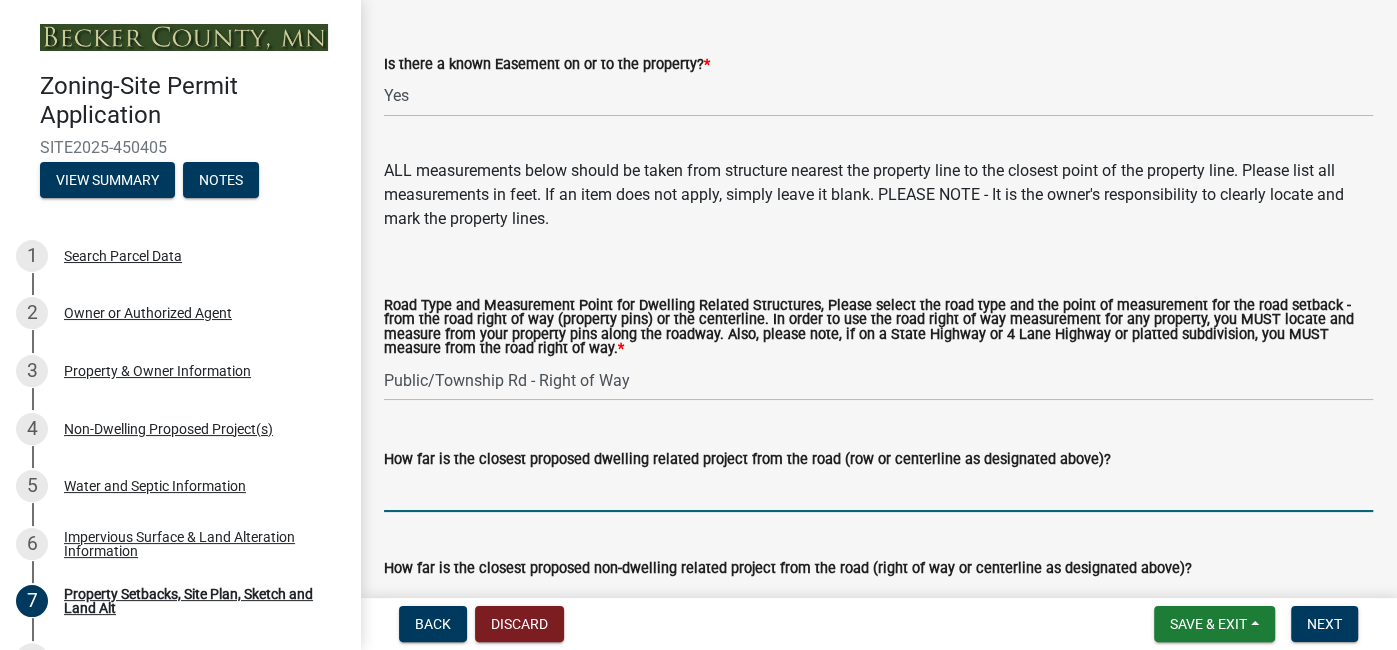 click on "How far is the closest proposed dwelling related project from the road (row or centerline as designated above)?" at bounding box center (878, 491) 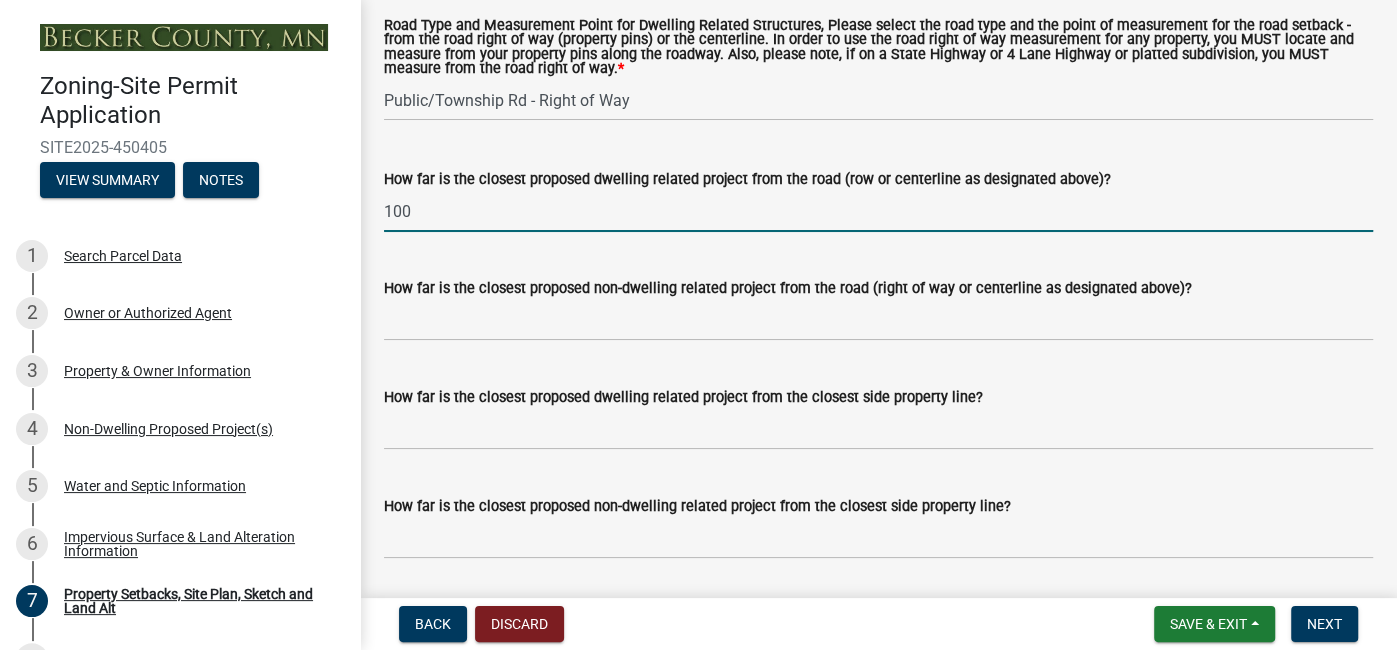 scroll, scrollTop: 3974, scrollLeft: 0, axis: vertical 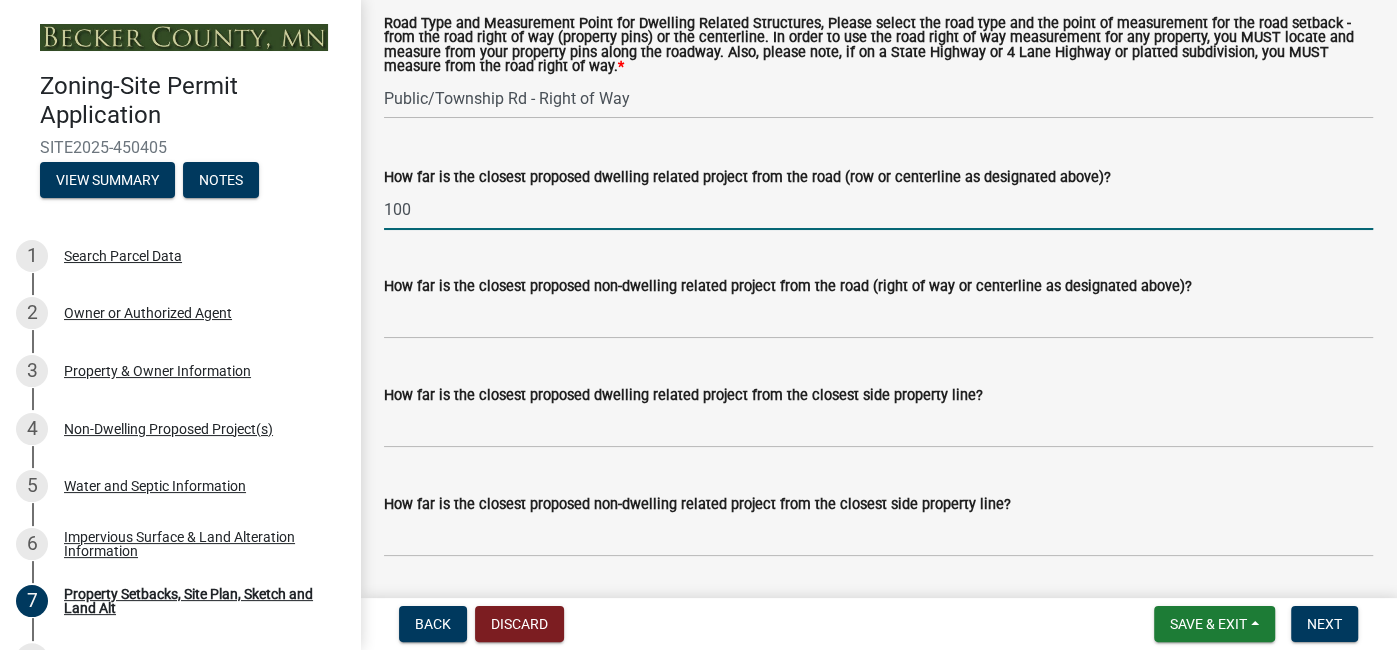 type on "100" 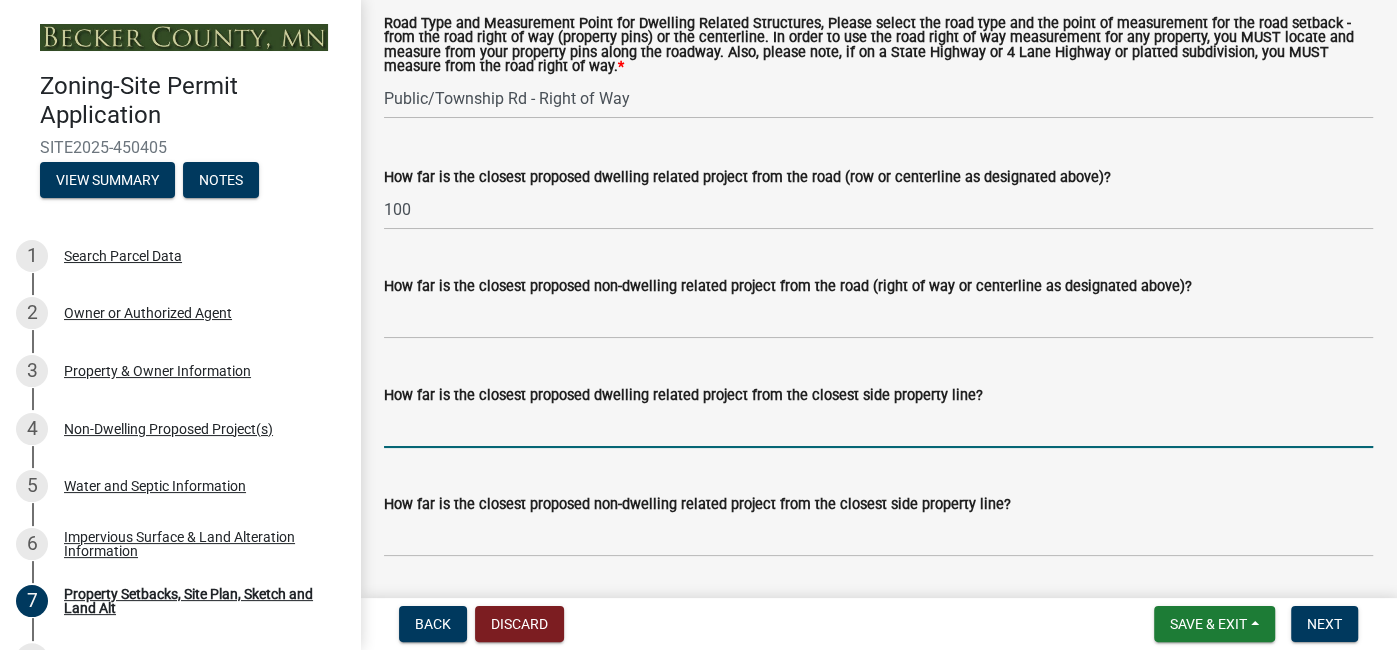 click on "How far is the closest proposed dwelling related project from the closest side property line?" at bounding box center [878, 427] 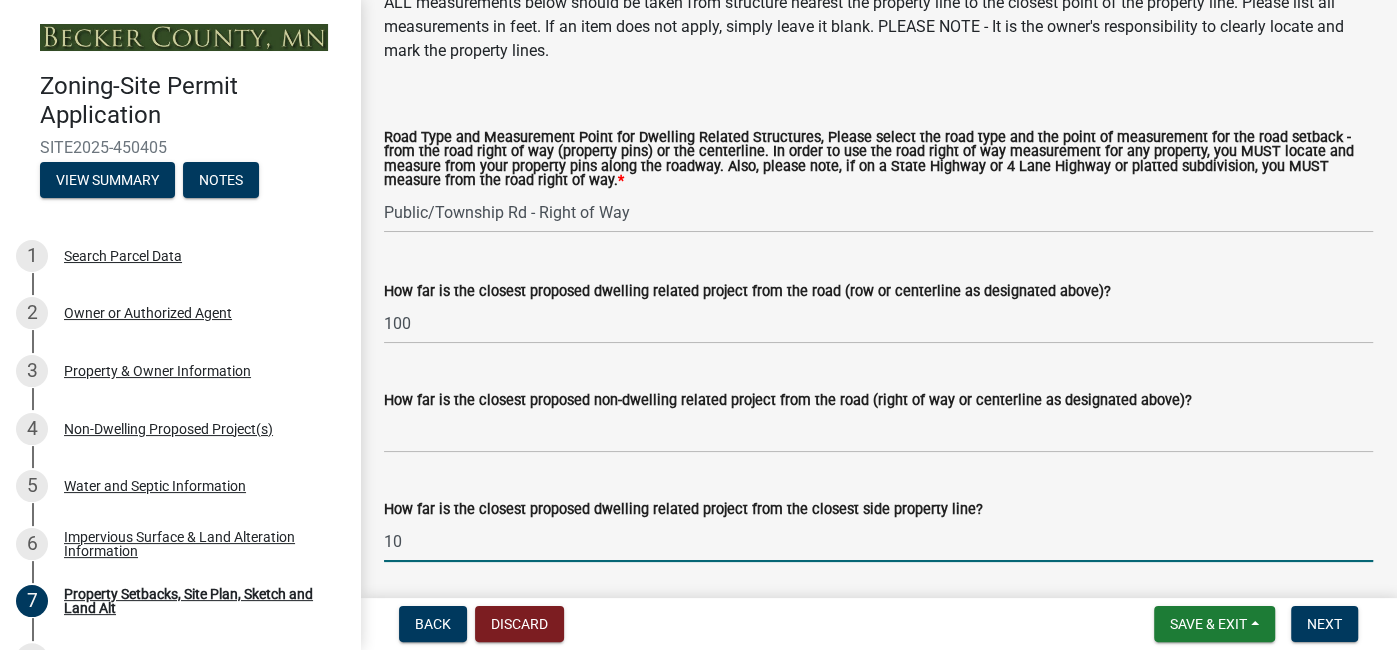 scroll, scrollTop: 3860, scrollLeft: 0, axis: vertical 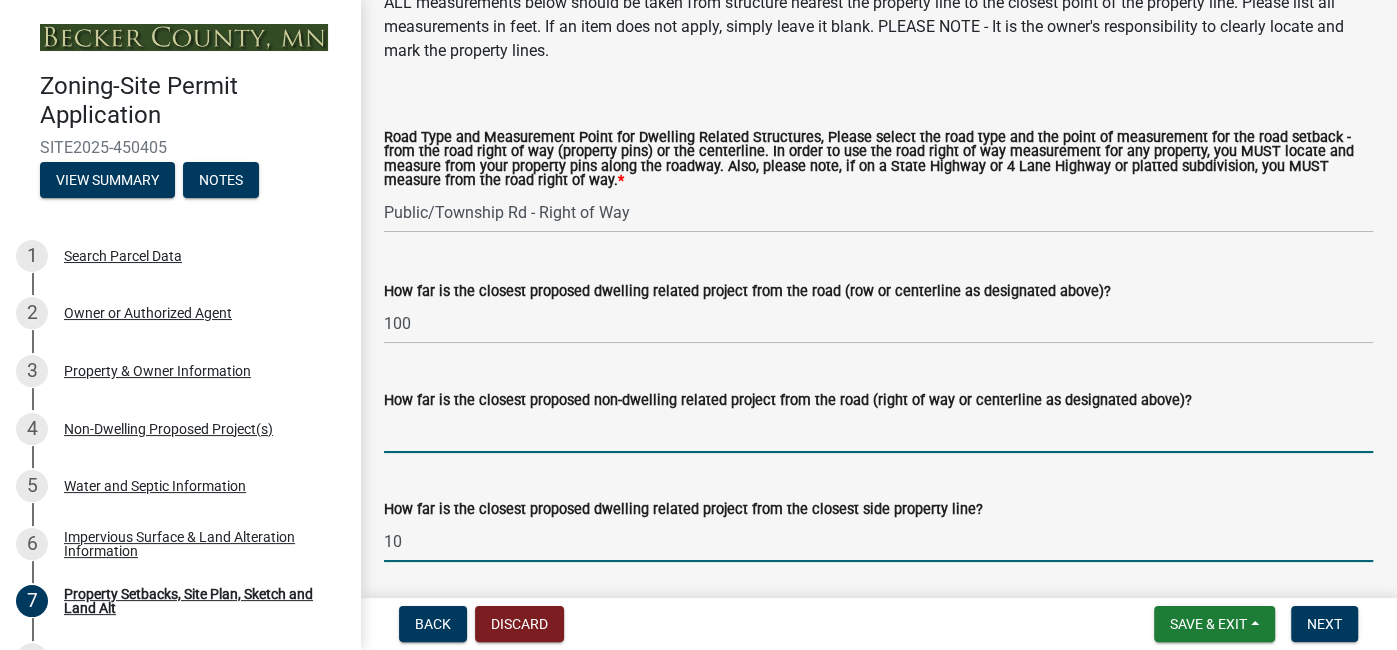 click on "How far is the closest proposed non-dwelling related project from the road (right of way or centerline as designated above)?" at bounding box center (878, 432) 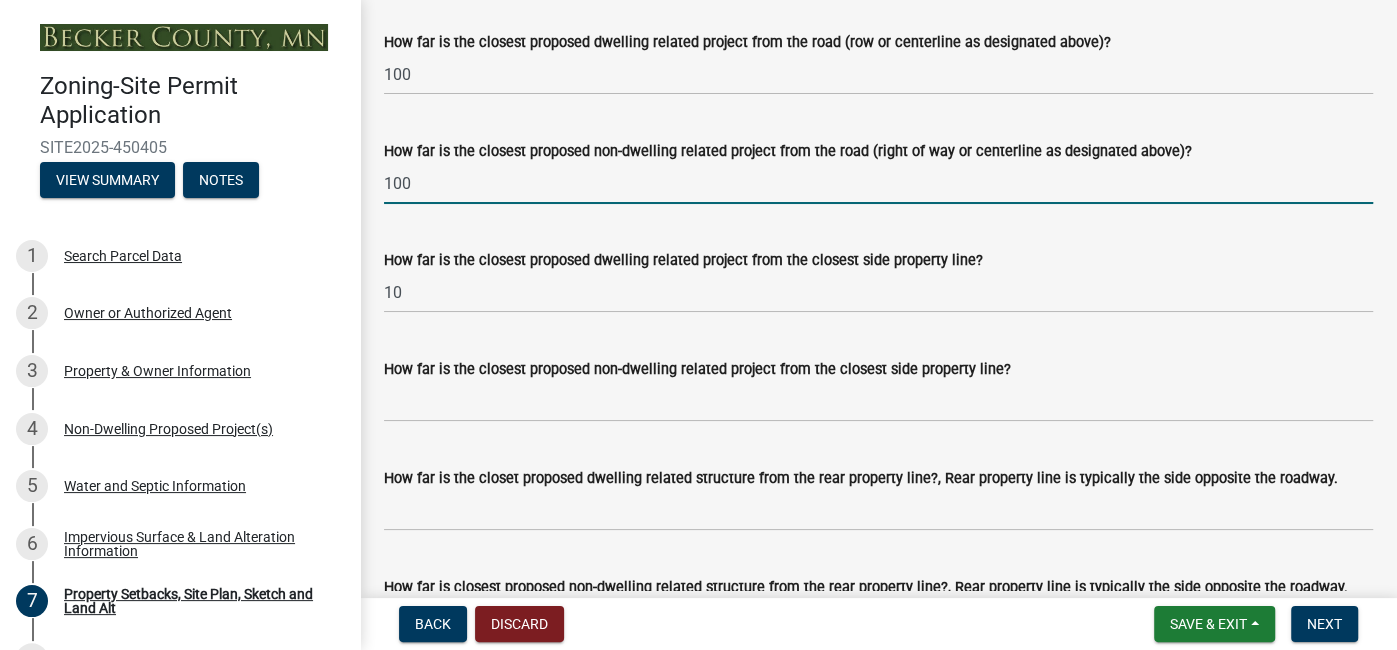 scroll, scrollTop: 4110, scrollLeft: 0, axis: vertical 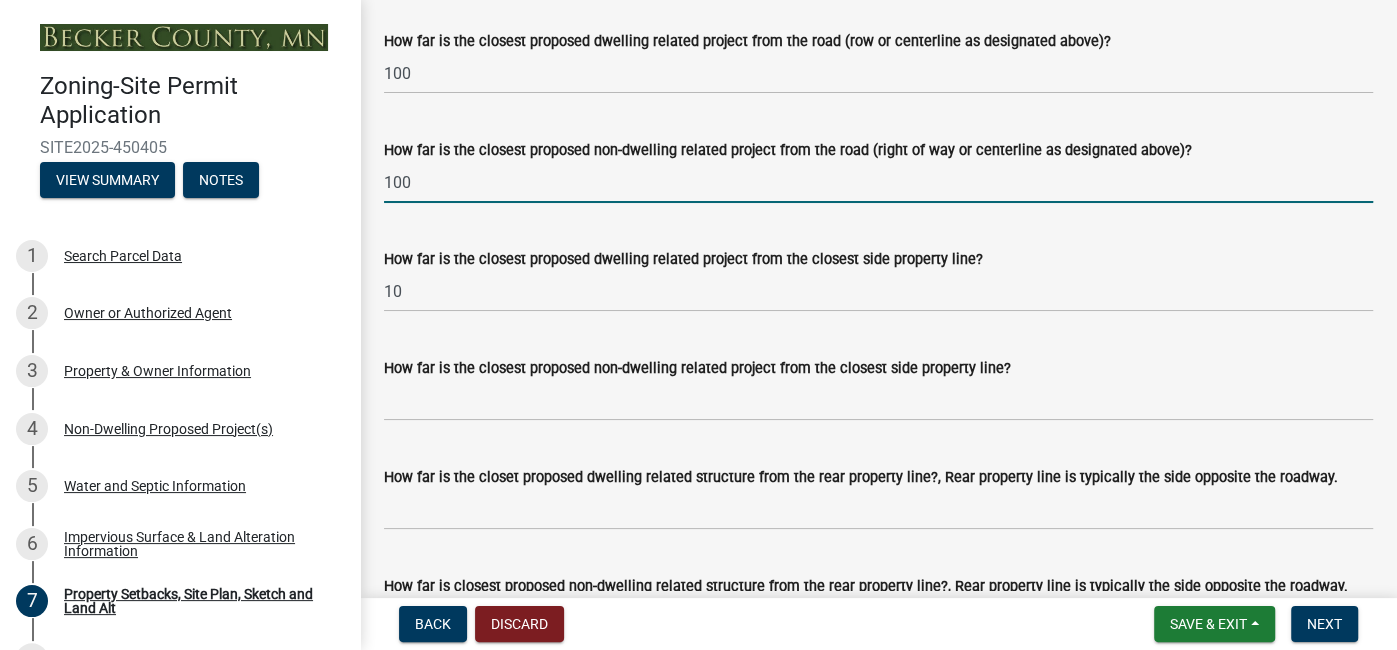 type on "100" 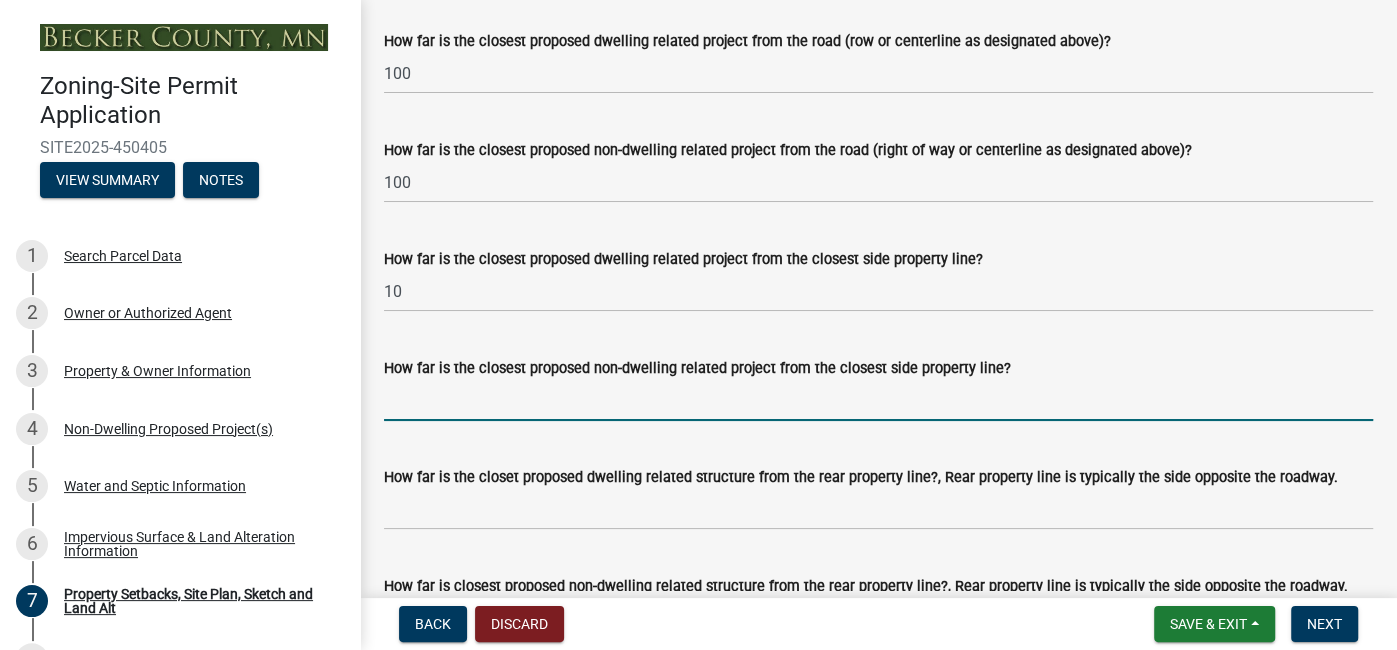 click on "How far is the closest proposed non-dwelling related project from the closest side property line?" at bounding box center [878, 400] 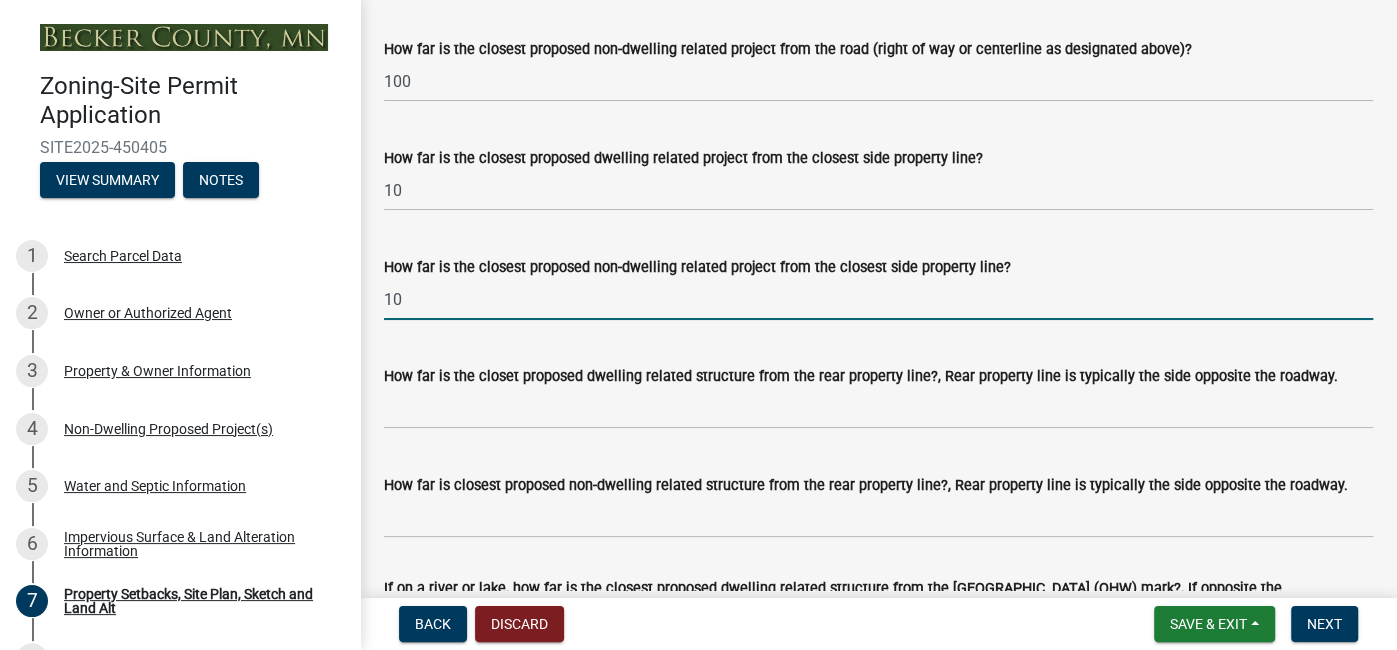scroll, scrollTop: 4211, scrollLeft: 0, axis: vertical 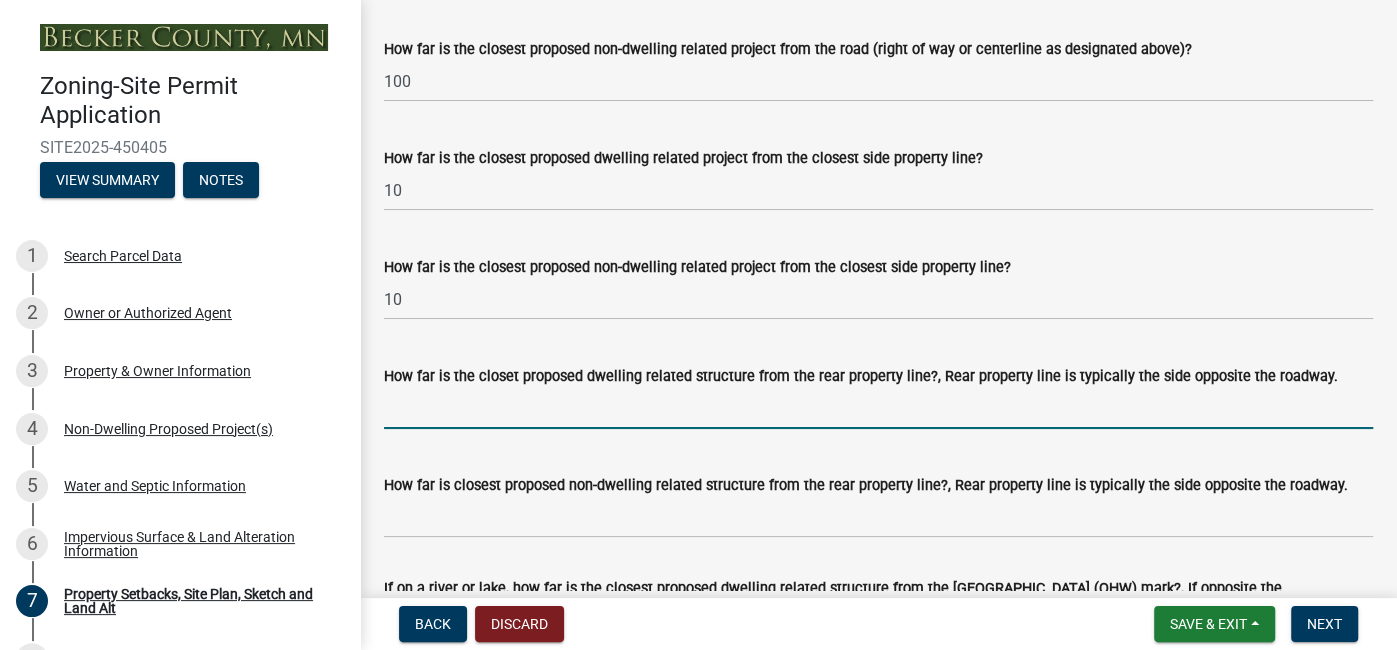 drag, startPoint x: 418, startPoint y: 411, endPoint x: 429, endPoint y: 414, distance: 11.401754 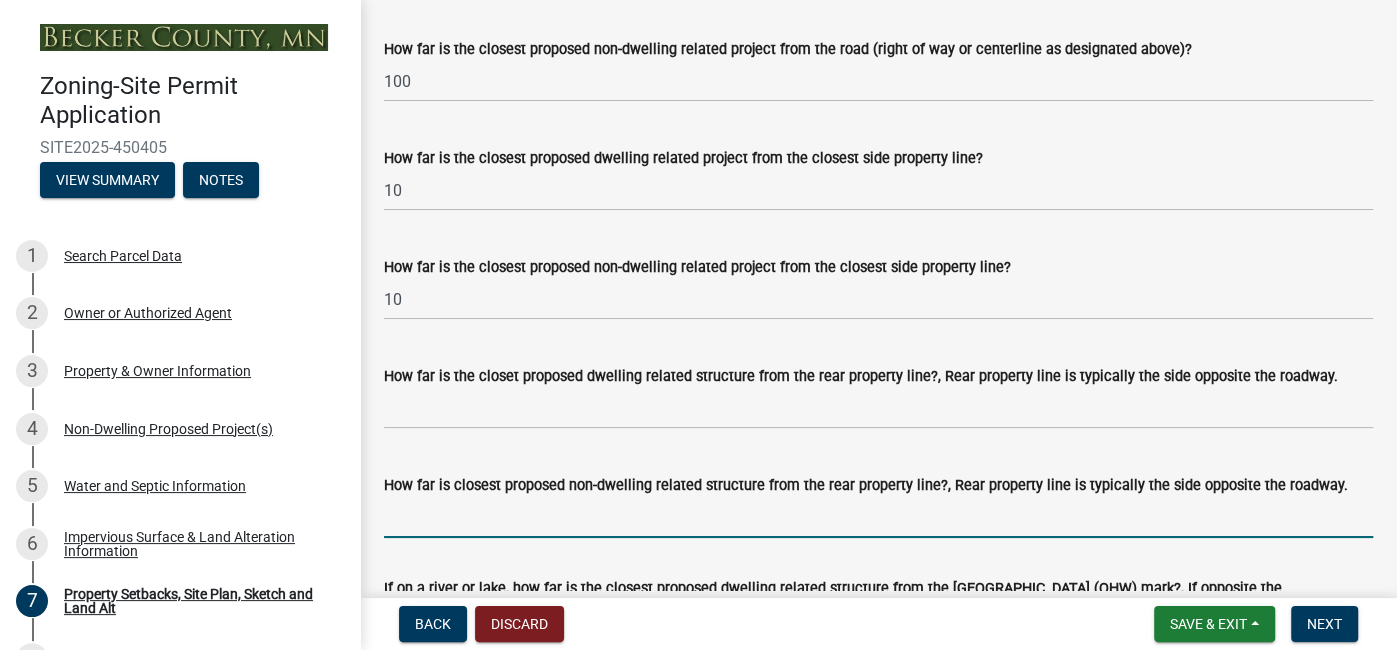click on "How far is closest proposed non-dwelling related structure from the rear property line?, Rear property line is typically the side opposite the roadway." at bounding box center (878, 517) 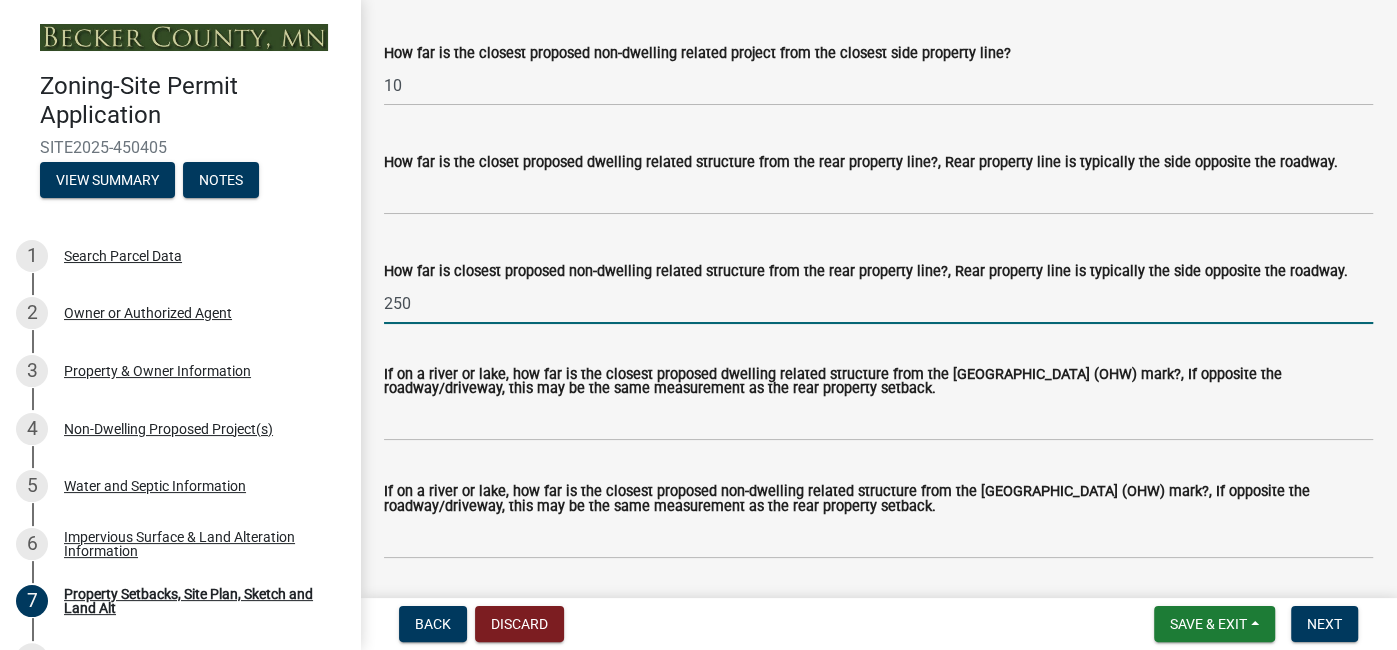scroll, scrollTop: 4432, scrollLeft: 0, axis: vertical 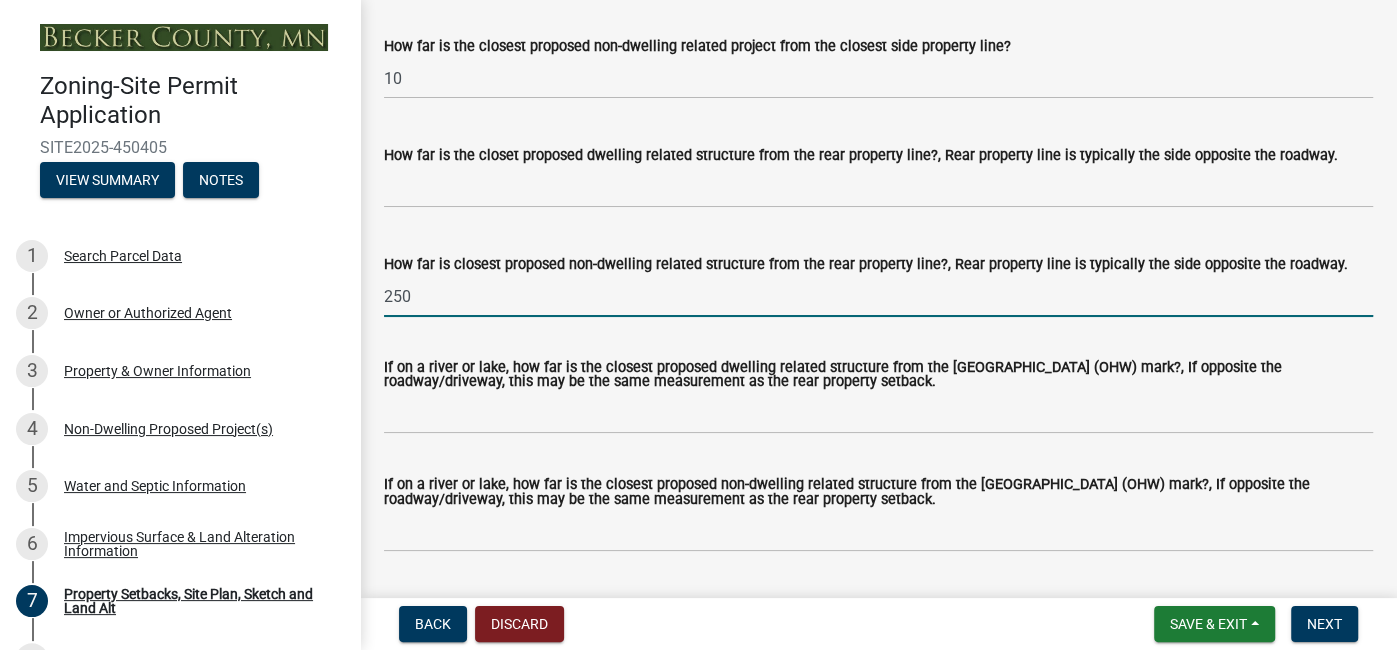 type on "250" 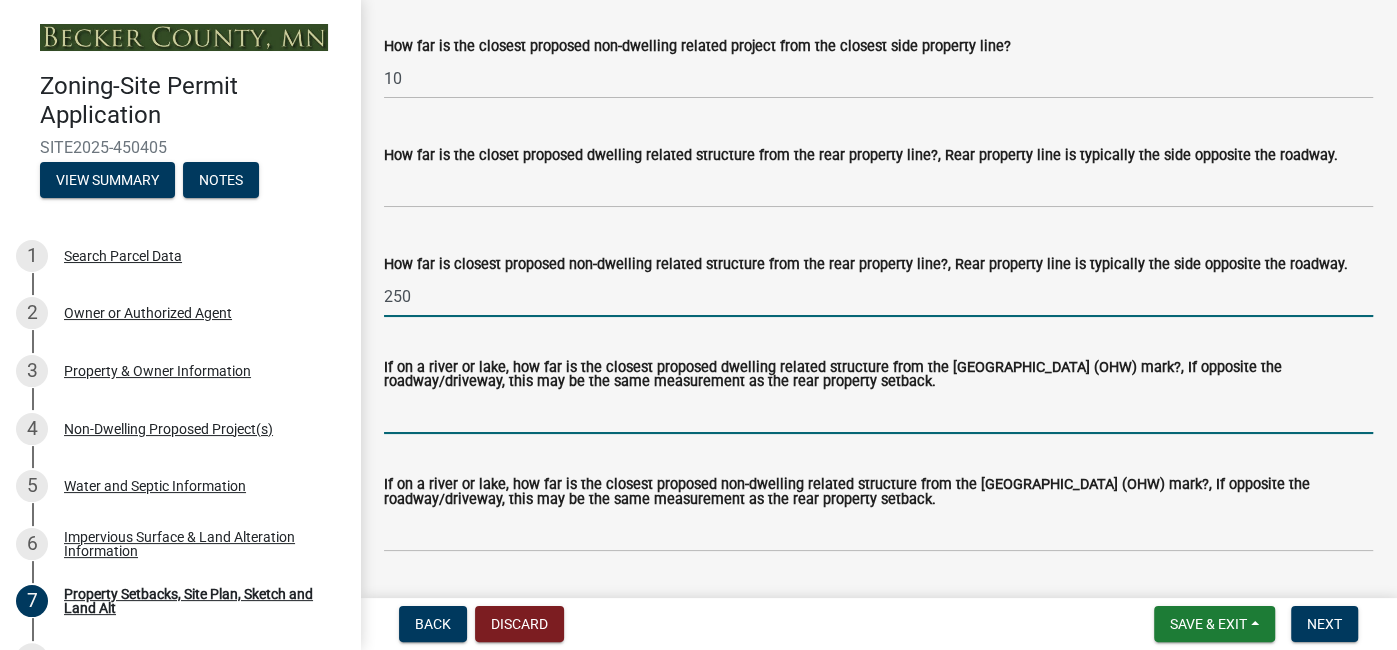 click on "If on a river or lake, how far is the closest proposed dwelling related structure from the [GEOGRAPHIC_DATA] (OHW) mark?, If opposite the roadway/driveway, this may be the same measurement as the rear property setback." at bounding box center (878, 413) 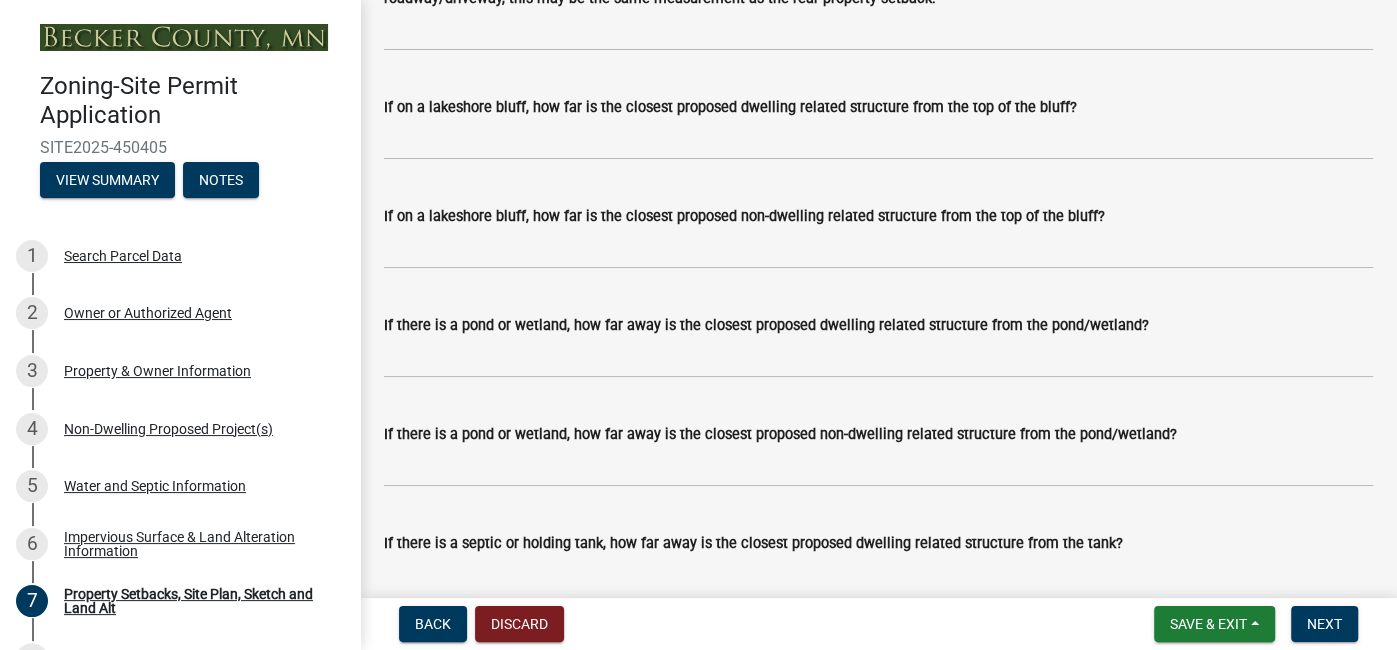 scroll, scrollTop: 4947, scrollLeft: 0, axis: vertical 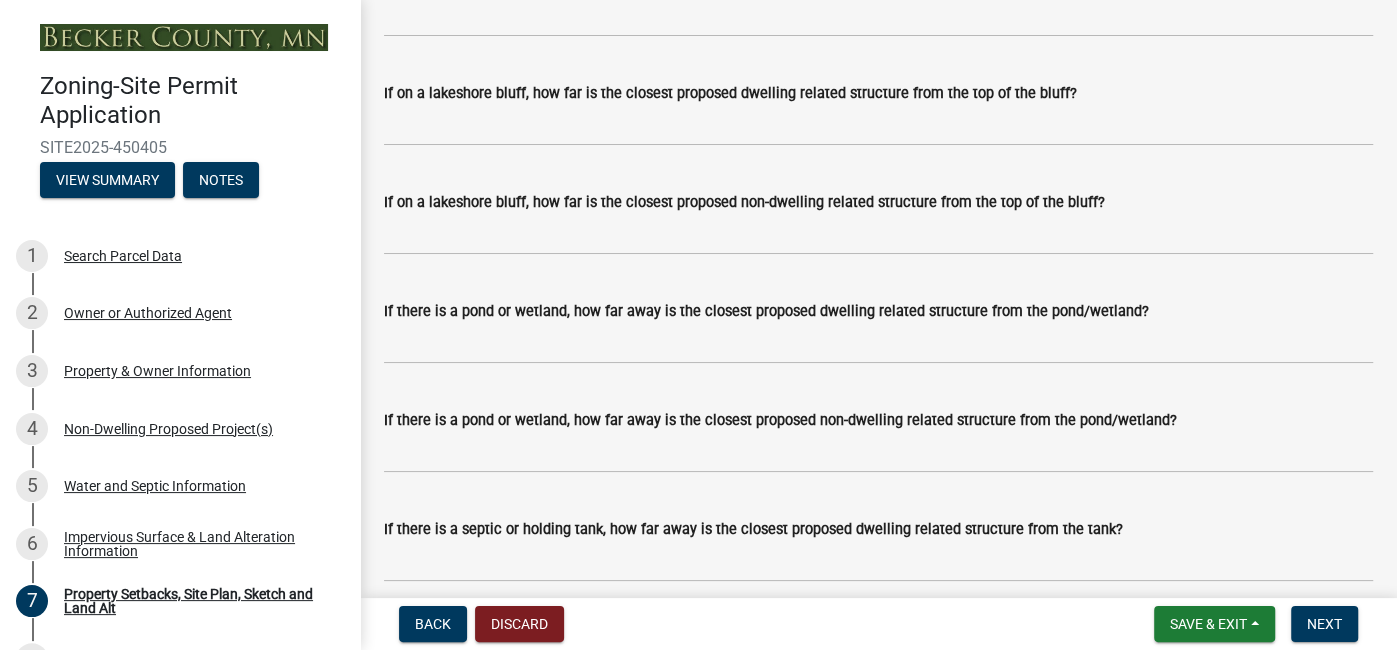 type on "250" 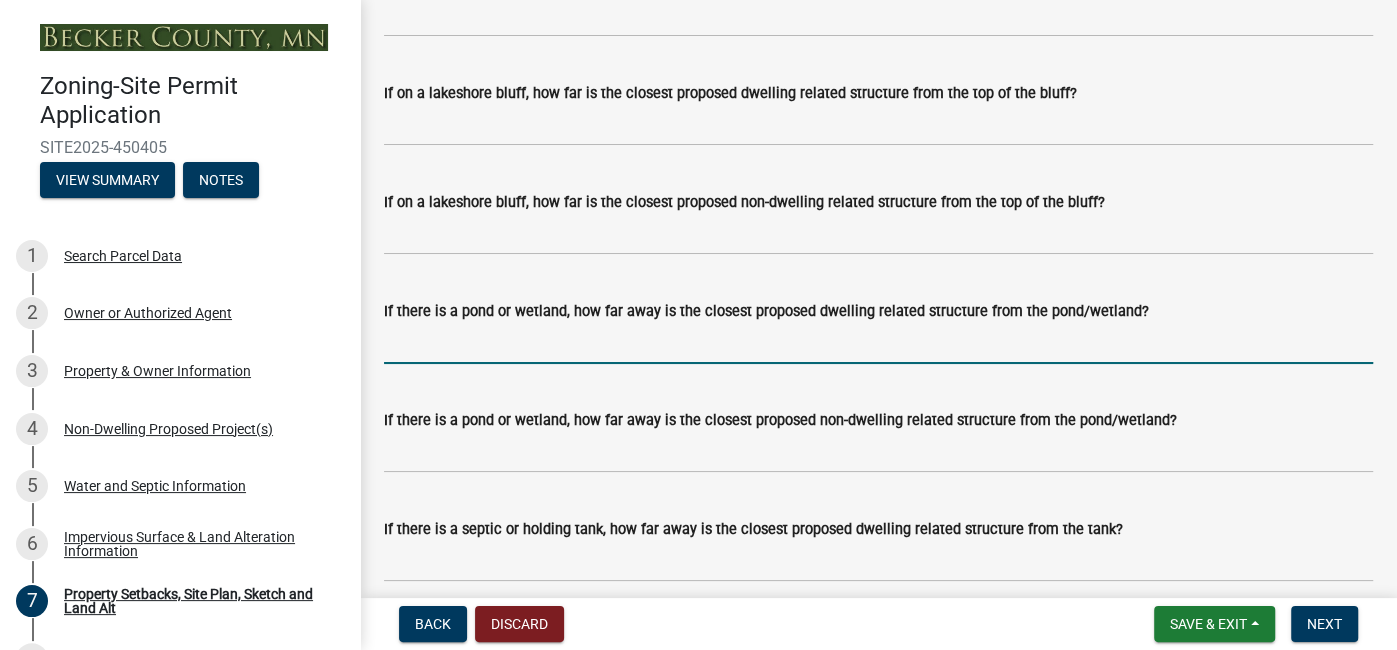 click on "If there is a pond or wetland, how far away is the closest proposed dwelling related structure from the pond/wetland?" at bounding box center [878, 343] 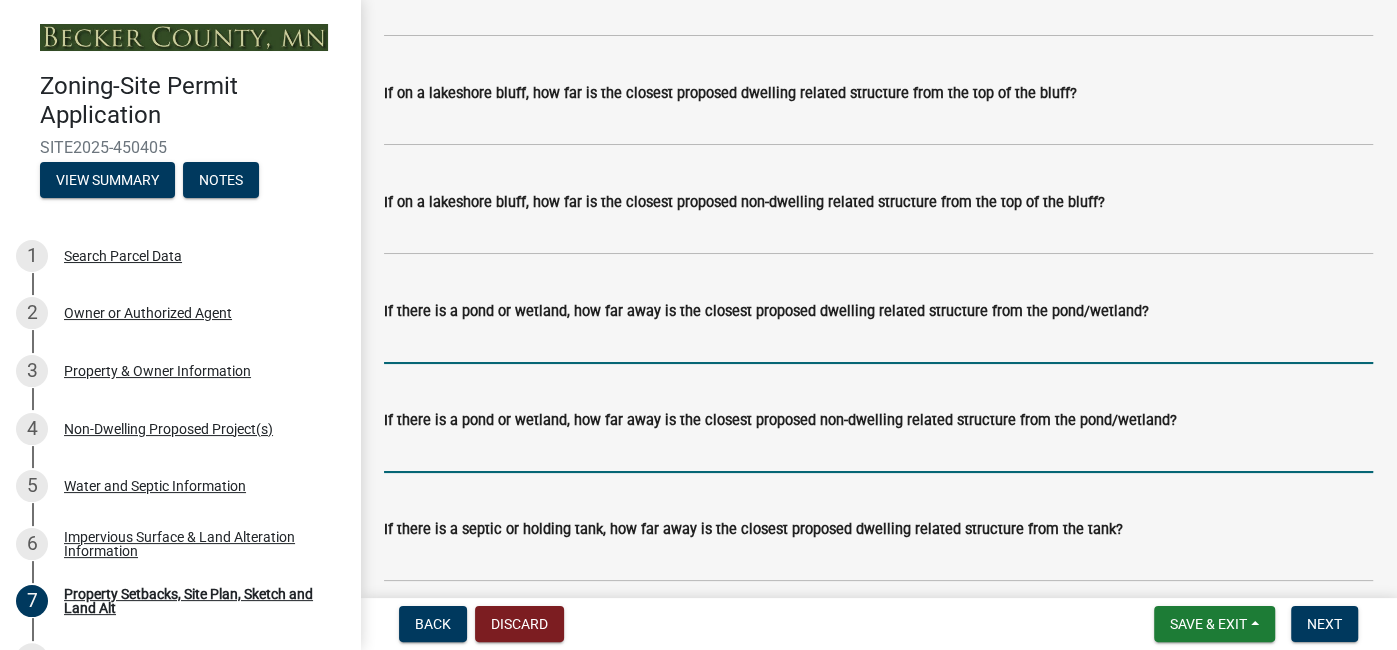 click on "If there is a pond or wetland, how far away is the closest proposed non-dwelling related structure from the pond/wetland?" at bounding box center (878, 452) 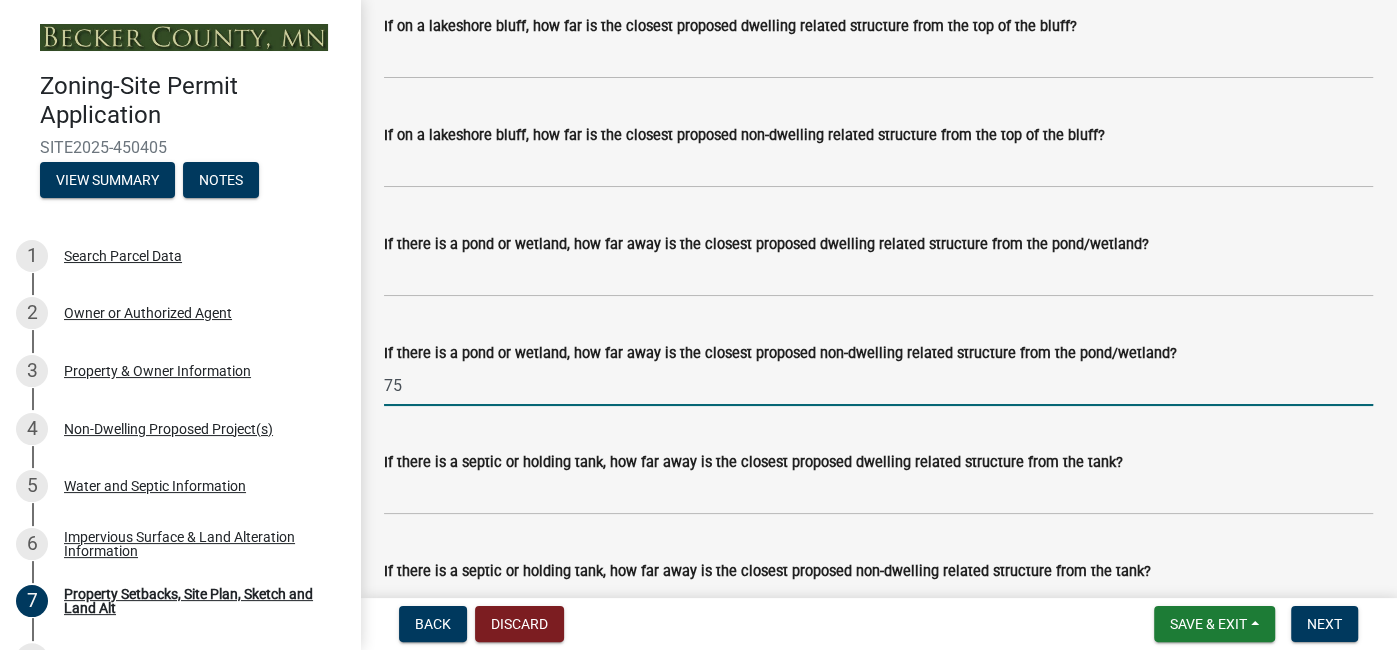 scroll, scrollTop: 5019, scrollLeft: 0, axis: vertical 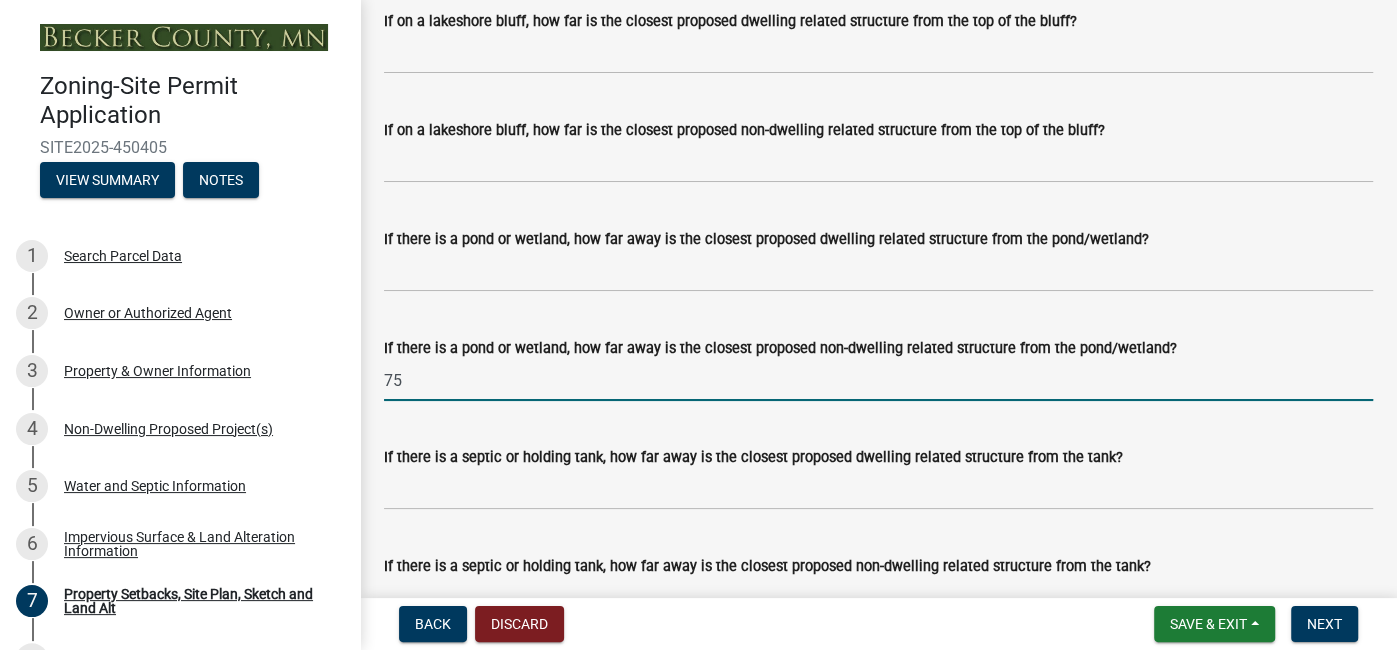 type on "75" 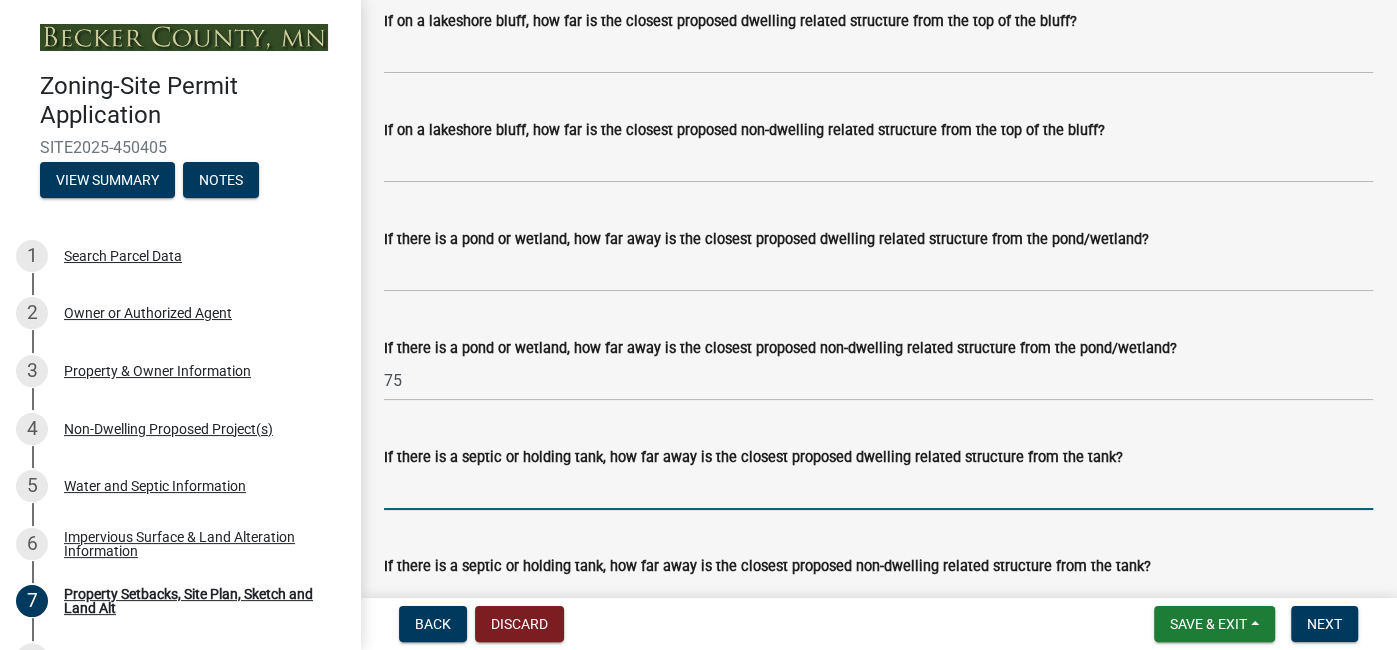 click on "If there is a septic or holding tank, how far away is the closest proposed dwelling related structure from the tank?" at bounding box center [878, 489] 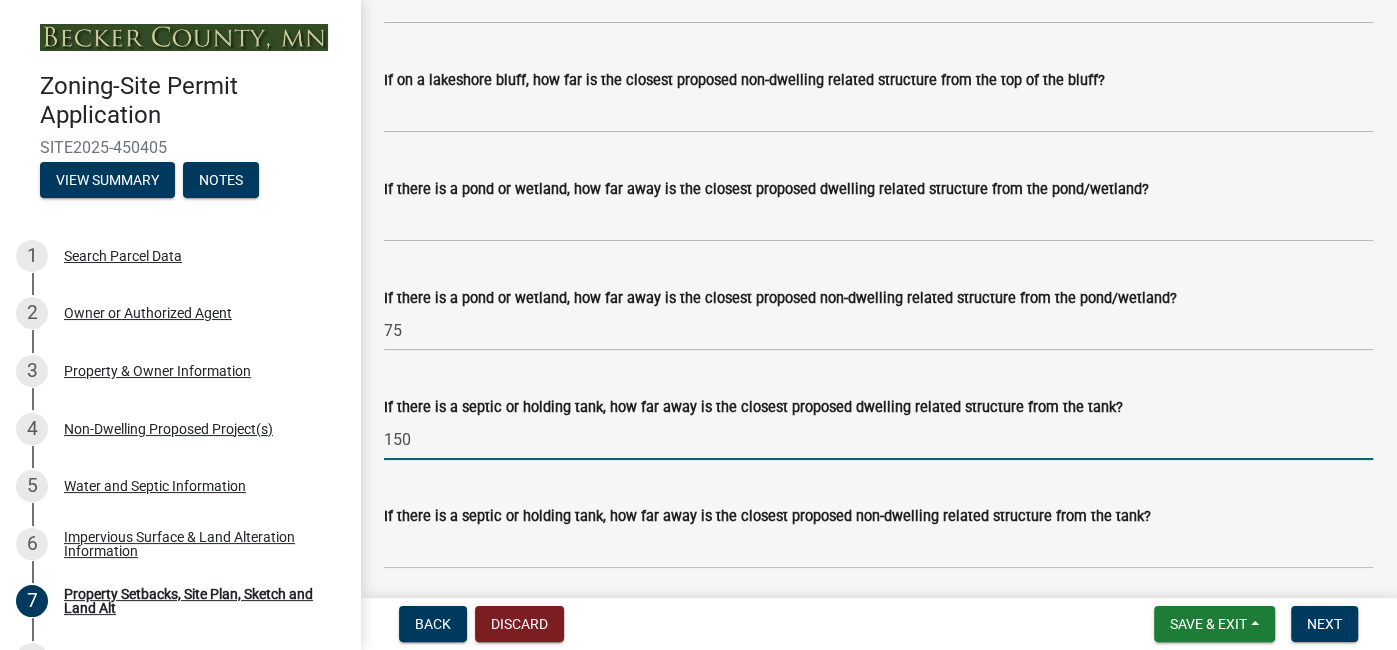 scroll, scrollTop: 5080, scrollLeft: 0, axis: vertical 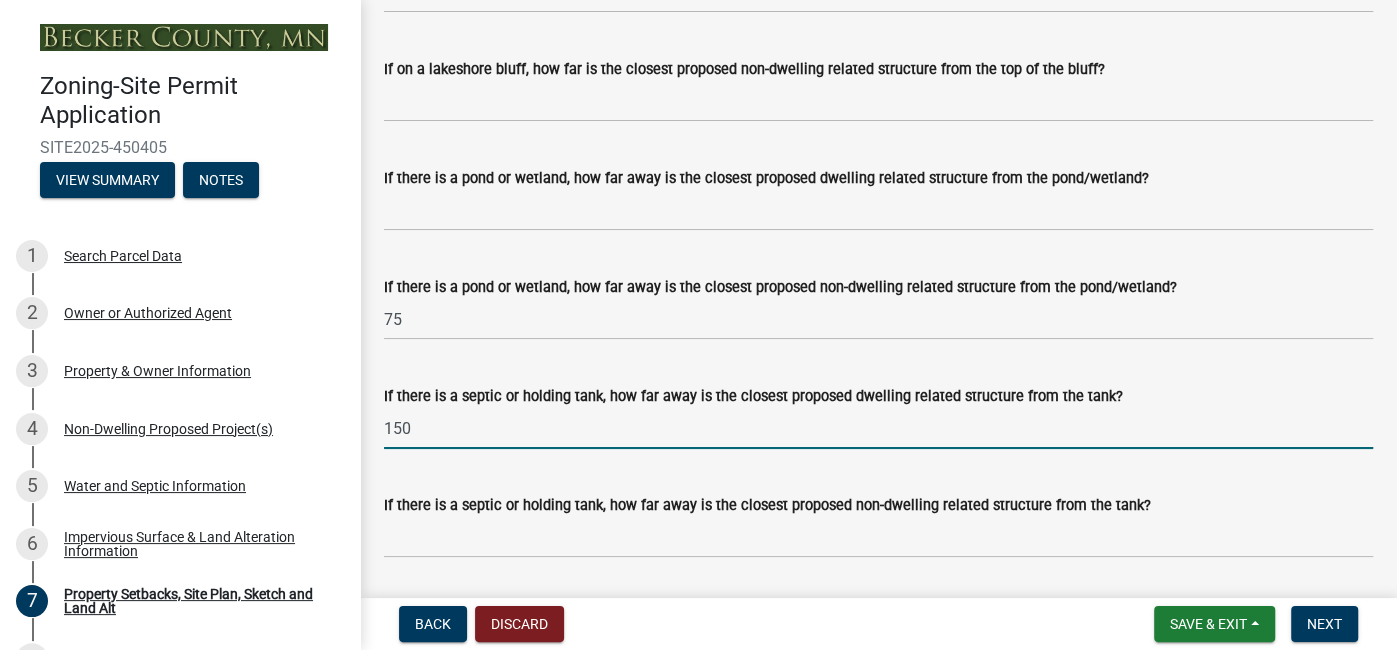 type on "150" 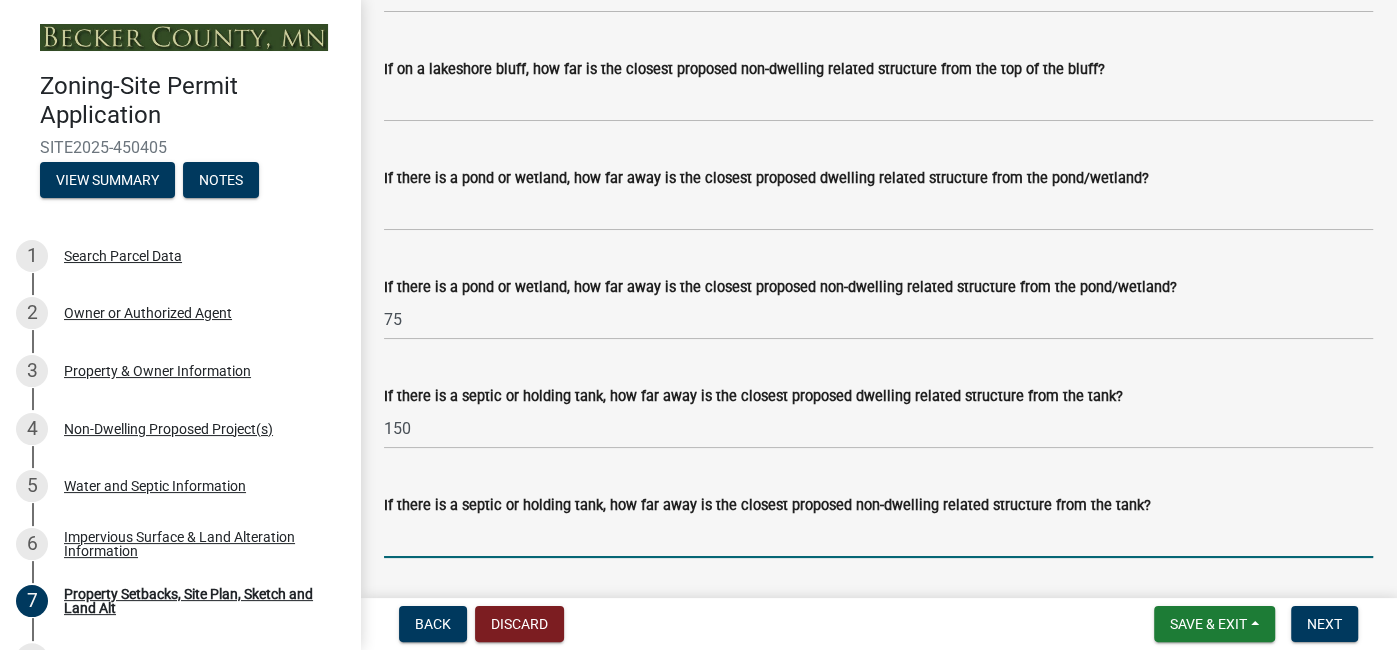 click on "If there is a septic or holding tank, how far away is the closest proposed non-dwelling related structure from the tank?" at bounding box center (878, 537) 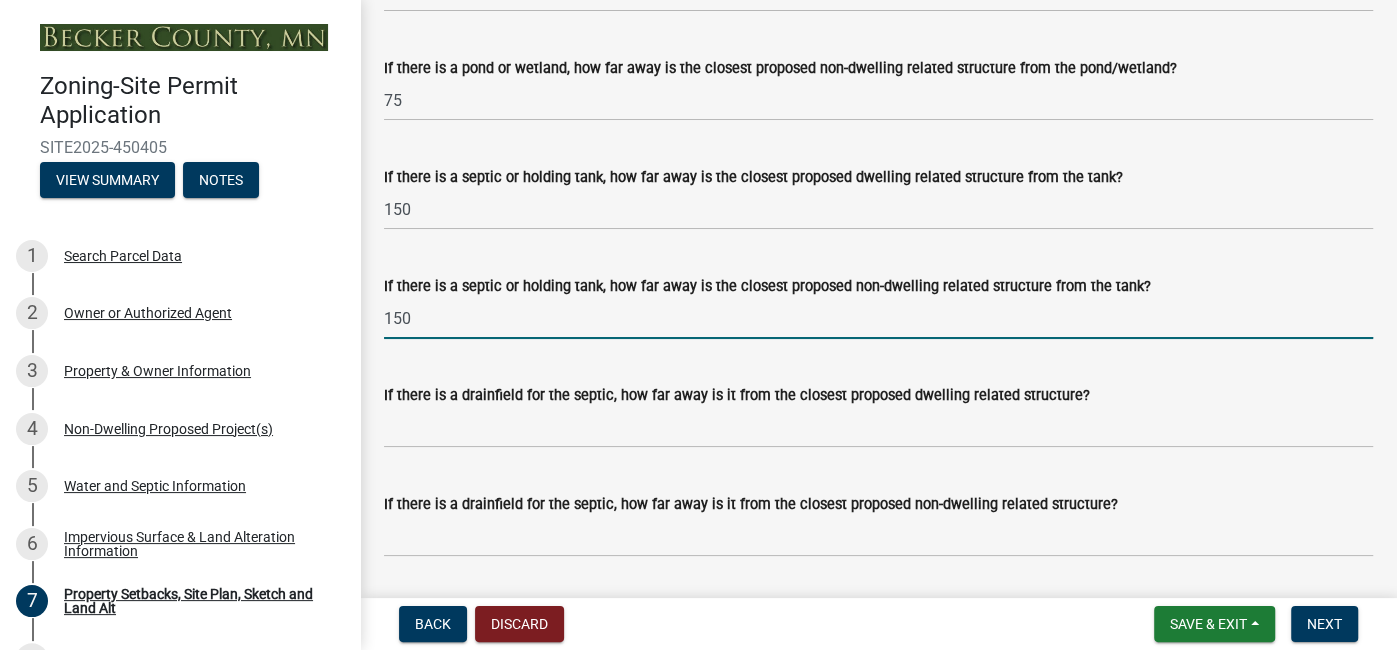 scroll, scrollTop: 5312, scrollLeft: 0, axis: vertical 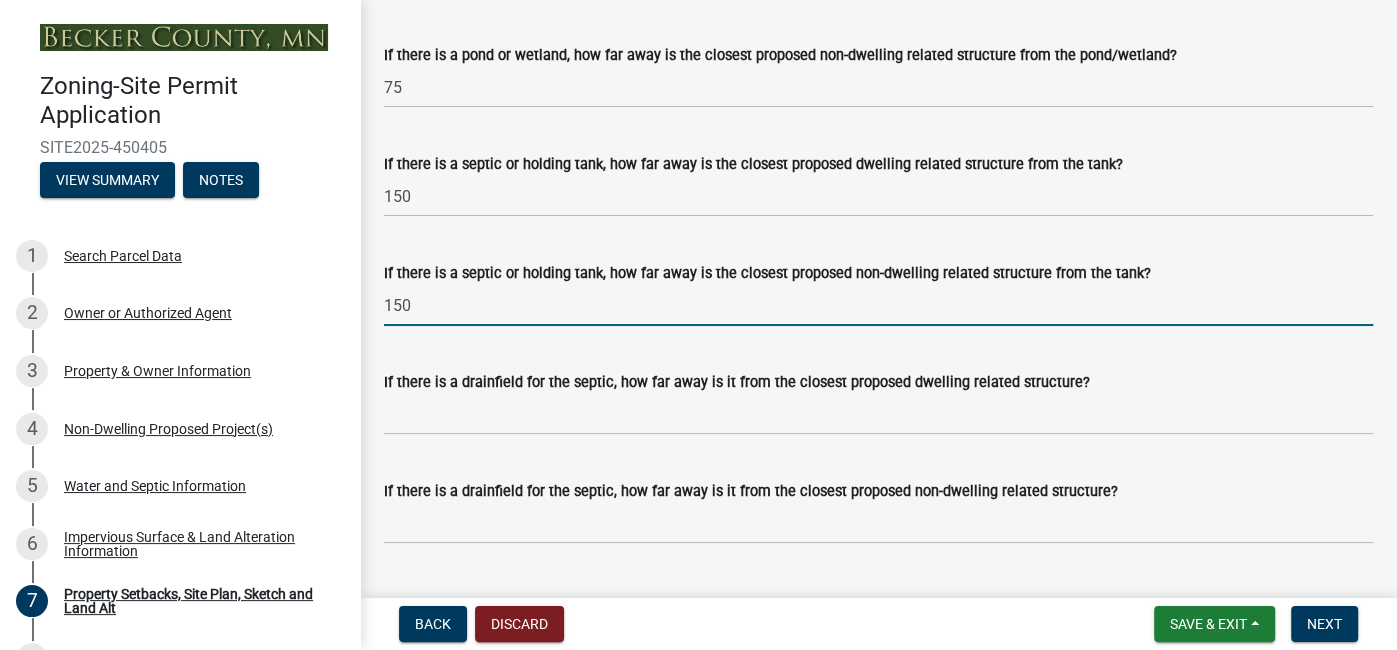 type on "150" 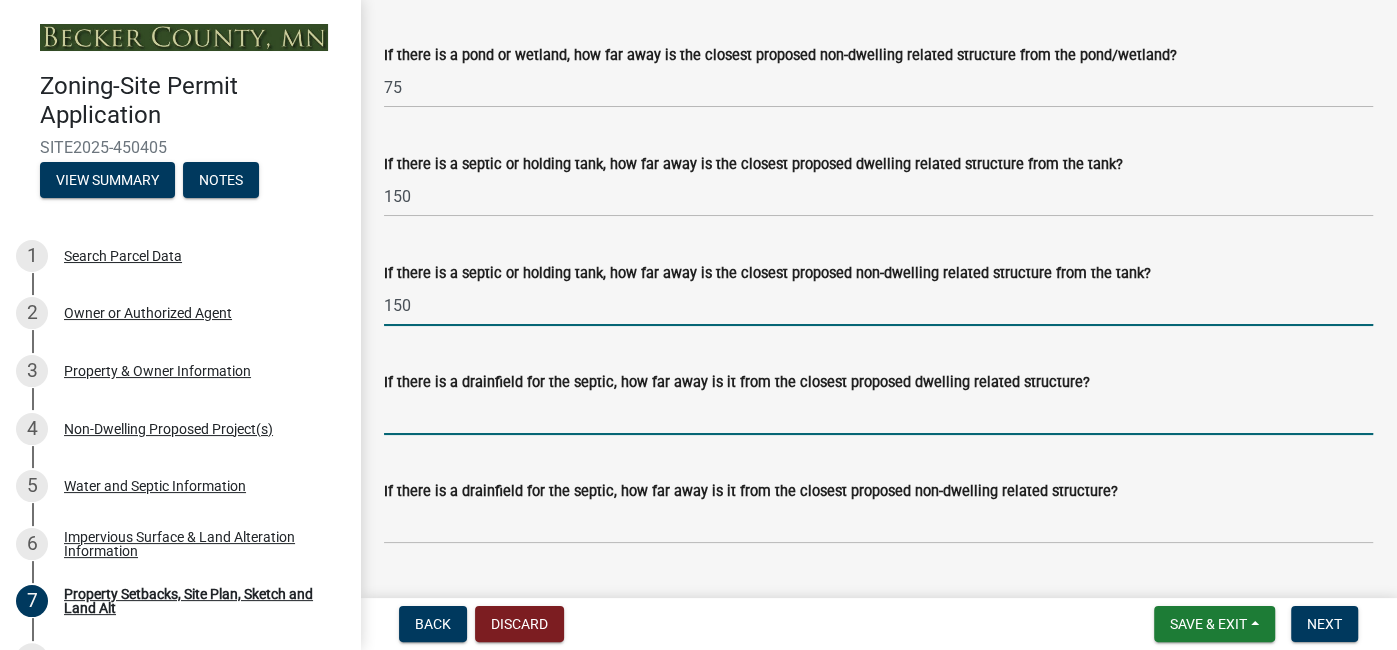 click on "If there is a drainfield for the septic, how far away is it from the closest proposed dwelling related structure?" at bounding box center [878, 414] 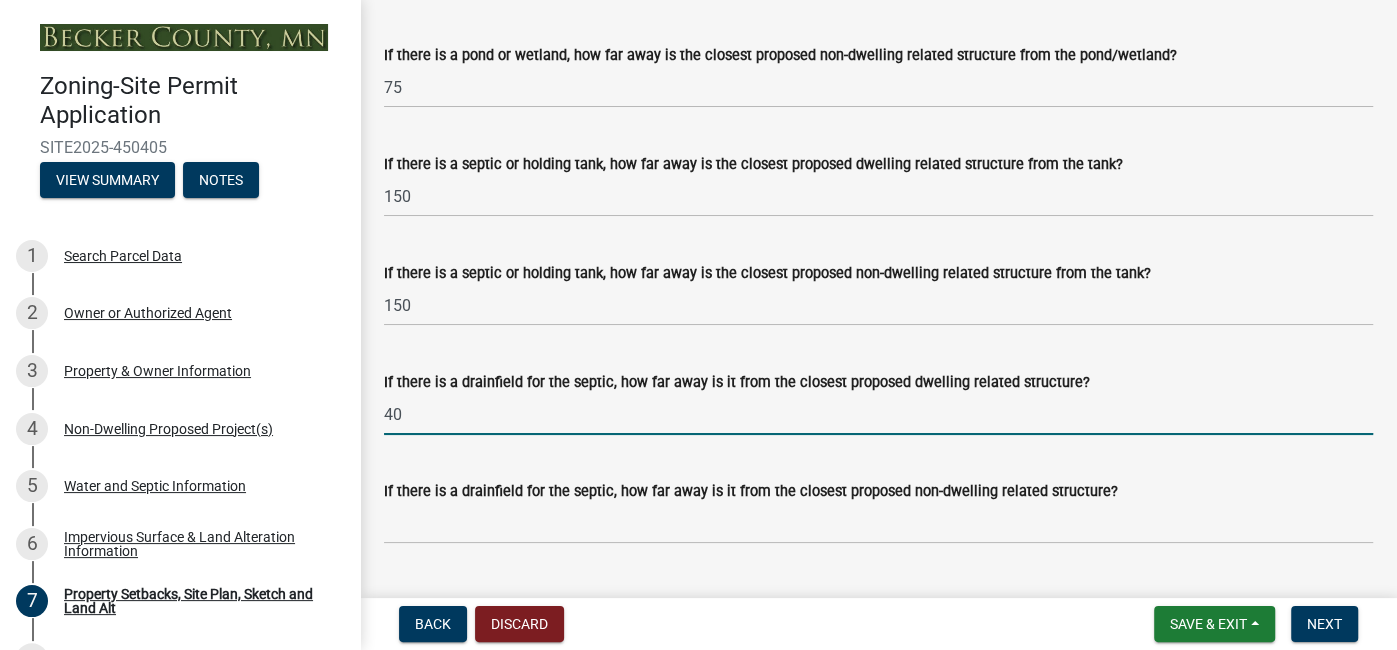 type on "40" 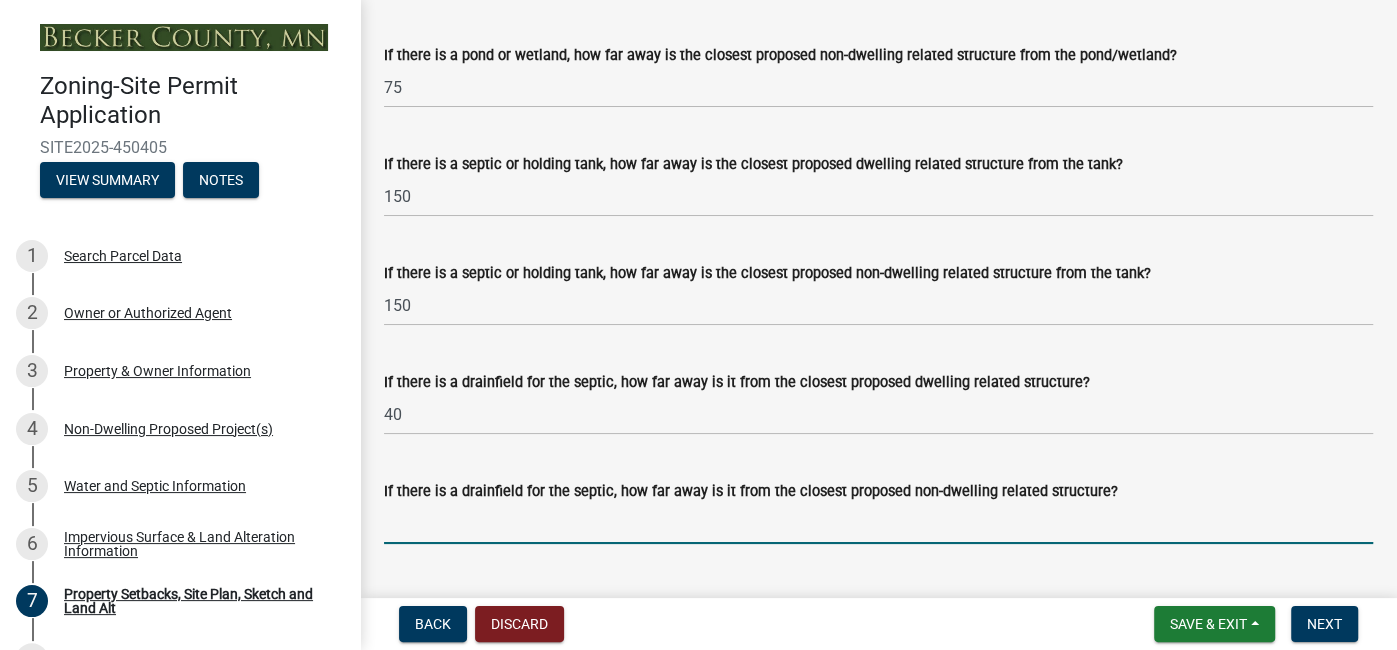 click on "If there is a drainfield for the septic, how far away is it from the closest proposed non-dwelling related structure?" at bounding box center (878, 523) 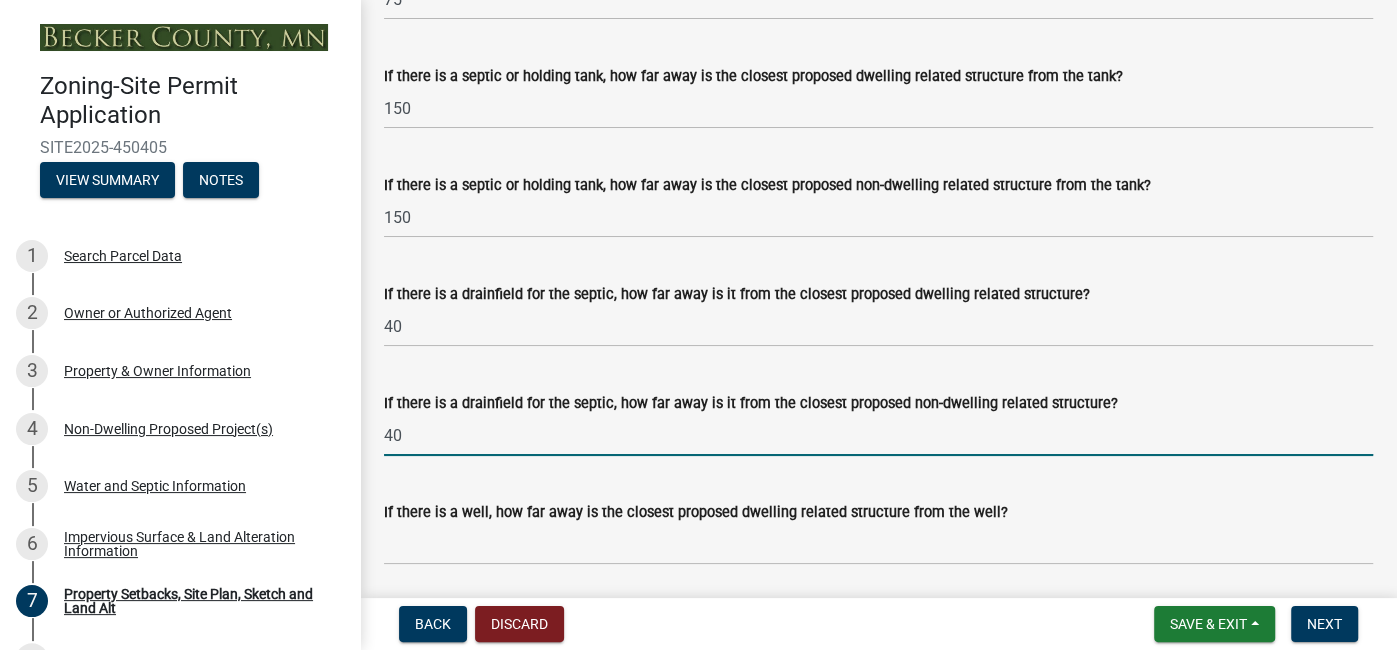 scroll, scrollTop: 5608, scrollLeft: 0, axis: vertical 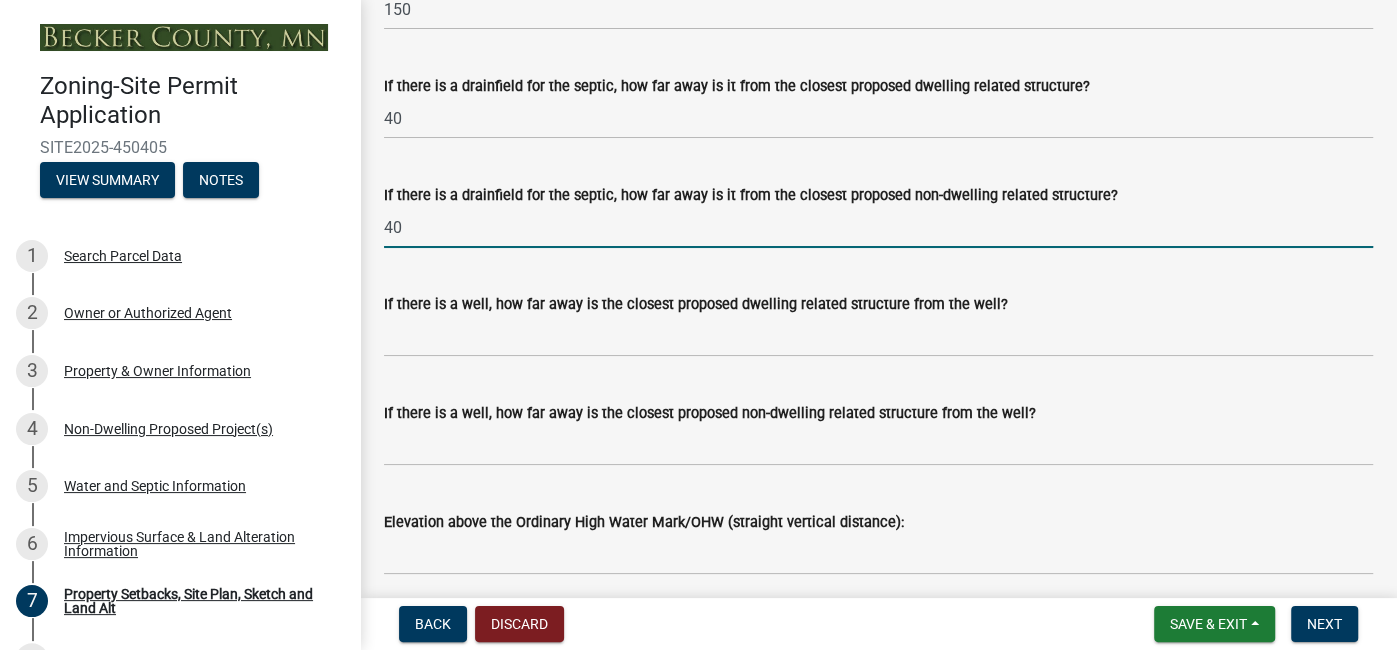 type on "40" 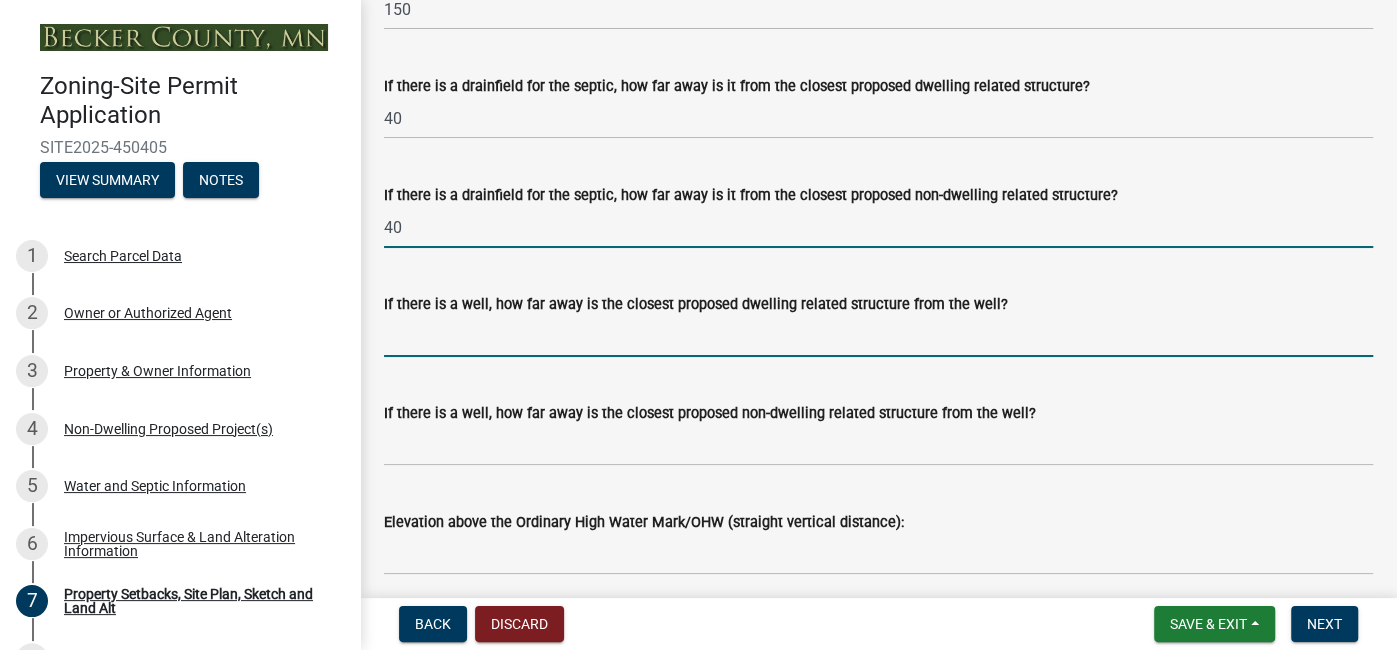 click on "If there is a well, how far away is the closest proposed dwelling related structure from the well?" at bounding box center [878, 336] 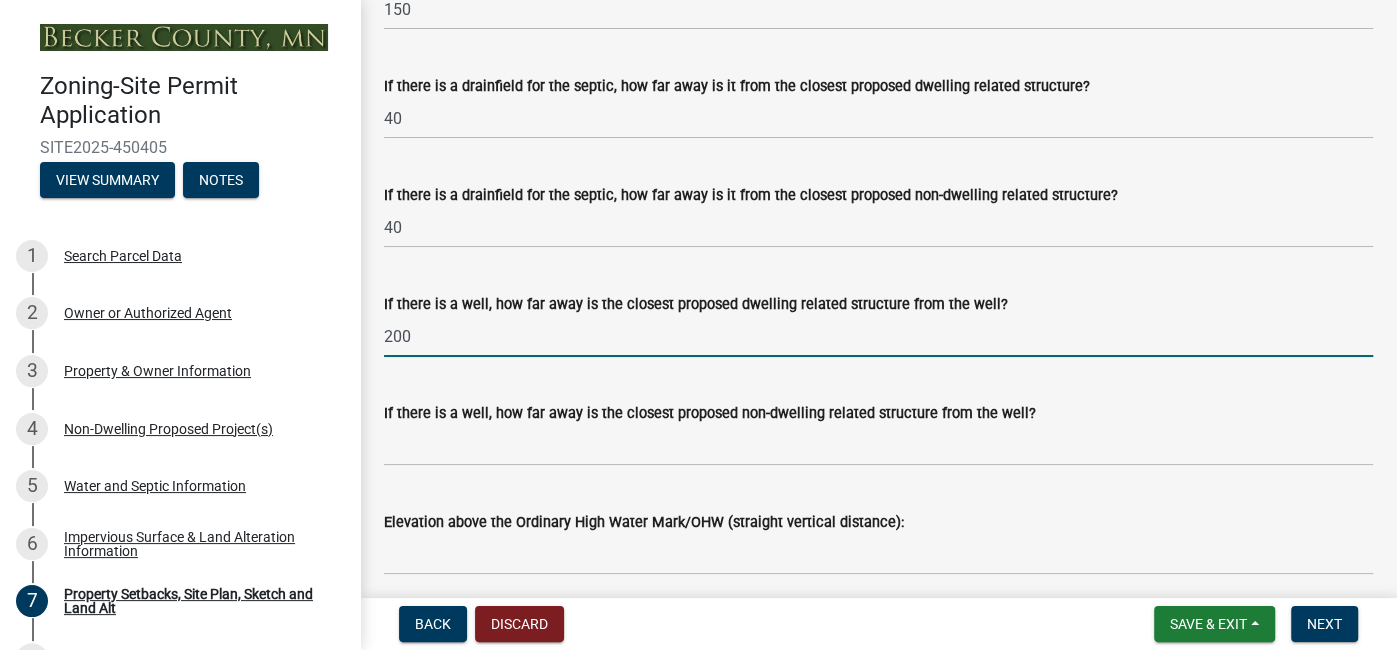 type on "200" 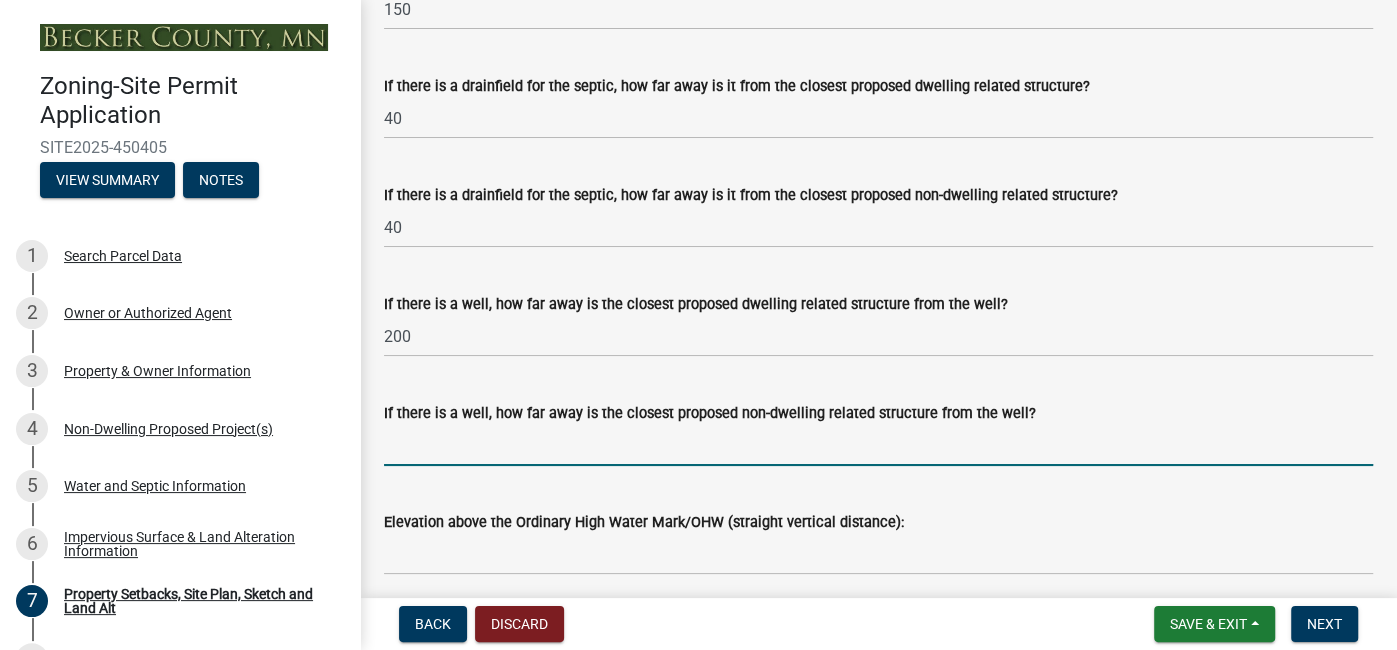 click on "If there is a well, how far away is the closest proposed non-dwelling related structure from the well?" at bounding box center [878, 445] 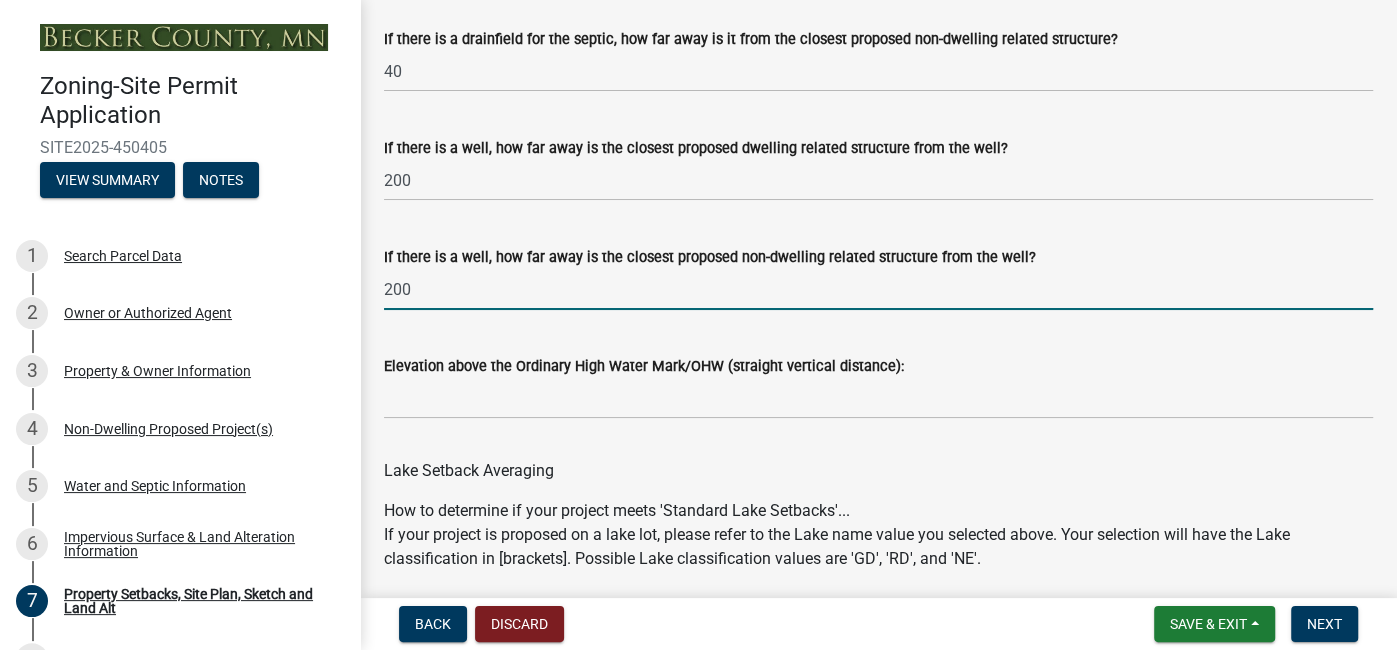 scroll, scrollTop: 5775, scrollLeft: 0, axis: vertical 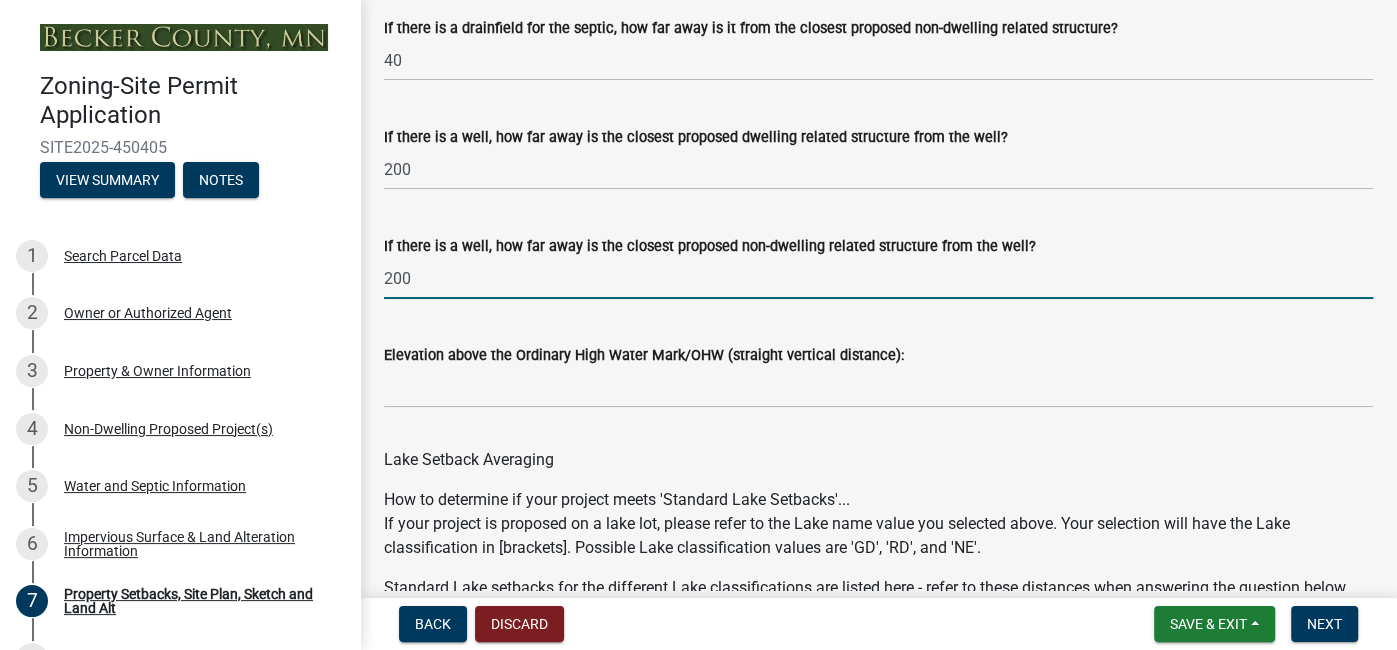 type on "200" 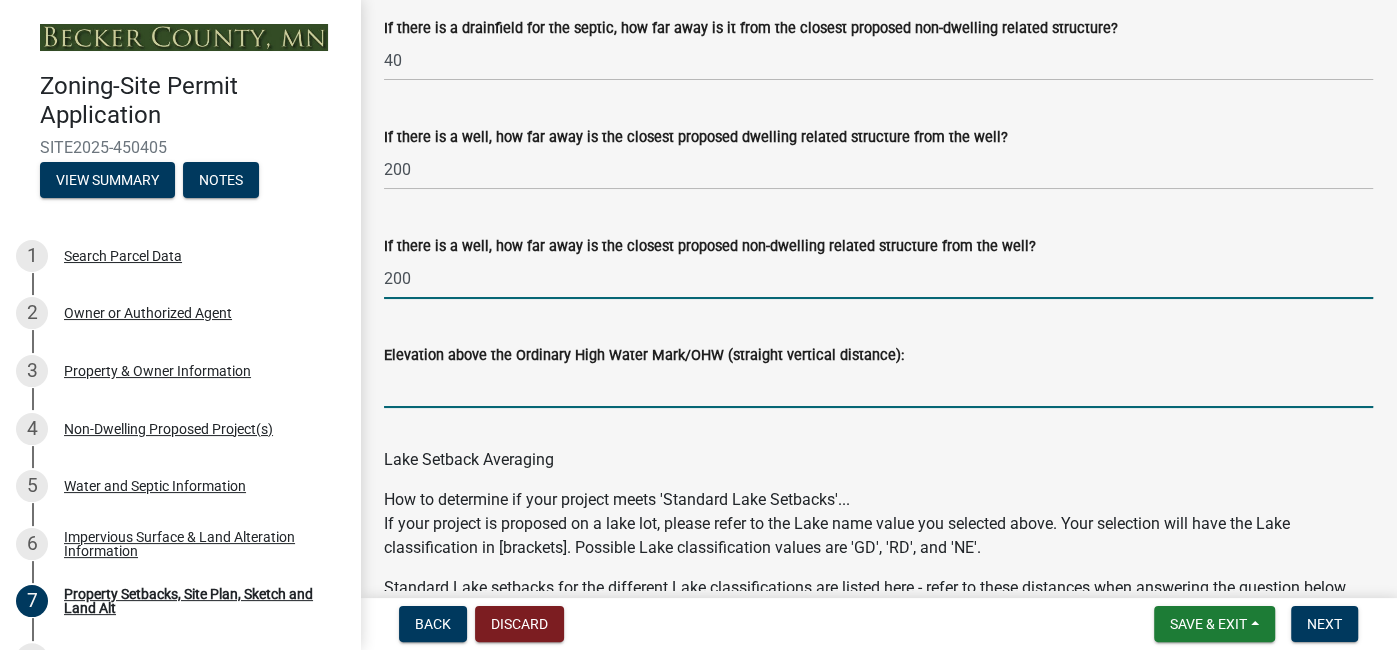 click on "Elevation above the Ordinary High Water Mark/OHW (straight vertical distance):" at bounding box center (878, 387) 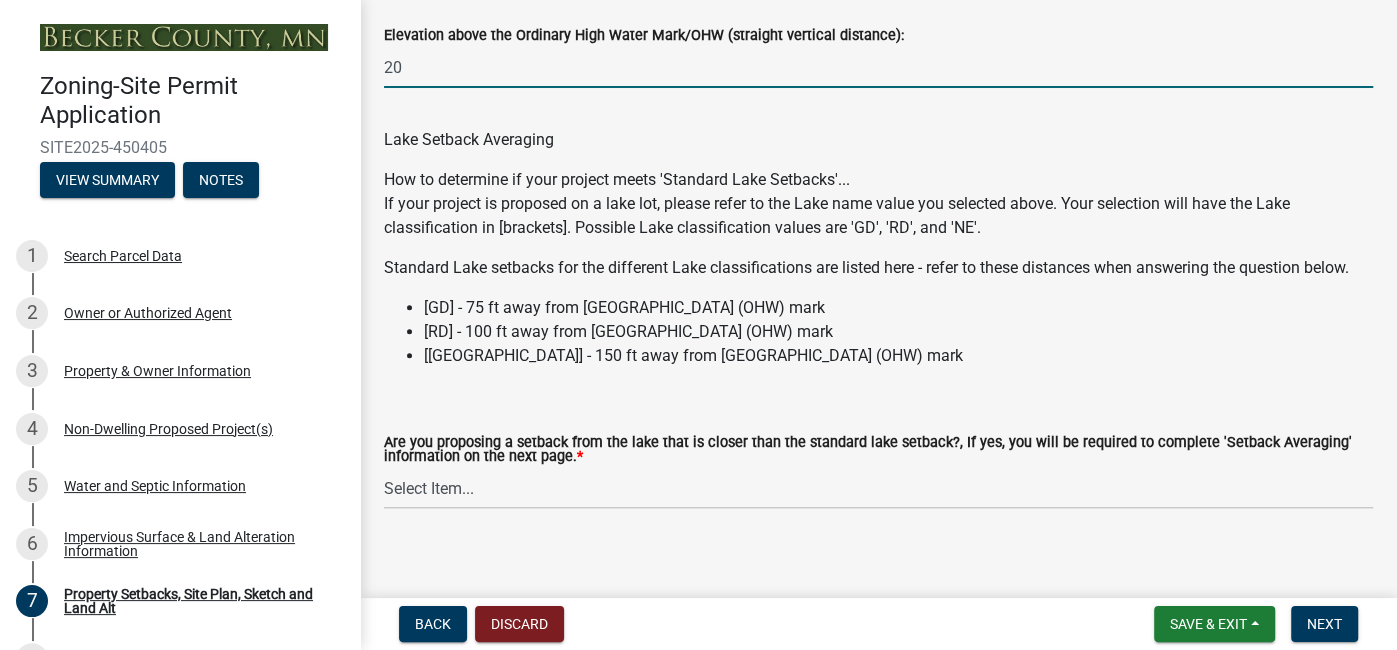 scroll, scrollTop: 6116, scrollLeft: 0, axis: vertical 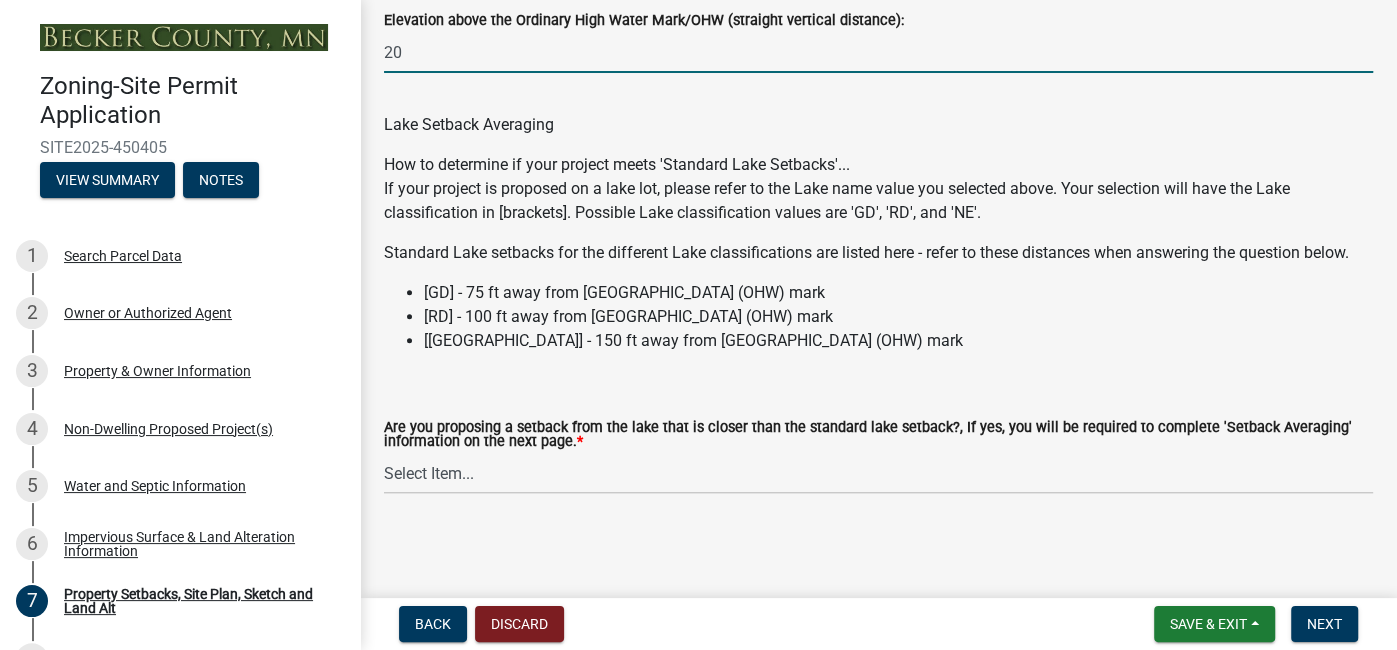 type on "20" 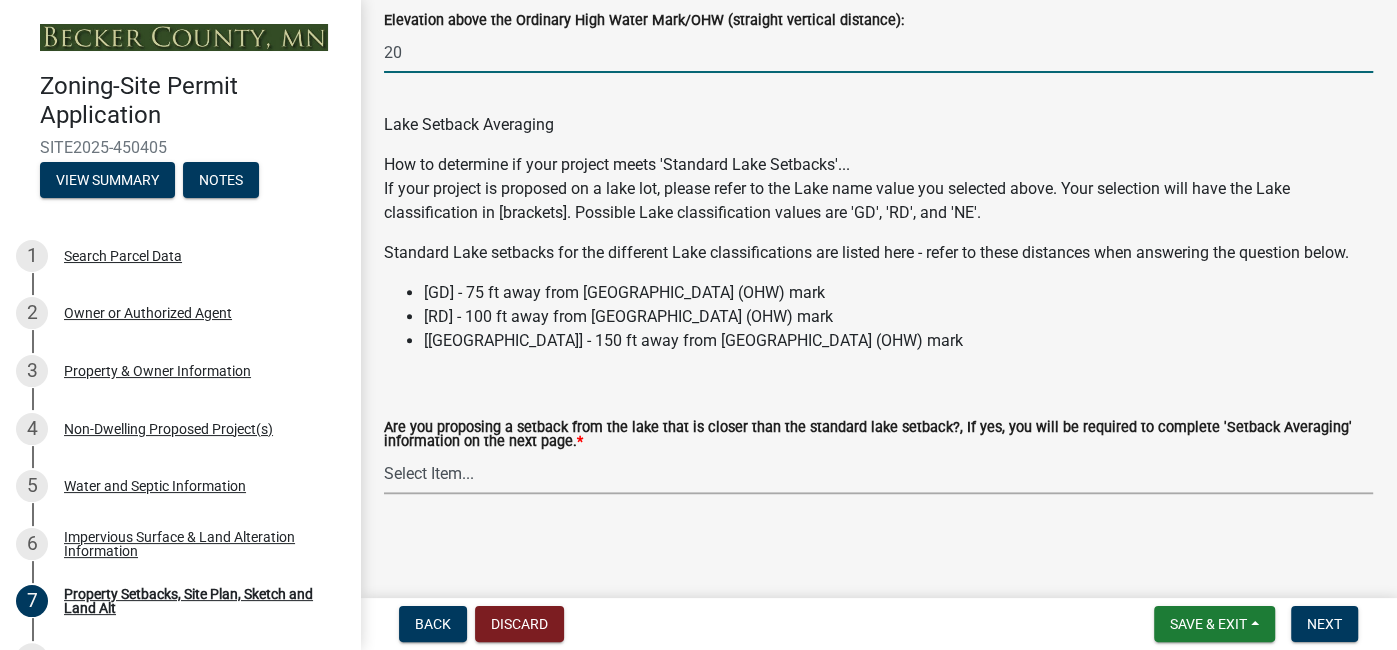 click on "Select Item...   Yes   No   N/A" at bounding box center (878, 473) 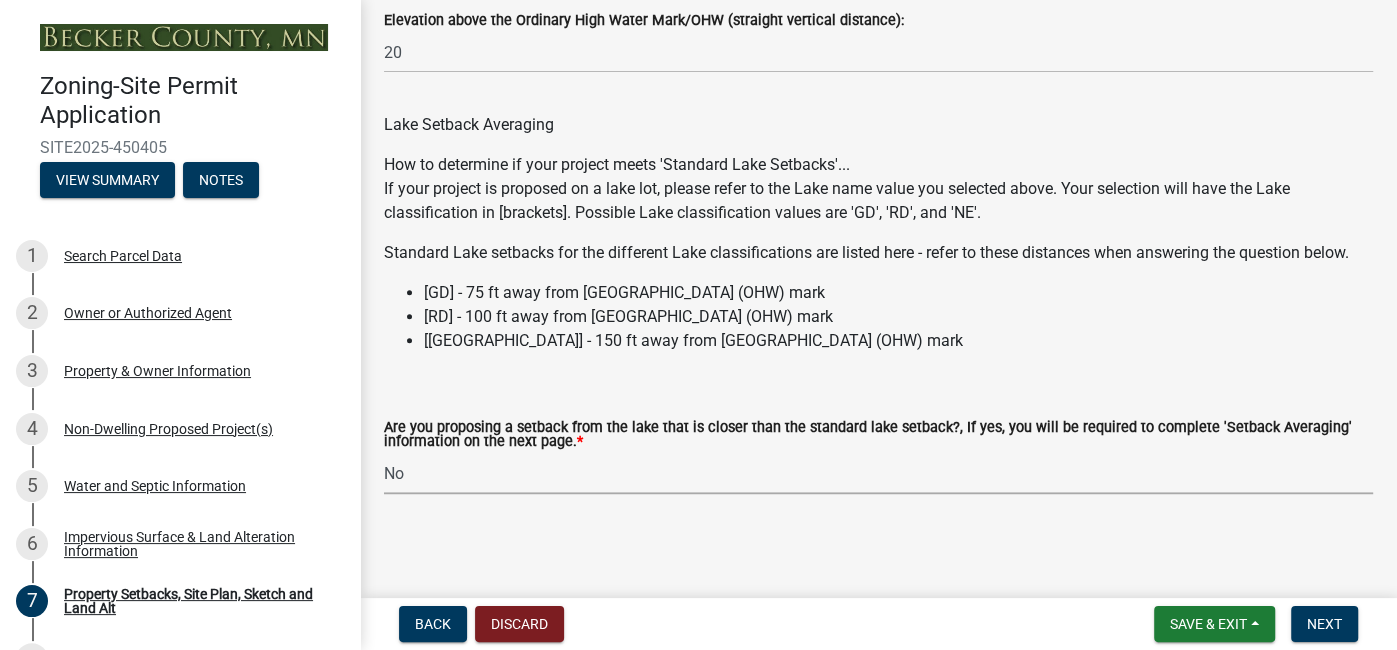 click on "Select Item...   Yes   No   N/A" at bounding box center [878, 473] 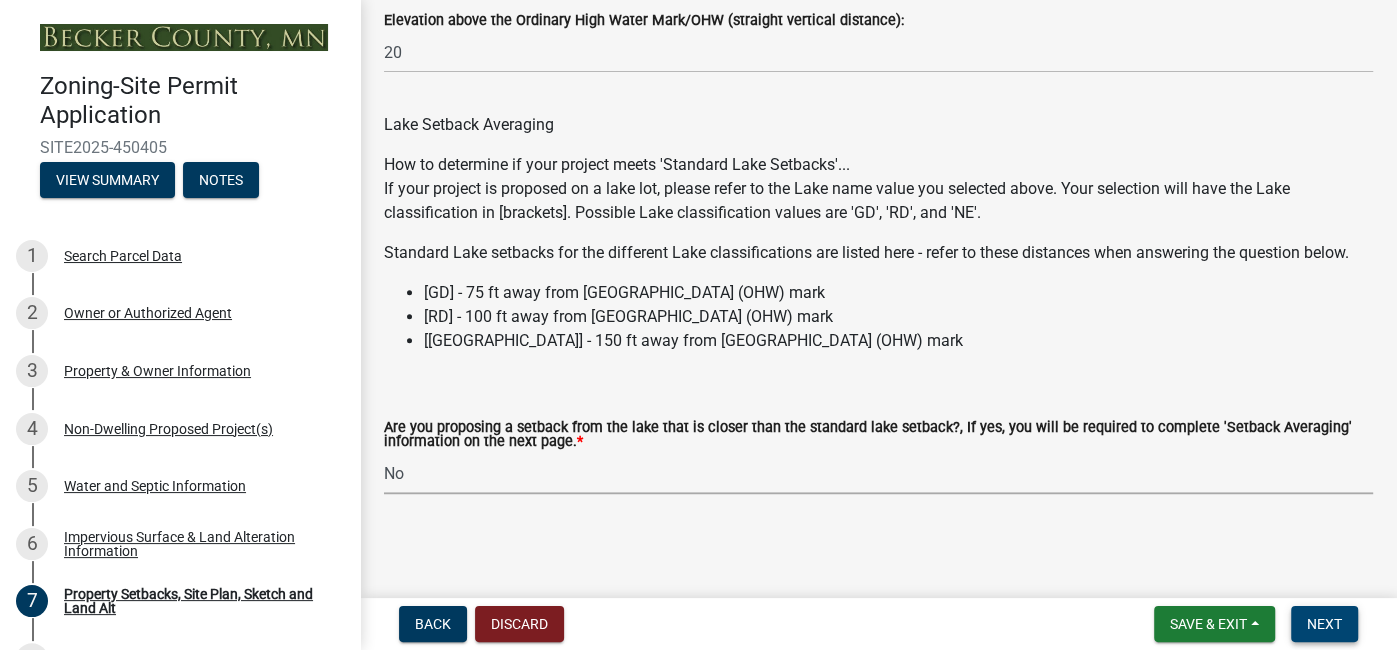 click on "Next" at bounding box center (1324, 624) 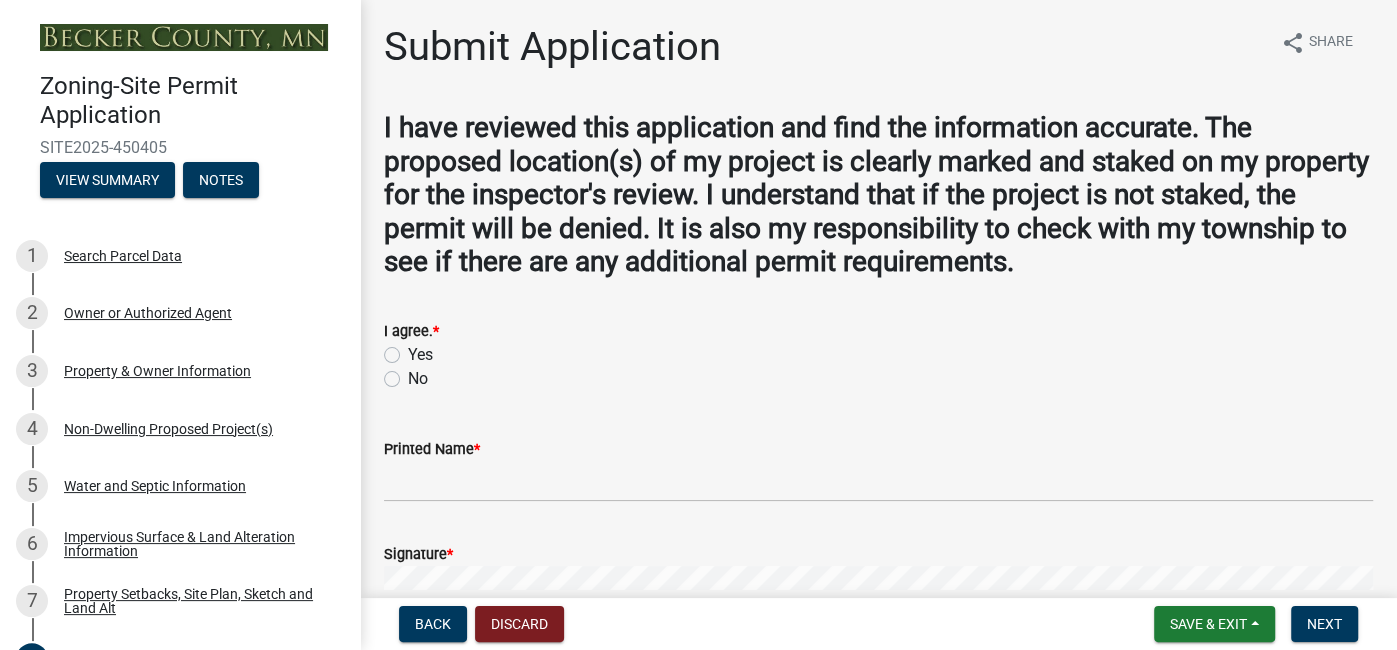 scroll, scrollTop: 0, scrollLeft: 0, axis: both 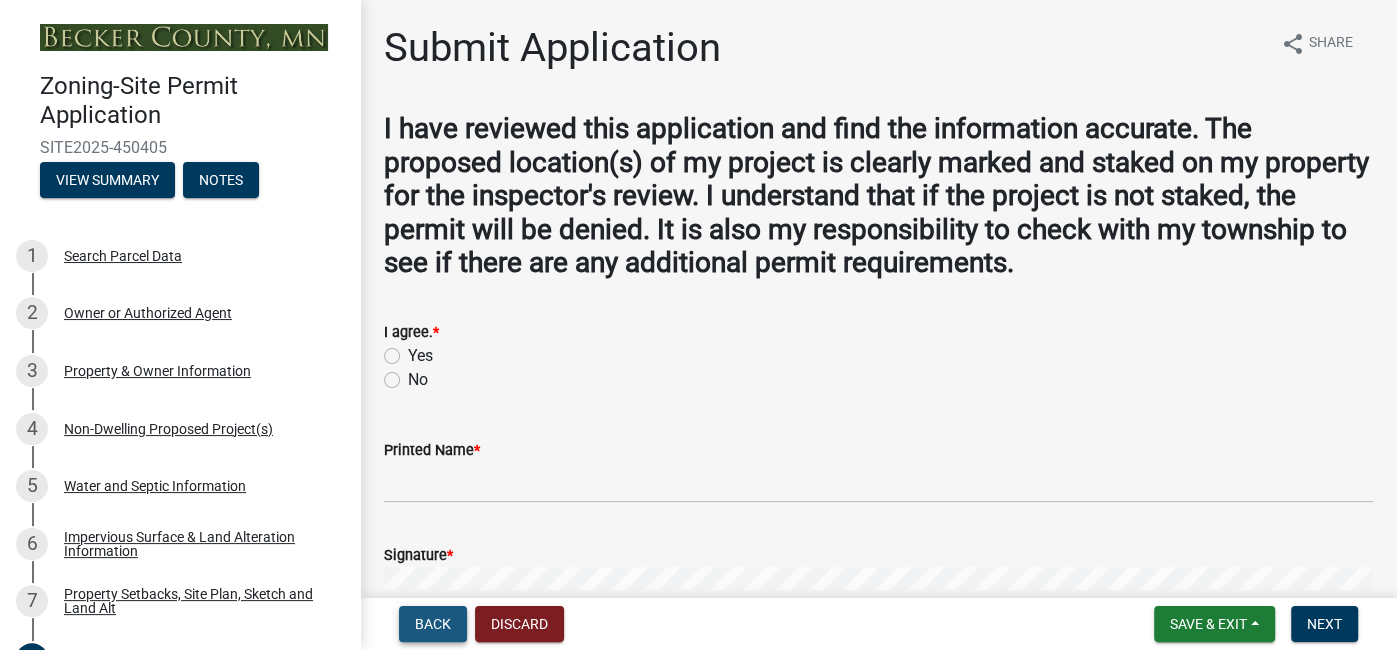 click on "Back" at bounding box center [433, 624] 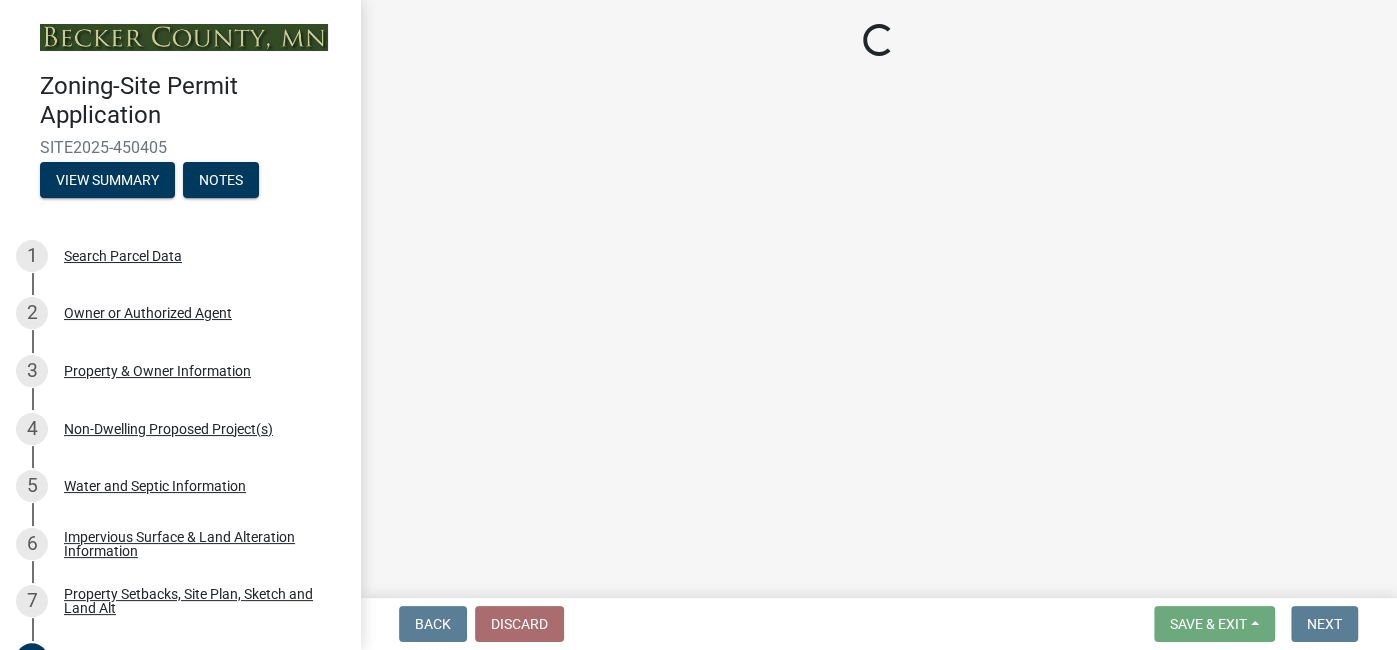 select on "7b13c63f-e699-4112-b373-98fbd28ec536" 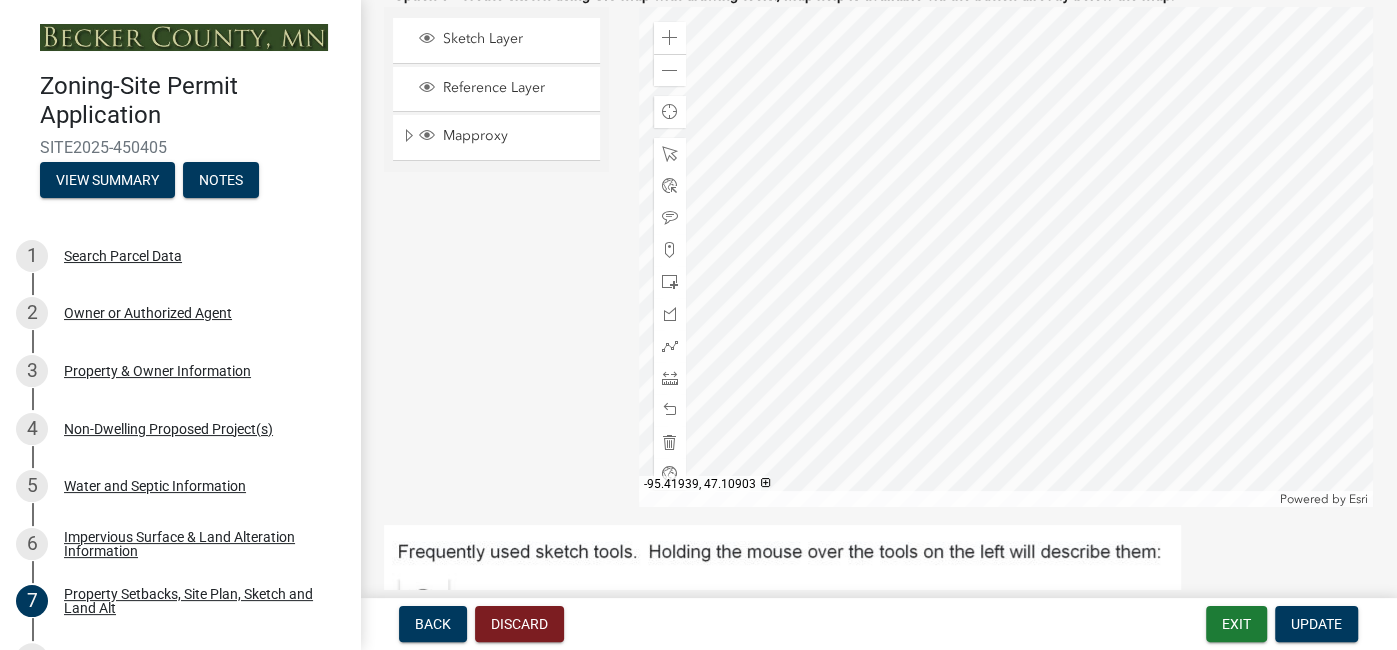 scroll, scrollTop: 734, scrollLeft: 0, axis: vertical 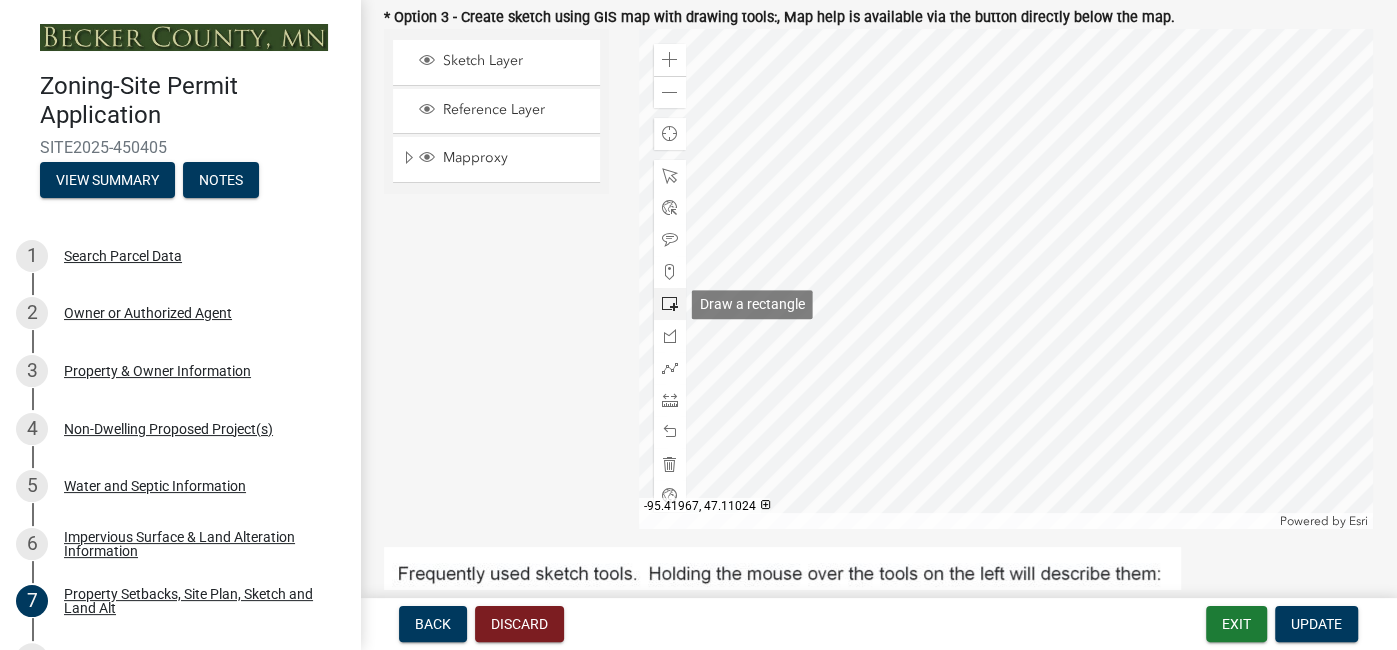 click 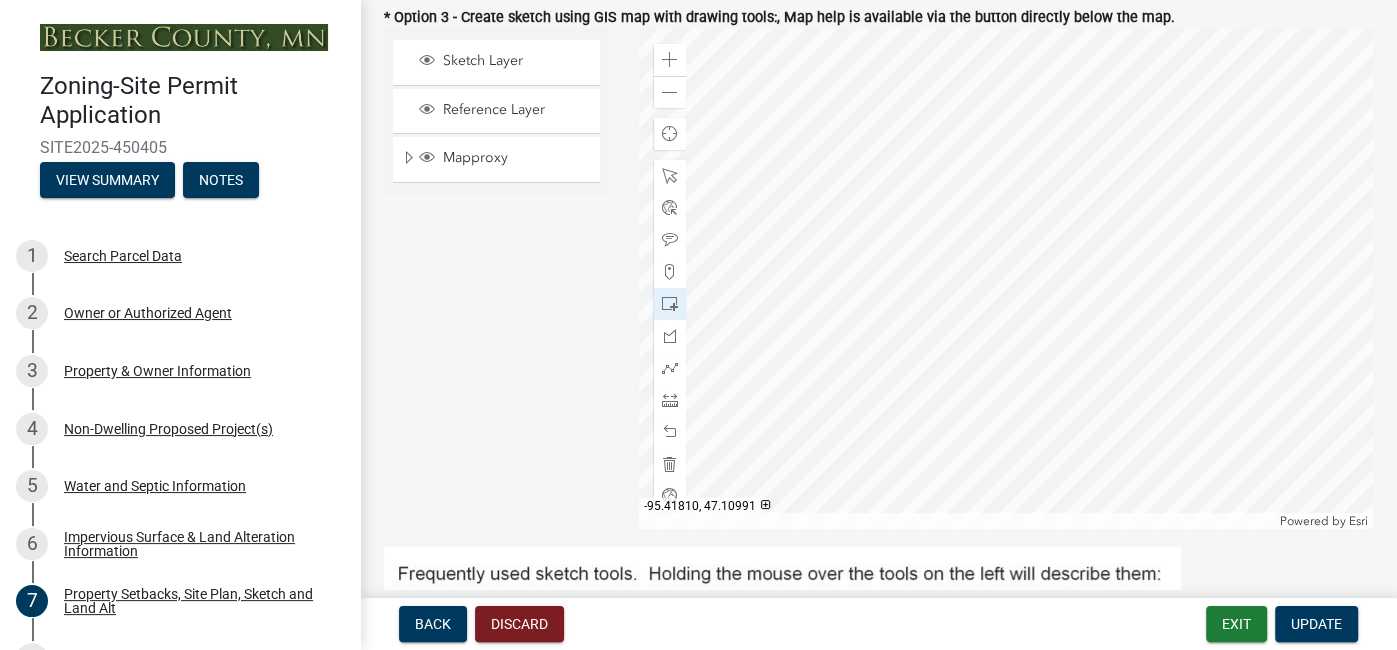 click 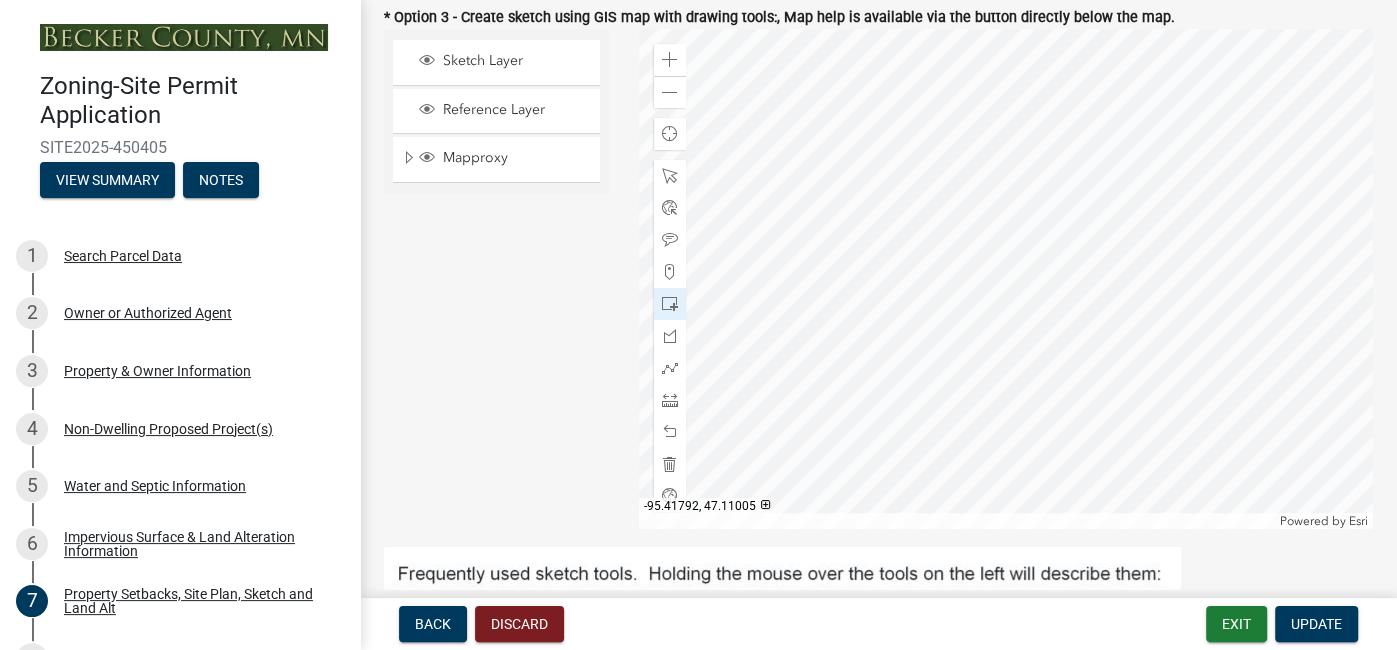 click 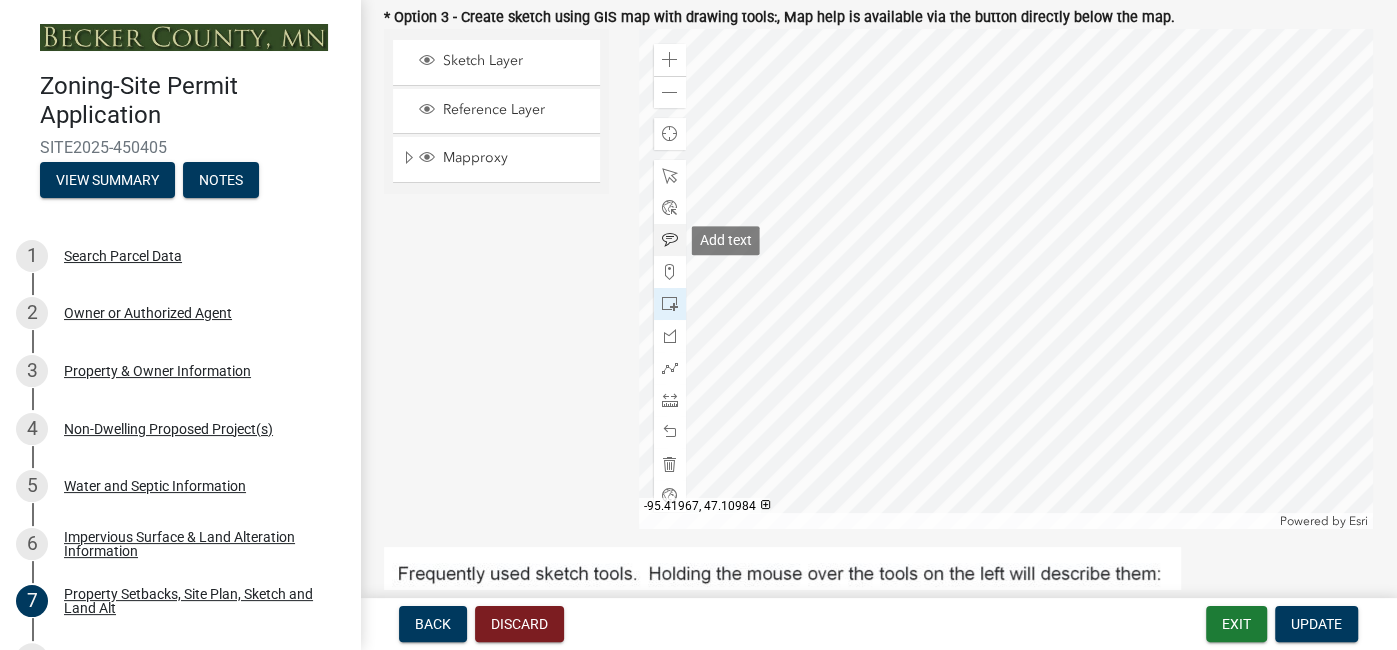 click 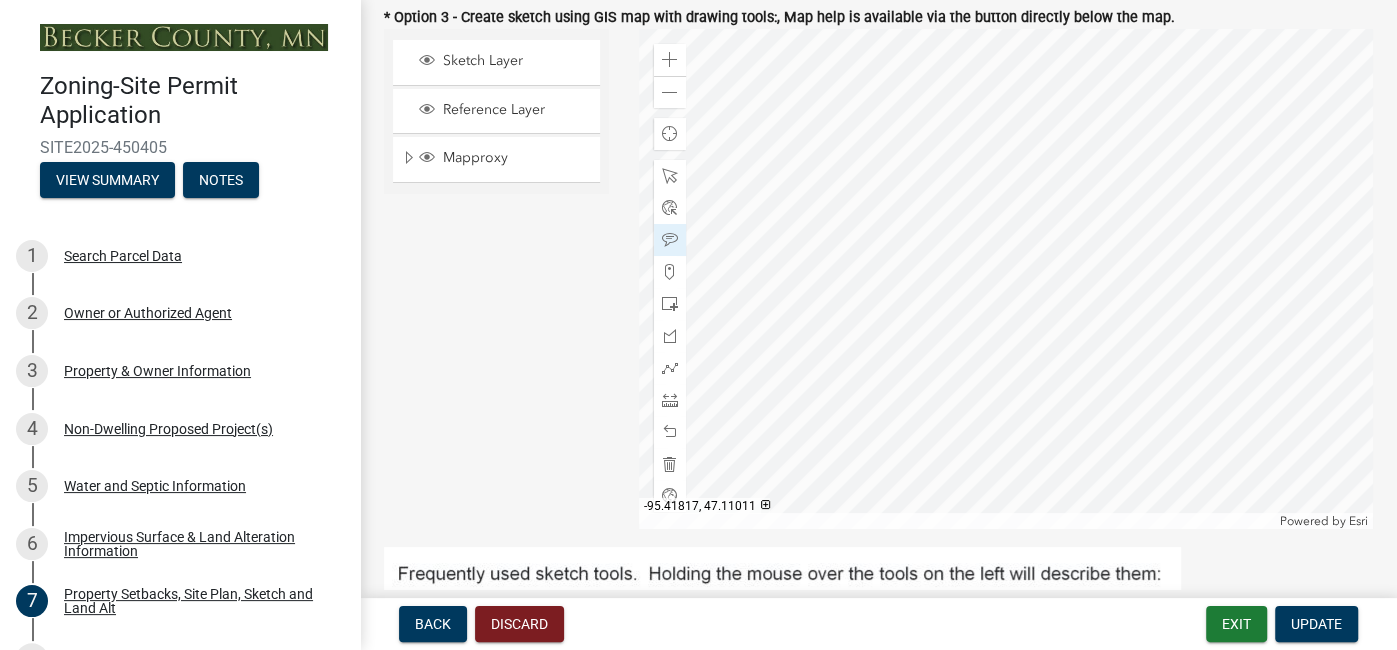 click 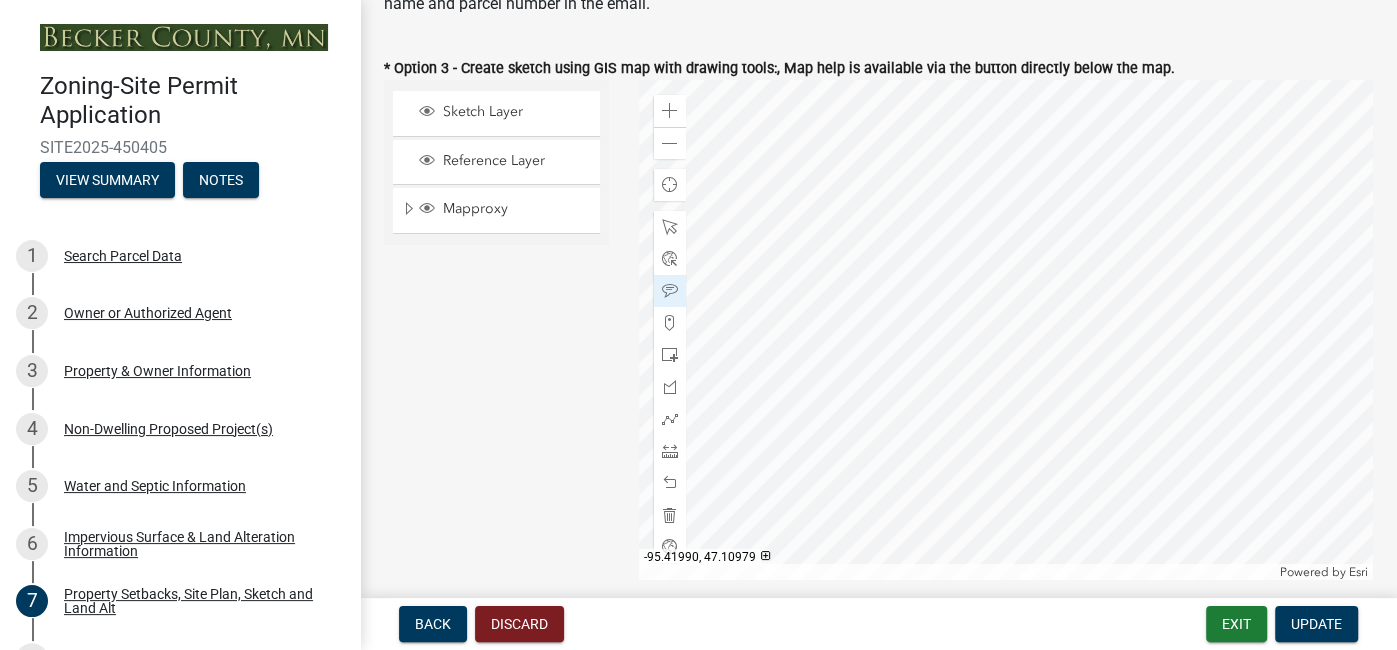 scroll, scrollTop: 706, scrollLeft: 0, axis: vertical 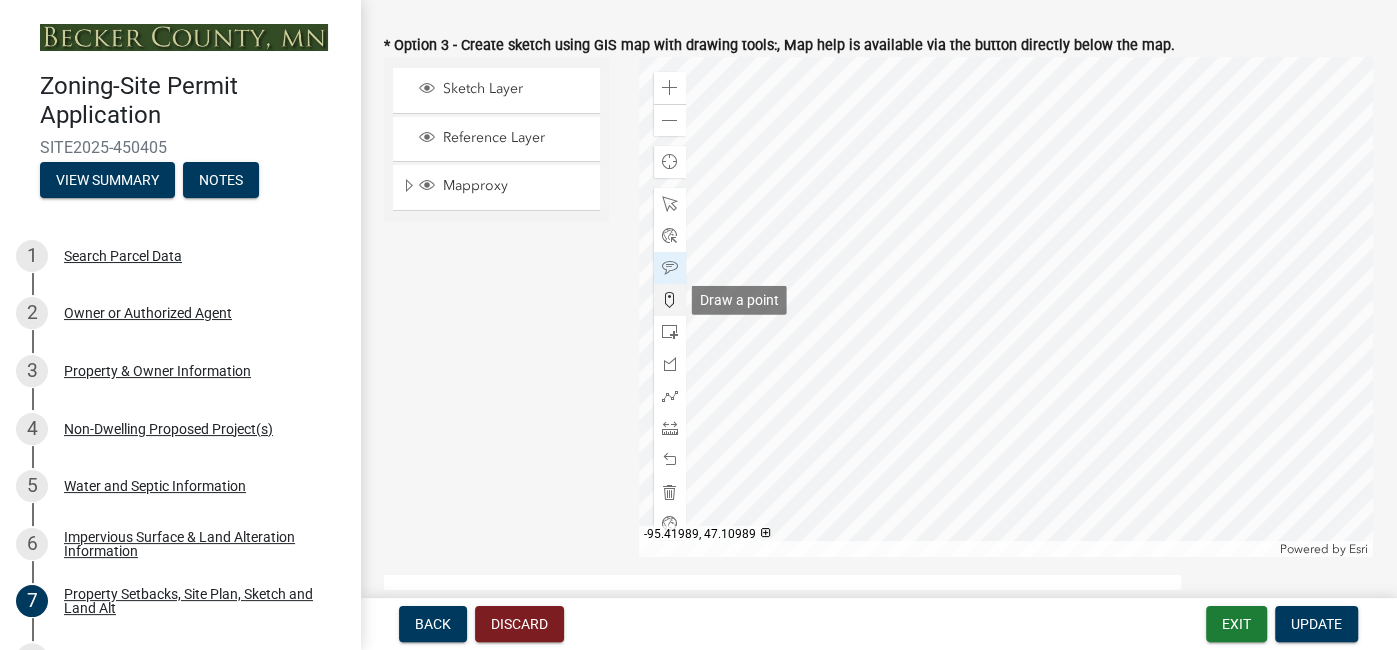 click 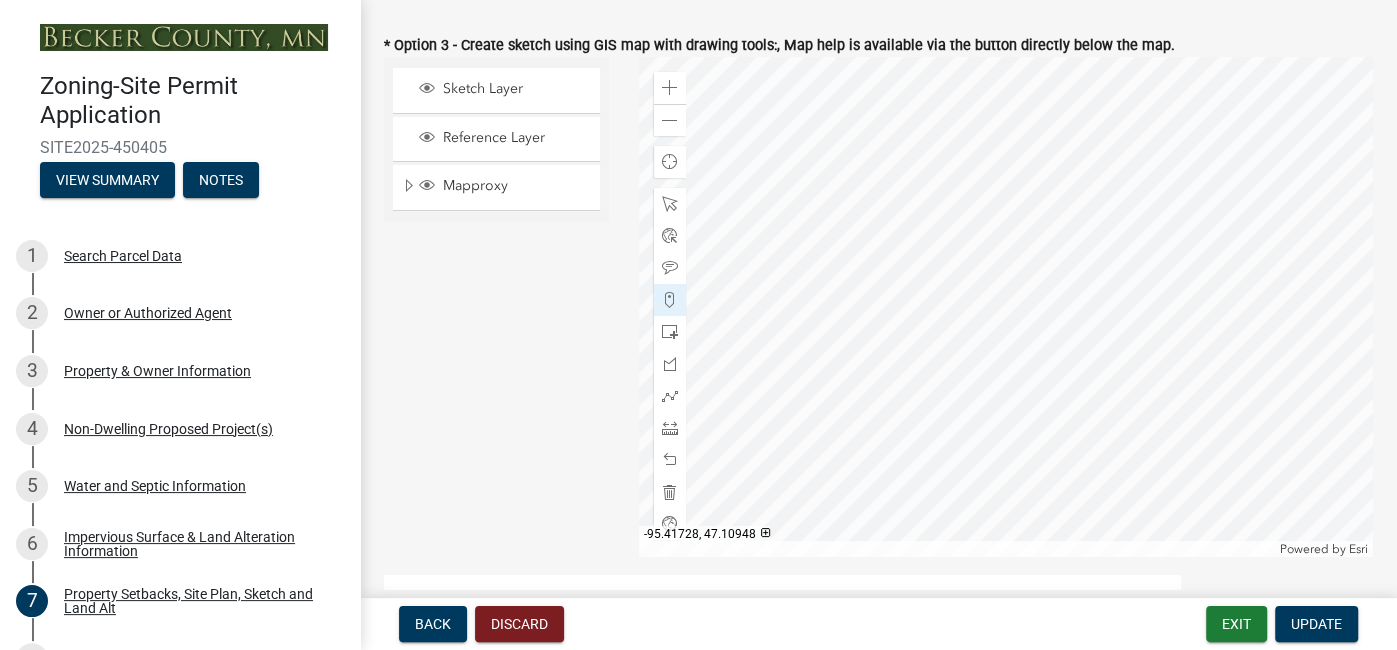 click 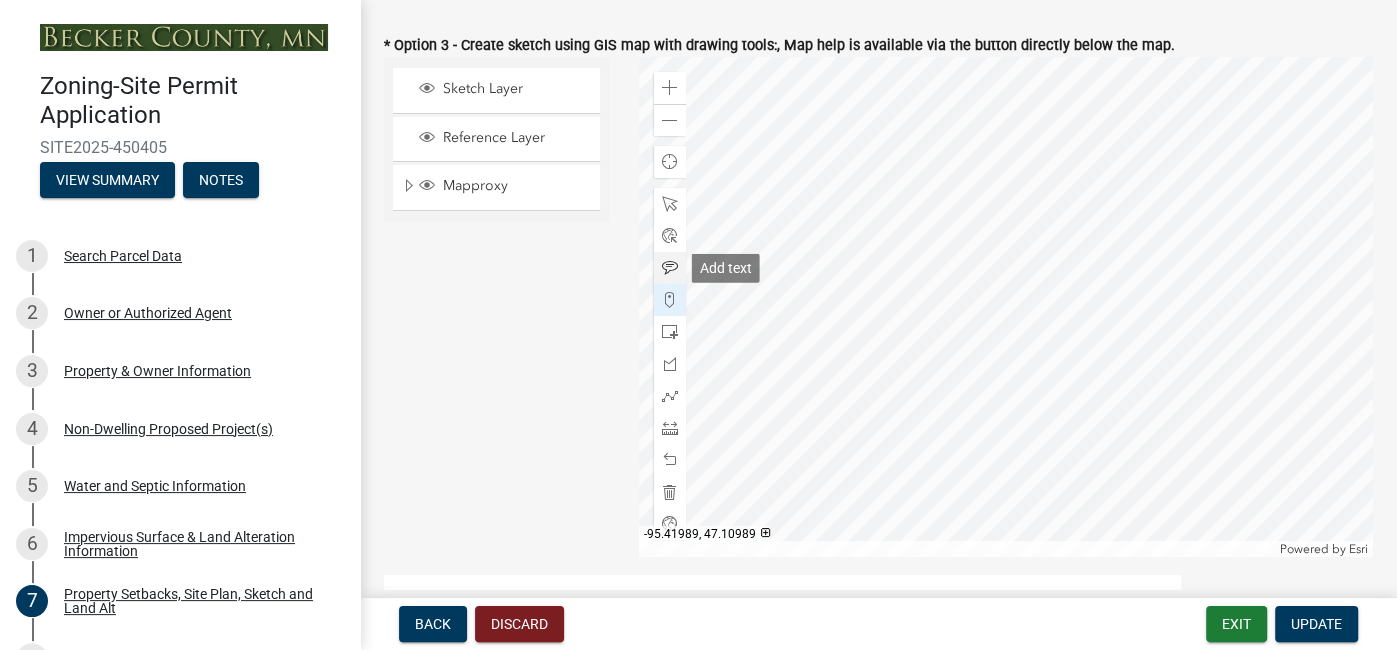click 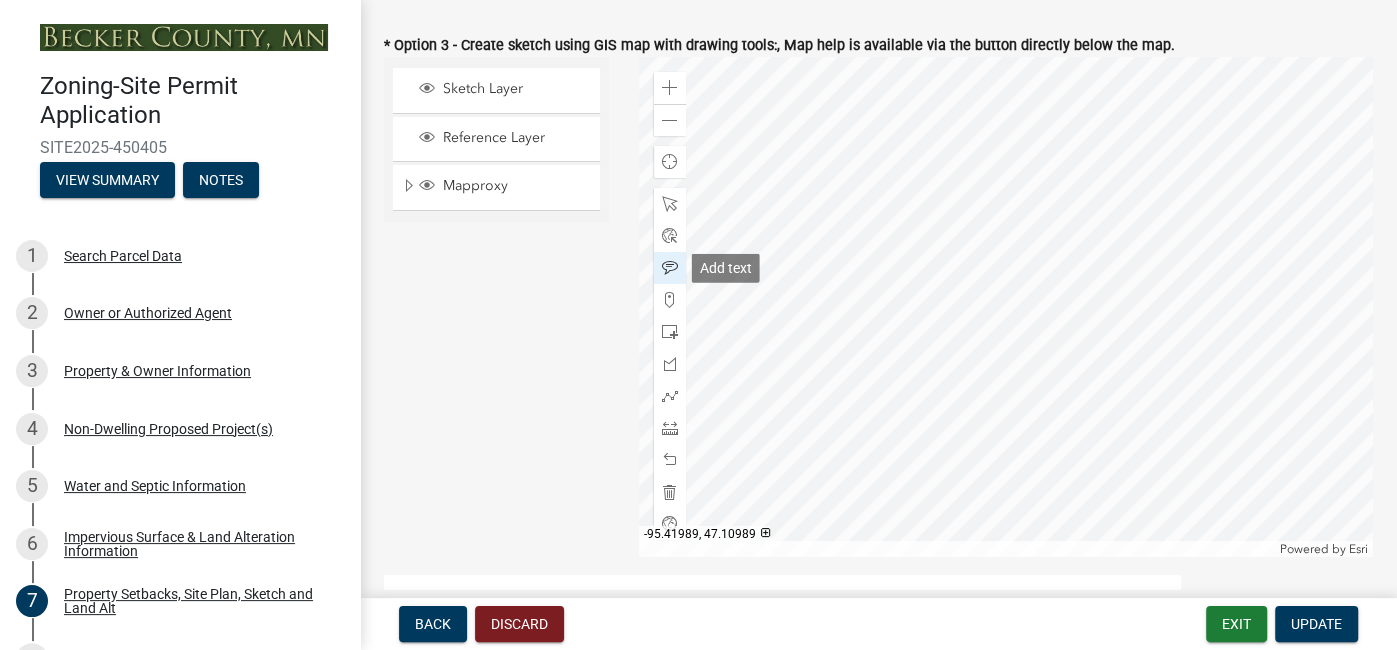 click 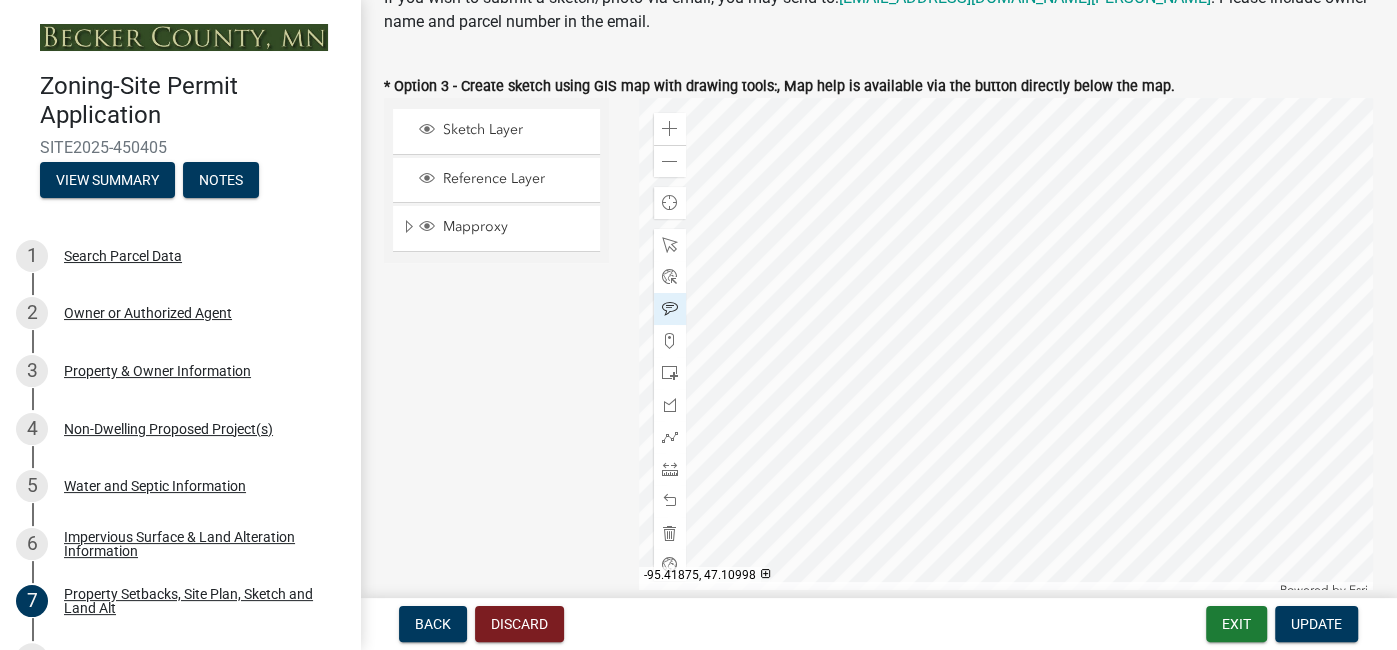 scroll, scrollTop: 649, scrollLeft: 0, axis: vertical 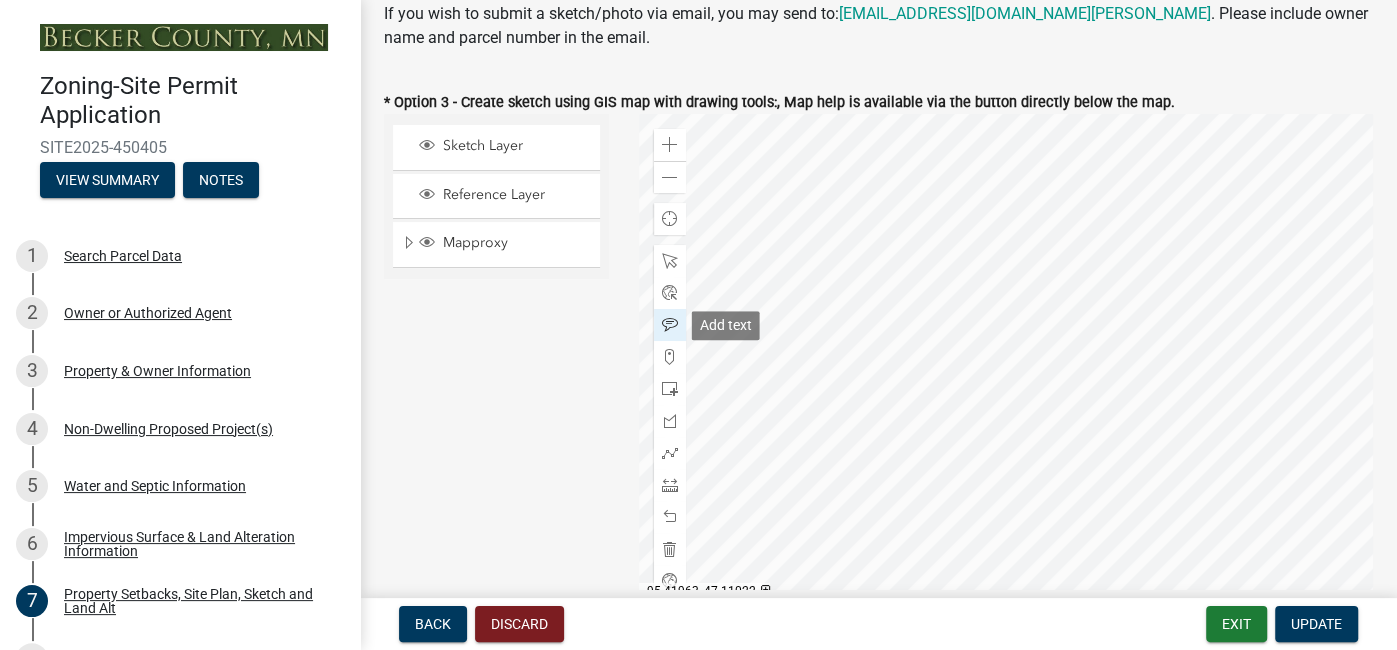 click 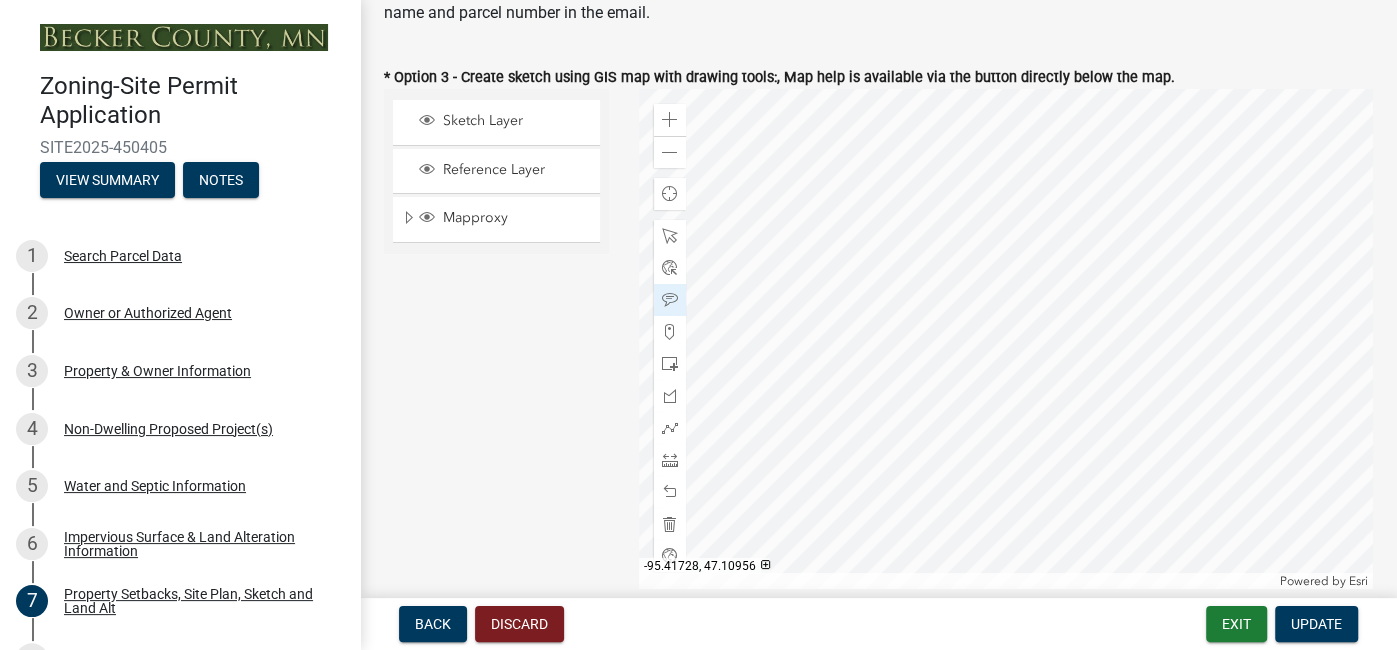 click 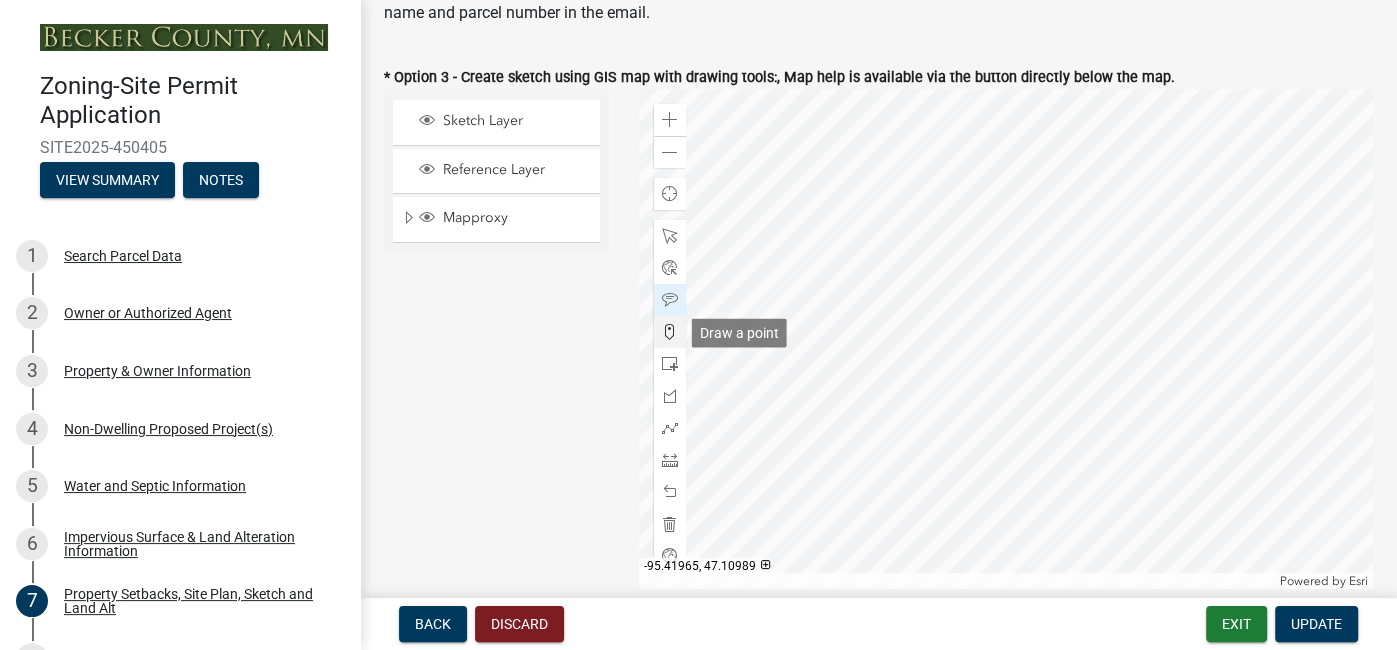 click 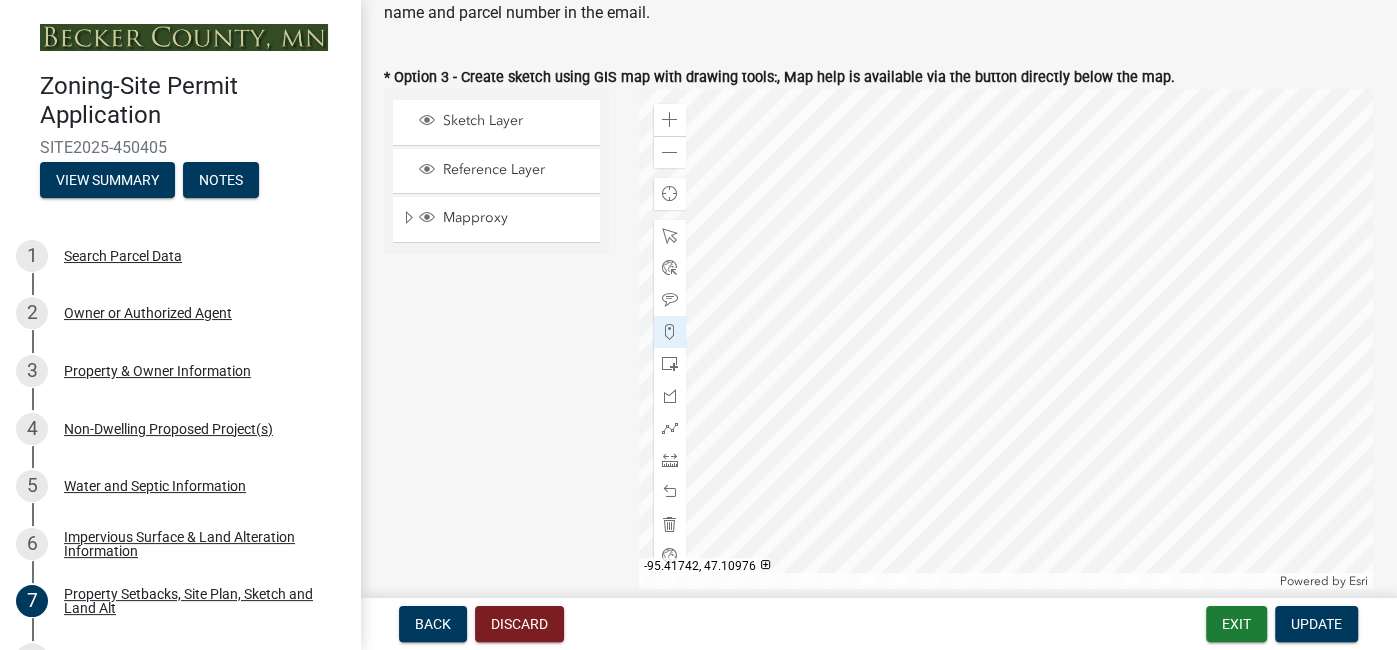 click 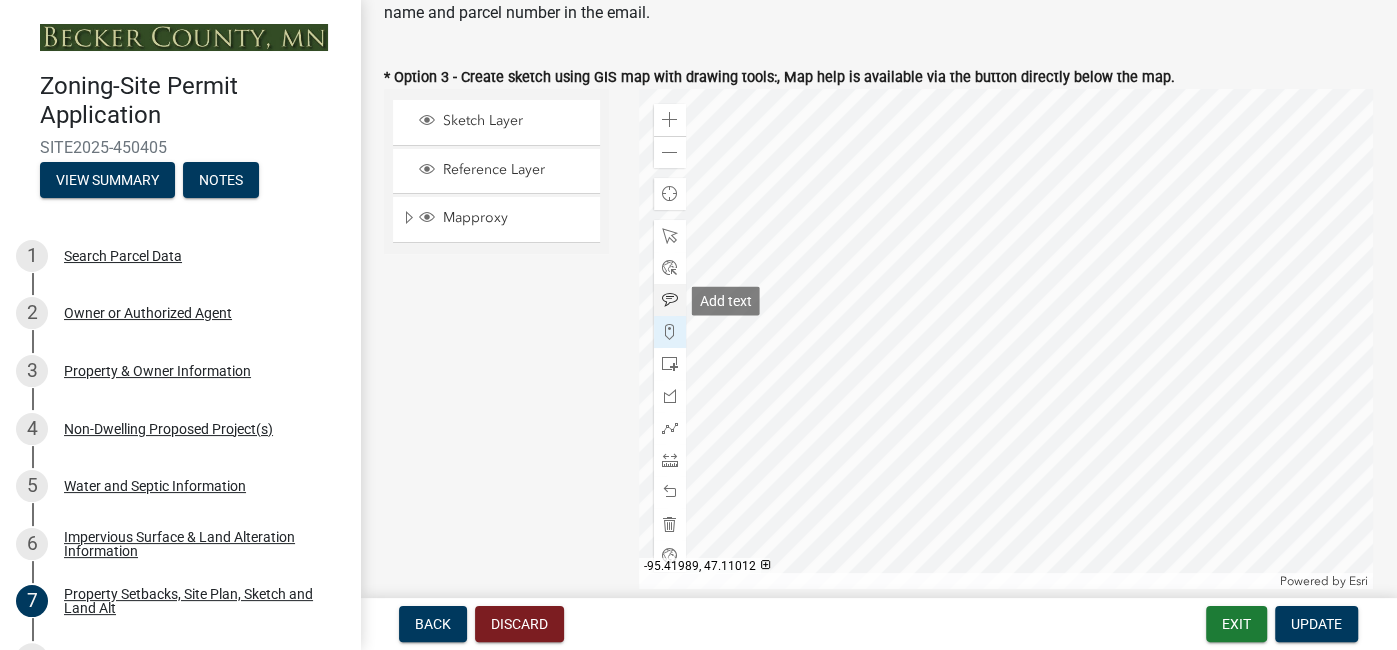 click 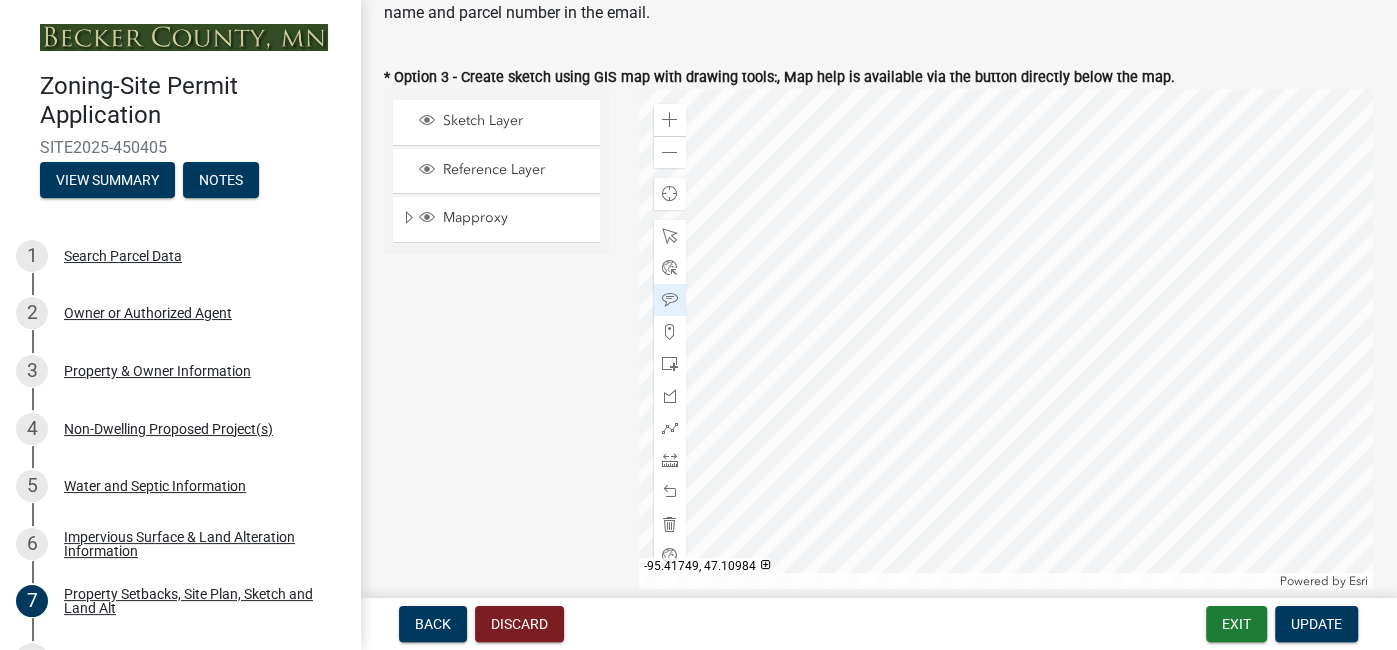 click 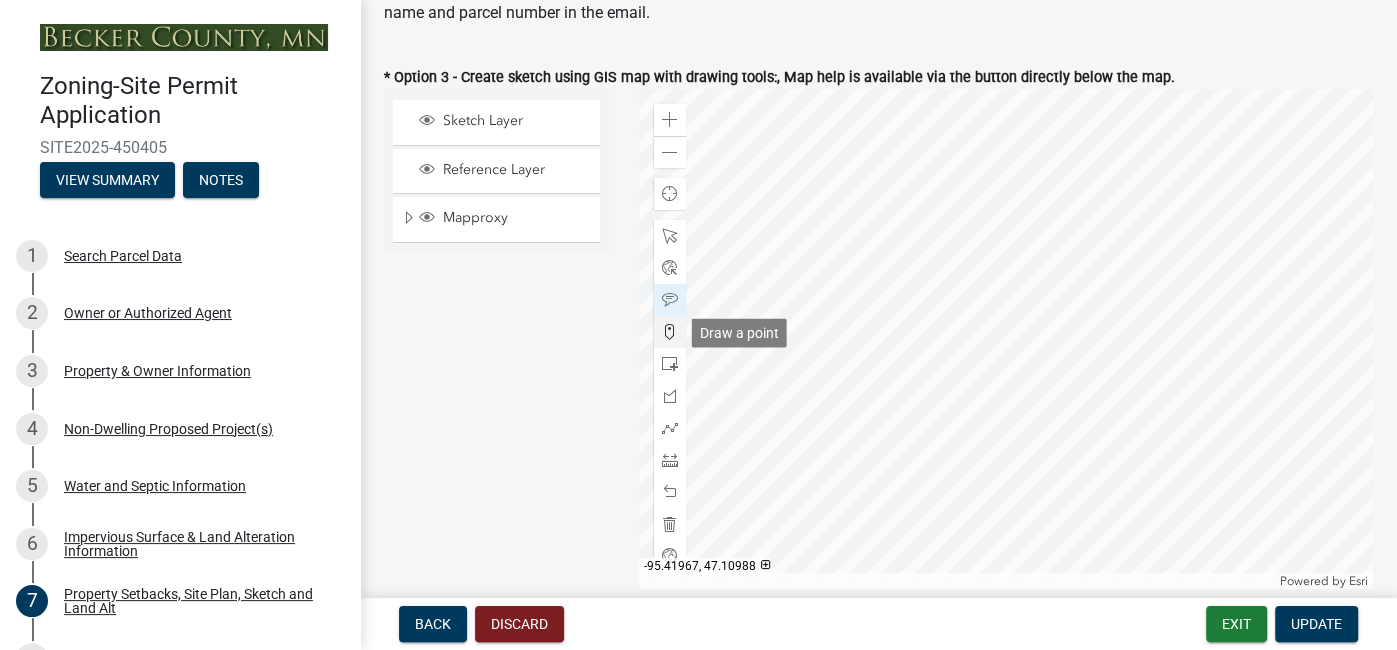 click 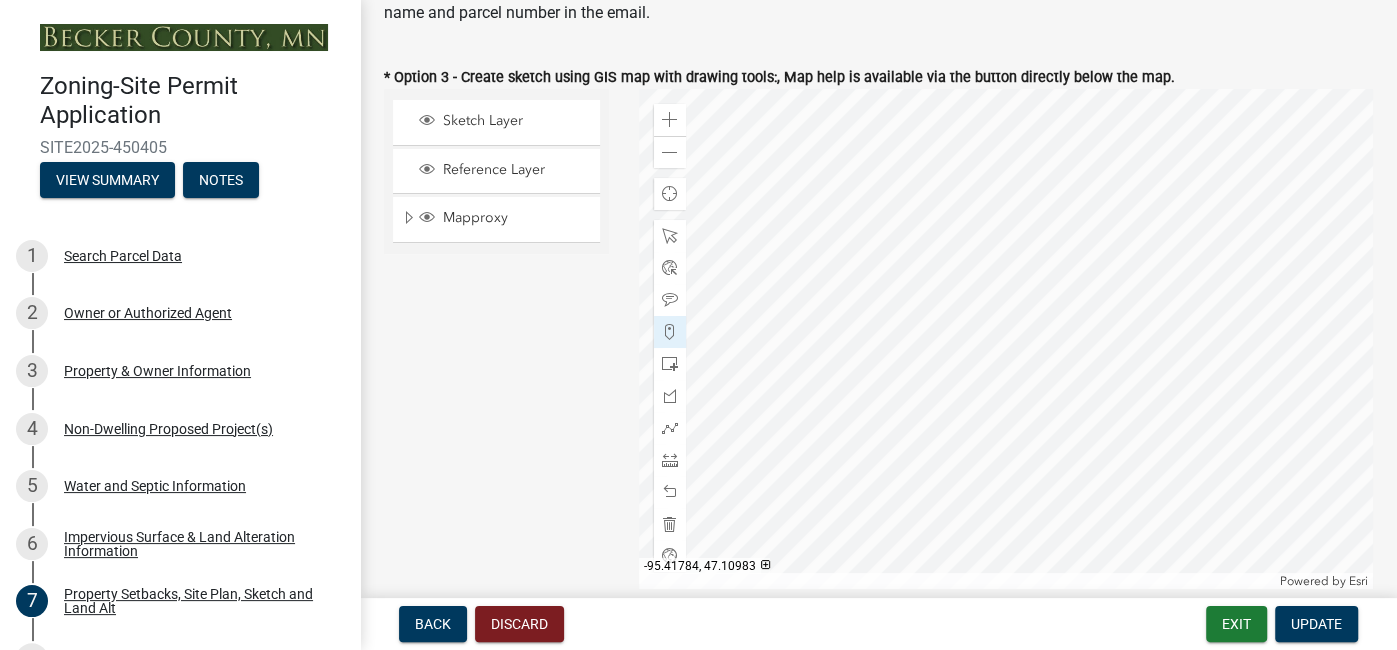 click 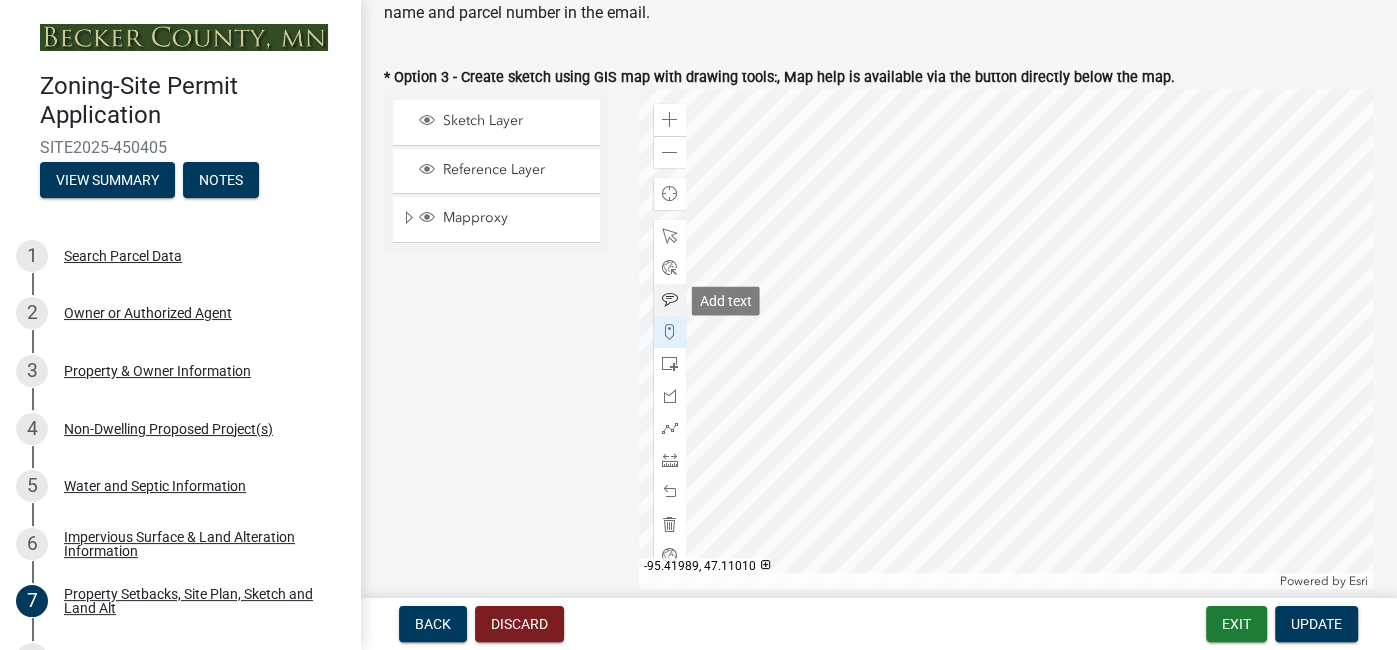 click 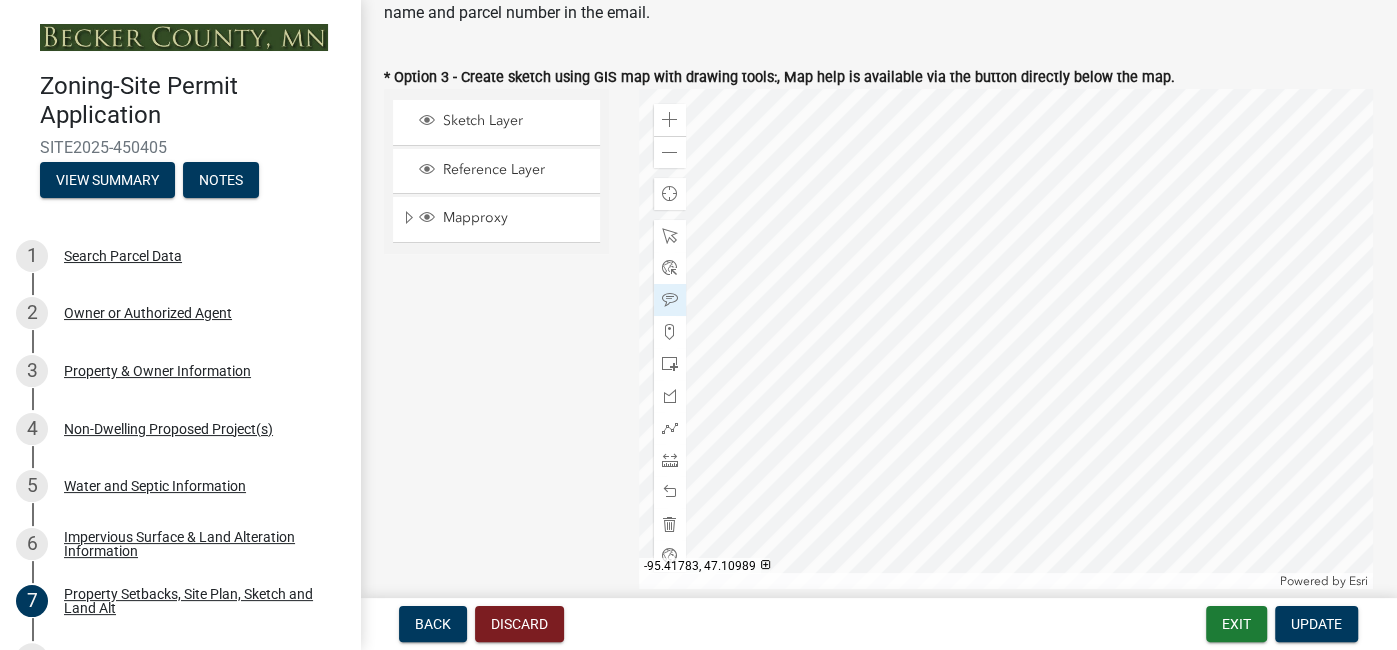 click 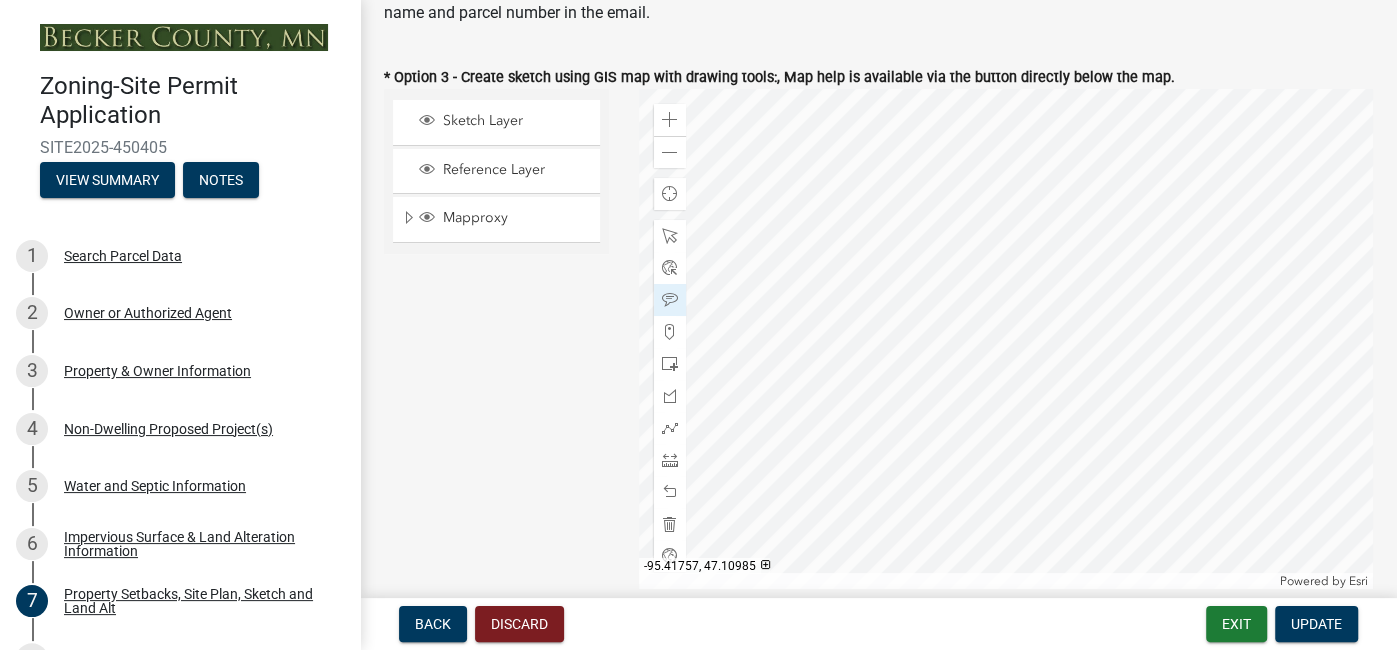 click 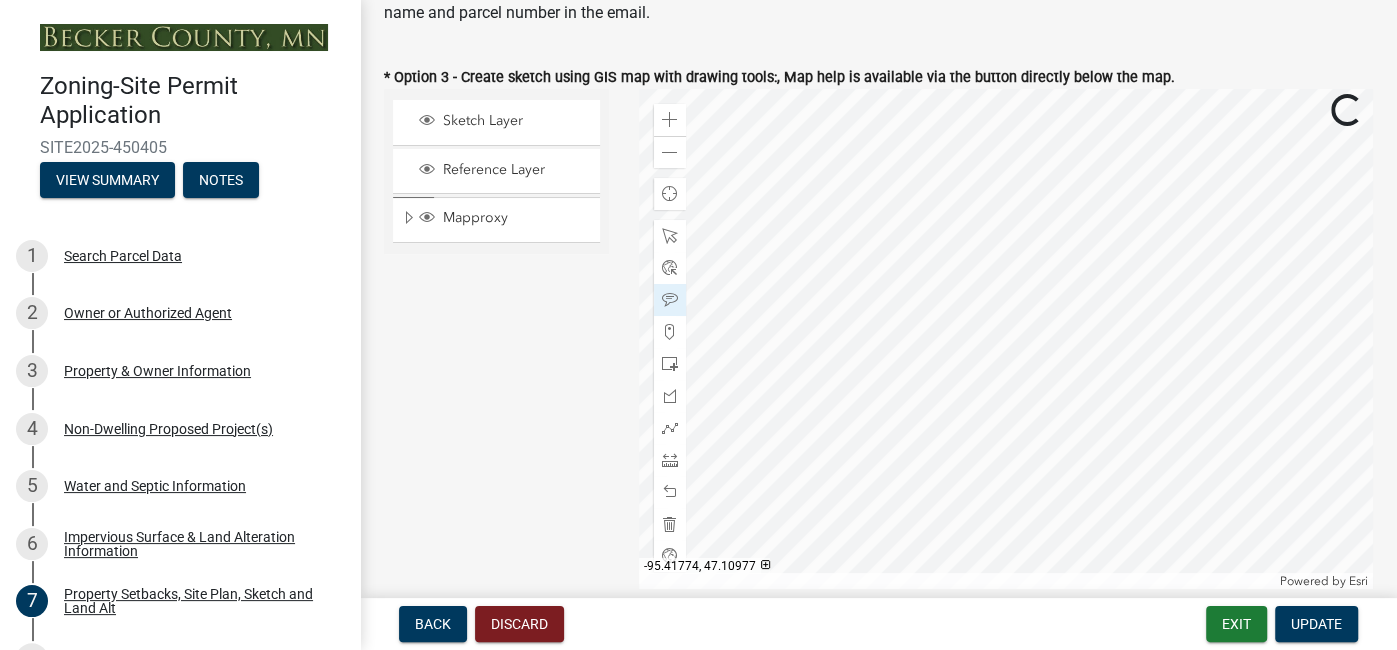 click 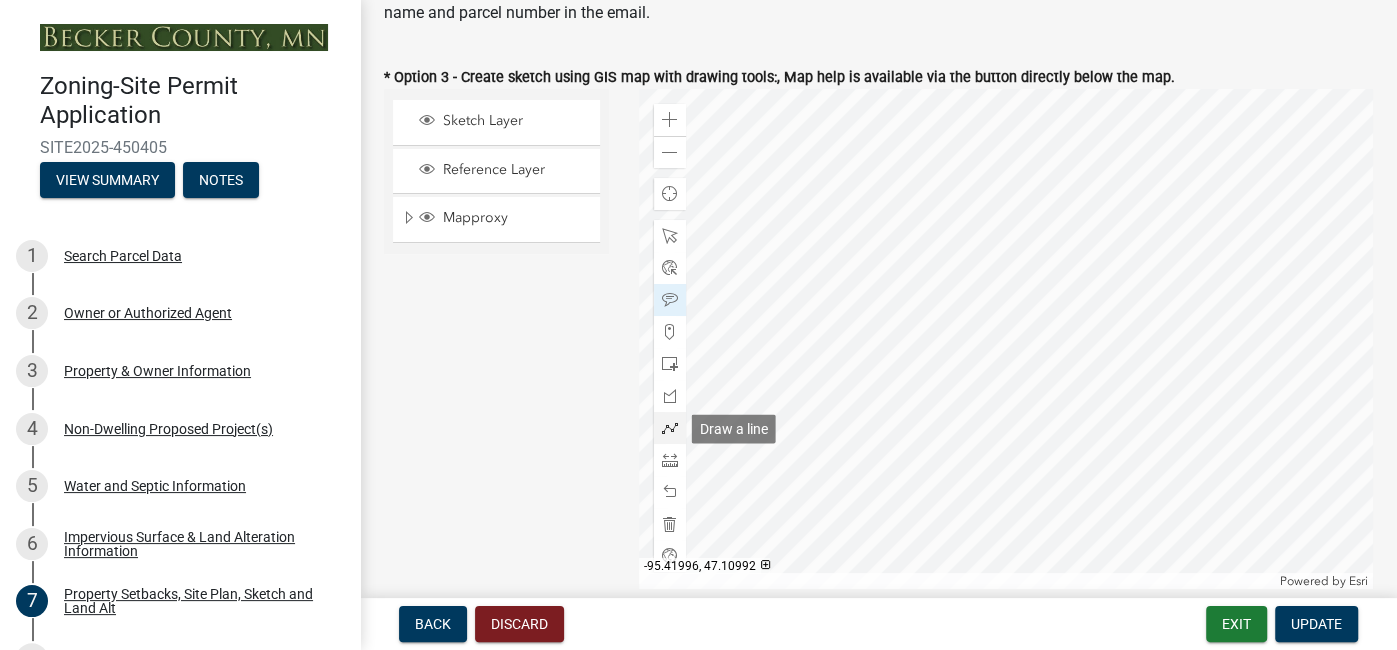 click 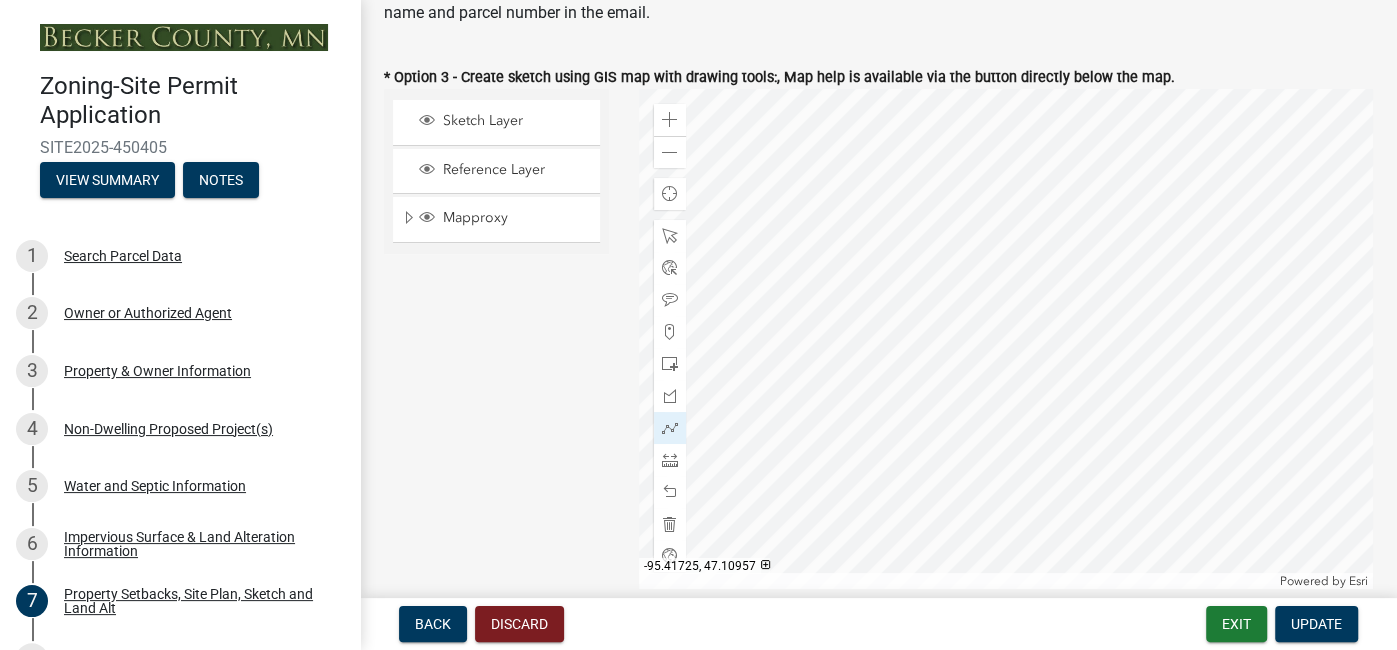 click 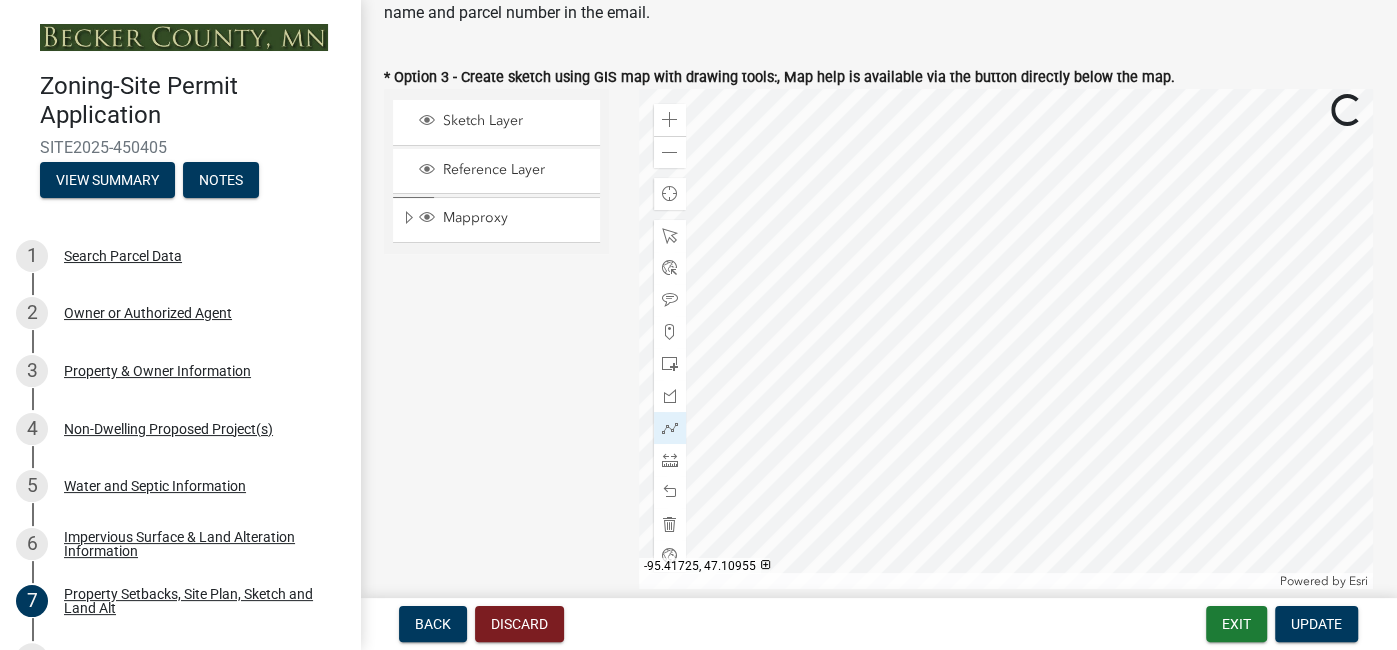 click 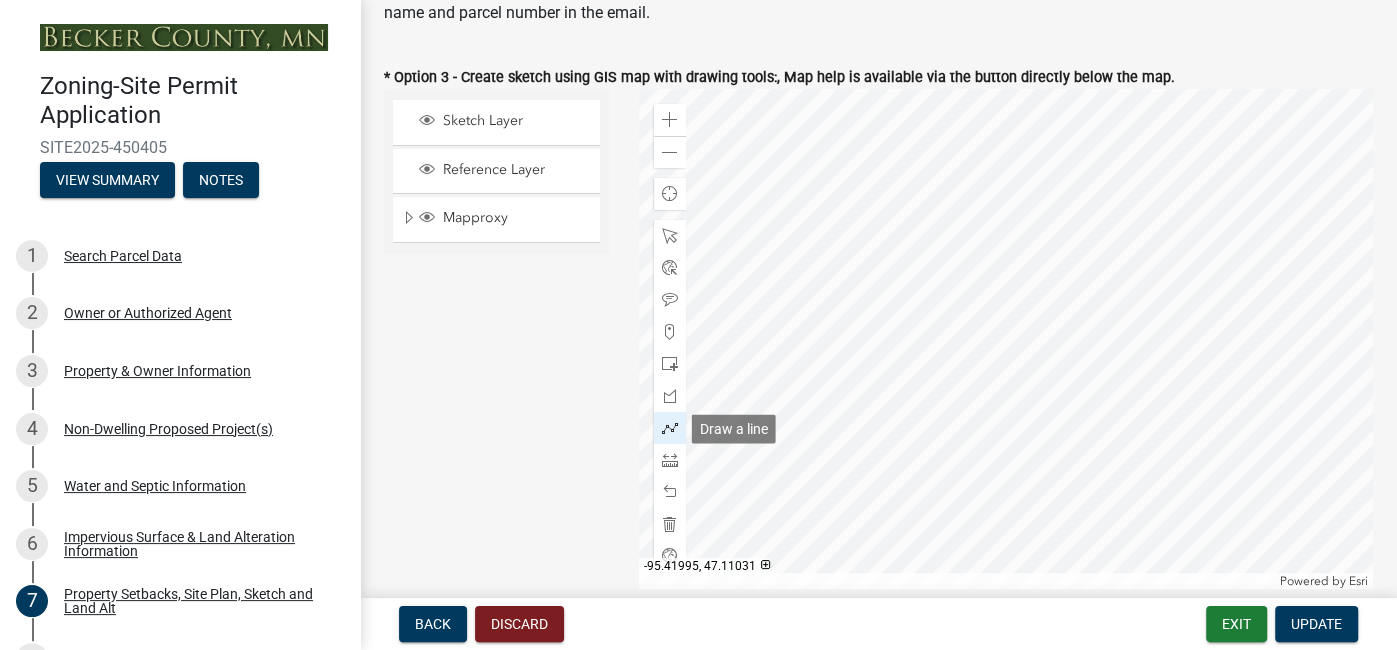 click 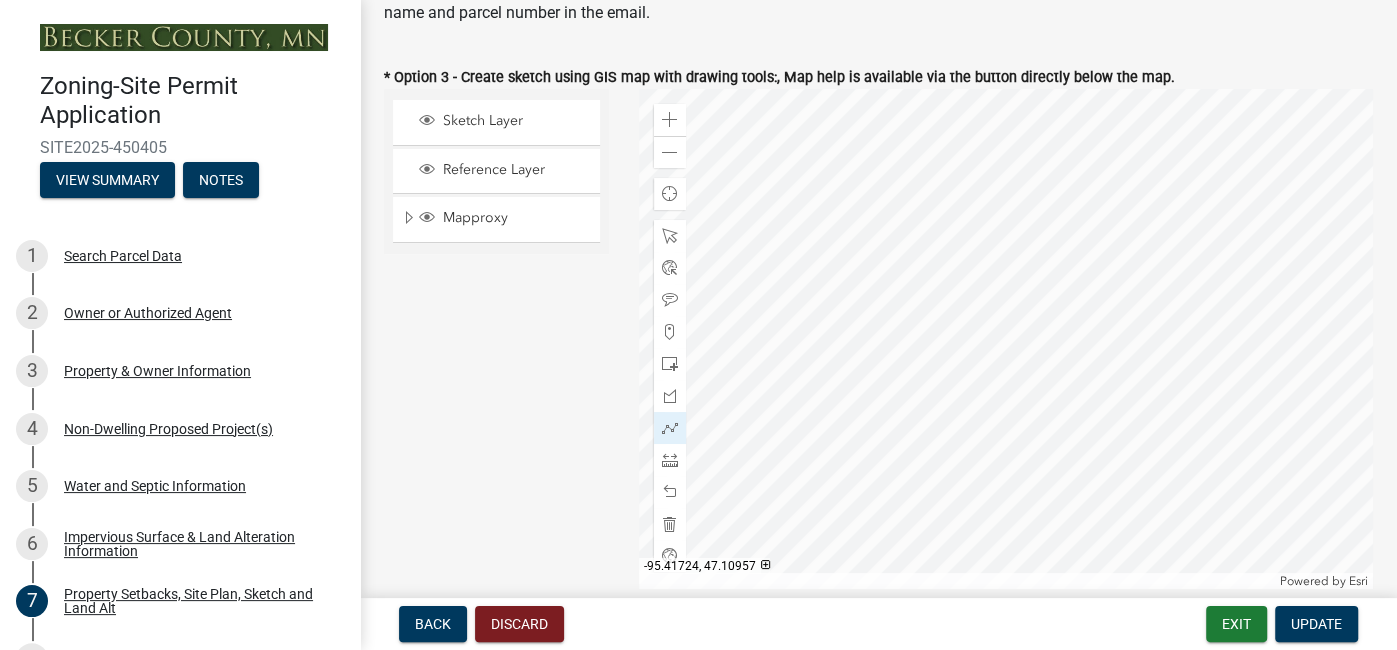 click 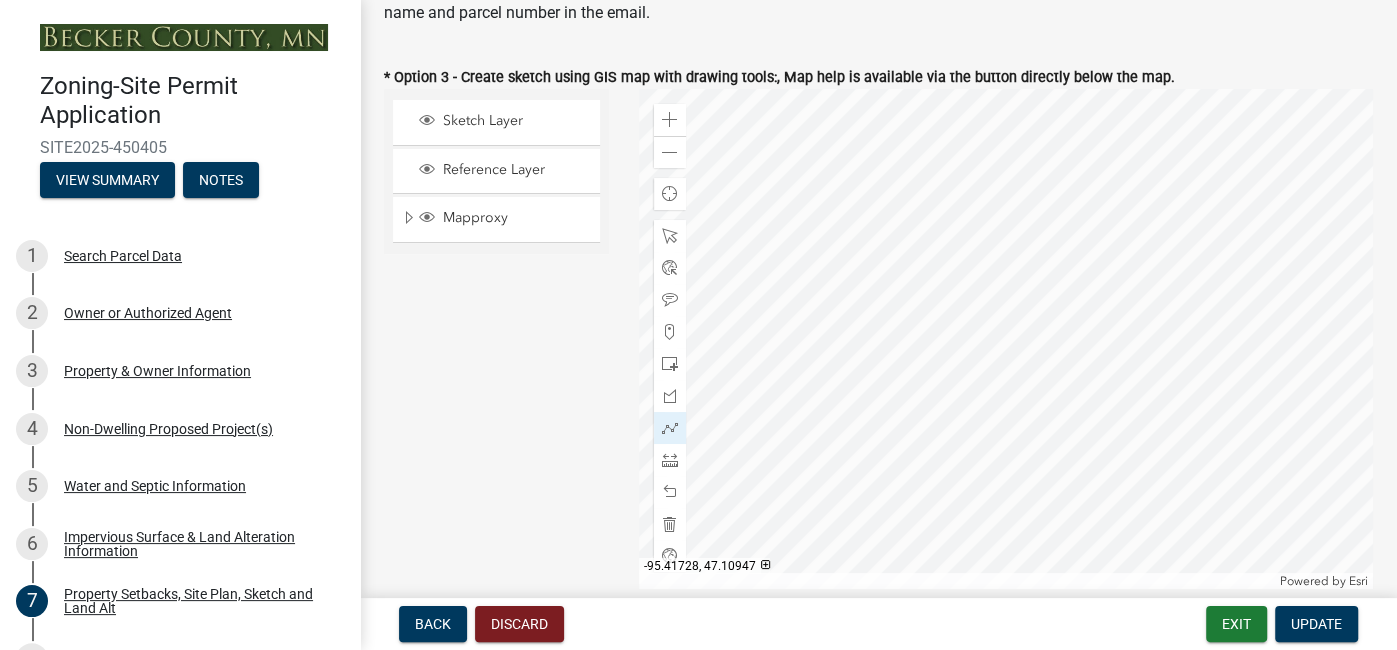 click 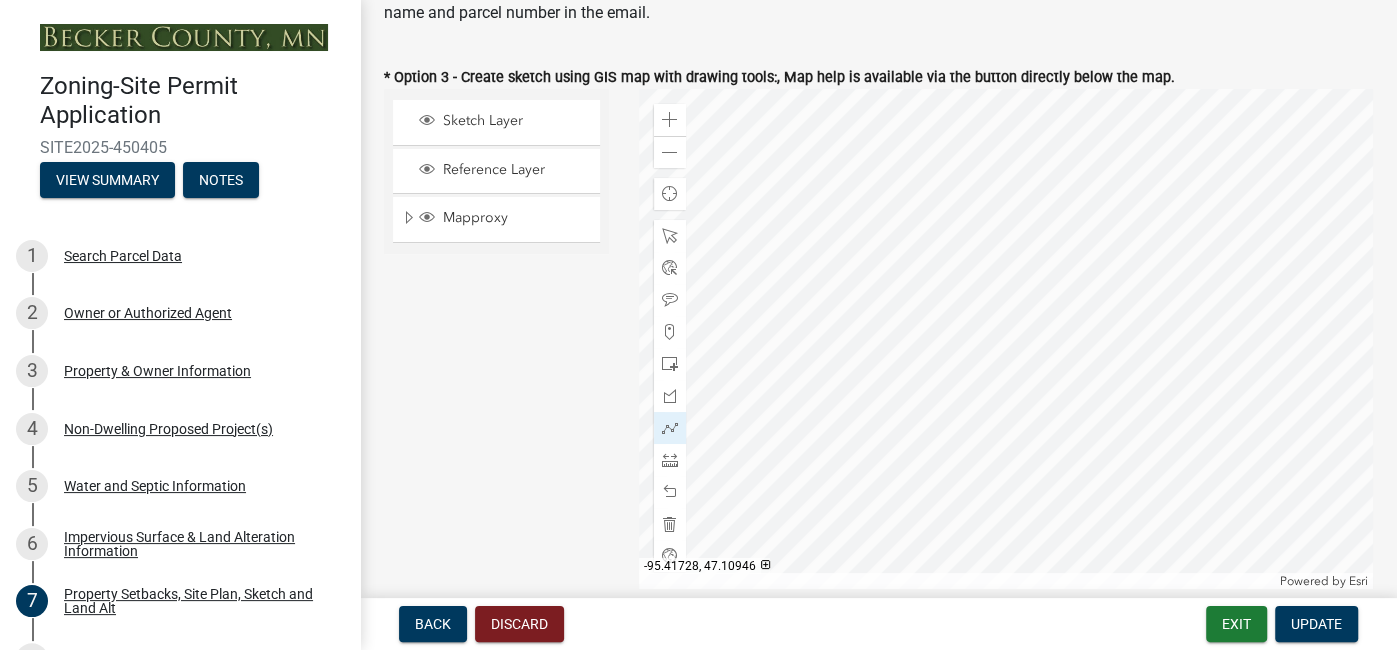 click 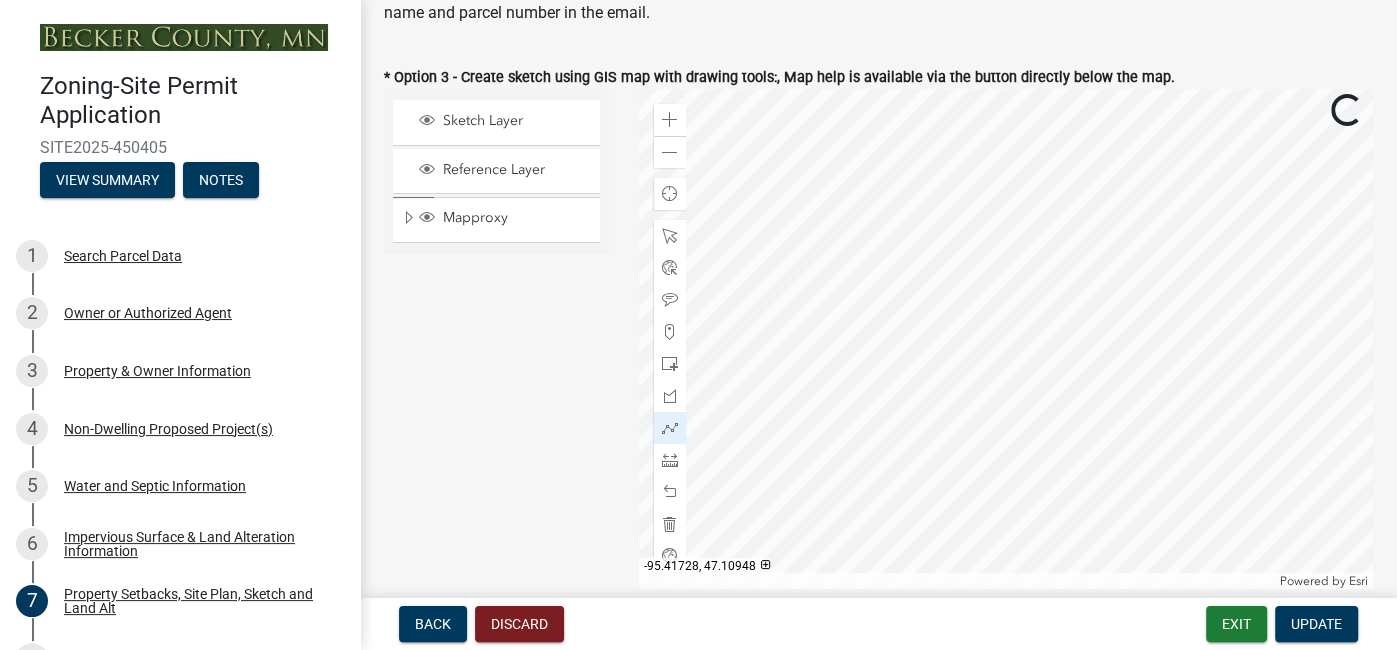 click 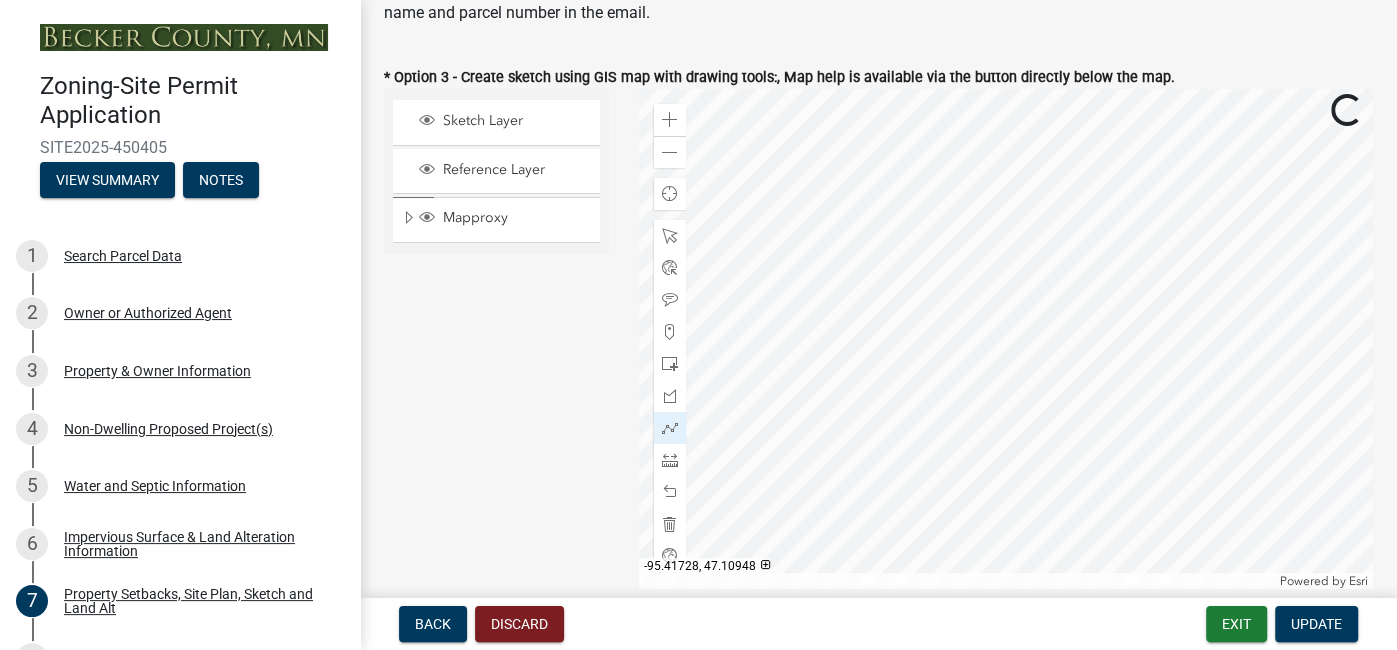 click 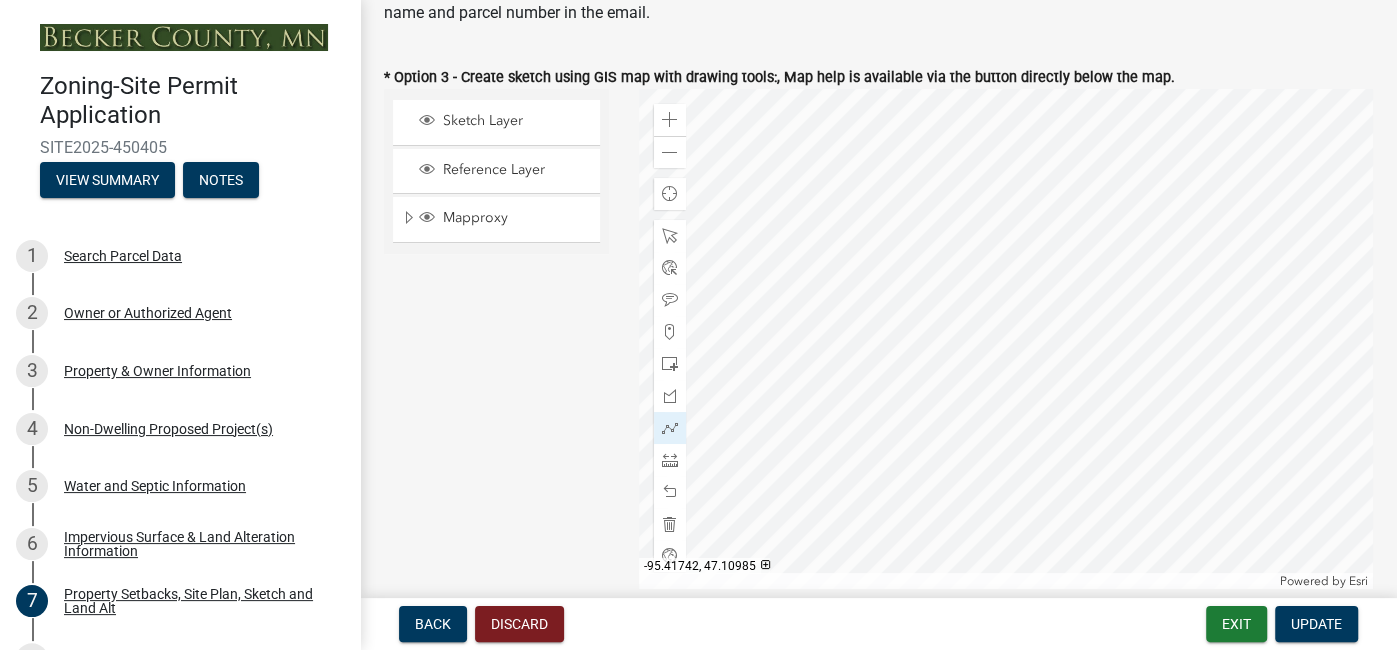 click 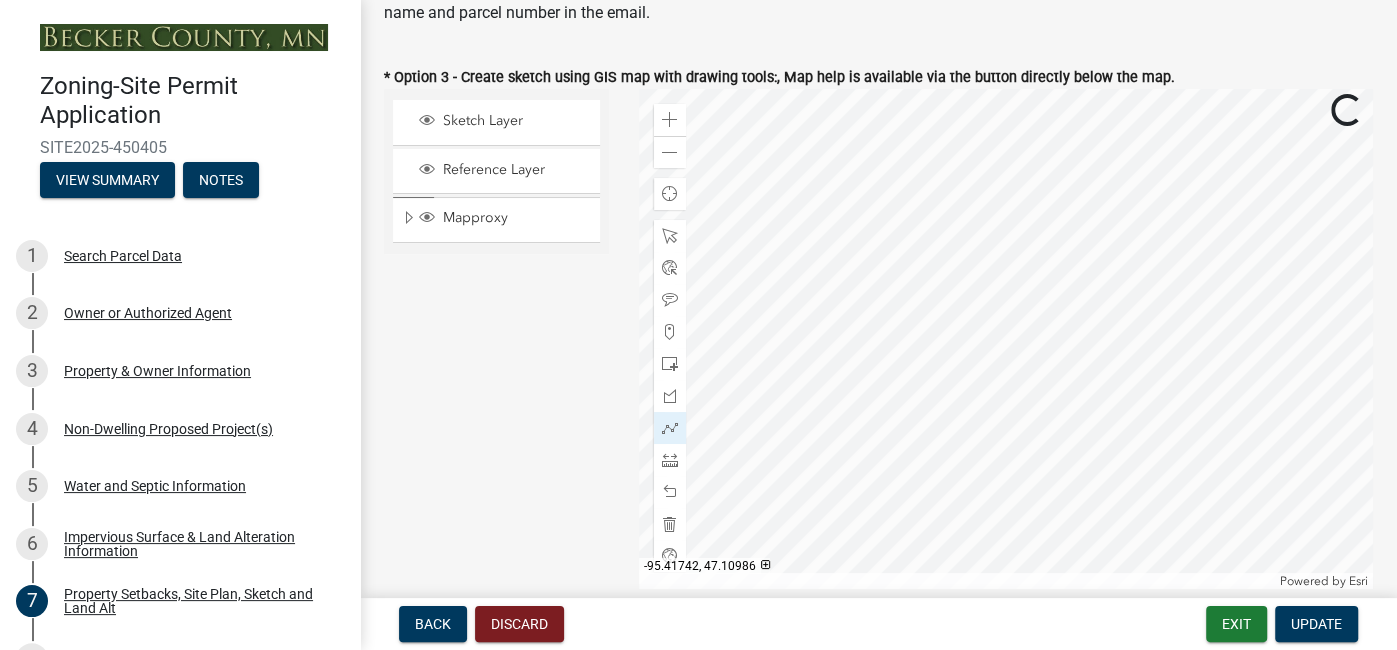 click 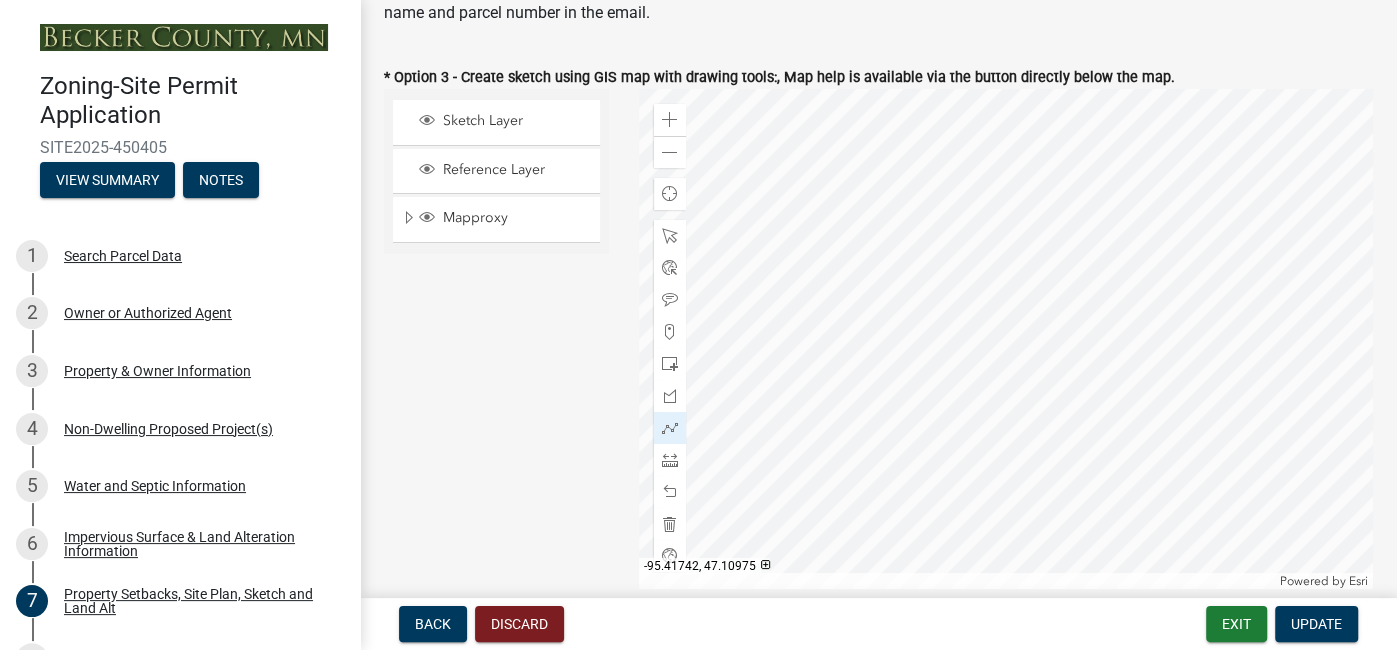 click 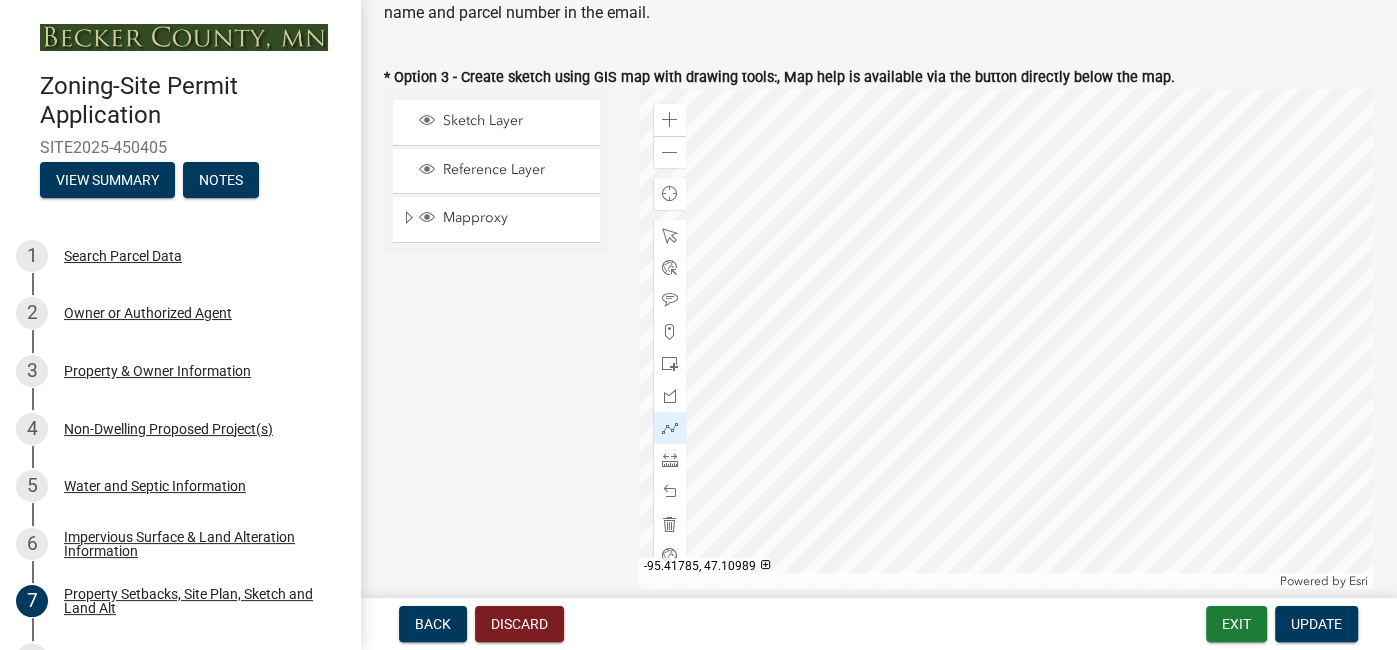 click 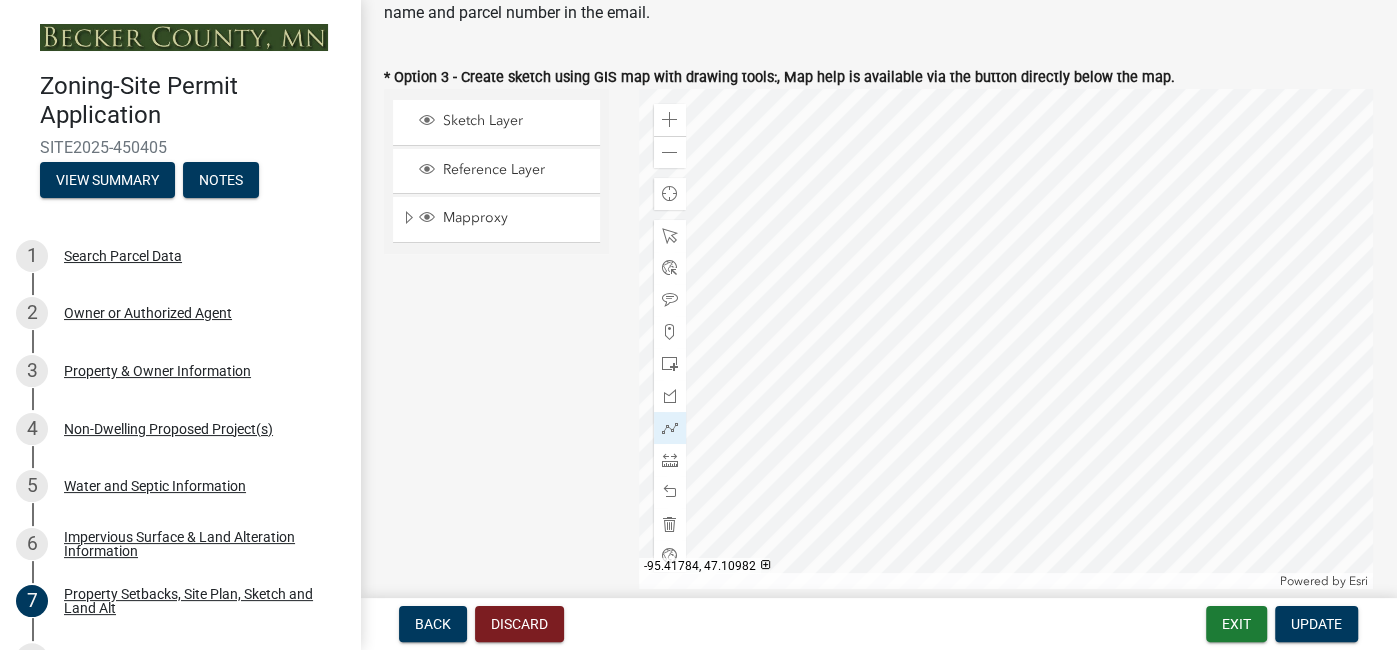 click 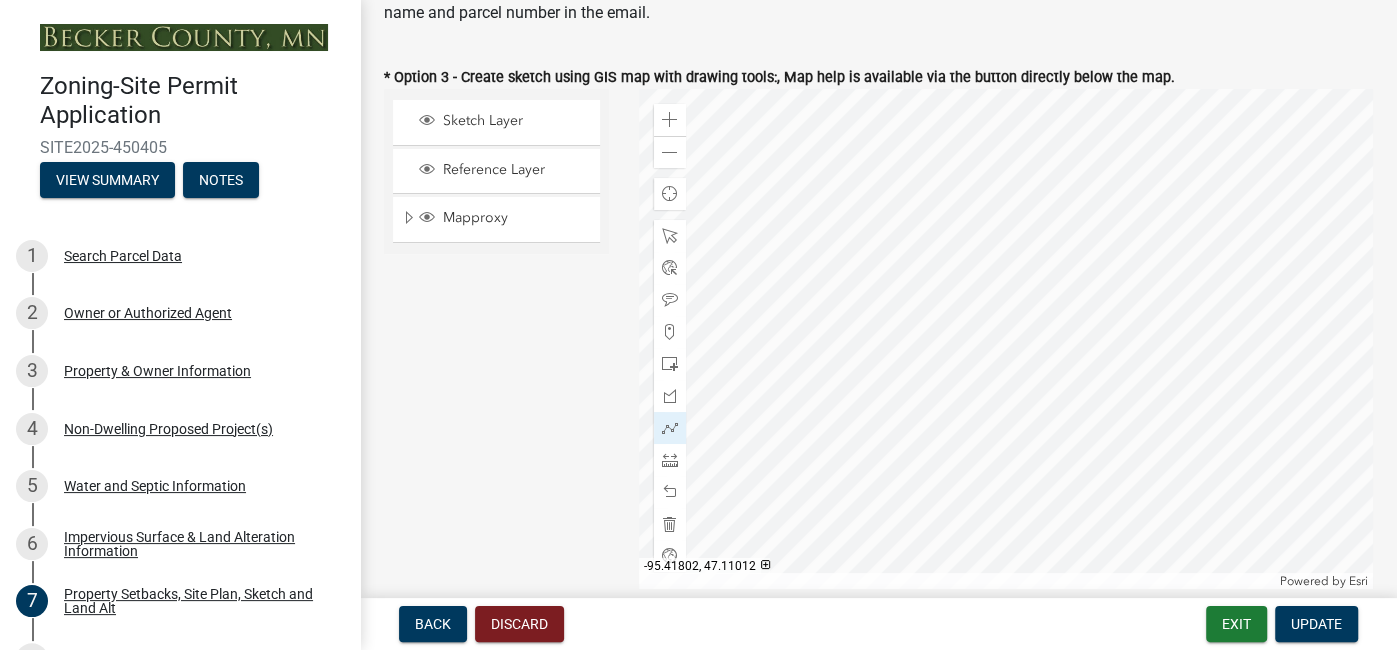 click 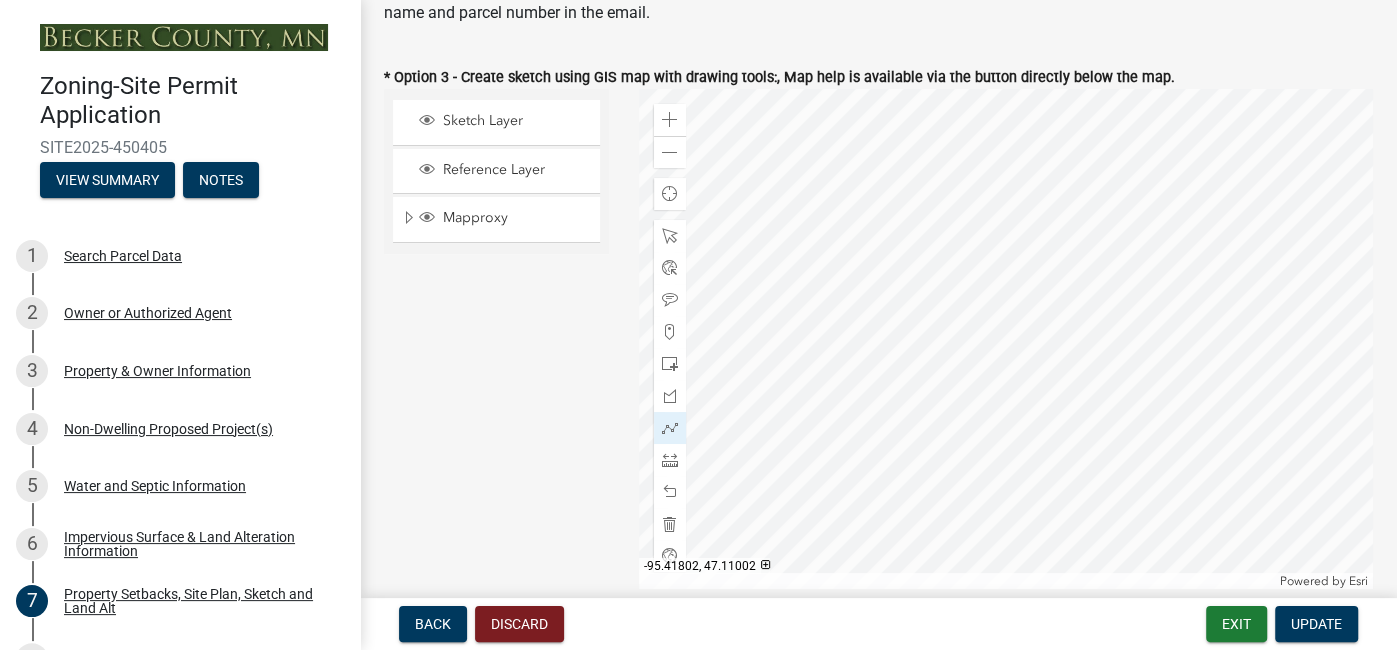 click 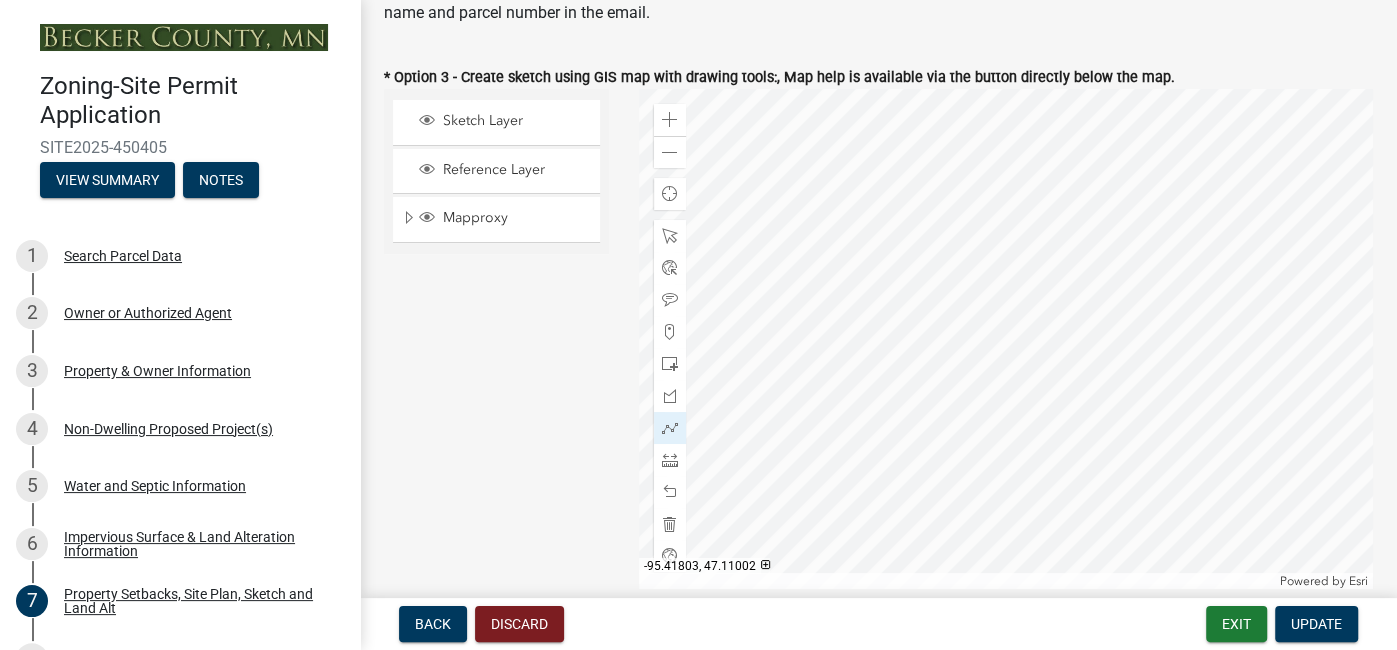 click 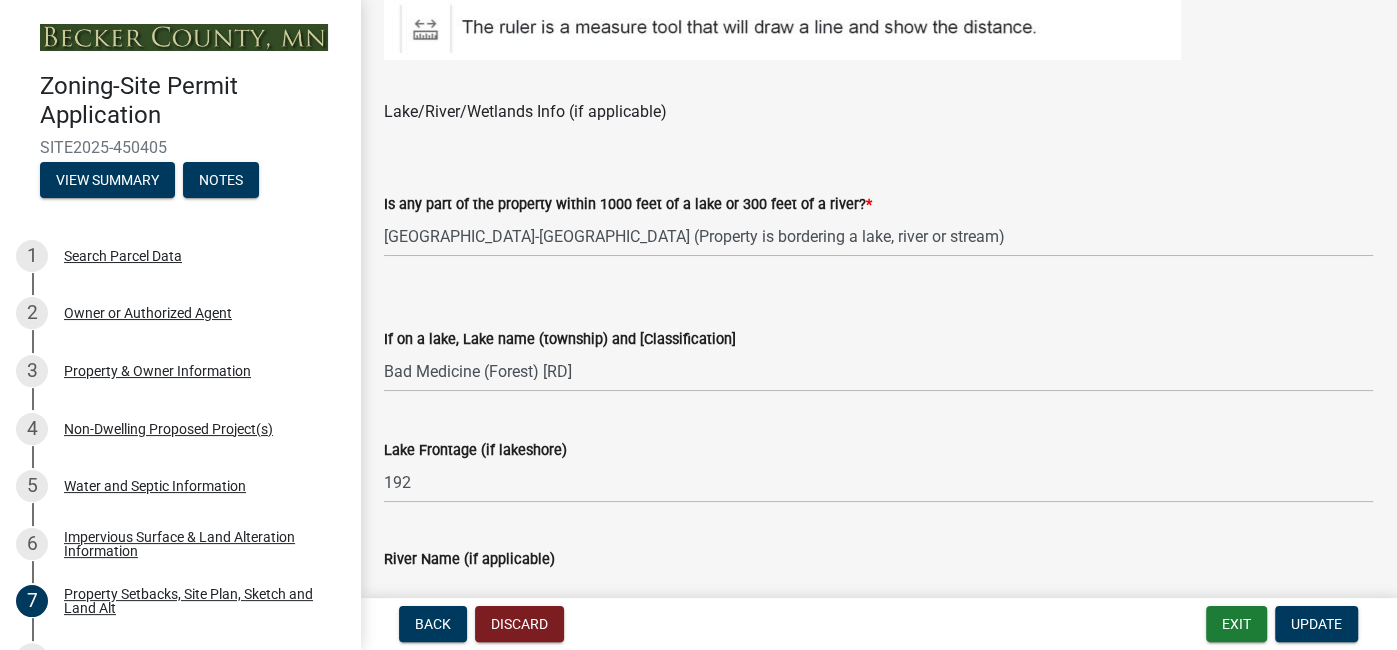scroll, scrollTop: 1499, scrollLeft: 0, axis: vertical 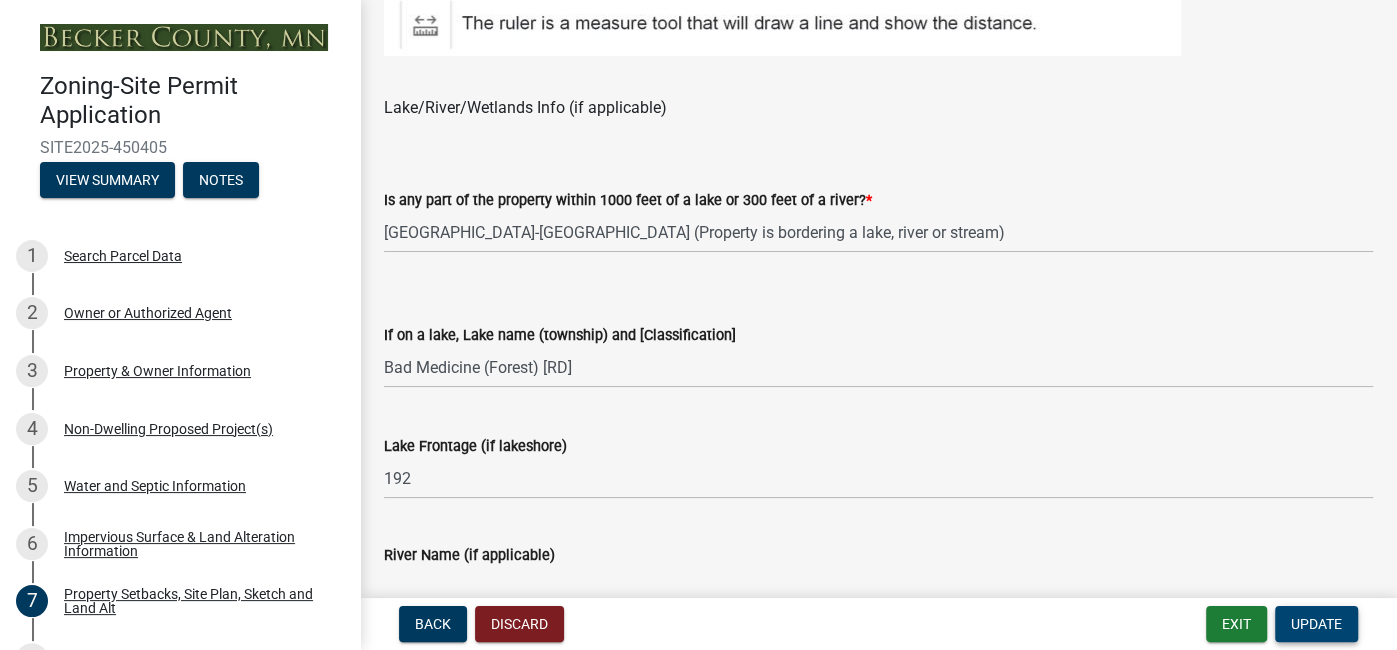 click on "Update" at bounding box center [1316, 624] 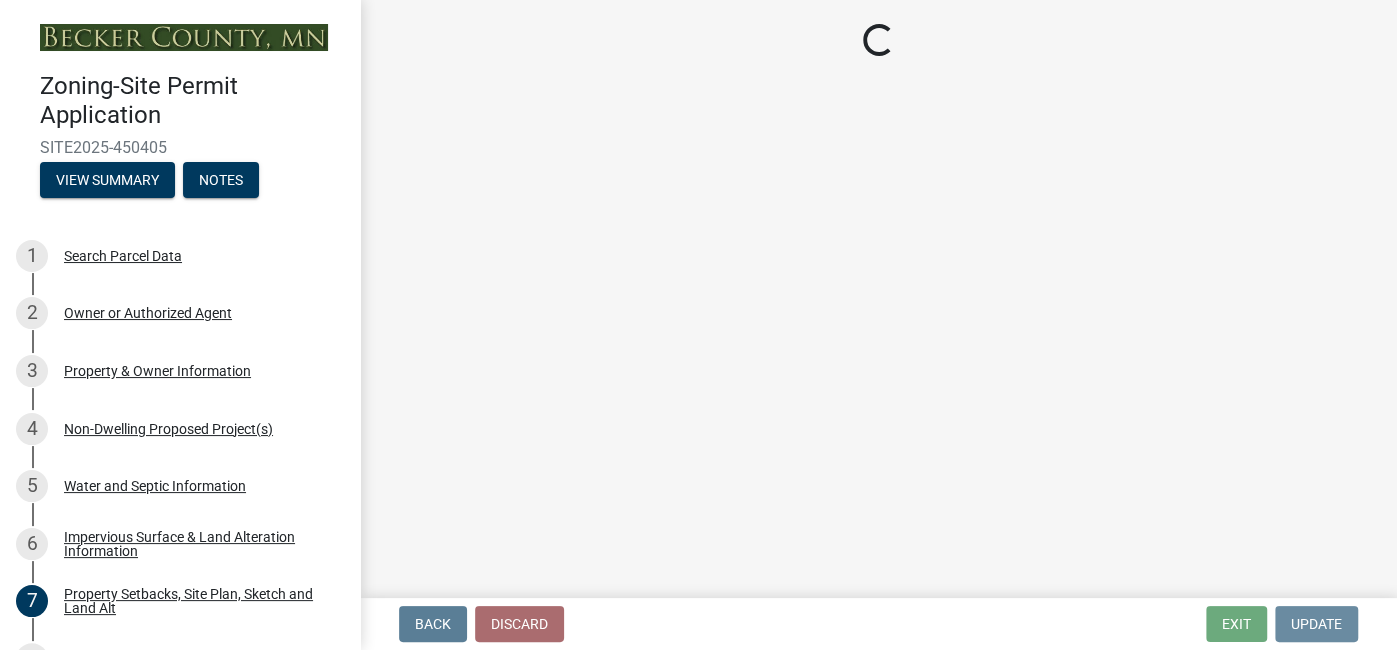 scroll, scrollTop: 0, scrollLeft: 0, axis: both 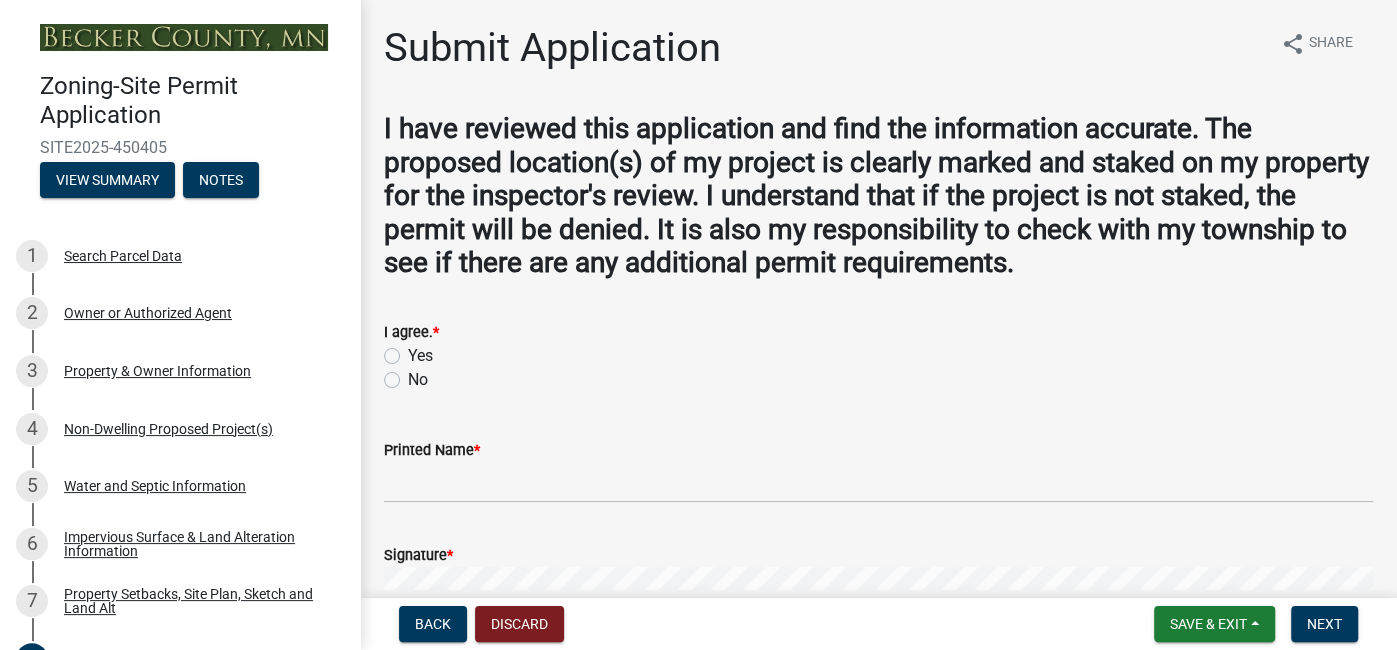 click on "Yes" 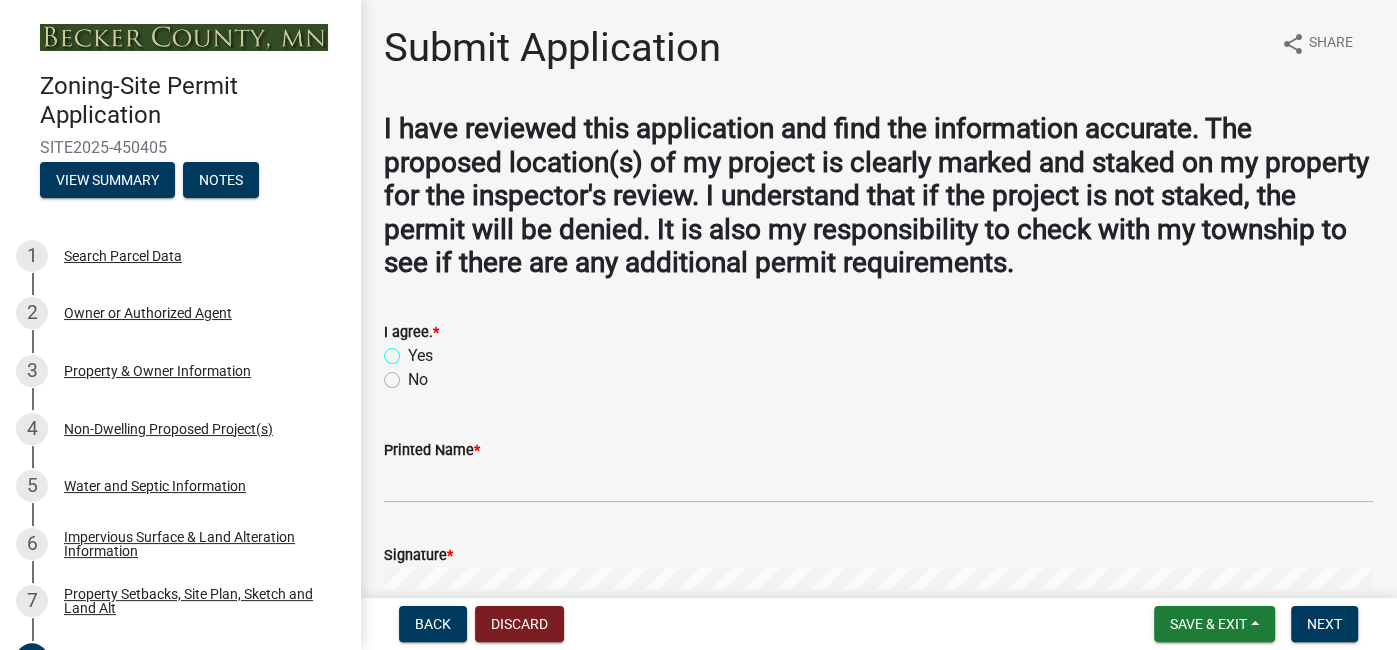 click on "Yes" at bounding box center (414, 350) 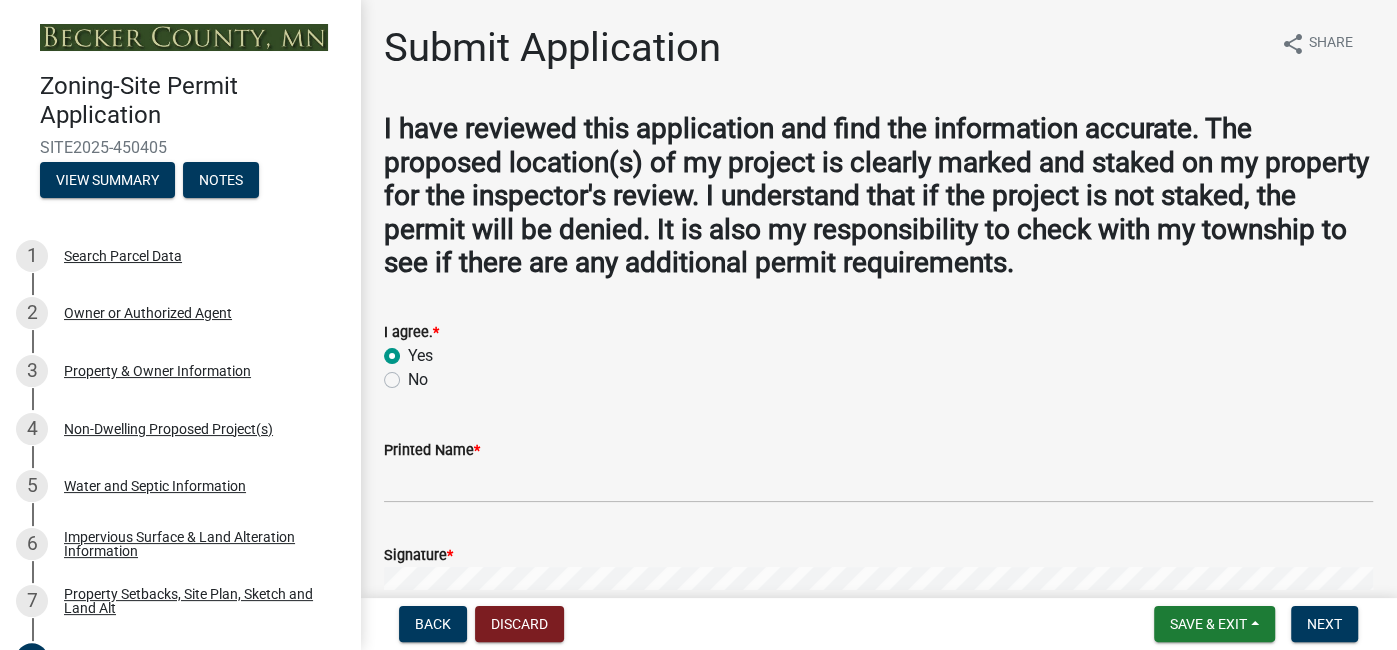 radio on "true" 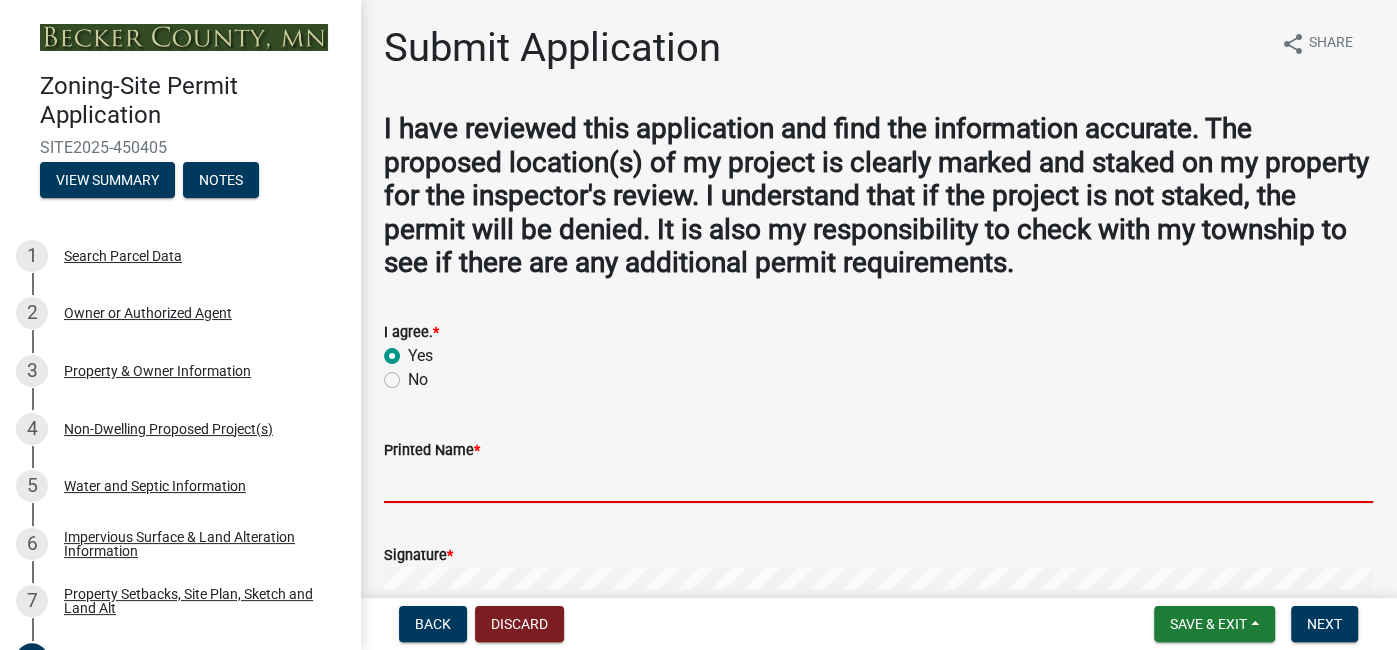 click on "Printed Name  *" at bounding box center [878, 482] 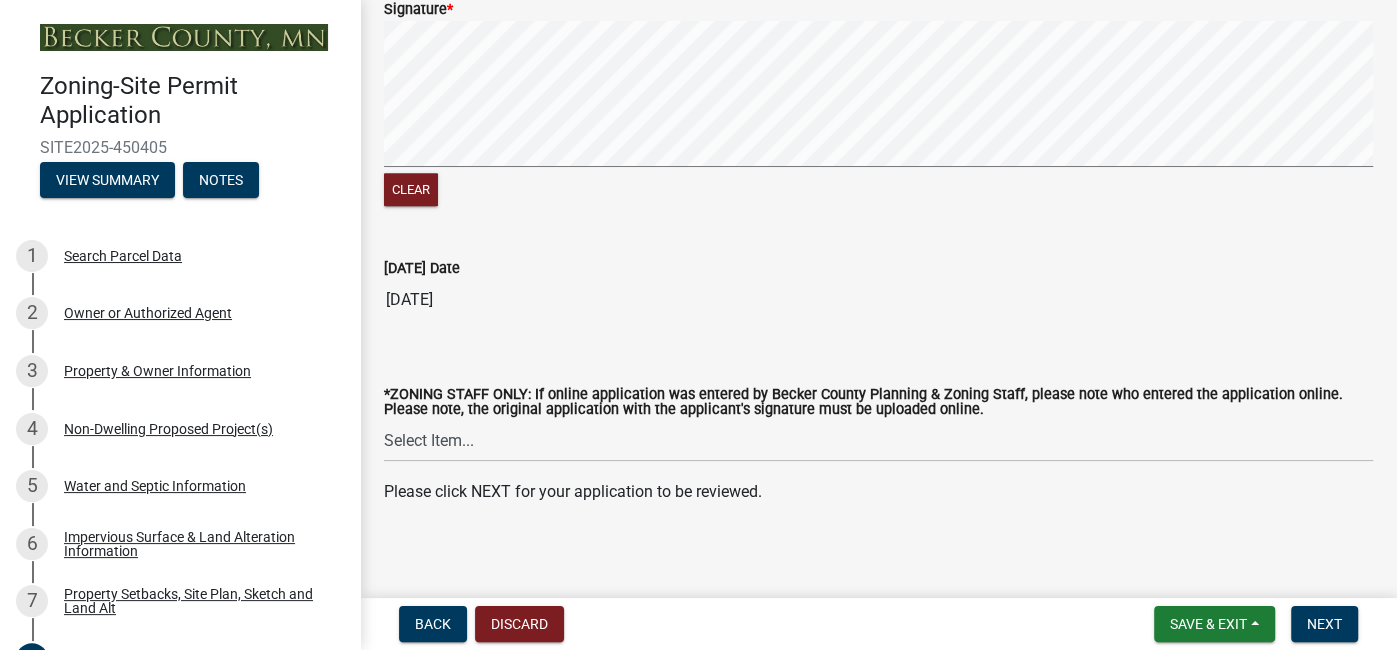 scroll, scrollTop: 554, scrollLeft: 0, axis: vertical 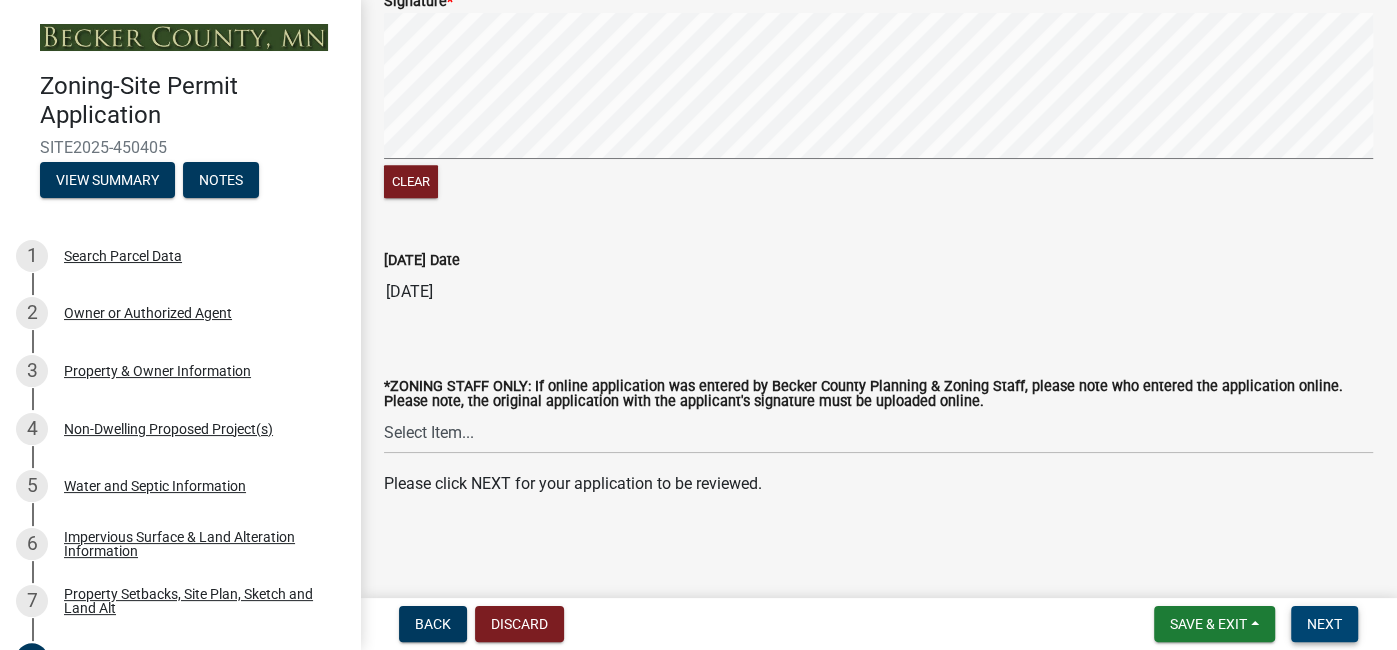 click on "Next" at bounding box center [1324, 624] 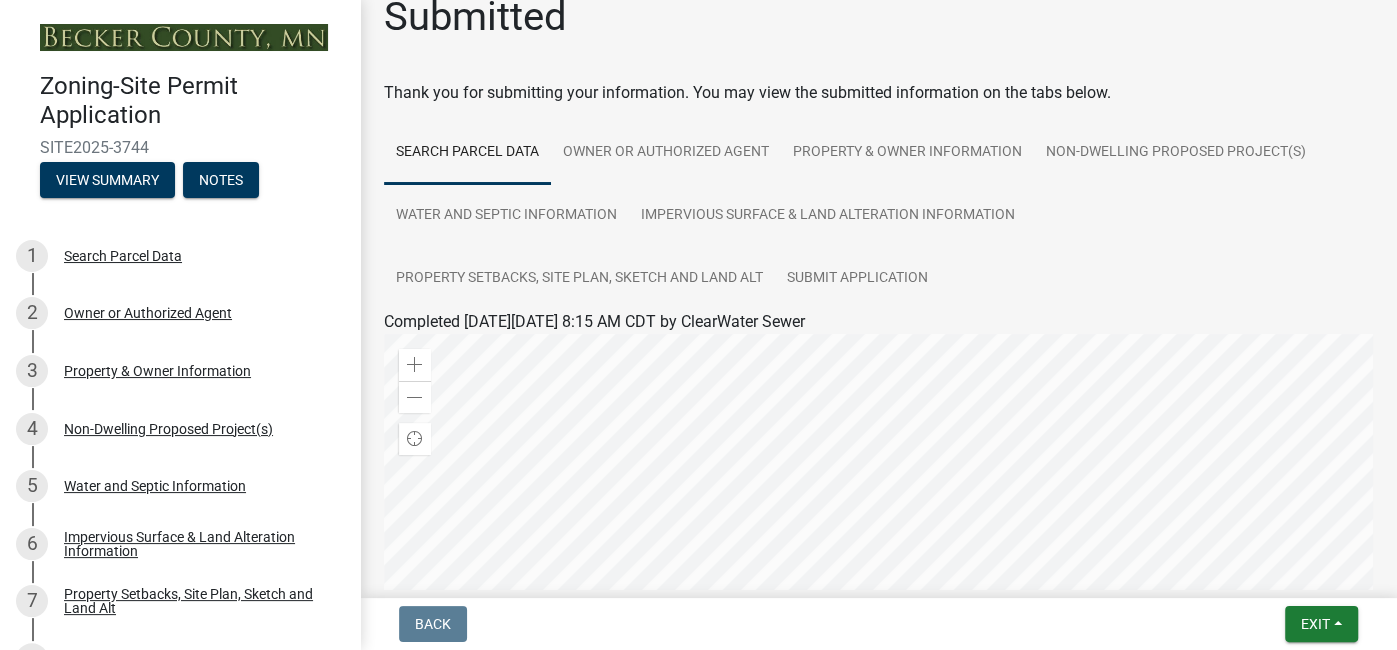 scroll, scrollTop: 0, scrollLeft: 0, axis: both 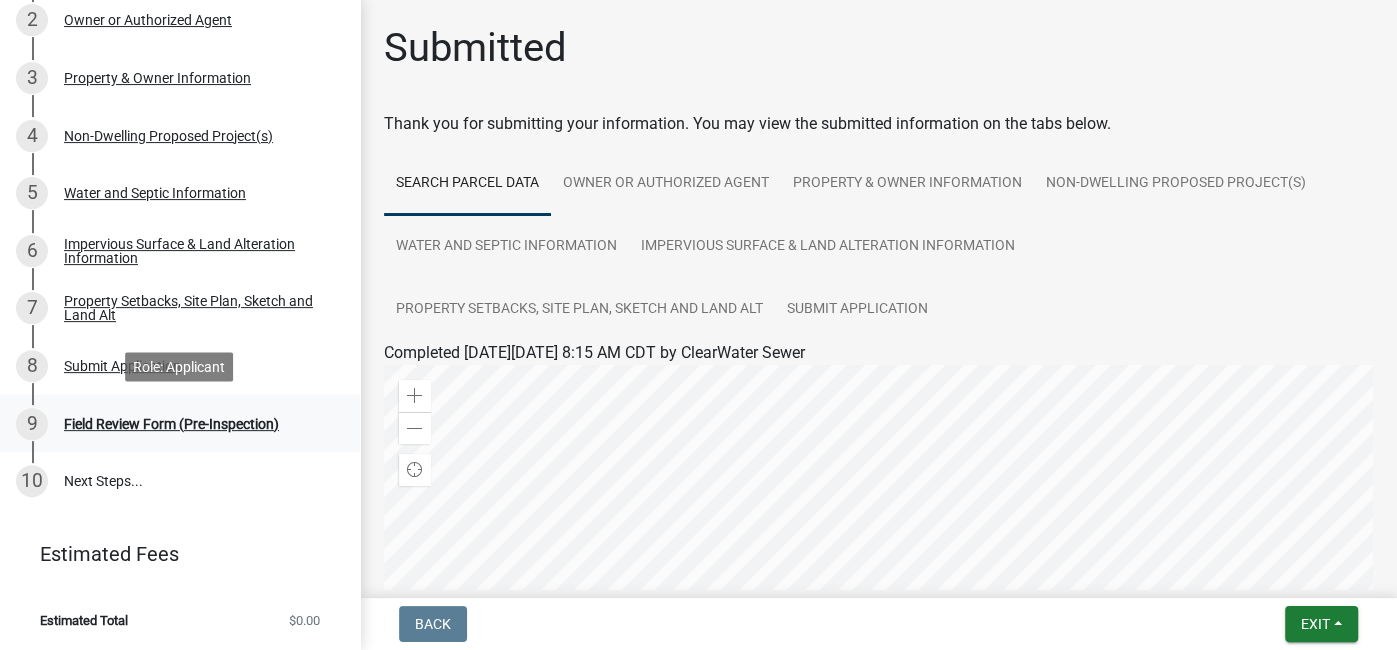 click on "Field Review Form (Pre-Inspection)" at bounding box center [171, 424] 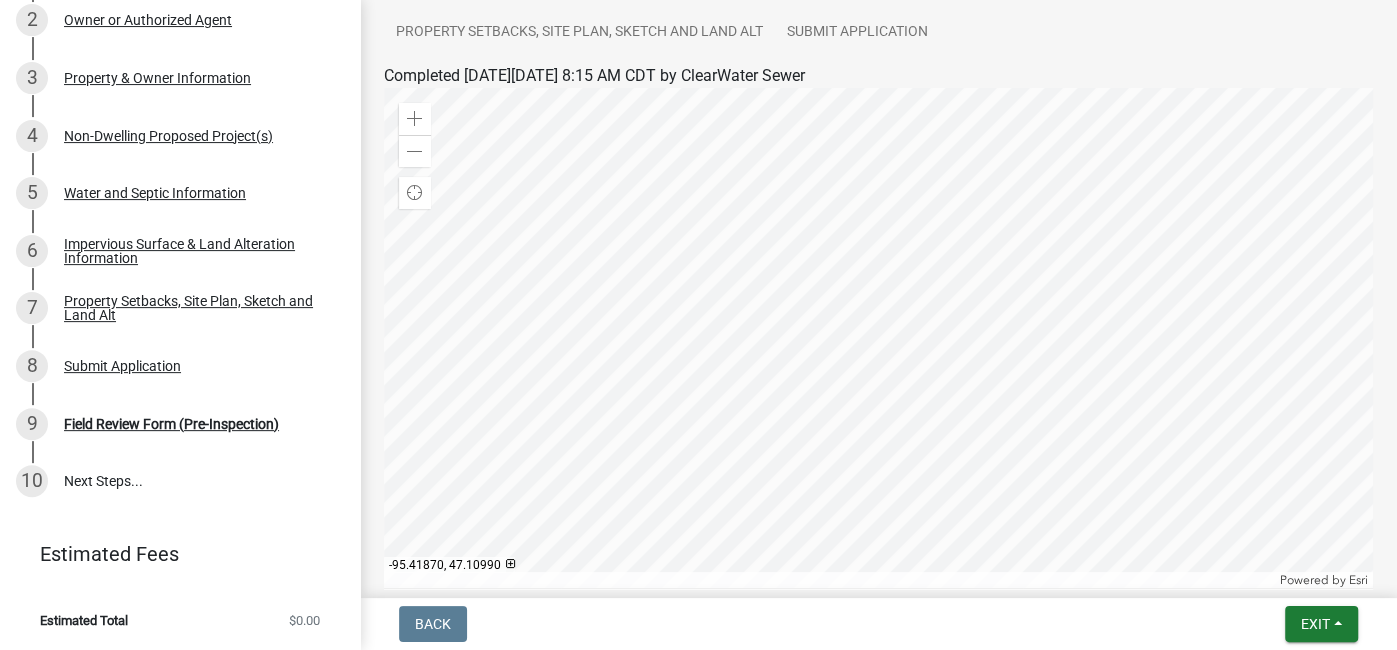 scroll, scrollTop: 410, scrollLeft: 0, axis: vertical 